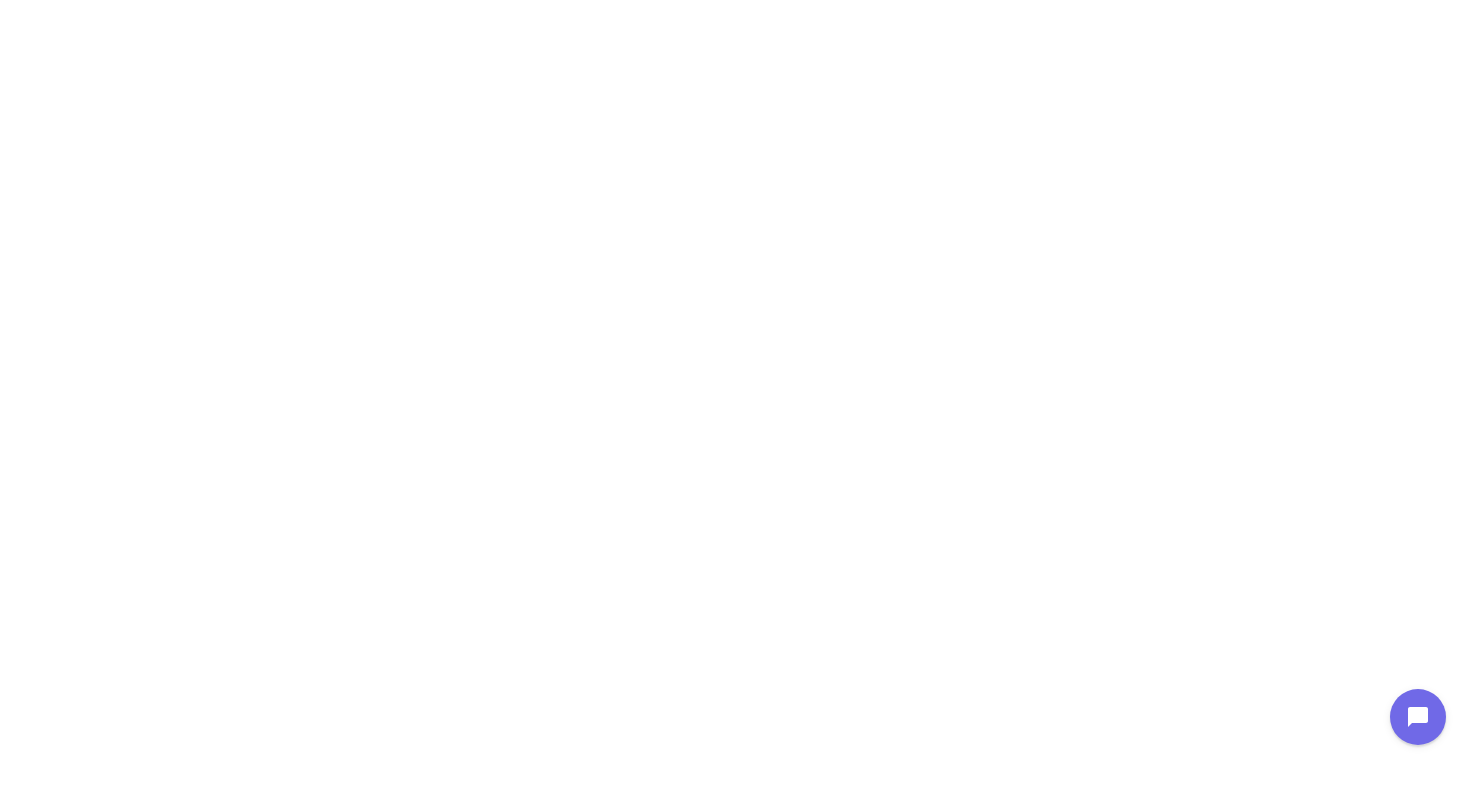 scroll, scrollTop: 0, scrollLeft: 0, axis: both 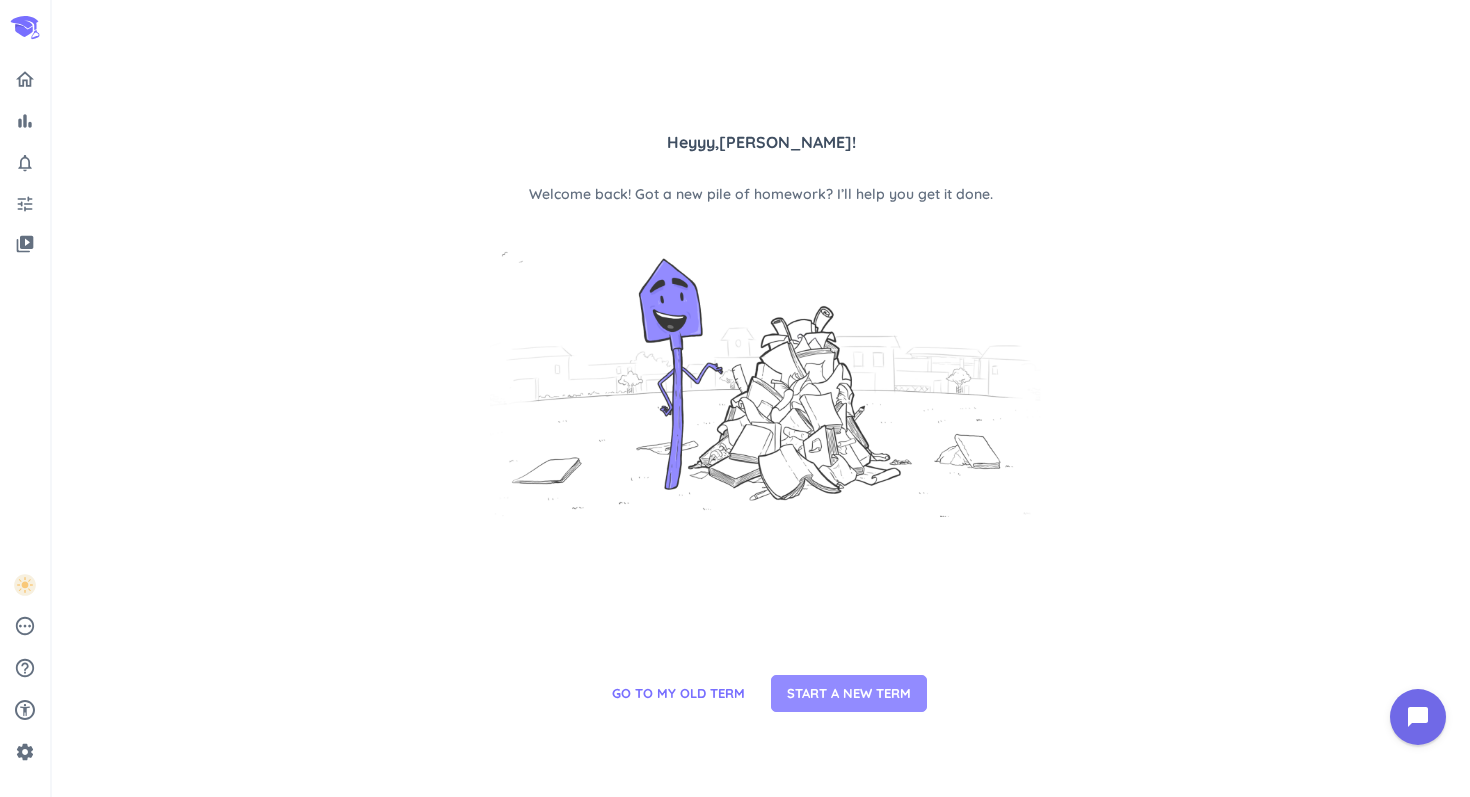 click on "START A NEW TERM" at bounding box center (849, 694) 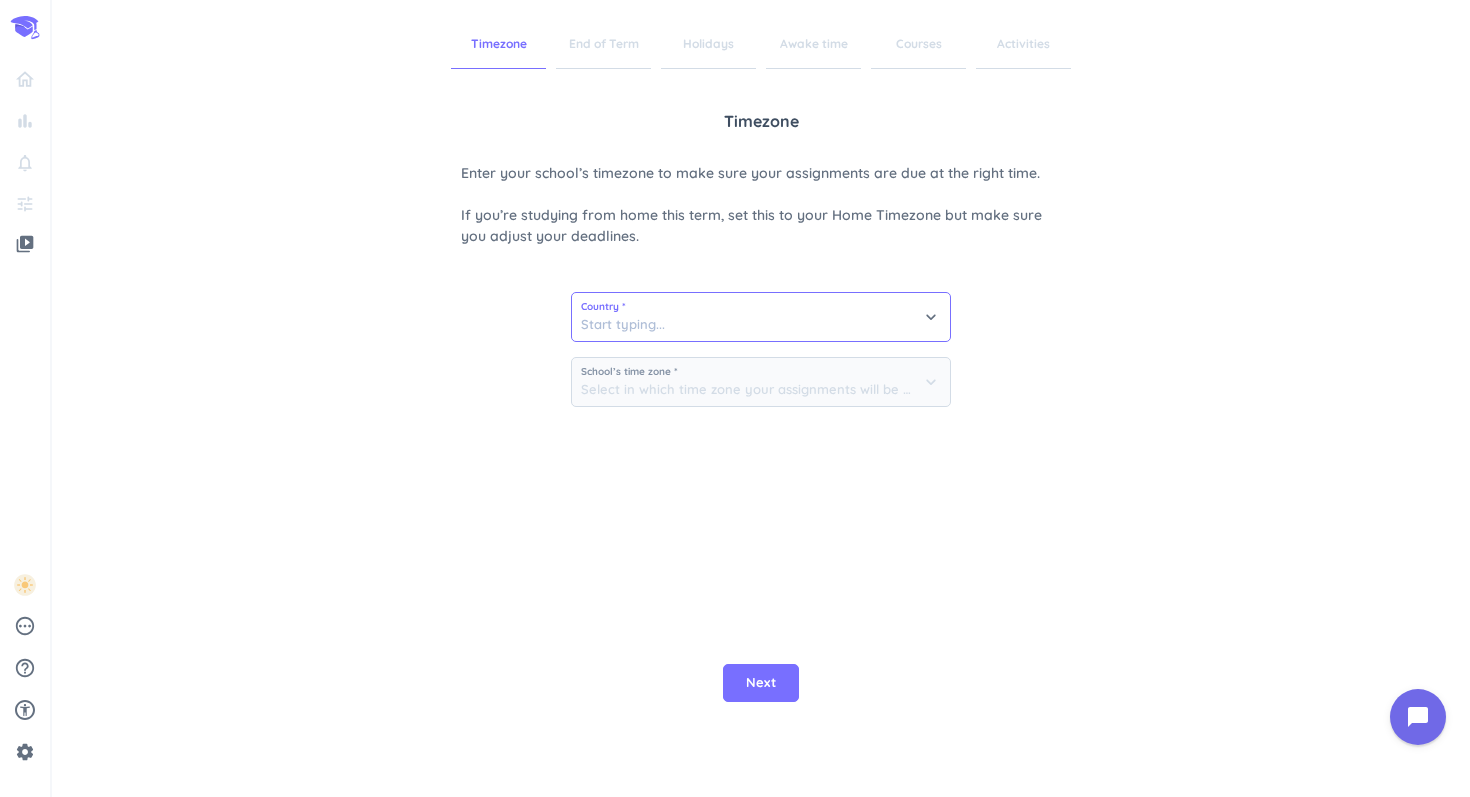 click at bounding box center [761, 317] 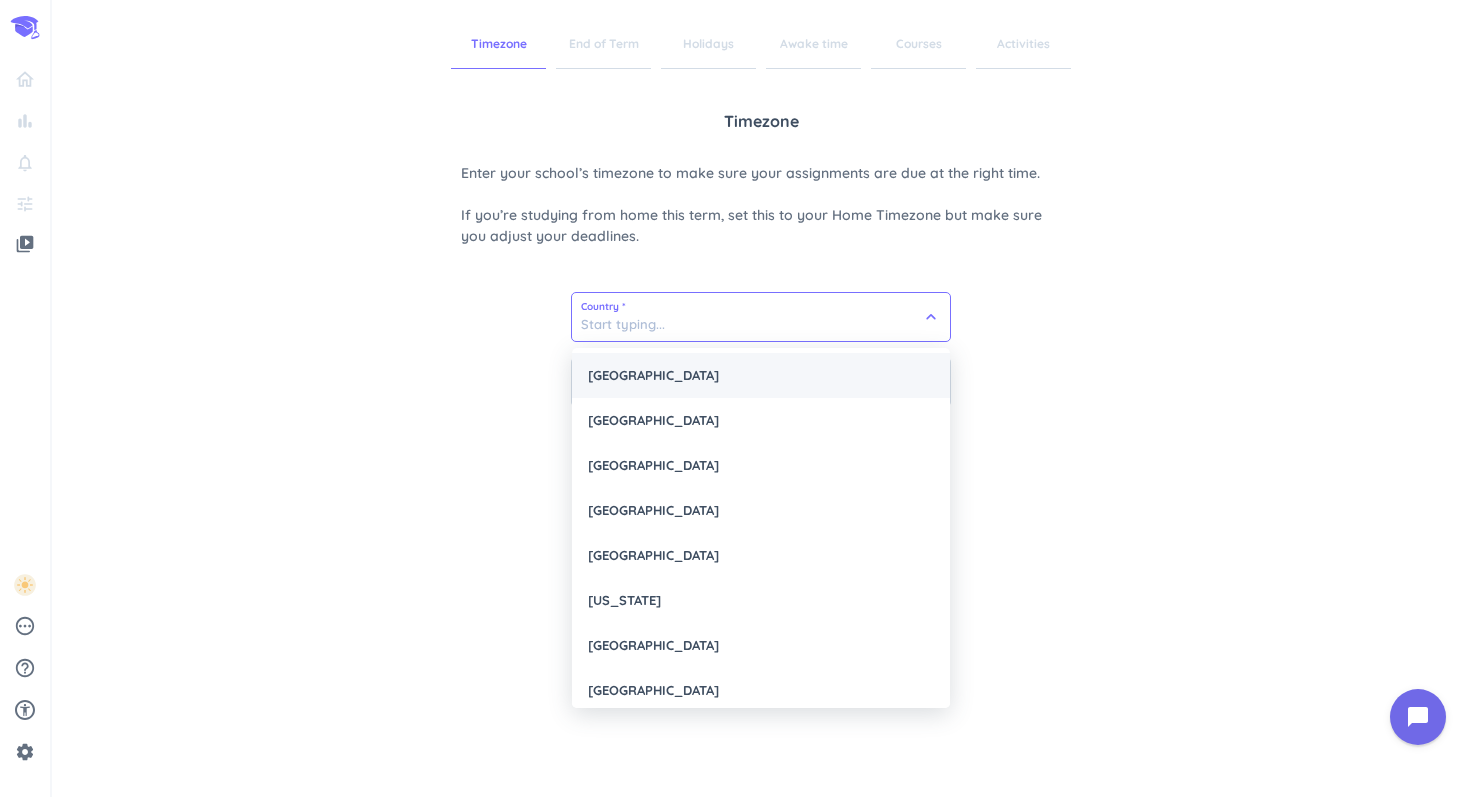 click on "[GEOGRAPHIC_DATA]" at bounding box center [761, 375] 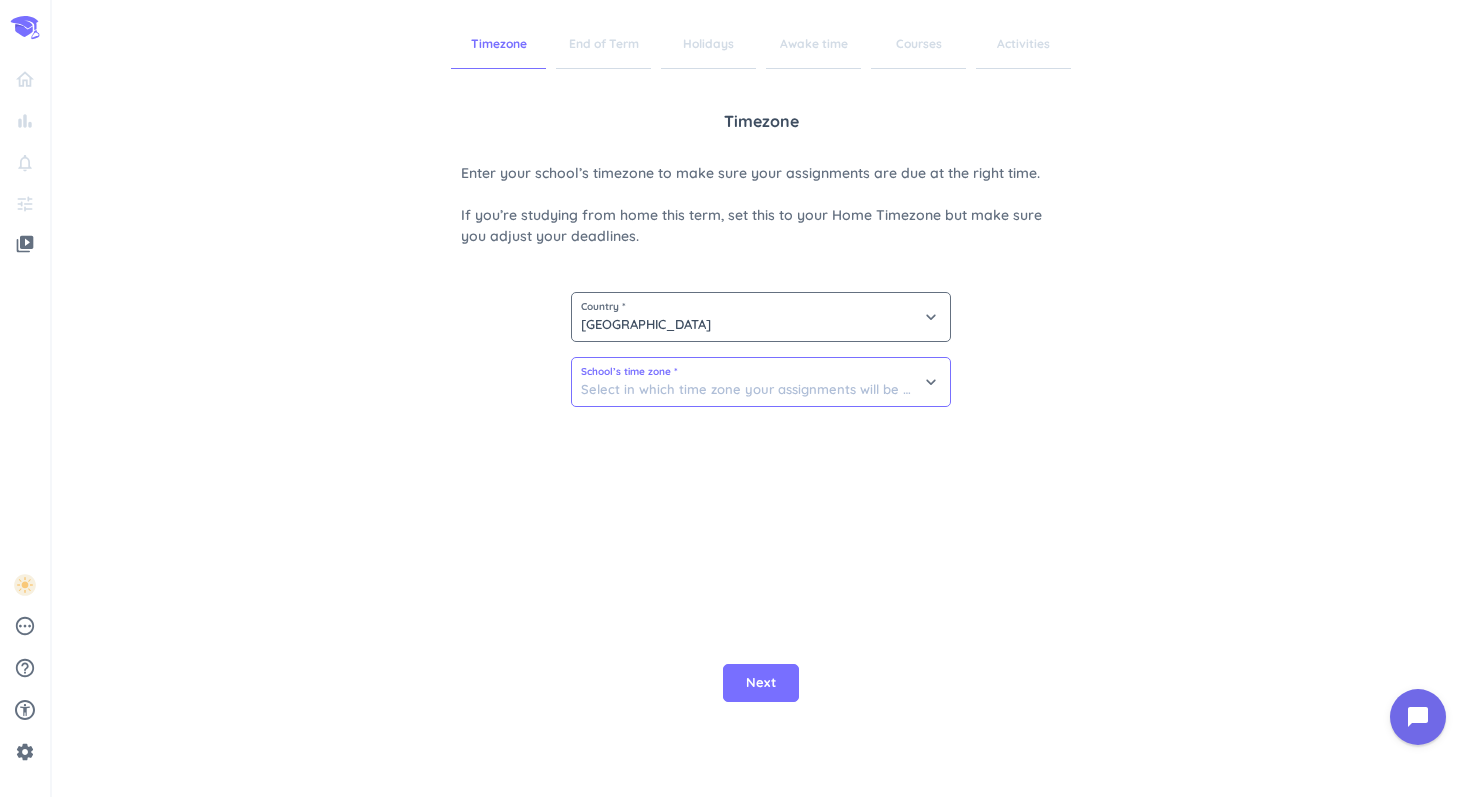 click at bounding box center (761, 382) 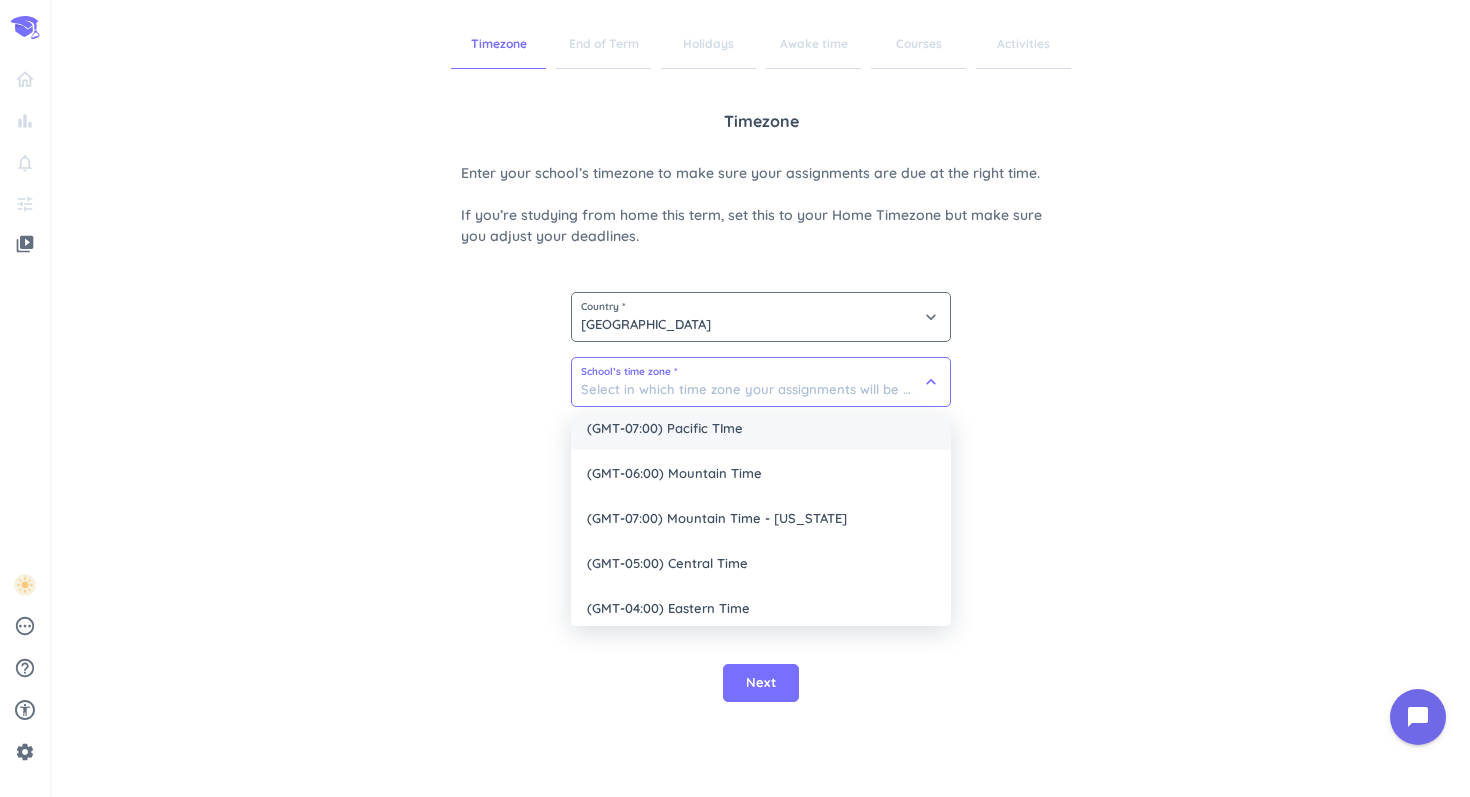 scroll, scrollTop: 115, scrollLeft: 0, axis: vertical 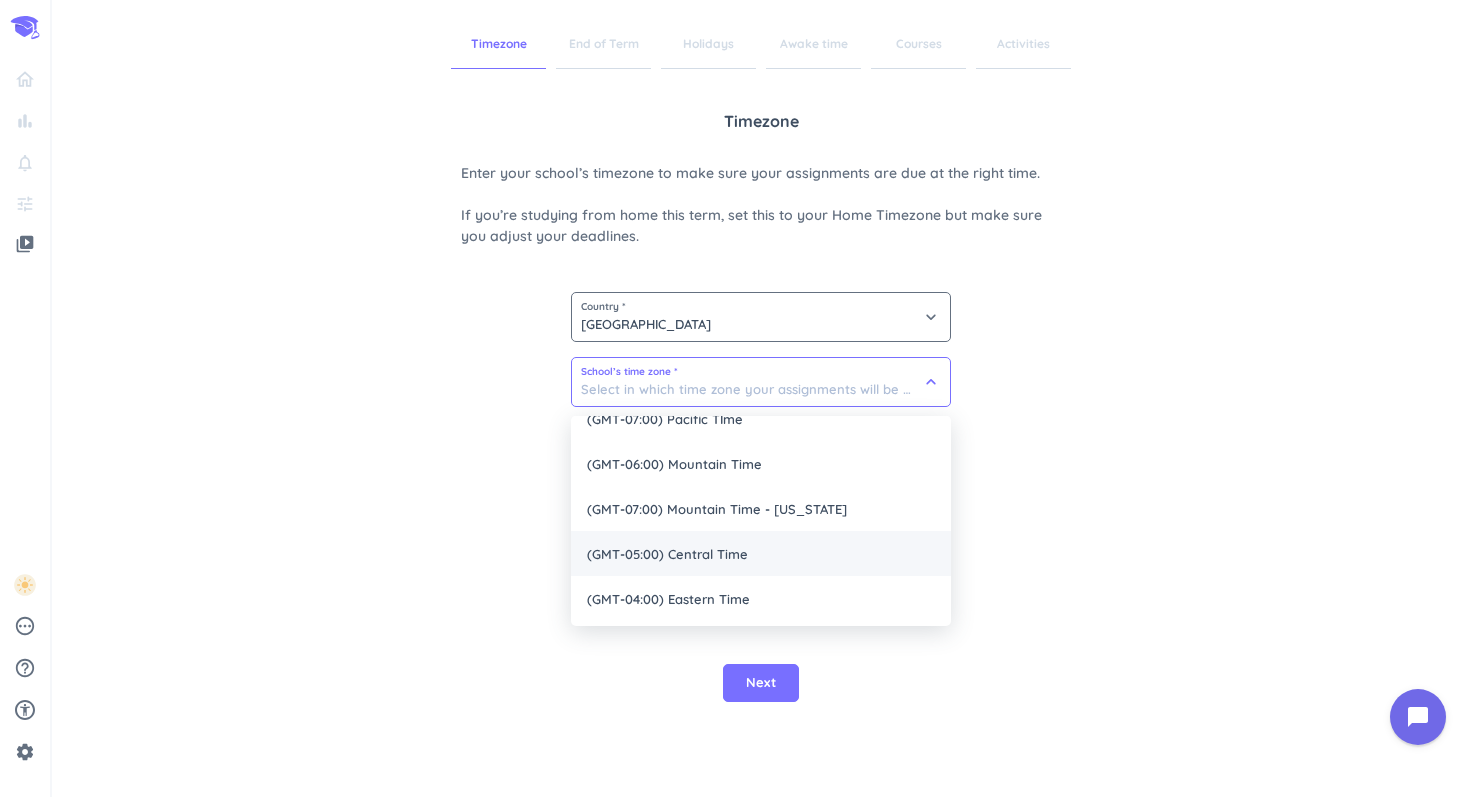 click on "(GMT-05:00) Central Time" at bounding box center (761, 553) 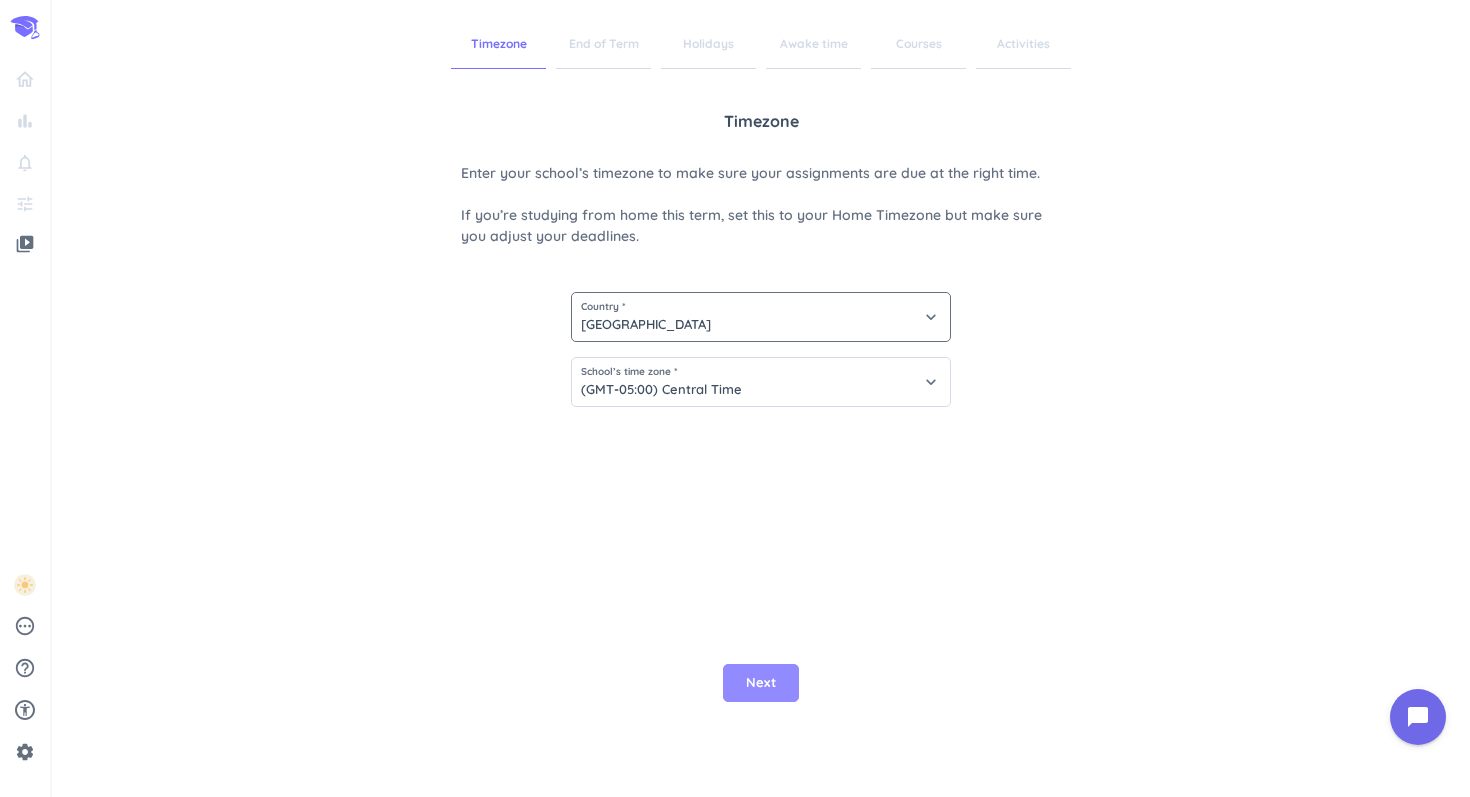click on "Next" at bounding box center [761, 683] 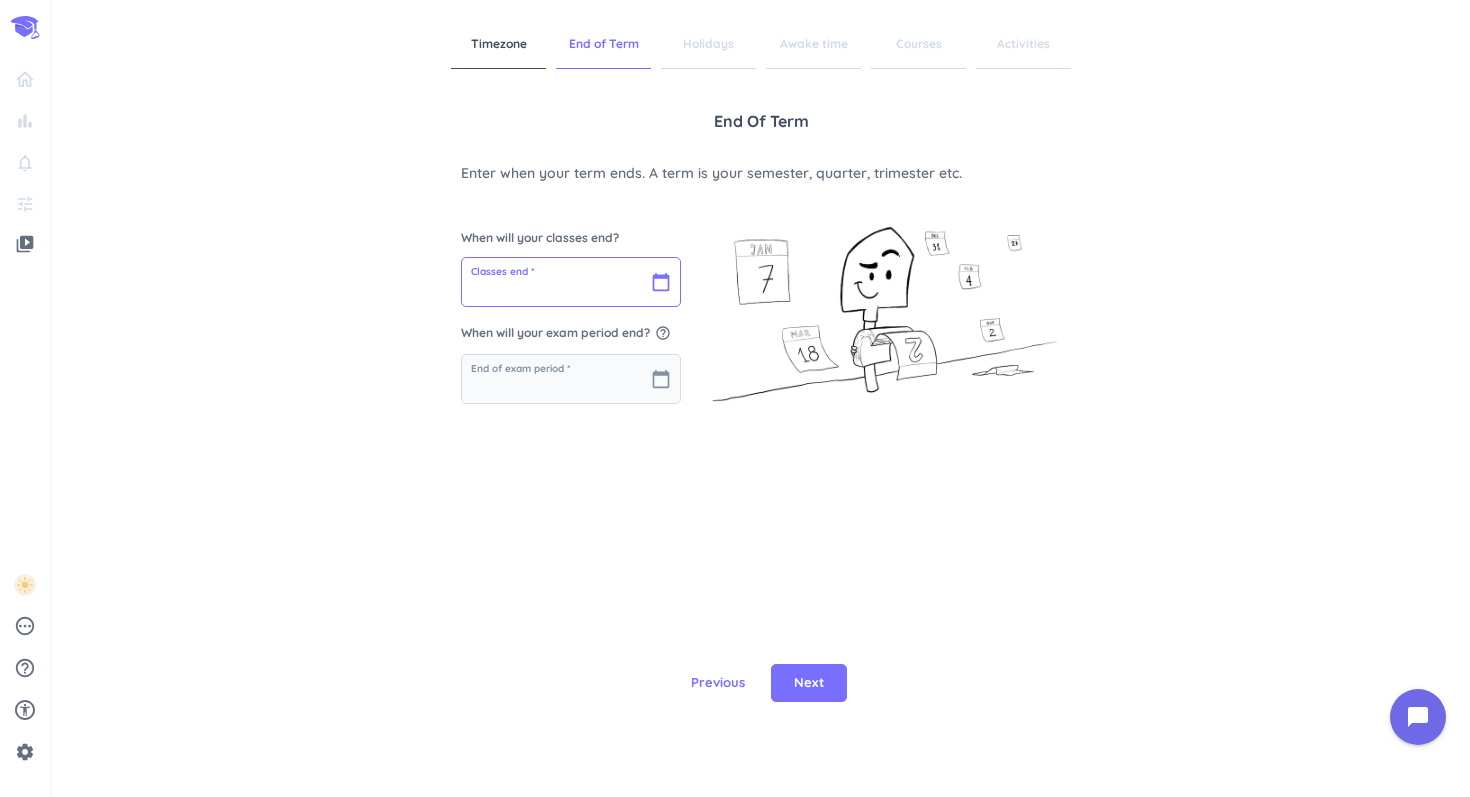 click at bounding box center [571, 282] 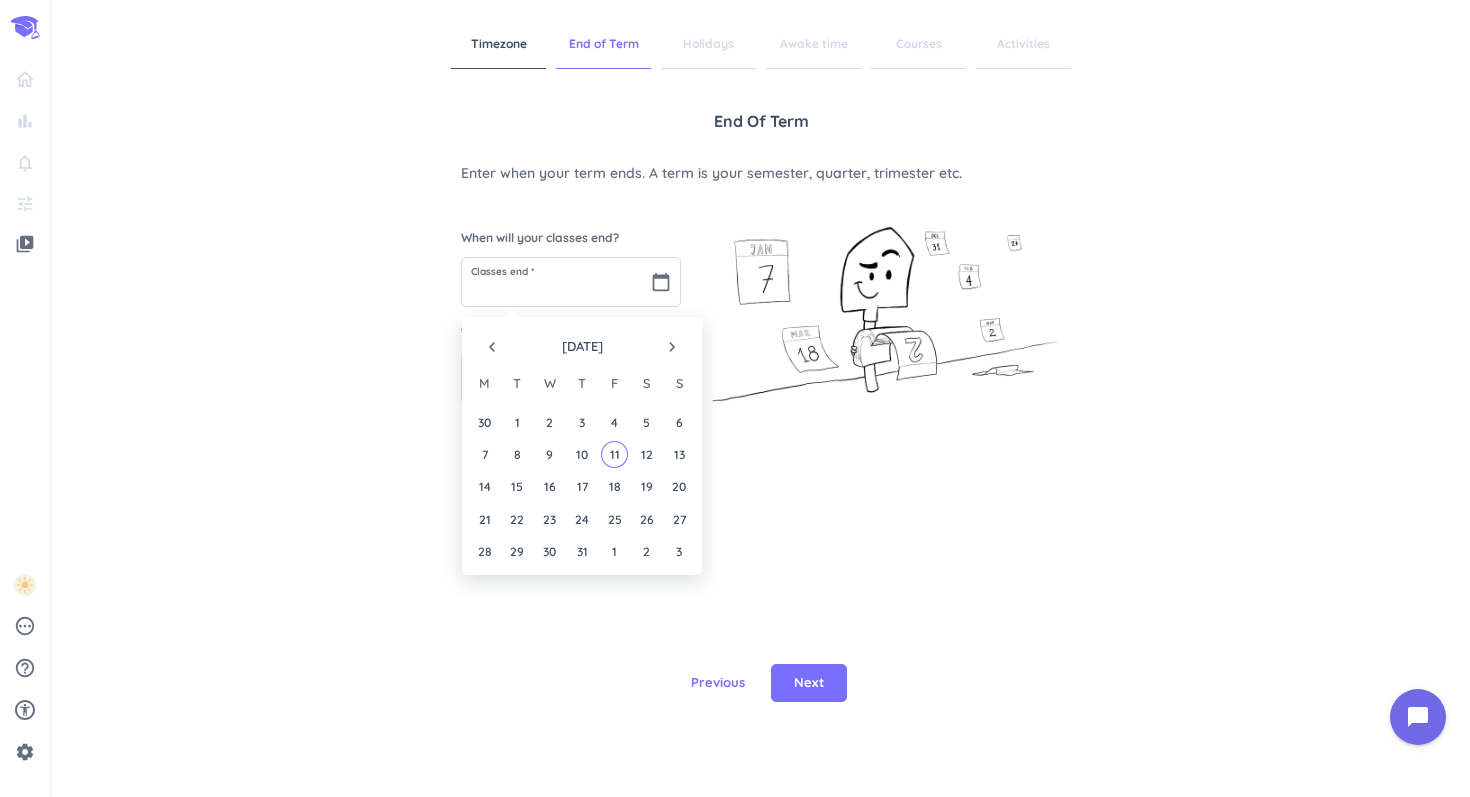click on "navigate_next" at bounding box center (672, 347) 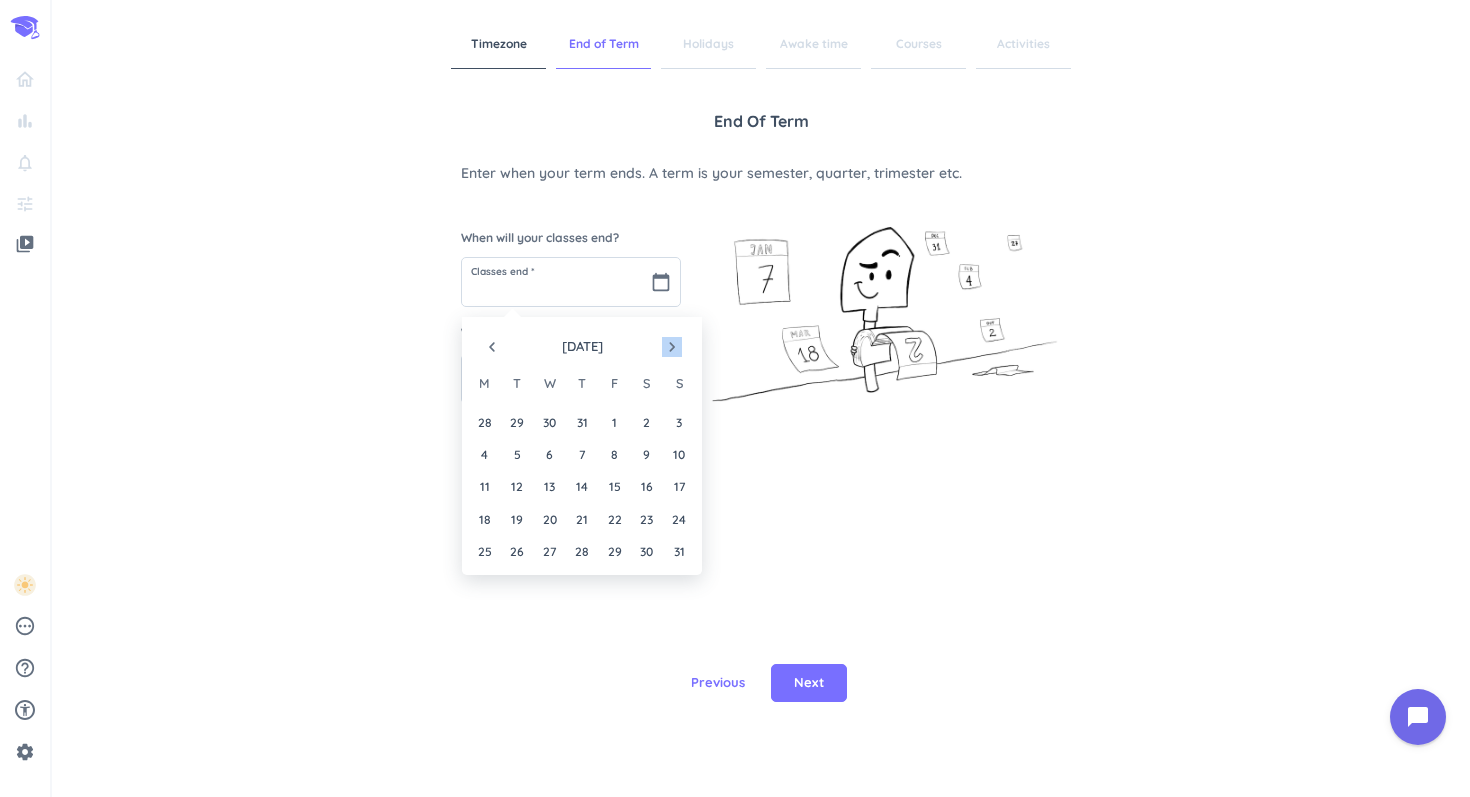 click on "navigate_next" at bounding box center (672, 347) 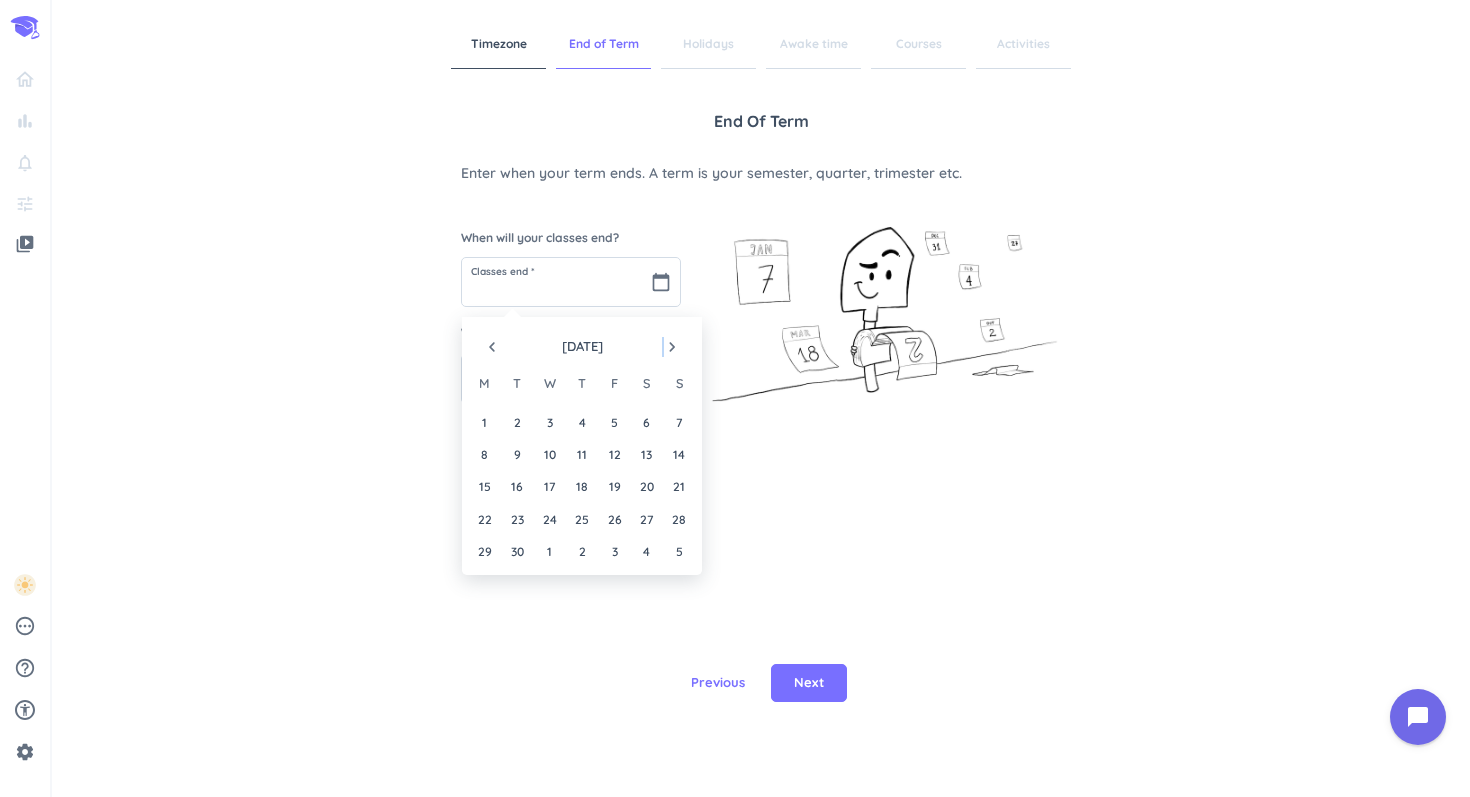 click on "navigate_next" at bounding box center (672, 347) 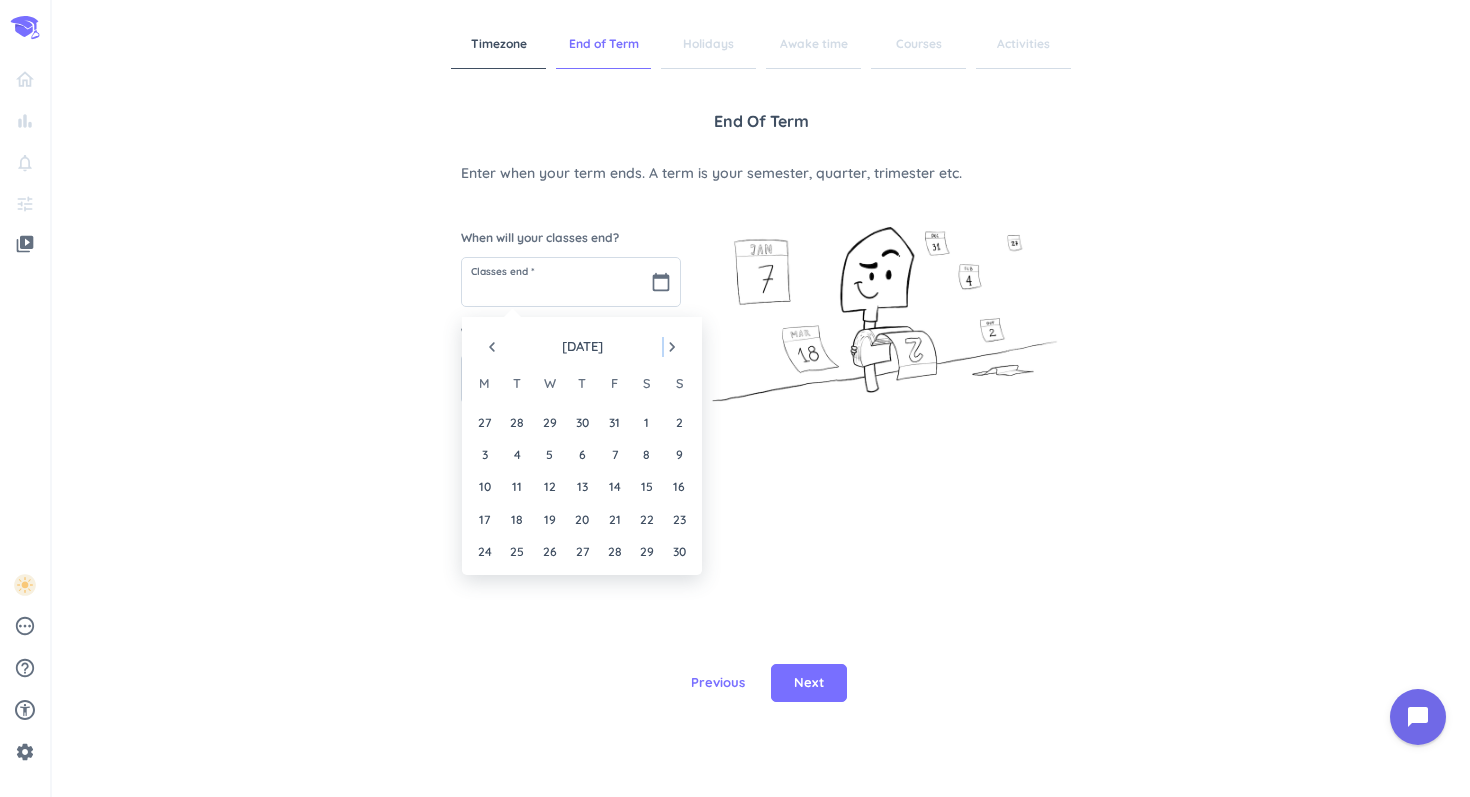 click on "navigate_next" at bounding box center (672, 347) 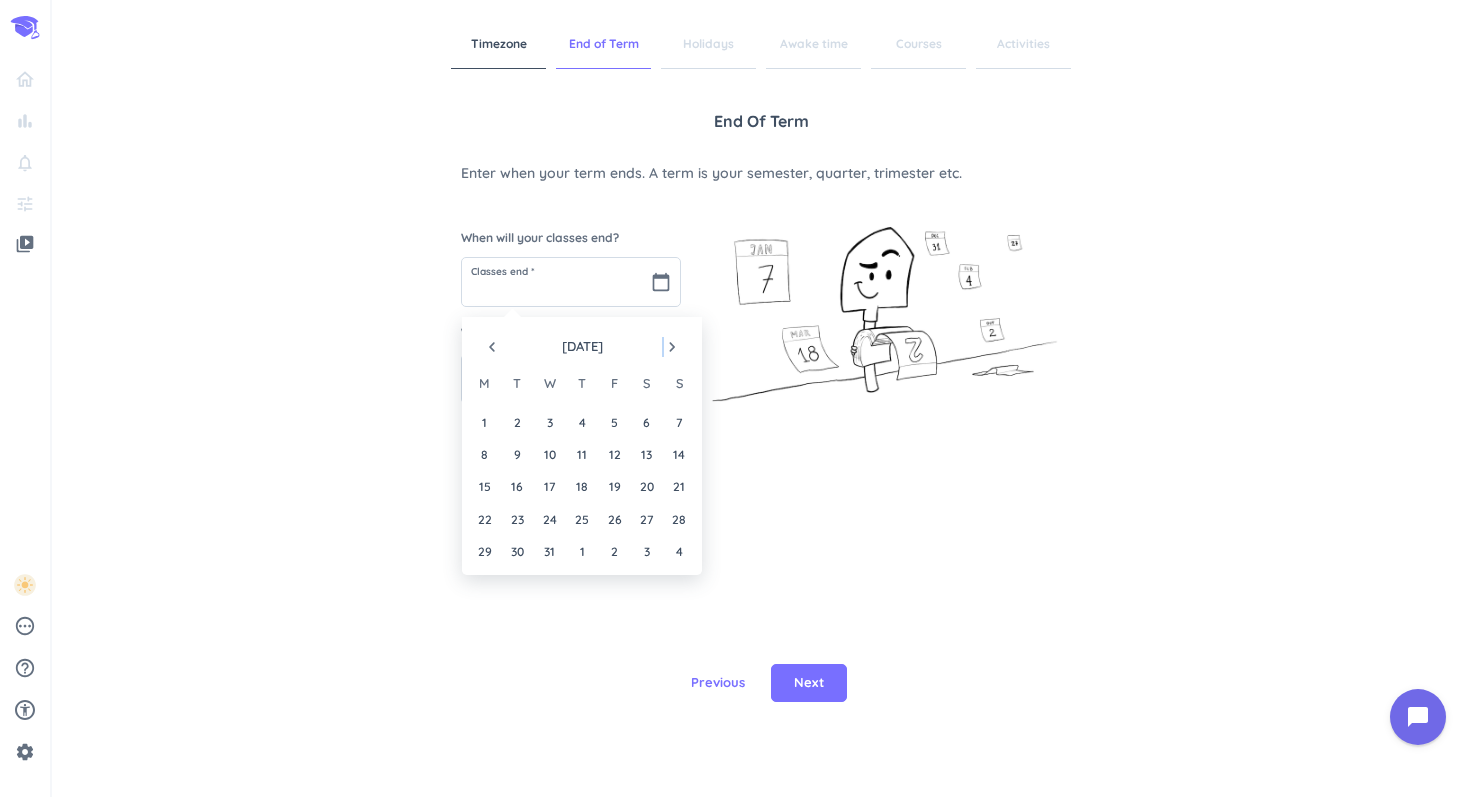 click on "navigate_next" at bounding box center (672, 347) 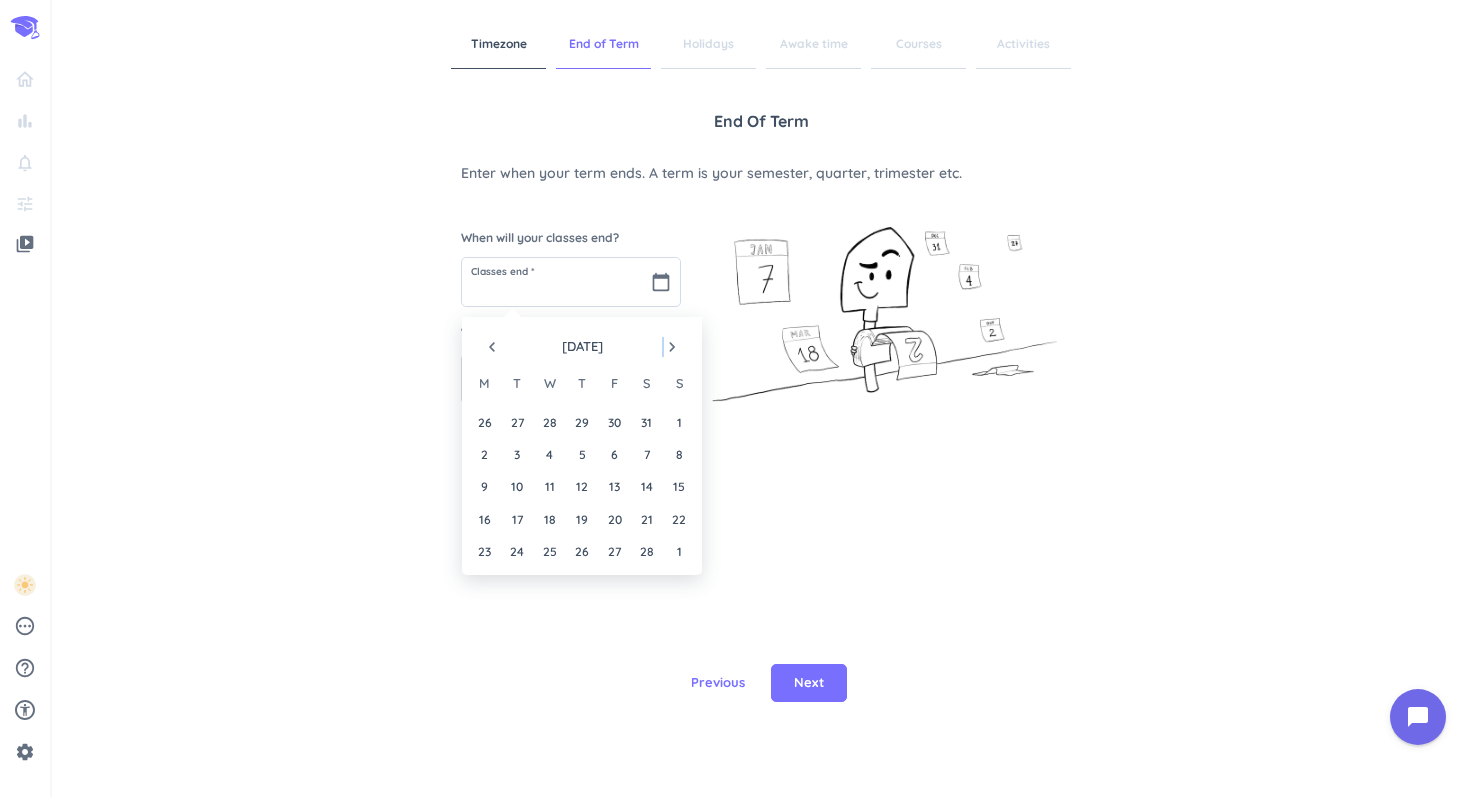 click on "navigate_next" at bounding box center [672, 347] 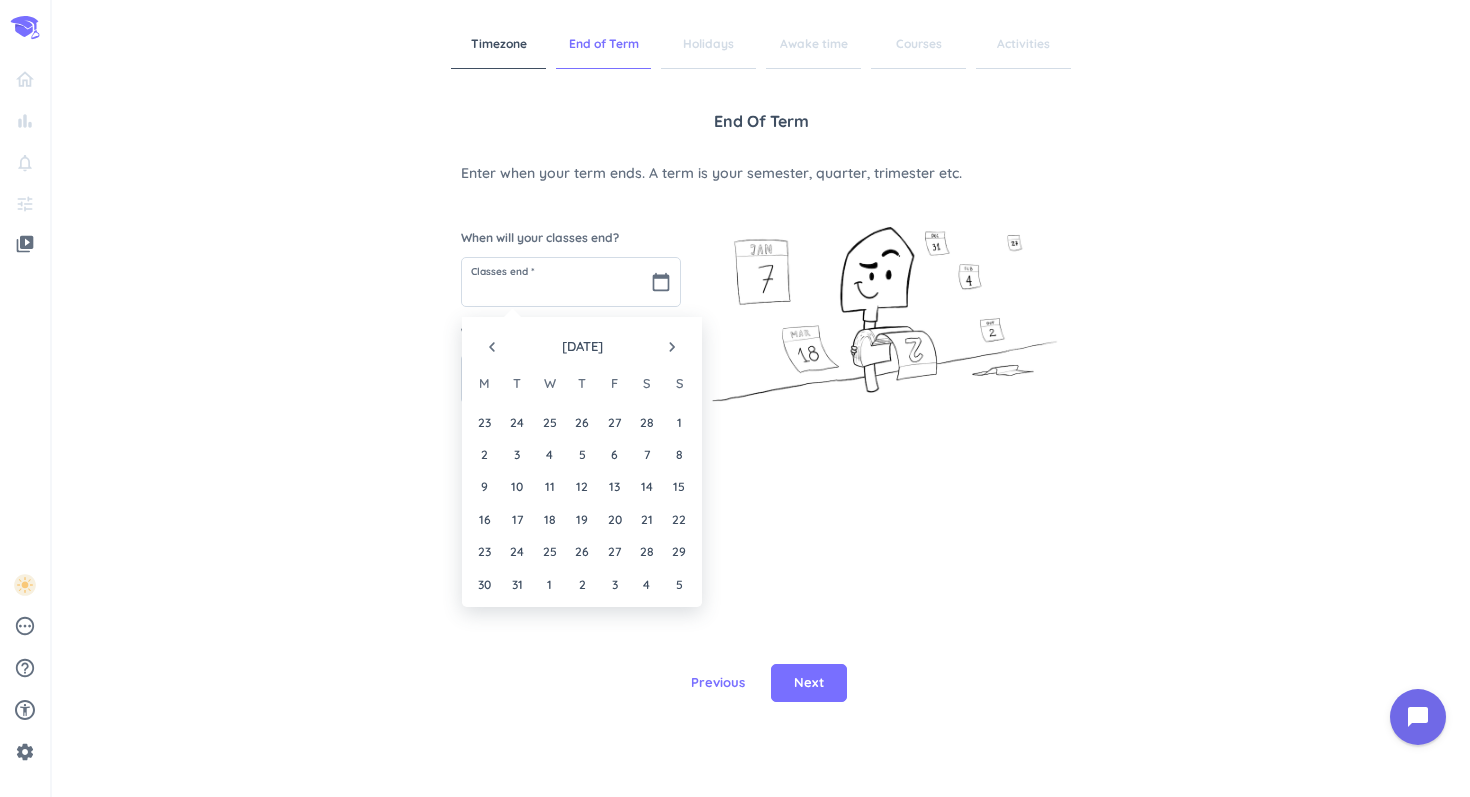 click on "navigate_next" at bounding box center [672, 347] 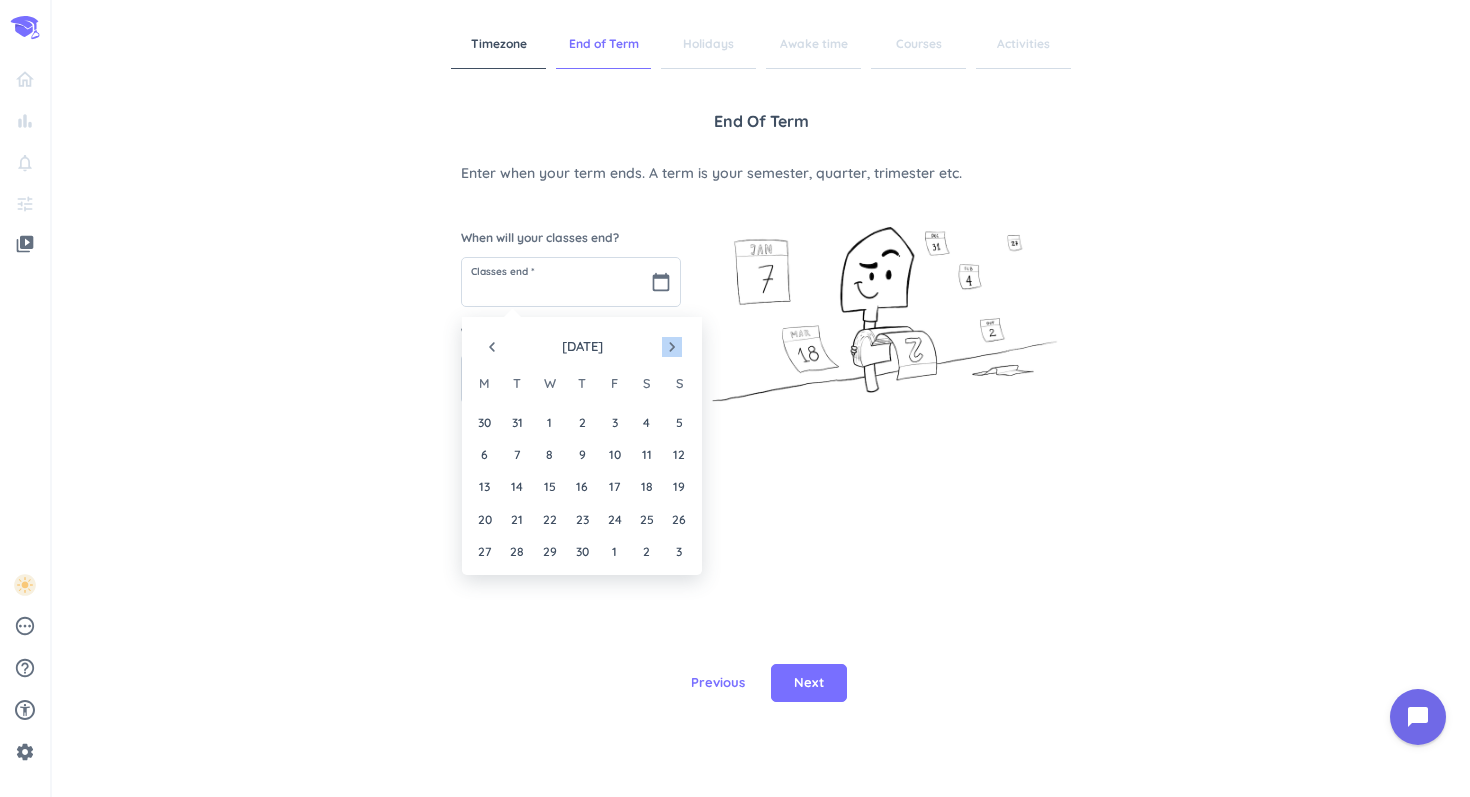 click on "navigate_next" at bounding box center (672, 347) 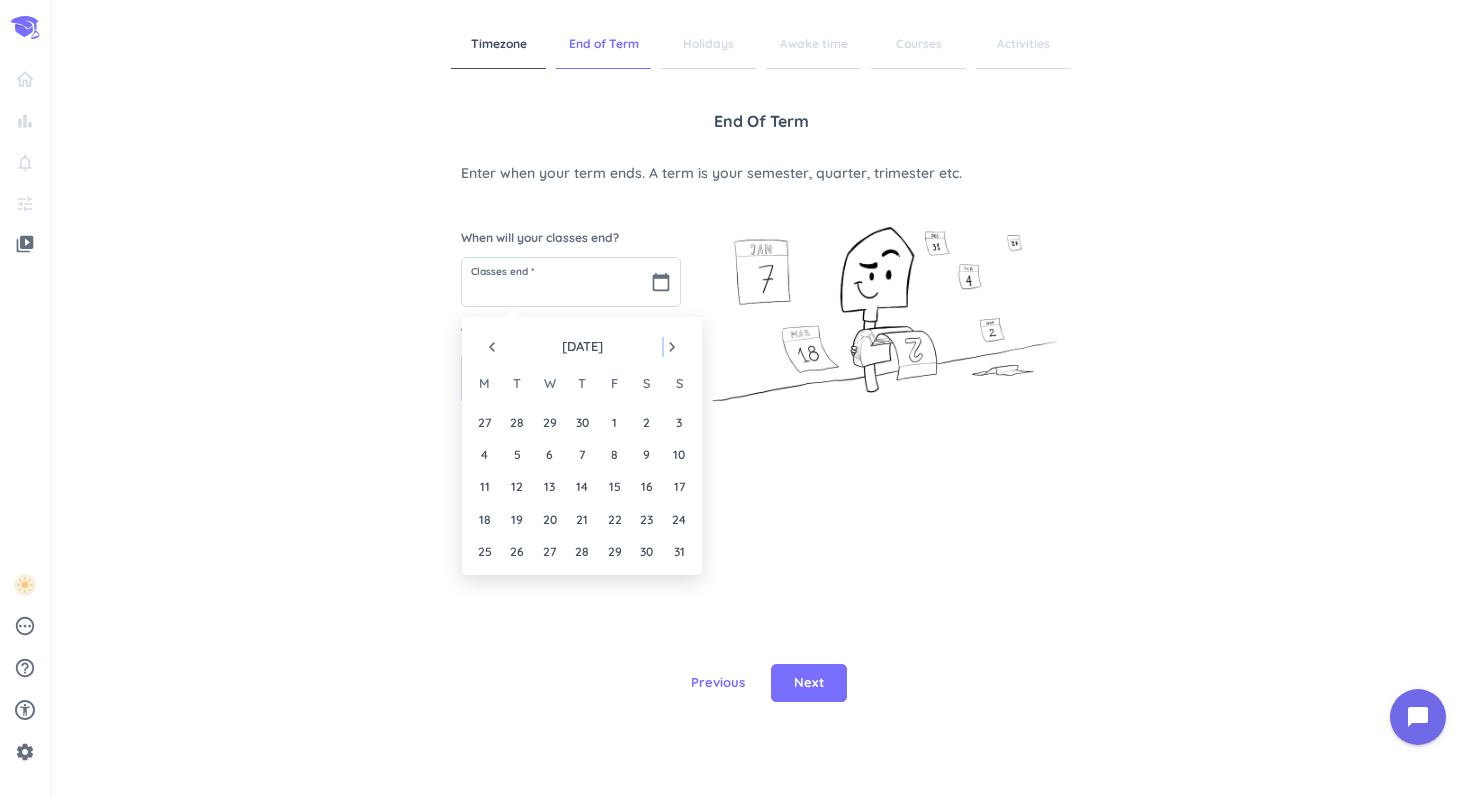 click on "navigate_next" at bounding box center (672, 347) 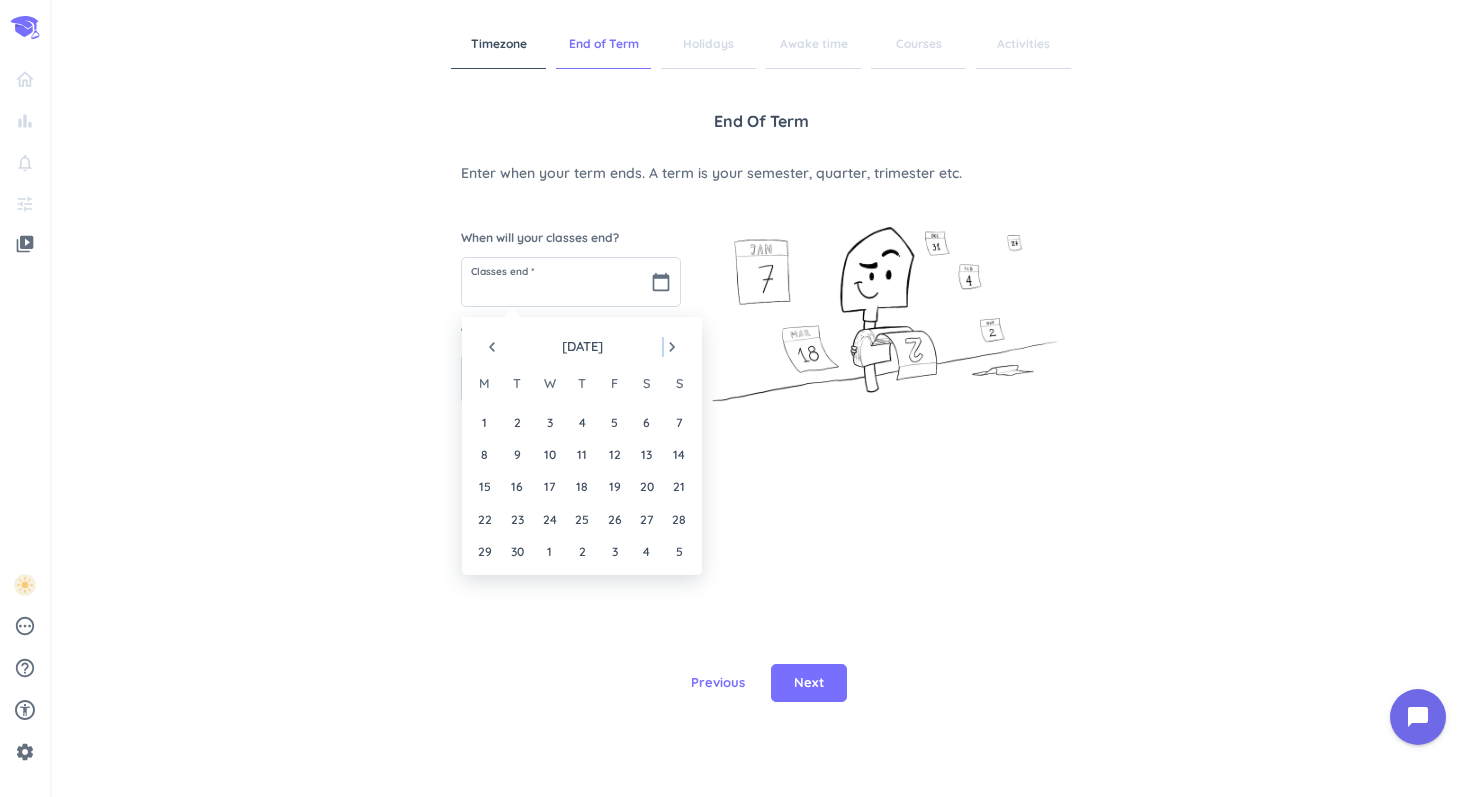 click on "navigate_next" at bounding box center (672, 347) 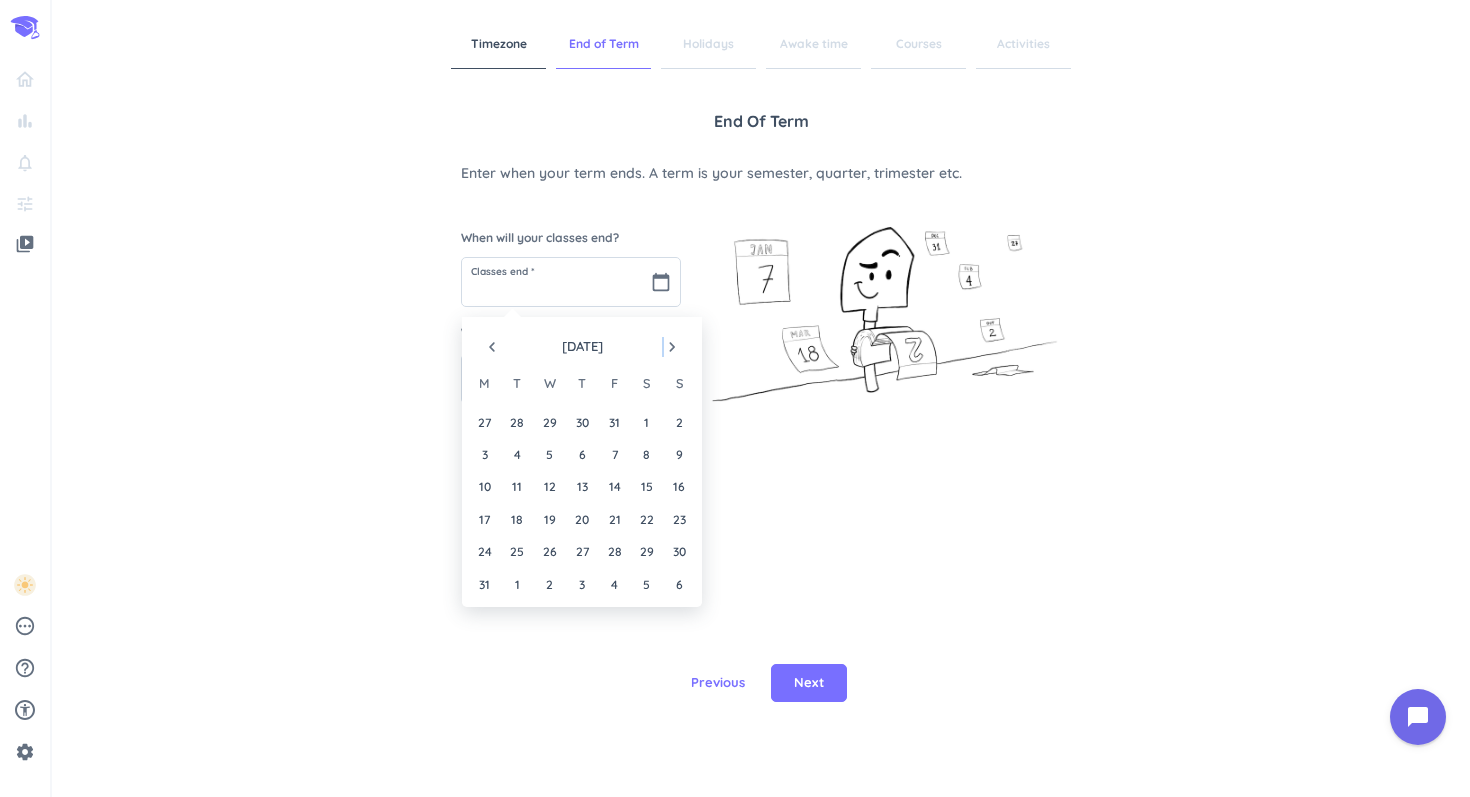 click on "navigate_next" at bounding box center [672, 347] 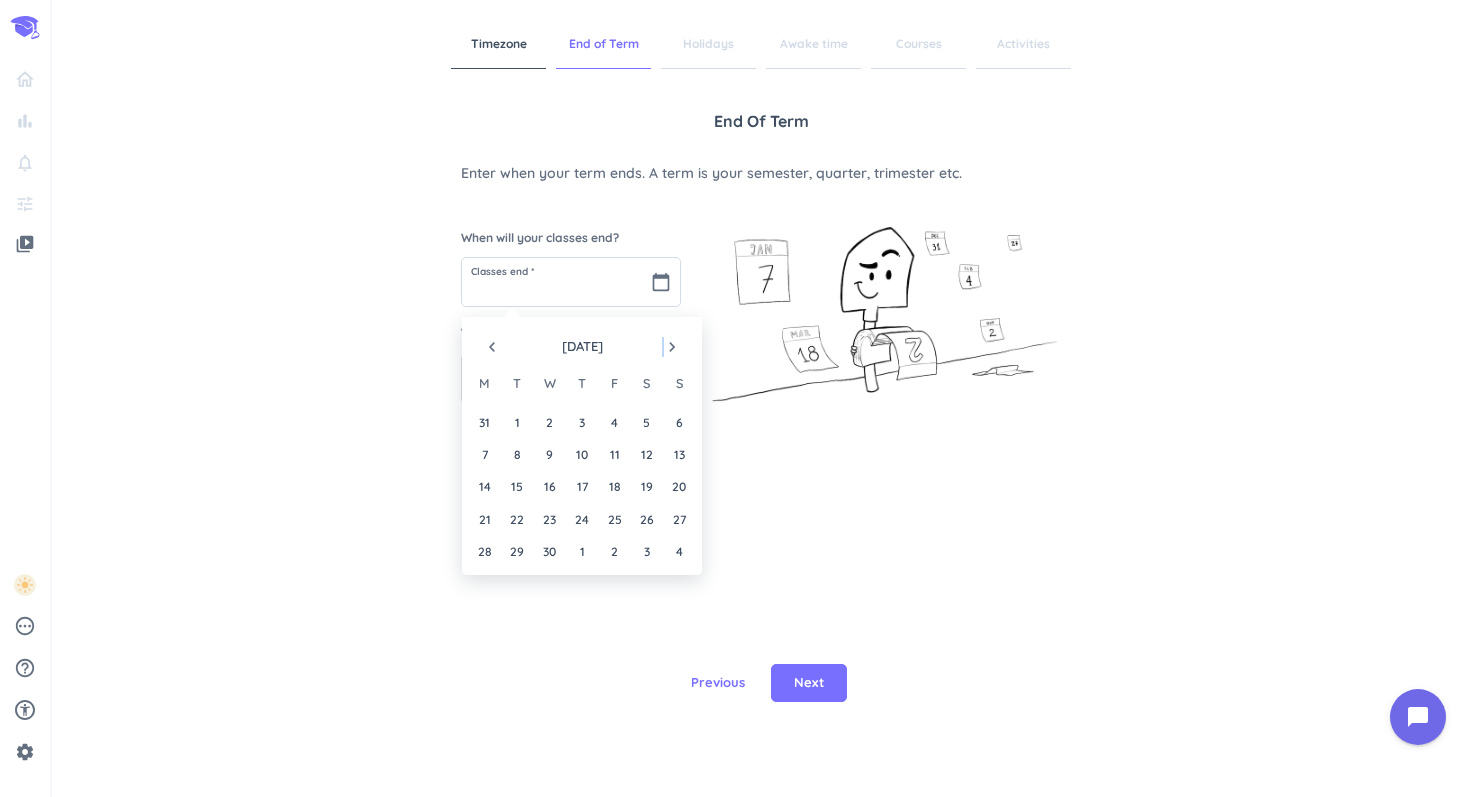 click on "navigate_next" at bounding box center [672, 347] 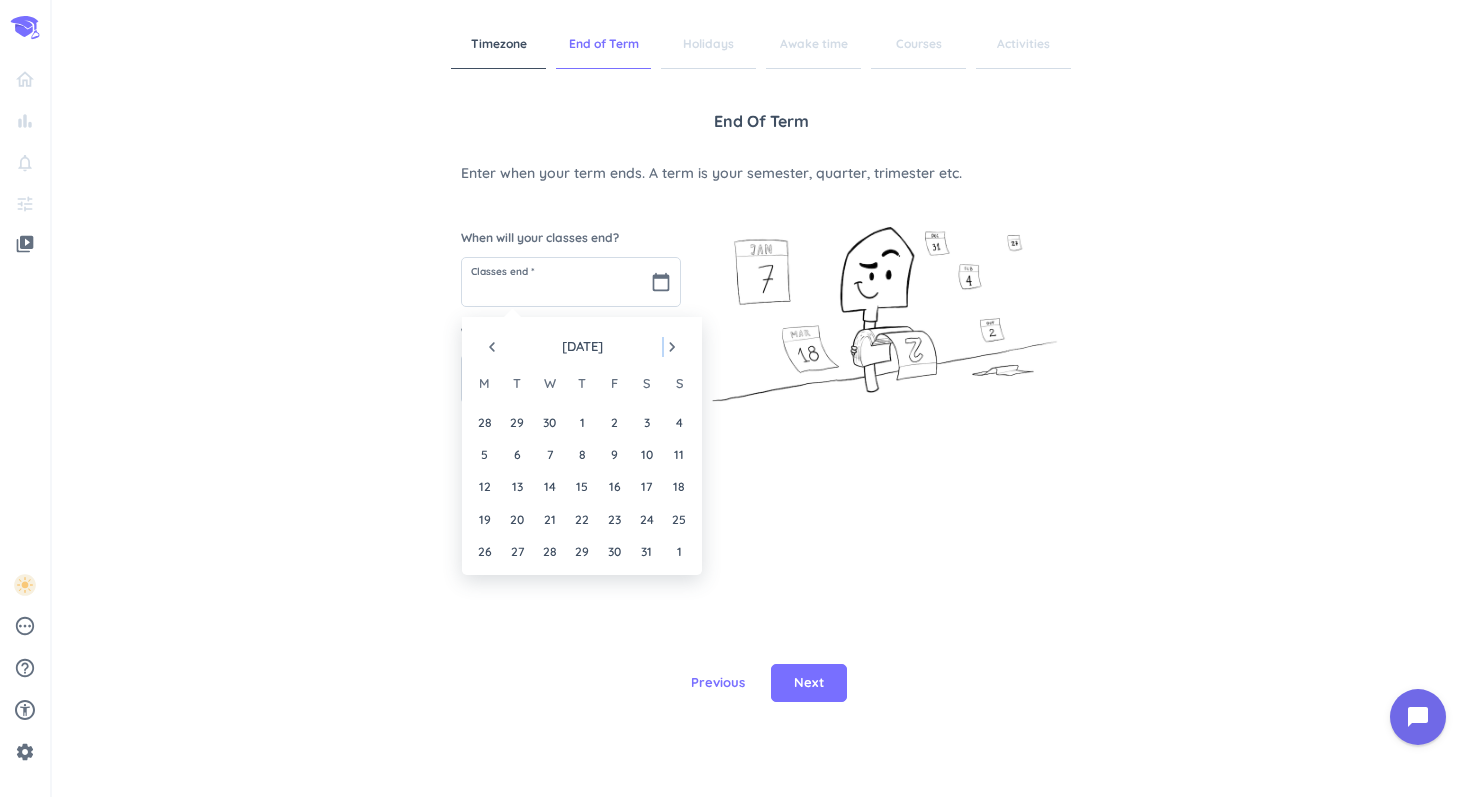 click on "navigate_next" at bounding box center (672, 347) 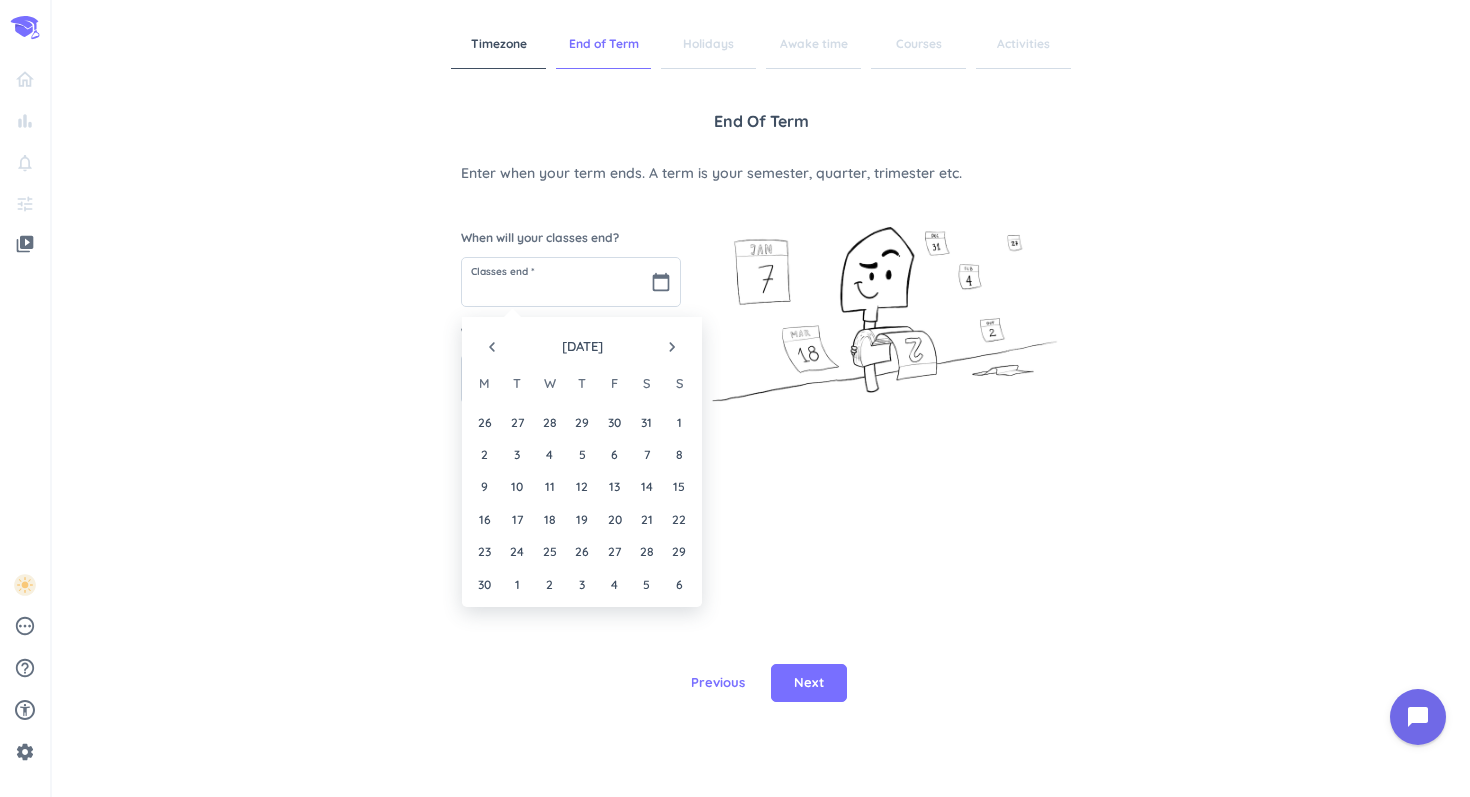 click on "navigate_next" at bounding box center (672, 347) 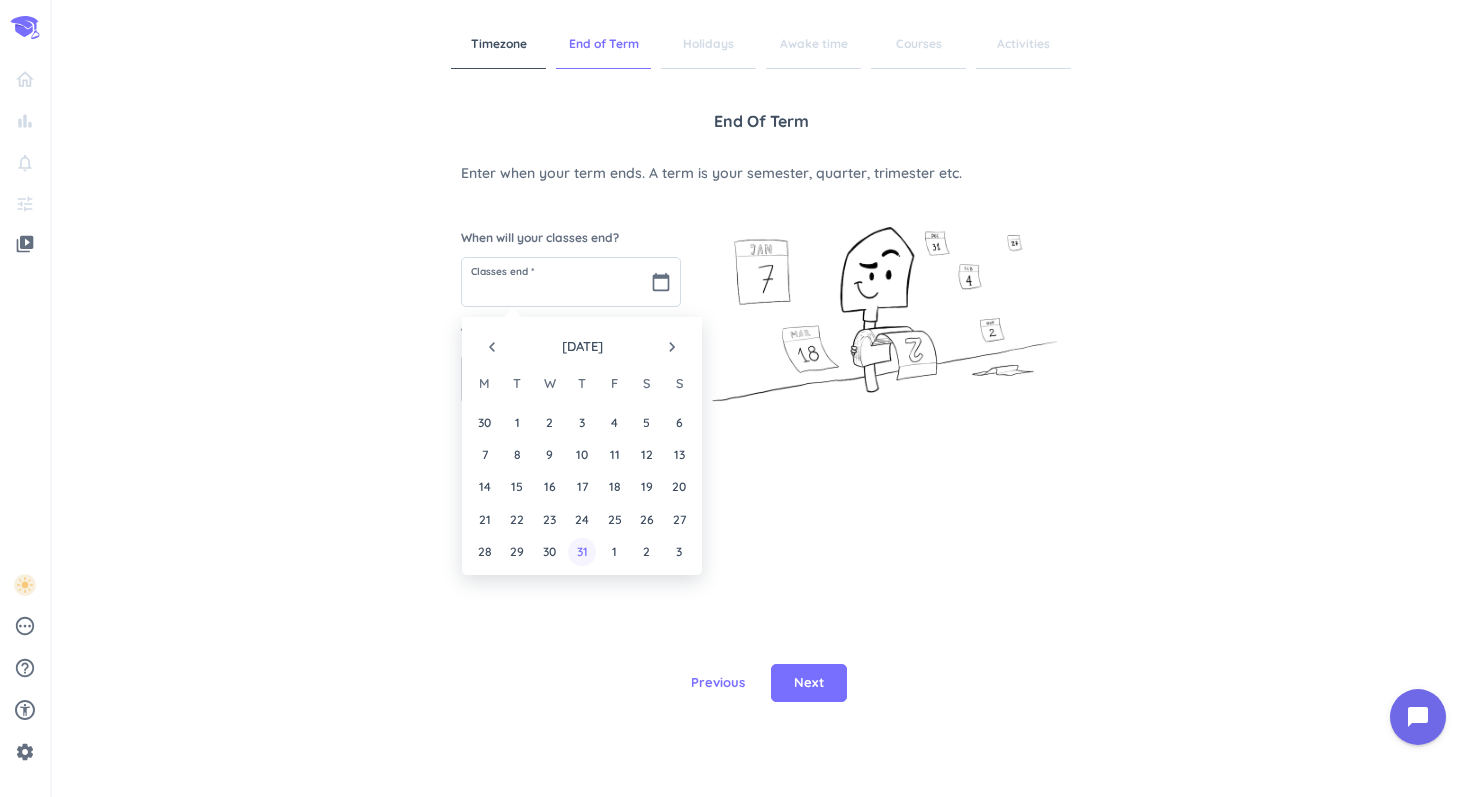 click on "31" at bounding box center (581, 551) 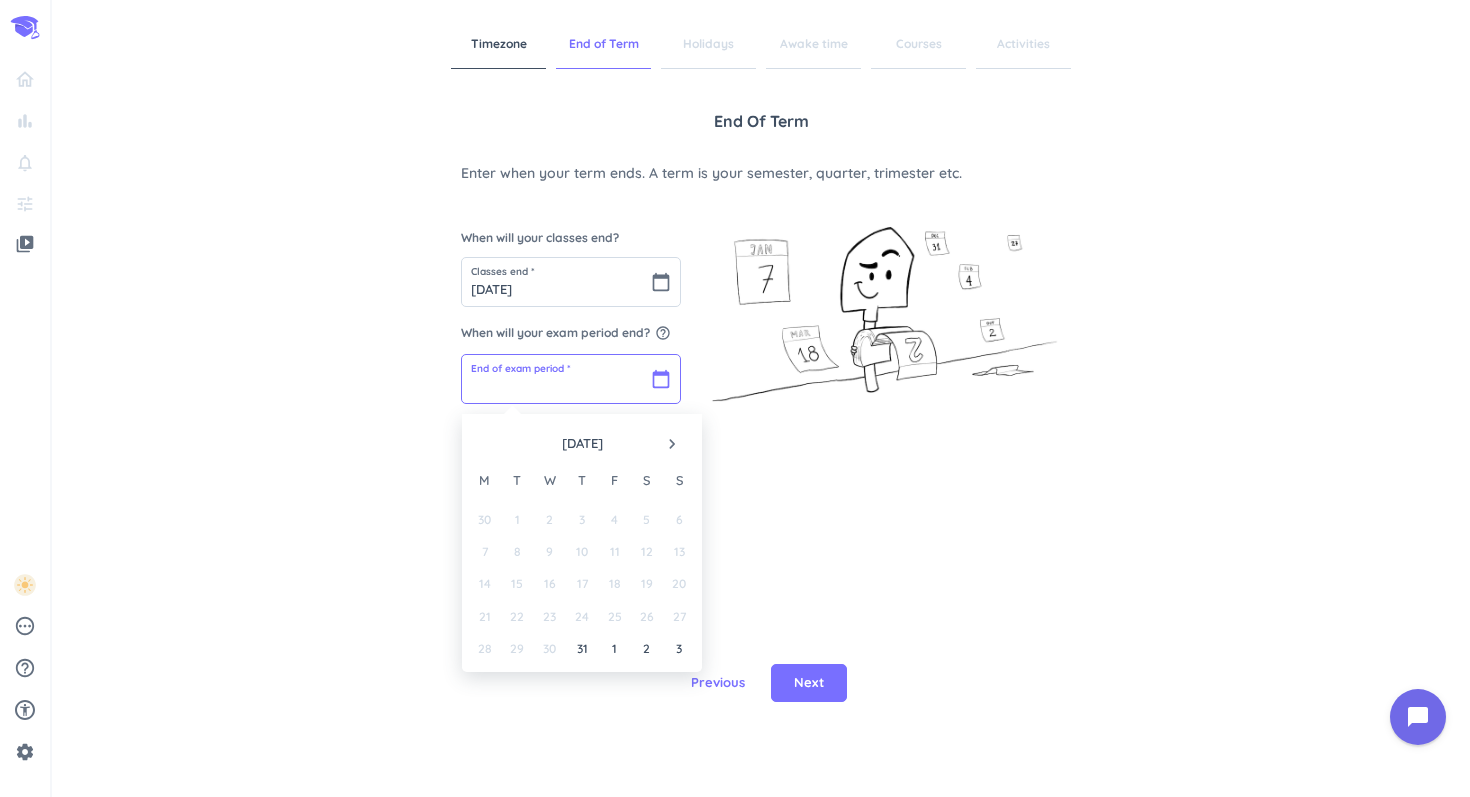 click at bounding box center [571, 379] 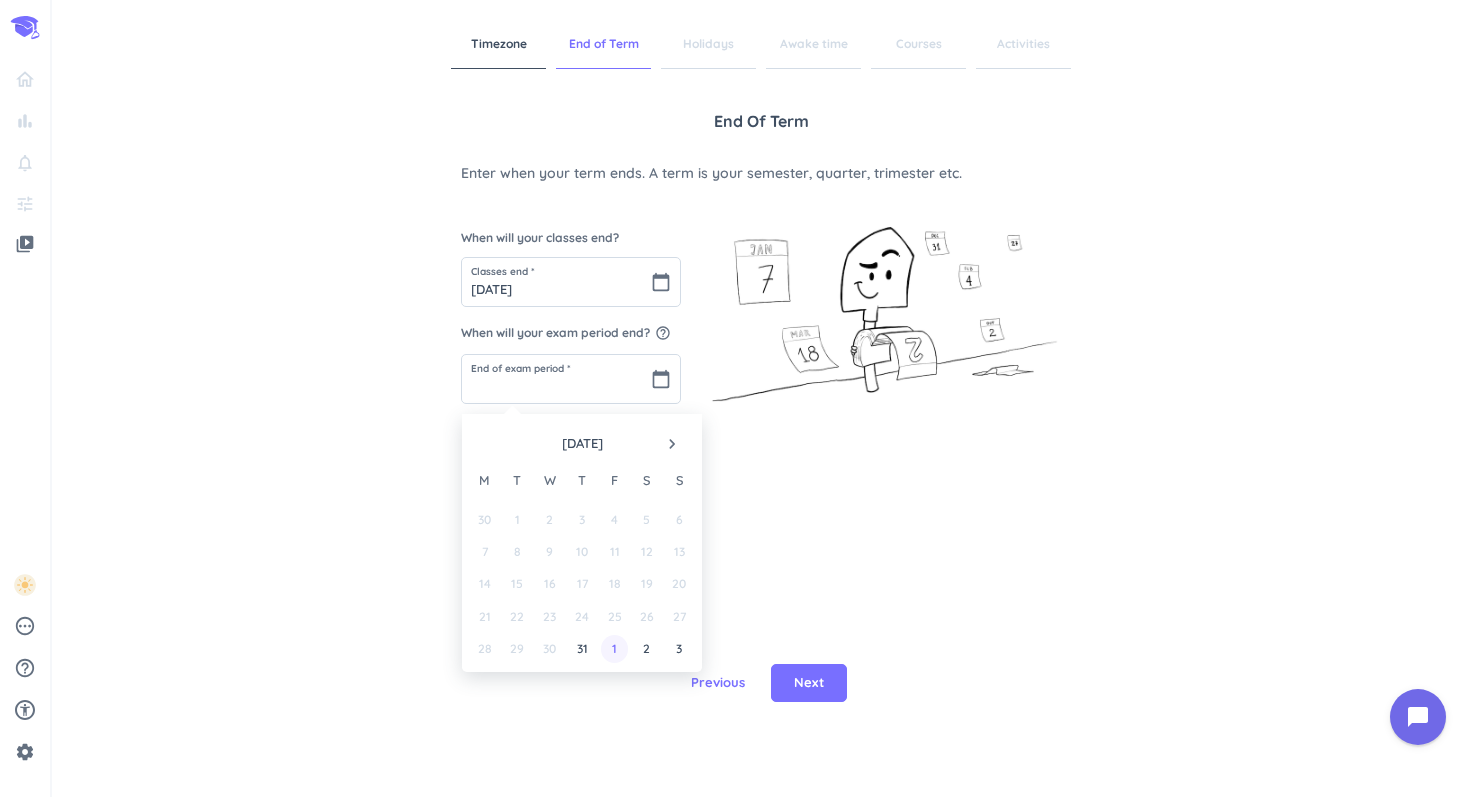 click on "1" at bounding box center (614, 648) 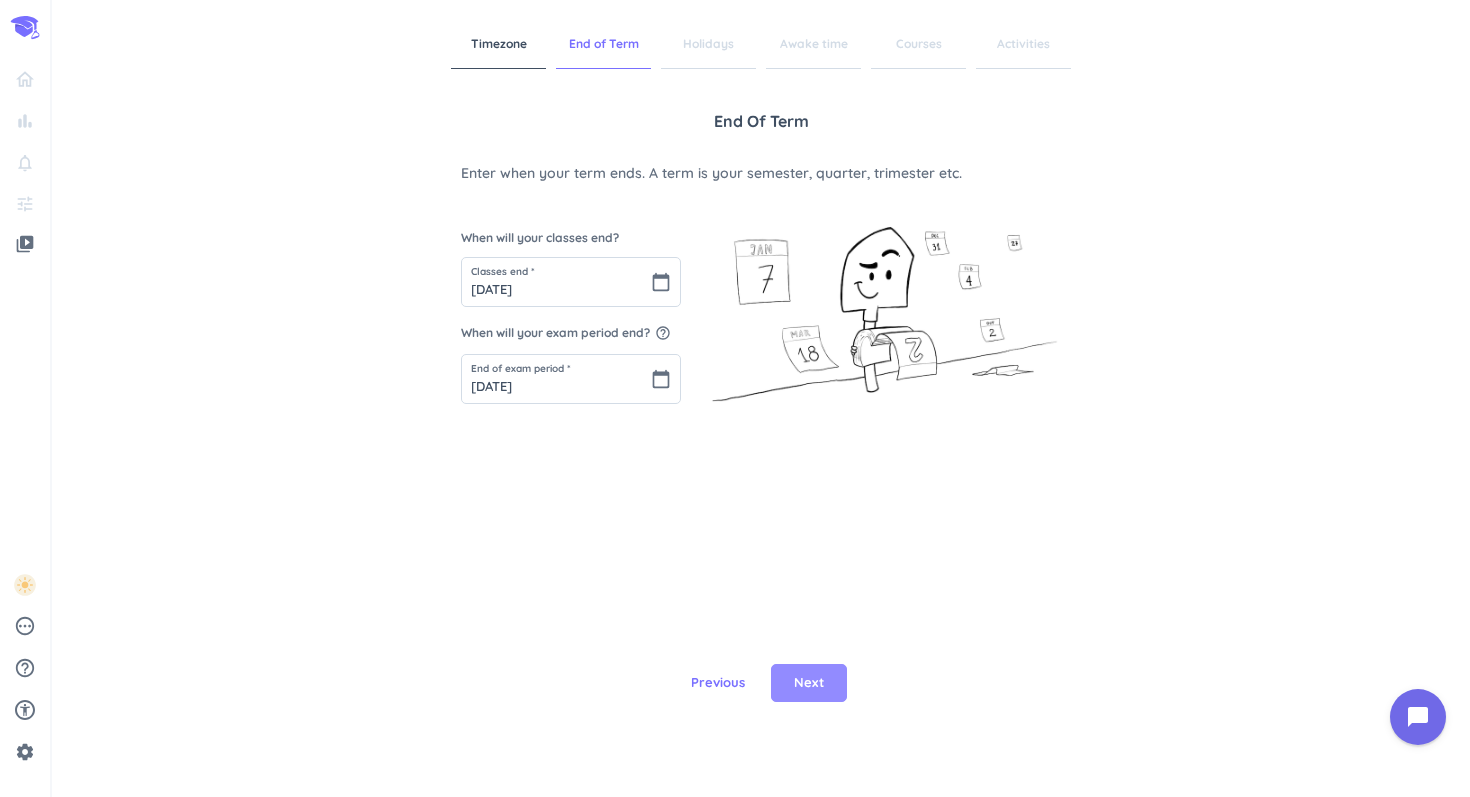 click on "Next" at bounding box center [809, 683] 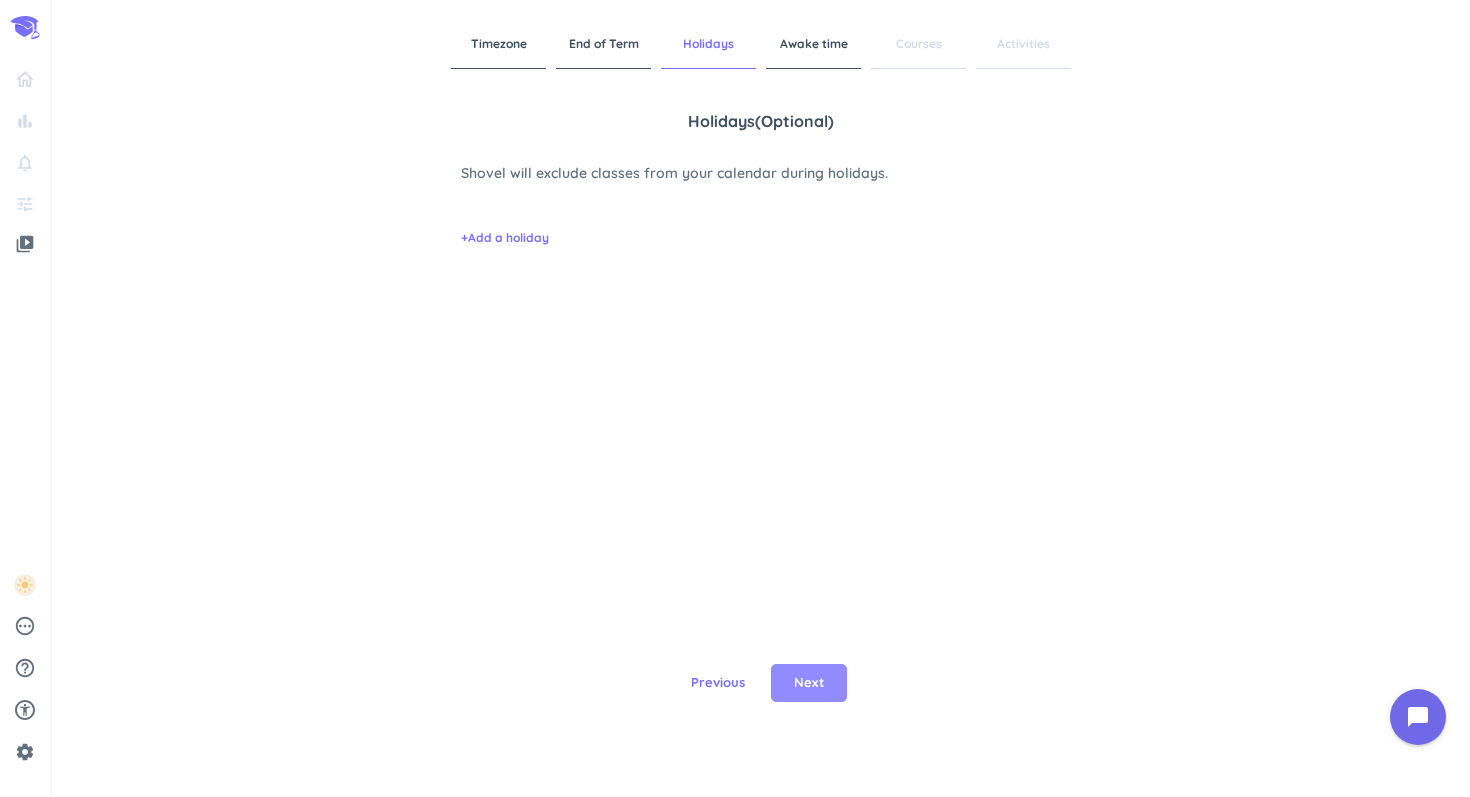 click on "Next" at bounding box center (809, 683) 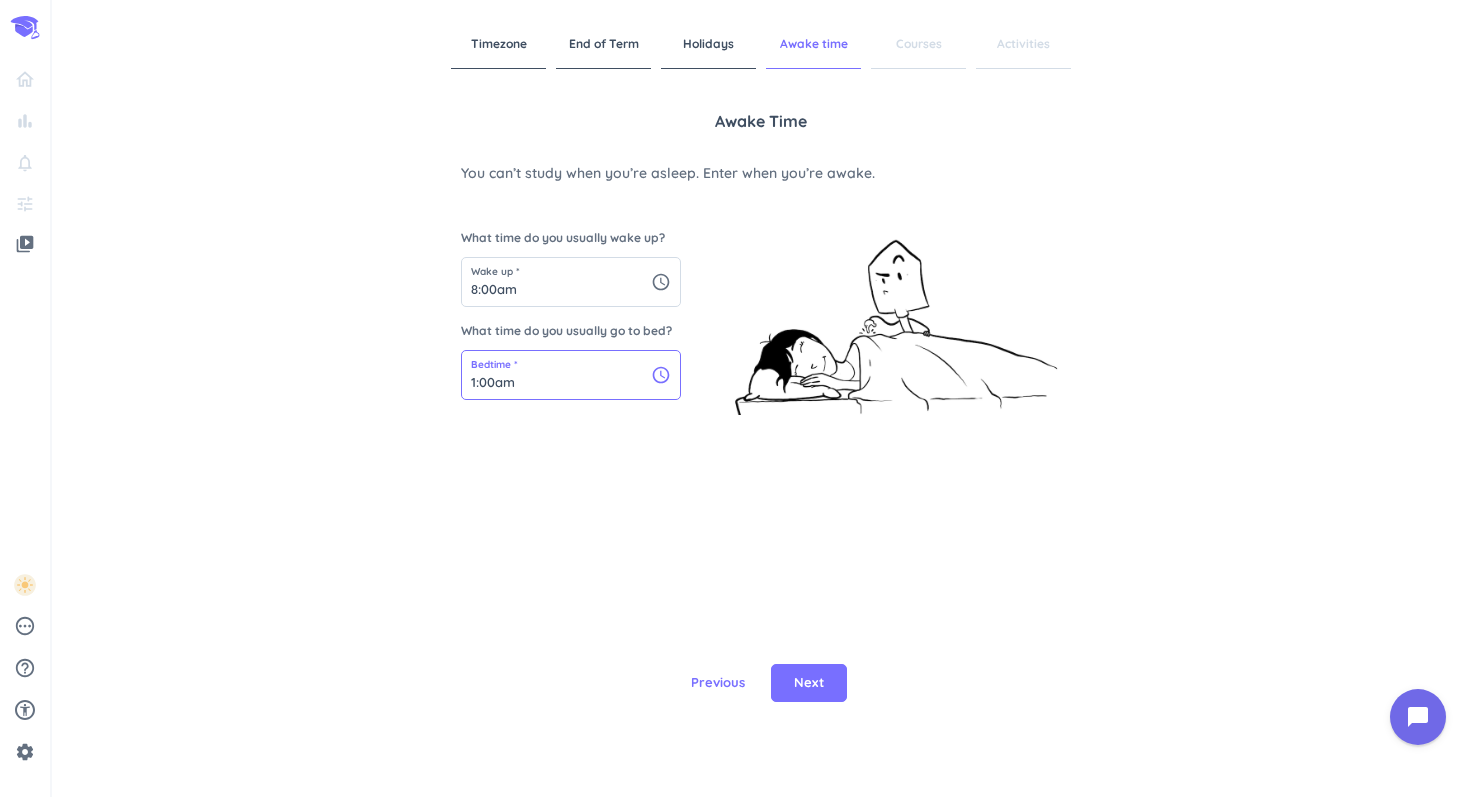click on "1:00am" at bounding box center (571, 375) 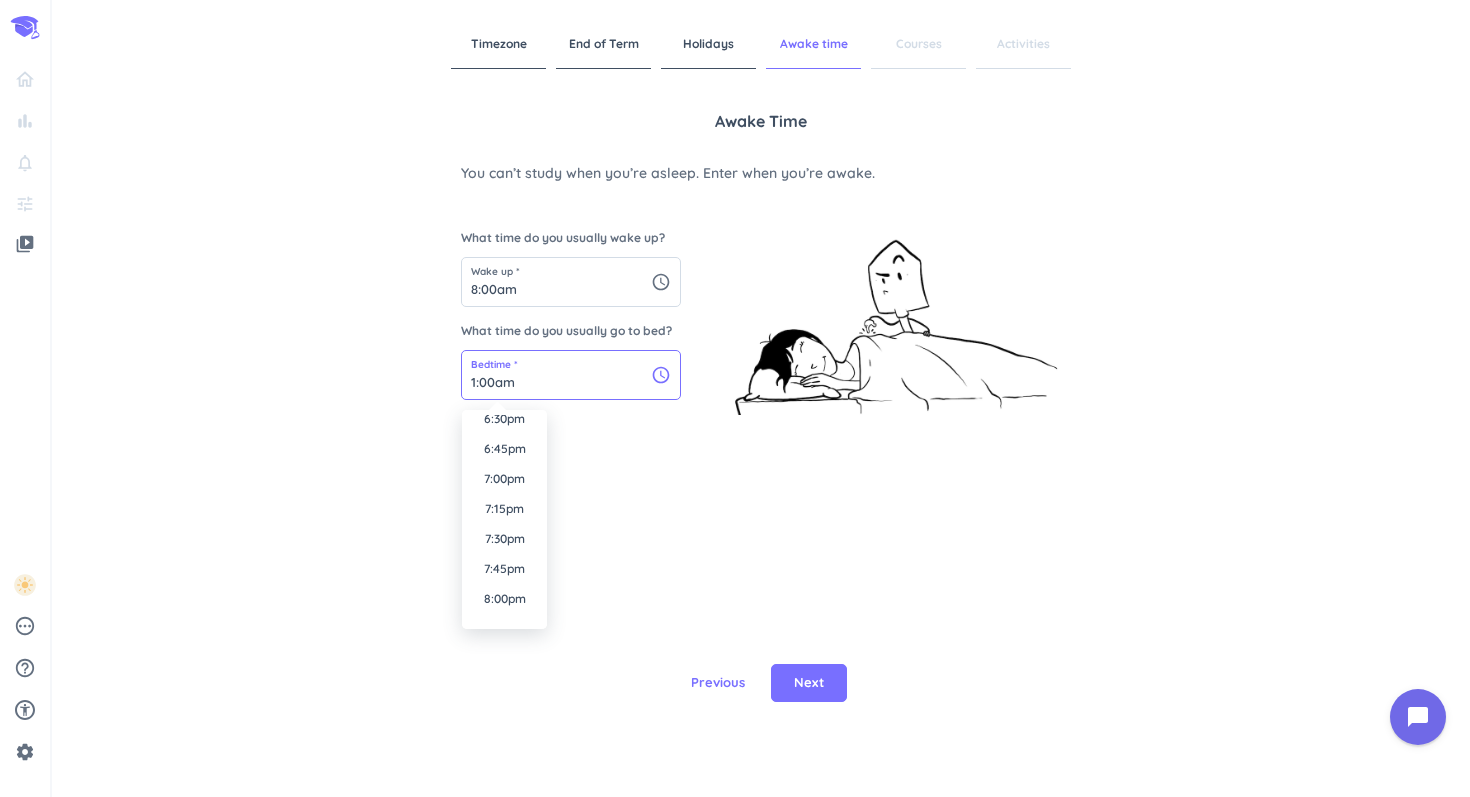 scroll, scrollTop: 2671, scrollLeft: 0, axis: vertical 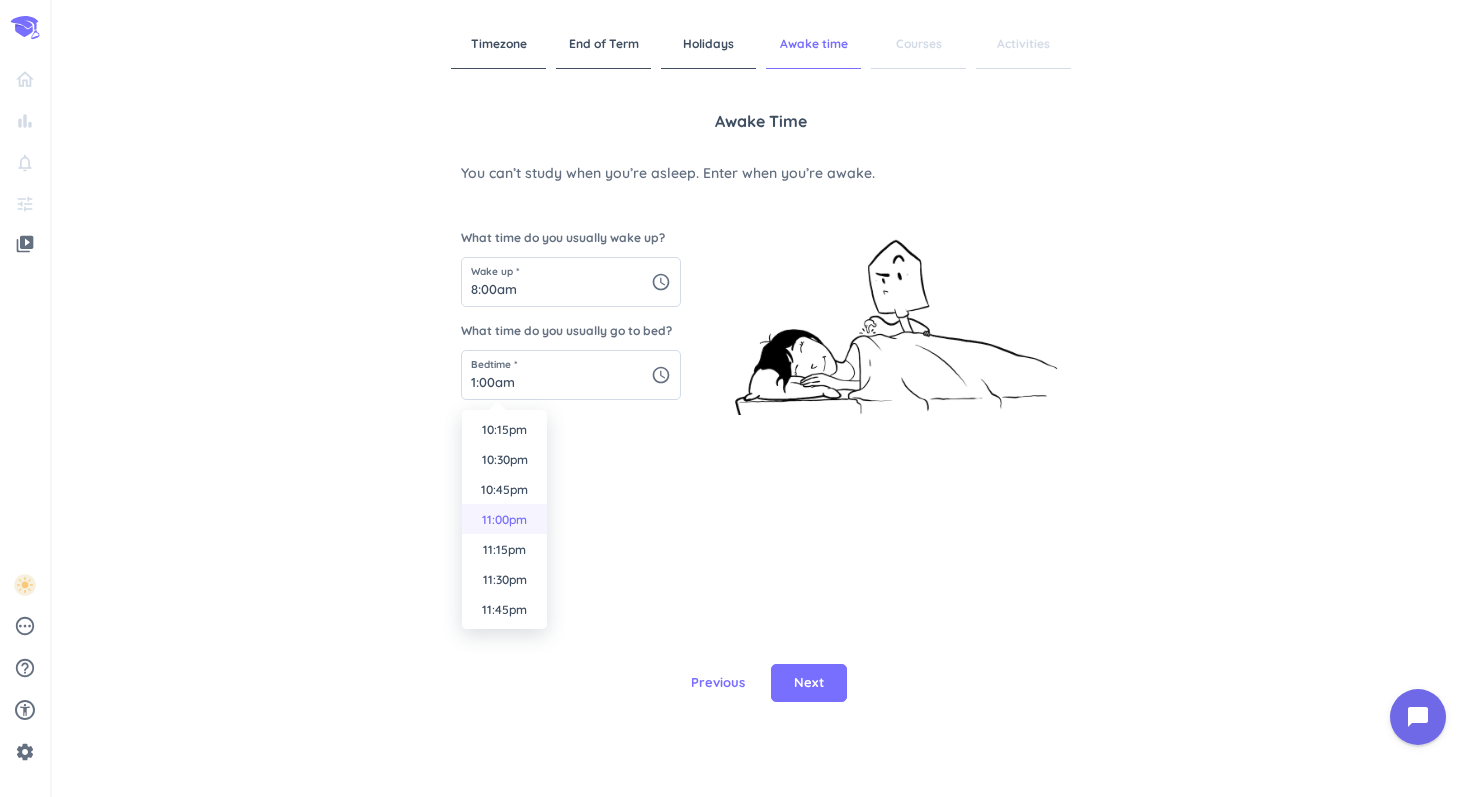 click on "11:00pm" at bounding box center [504, 519] 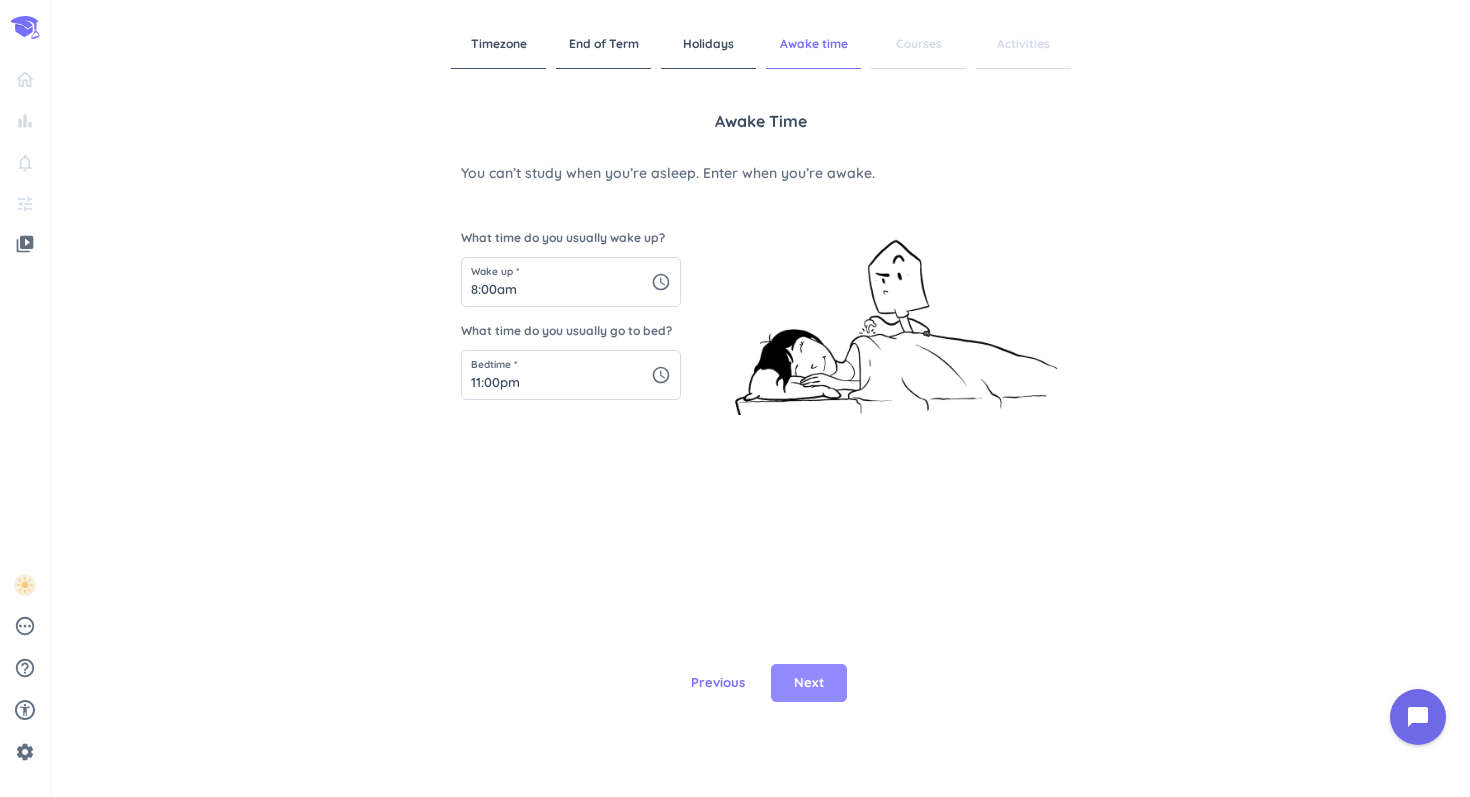 click on "Next" at bounding box center [809, 683] 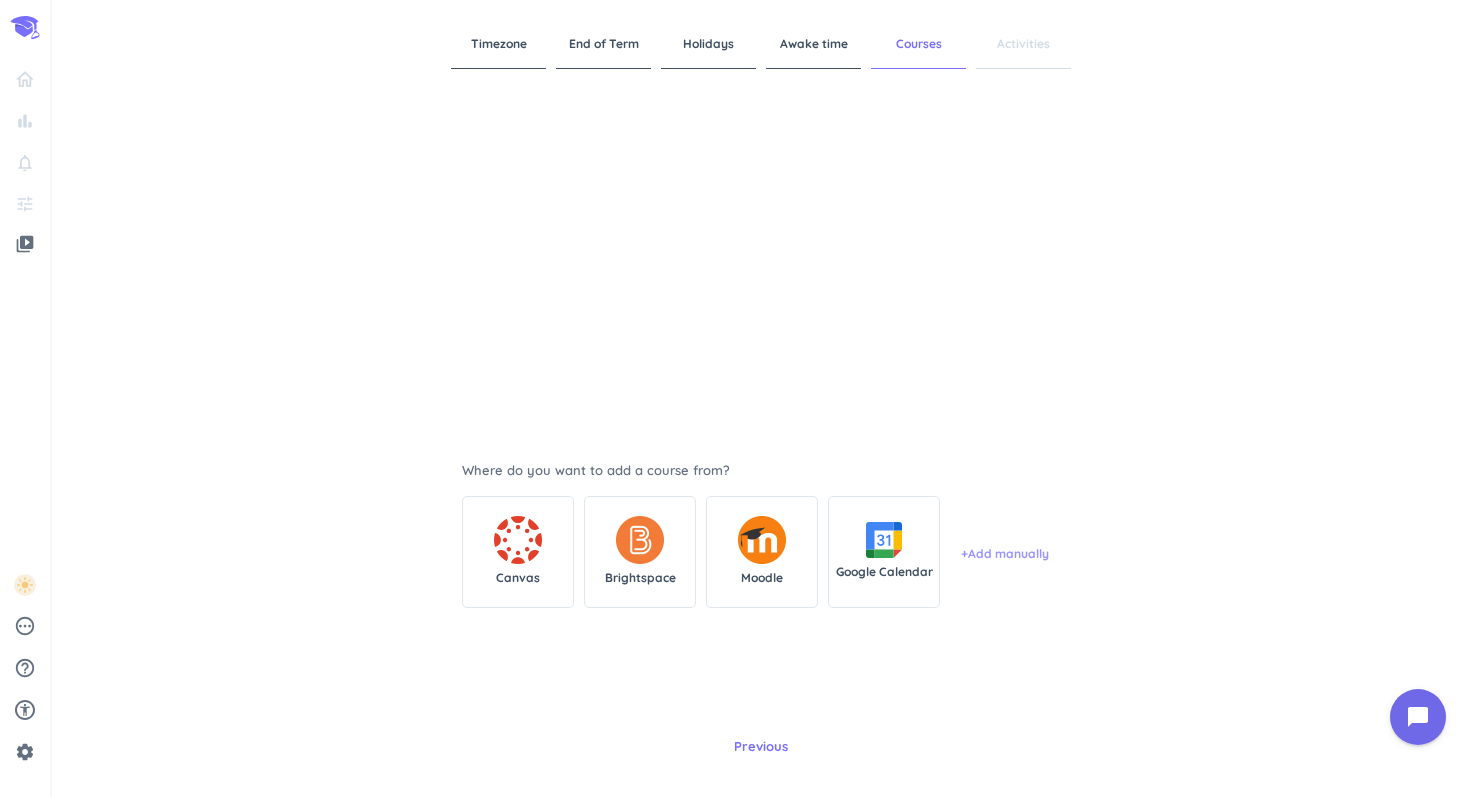 scroll, scrollTop: 0, scrollLeft: 0, axis: both 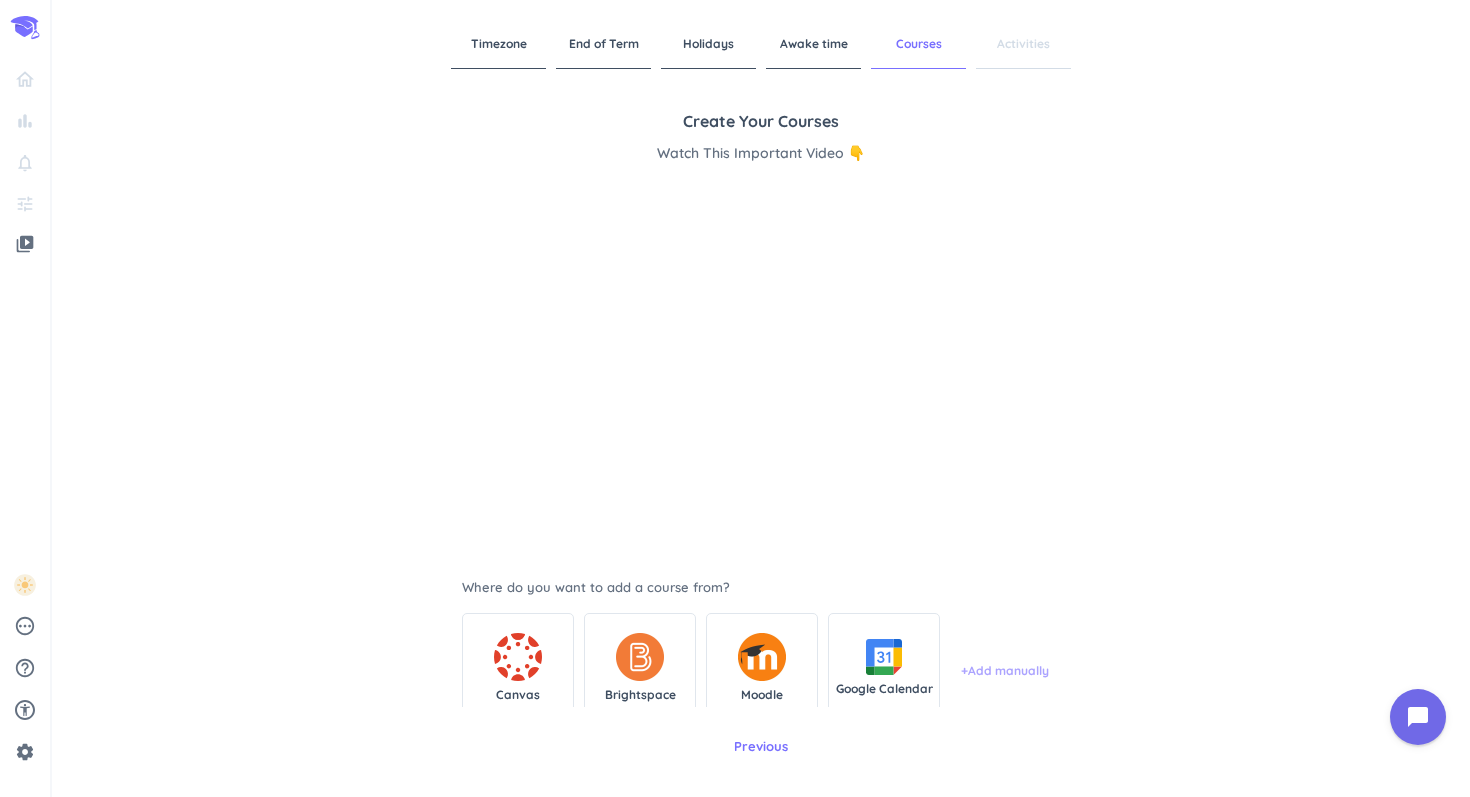 click on "+  Add manually" at bounding box center (1005, 671) 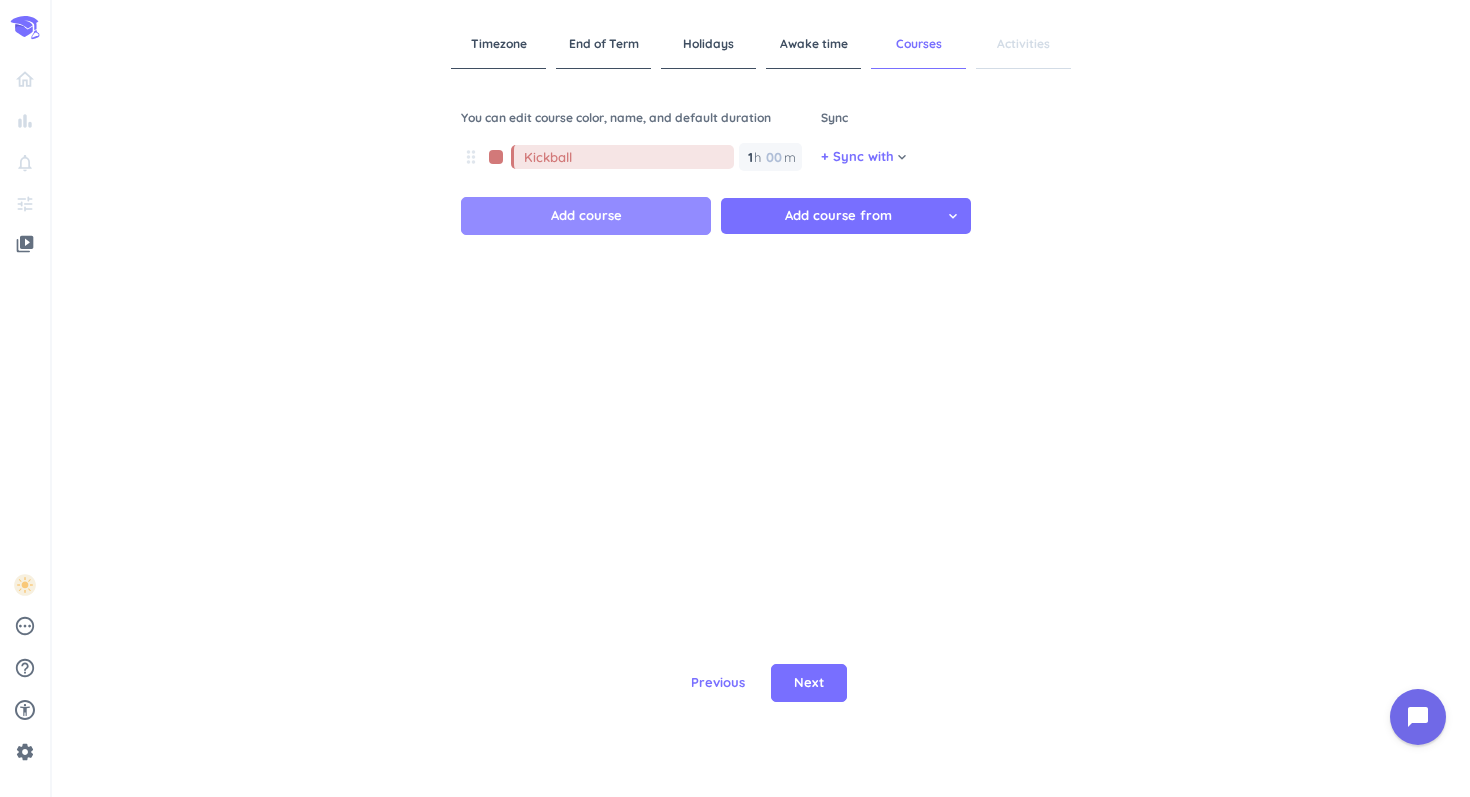 type on "Kickball" 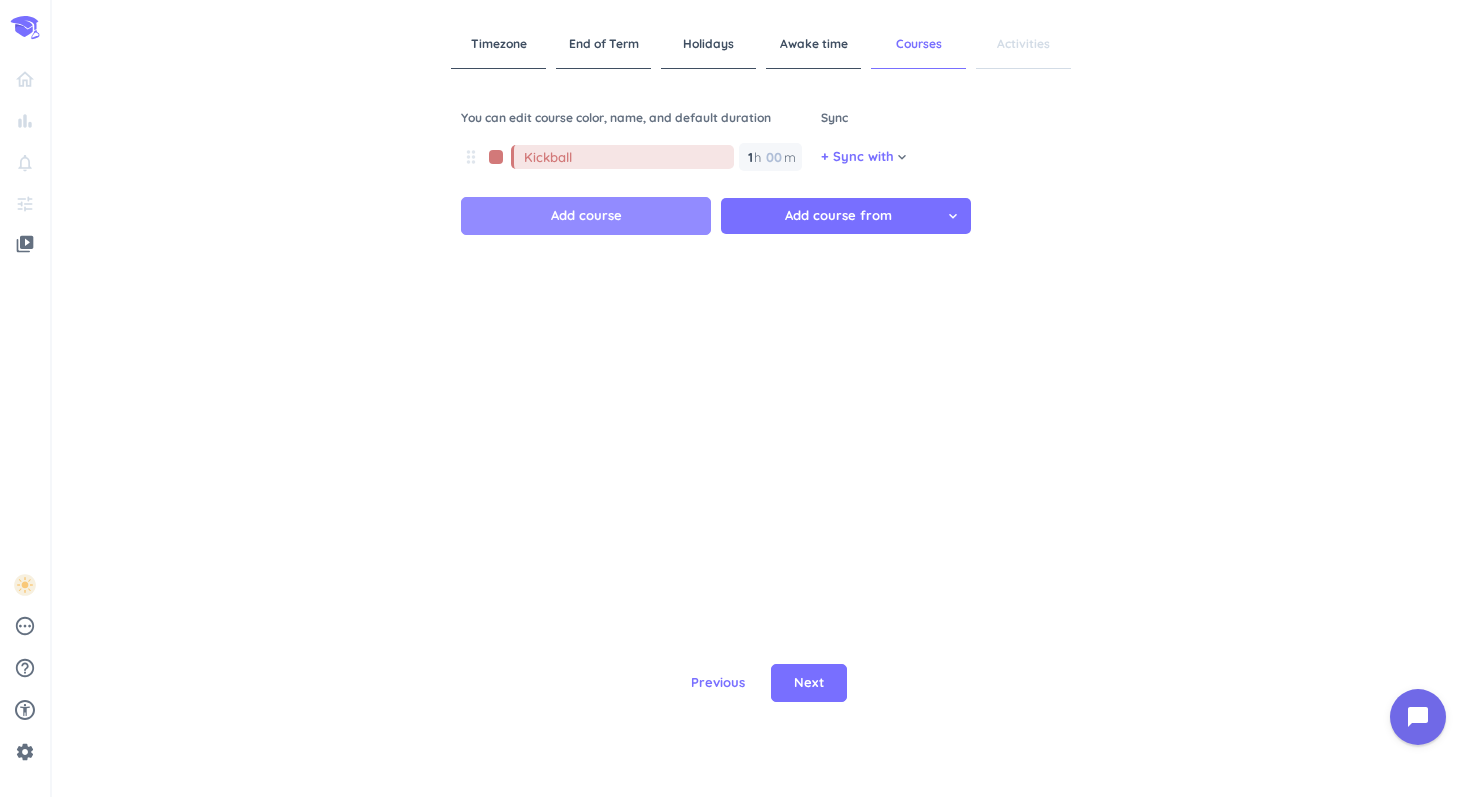 click on "Add course" at bounding box center (586, 216) 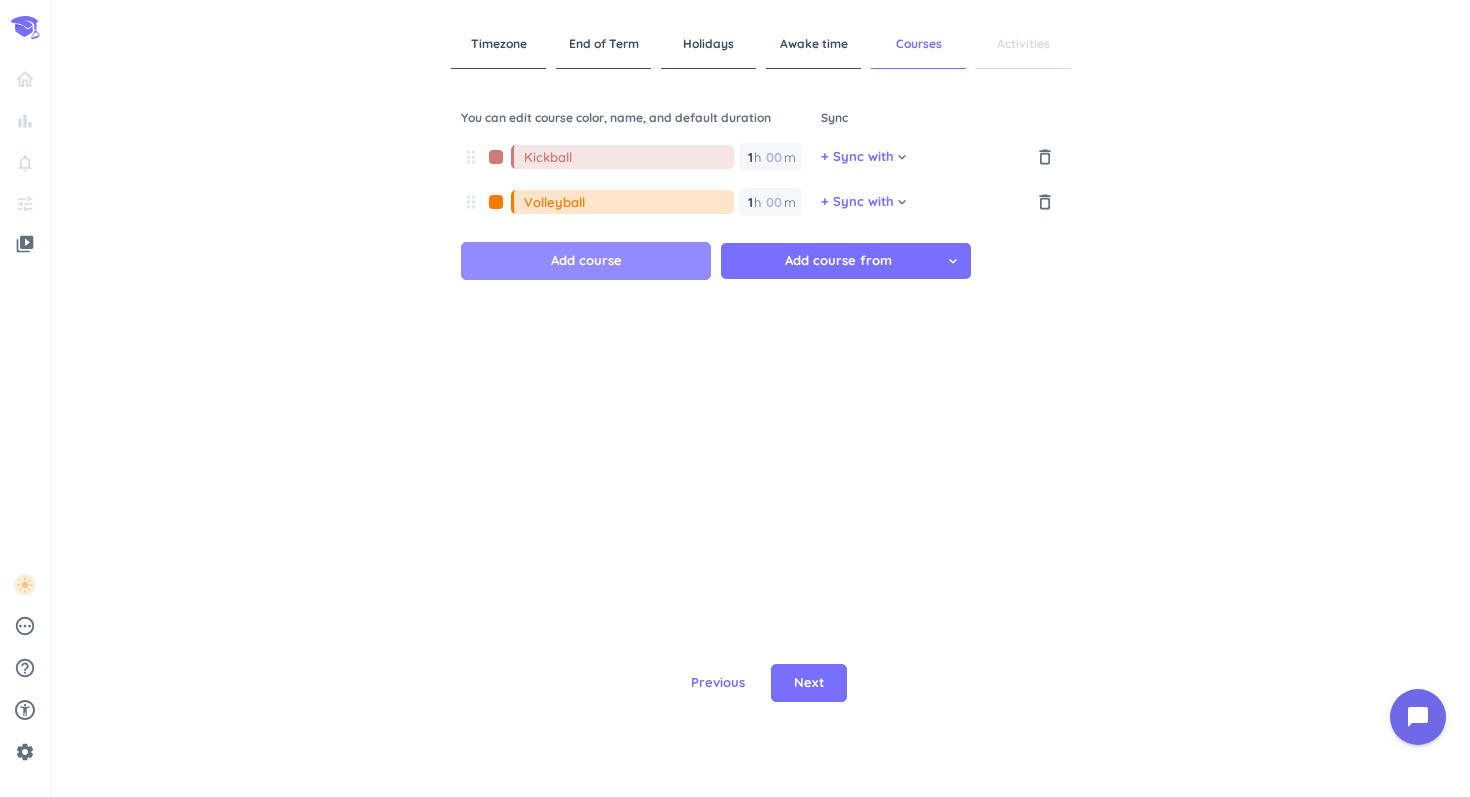 type on "Volleyball" 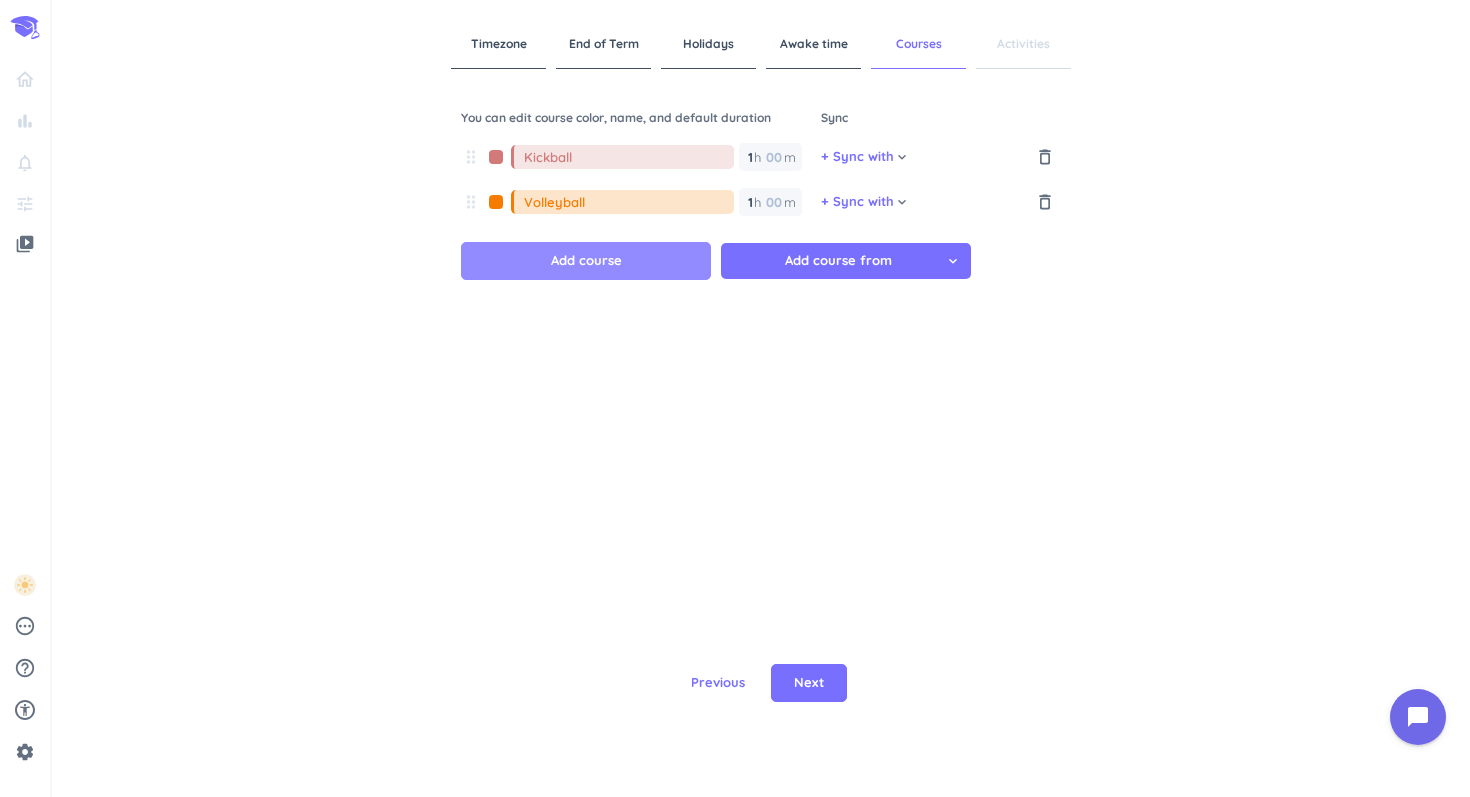 click on "Add course" at bounding box center (586, 261) 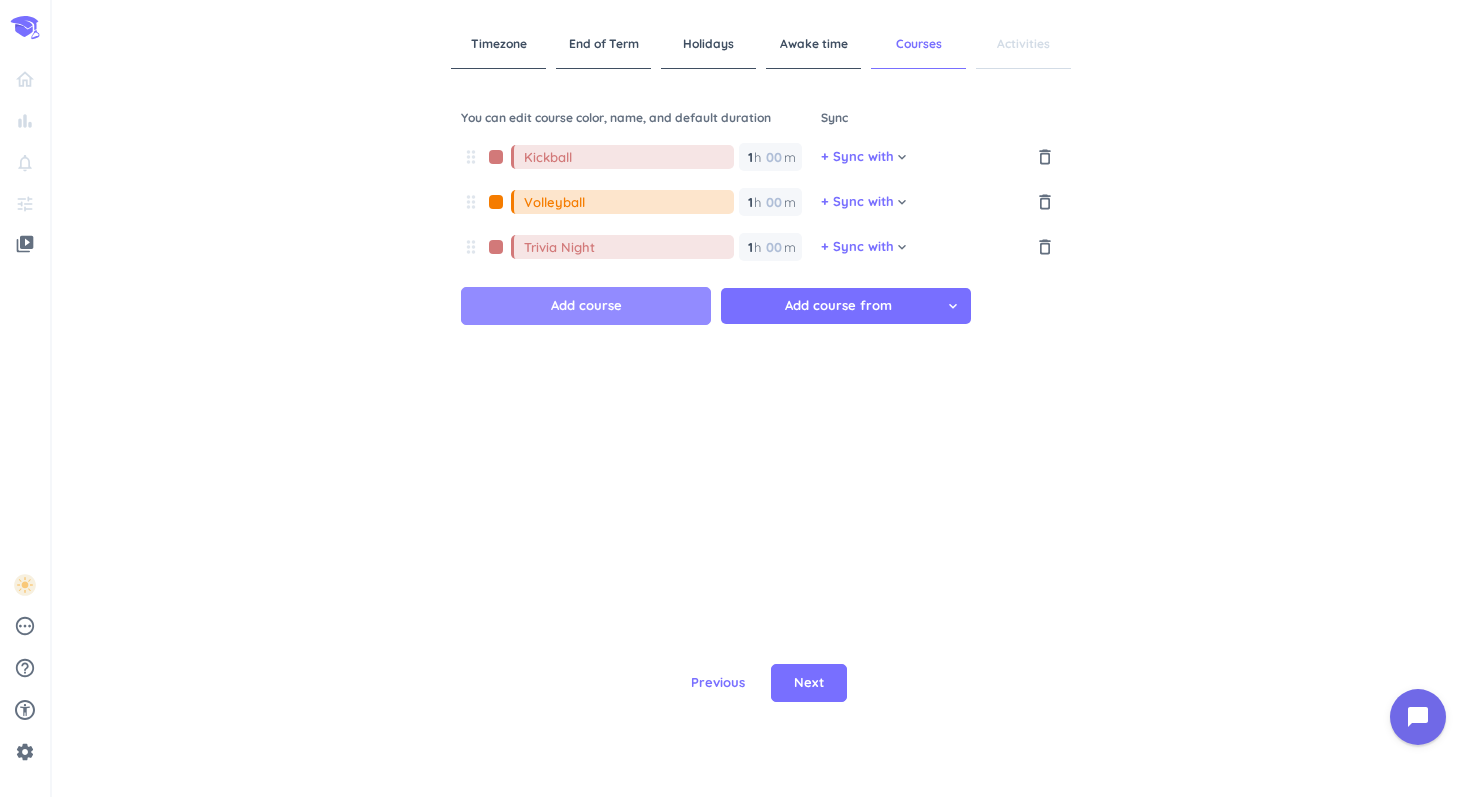 type on "Trivia Night" 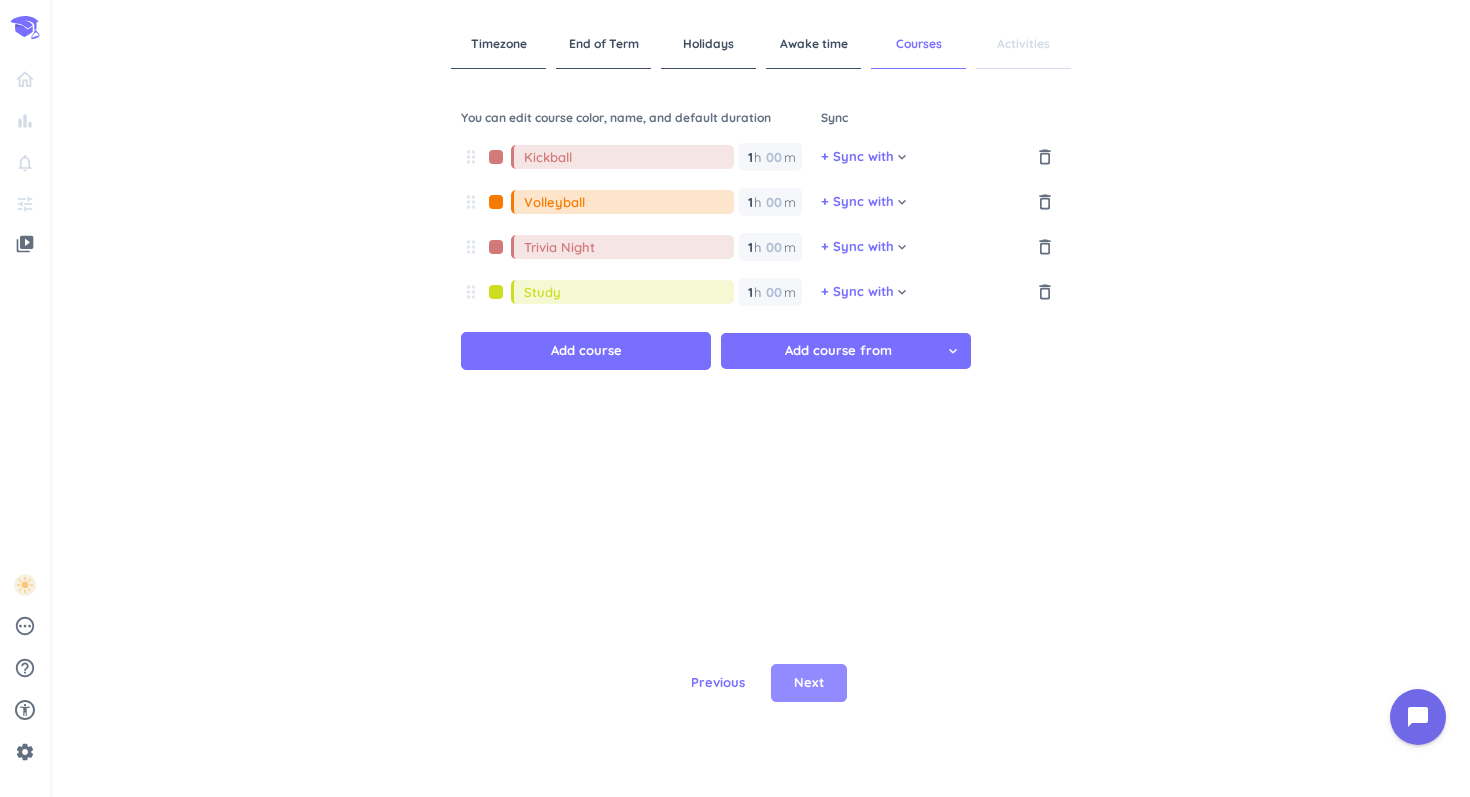 type on "Study" 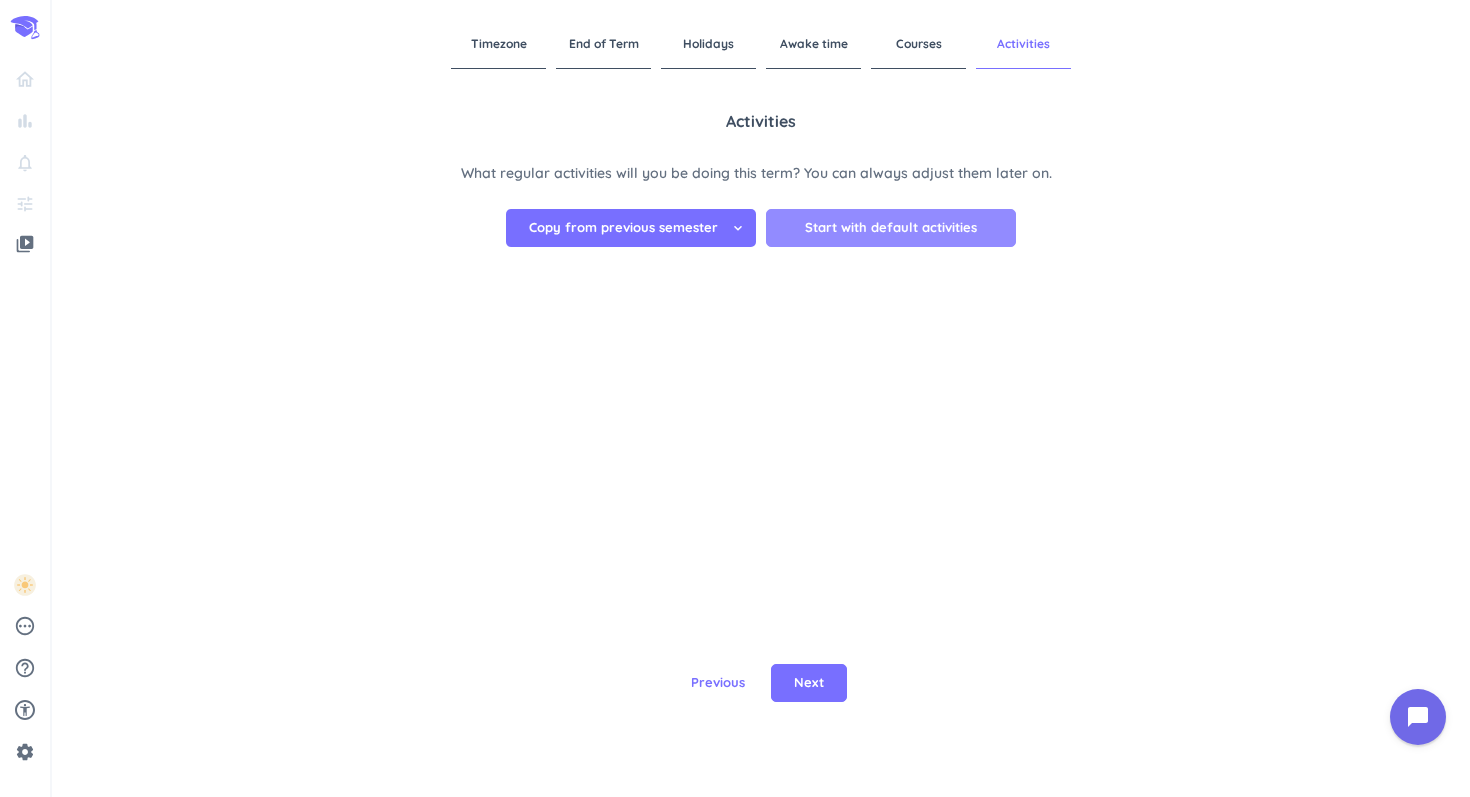click on "Start with default activities" at bounding box center [891, 228] 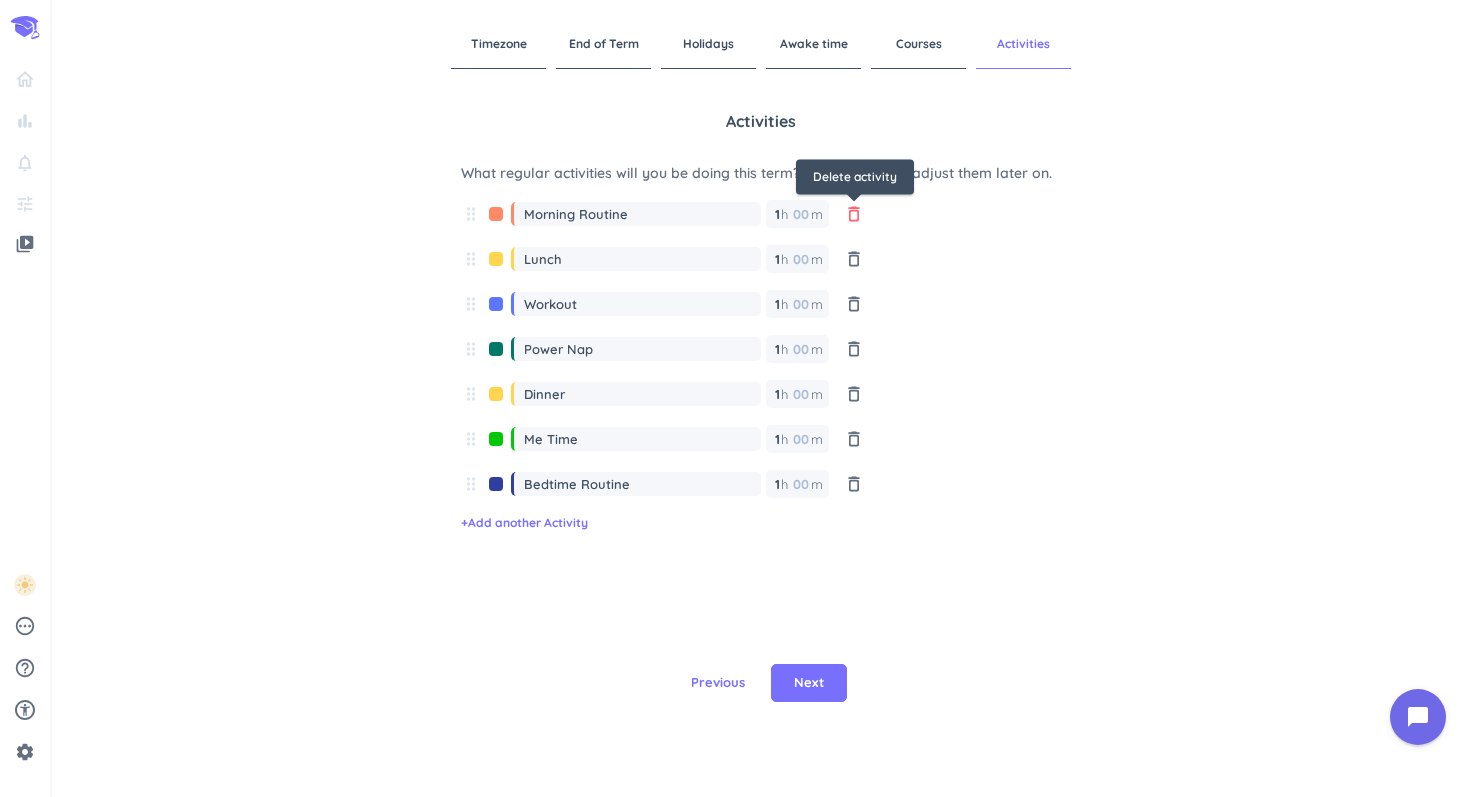 click on "delete_outline" at bounding box center [854, 214] 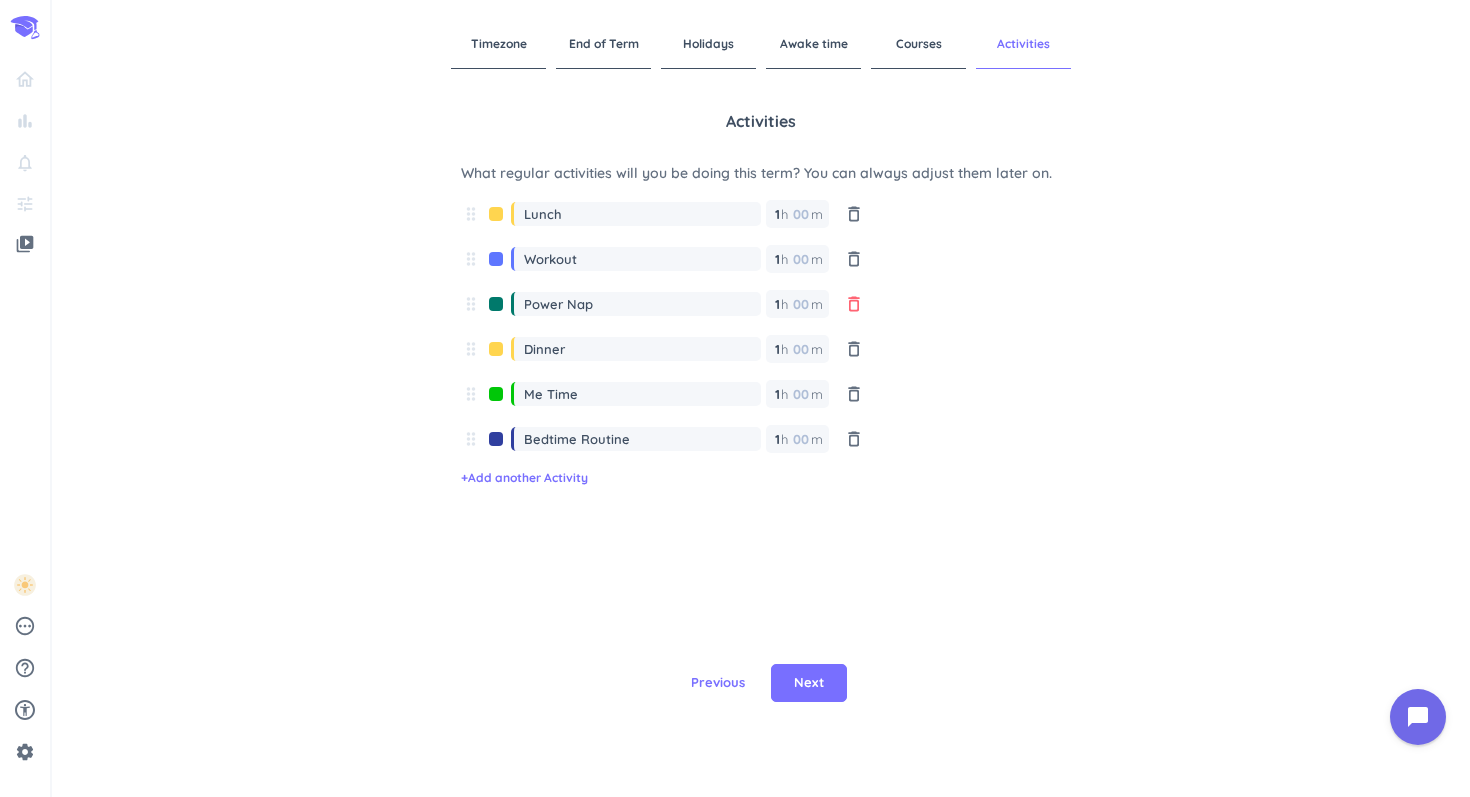 click on "delete_outline" at bounding box center [854, 304] 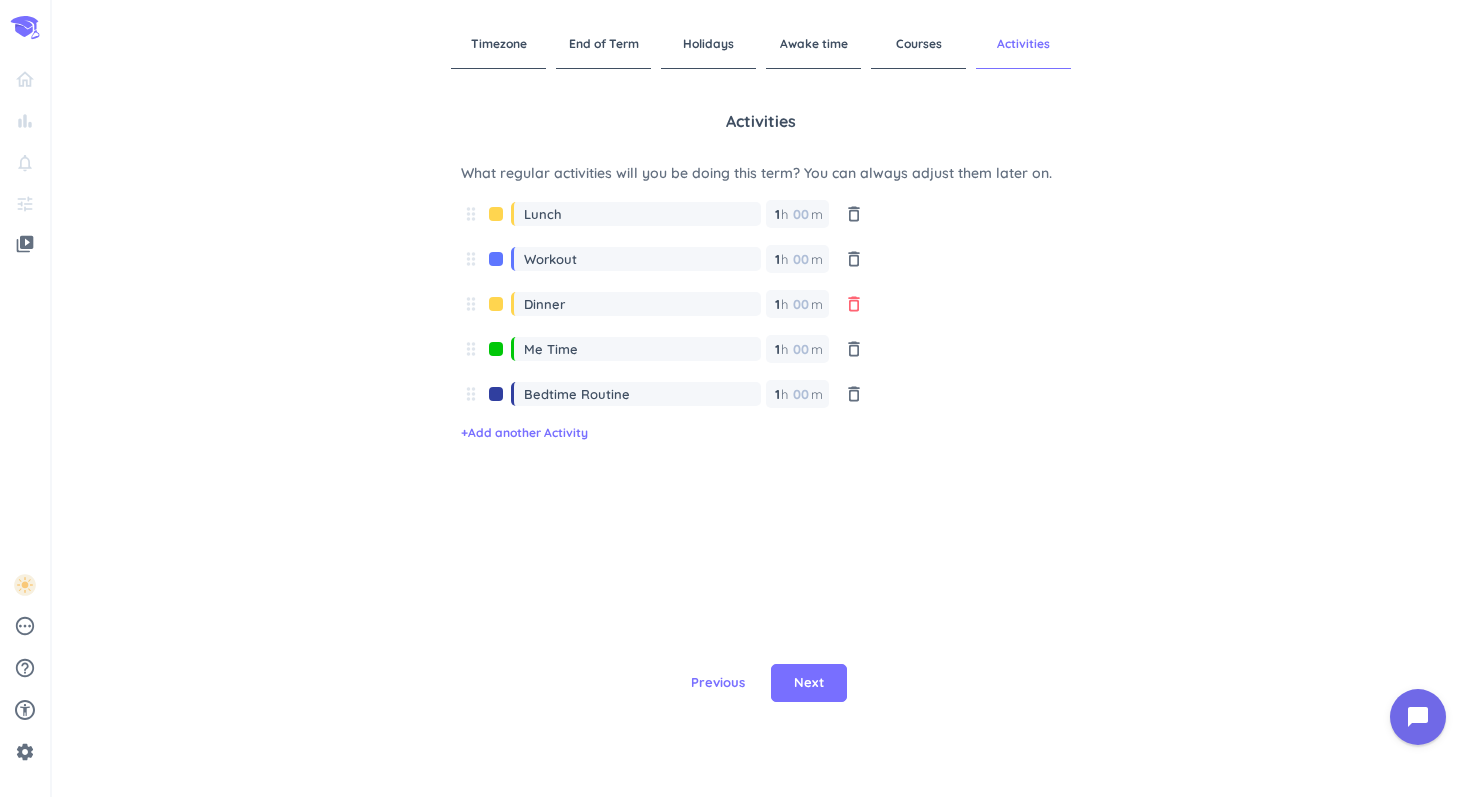 click on "delete_outline" at bounding box center (854, 304) 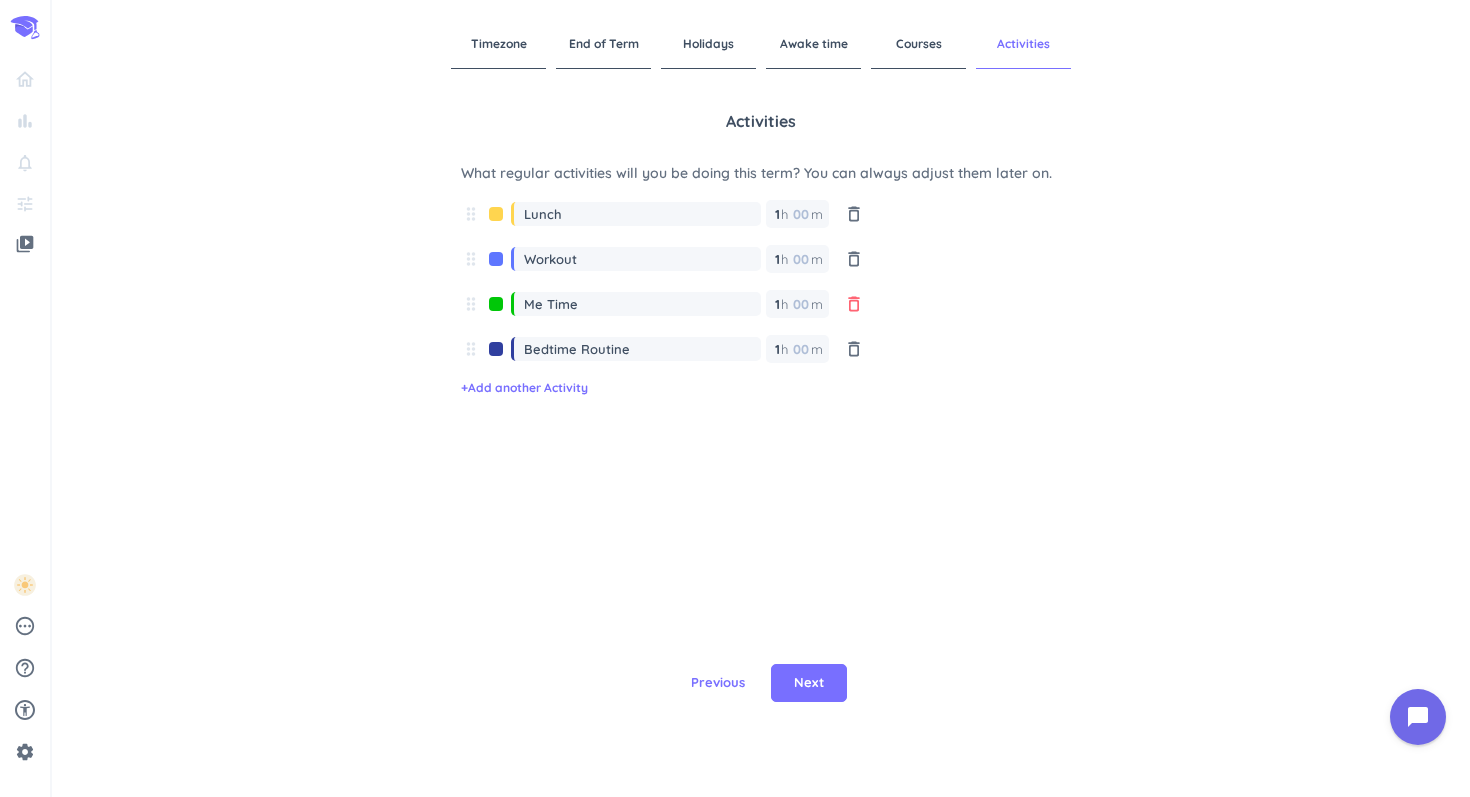 click on "delete_outline" at bounding box center (854, 304) 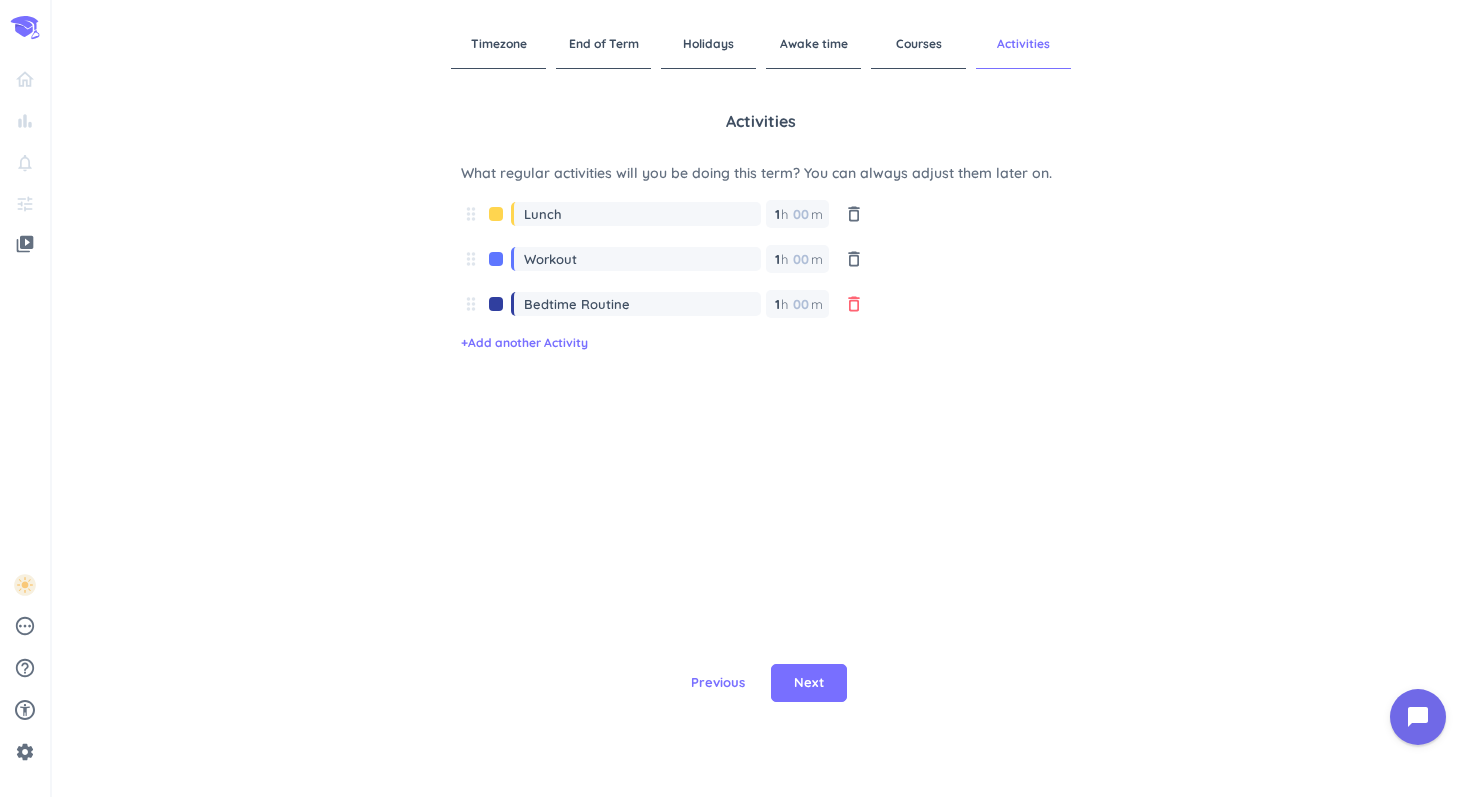 click on "delete_outline" at bounding box center [854, 304] 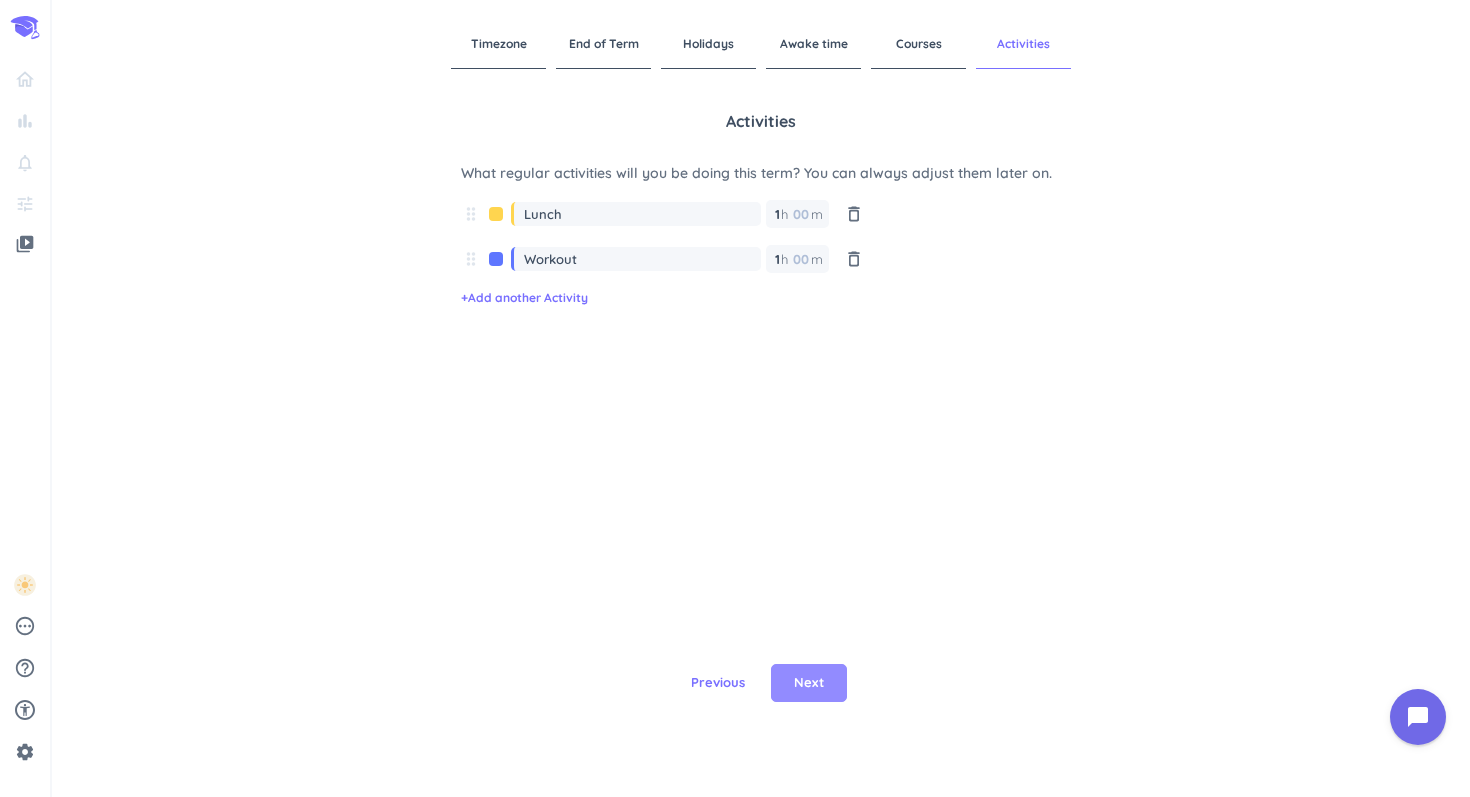 click on "Next" at bounding box center (809, 683) 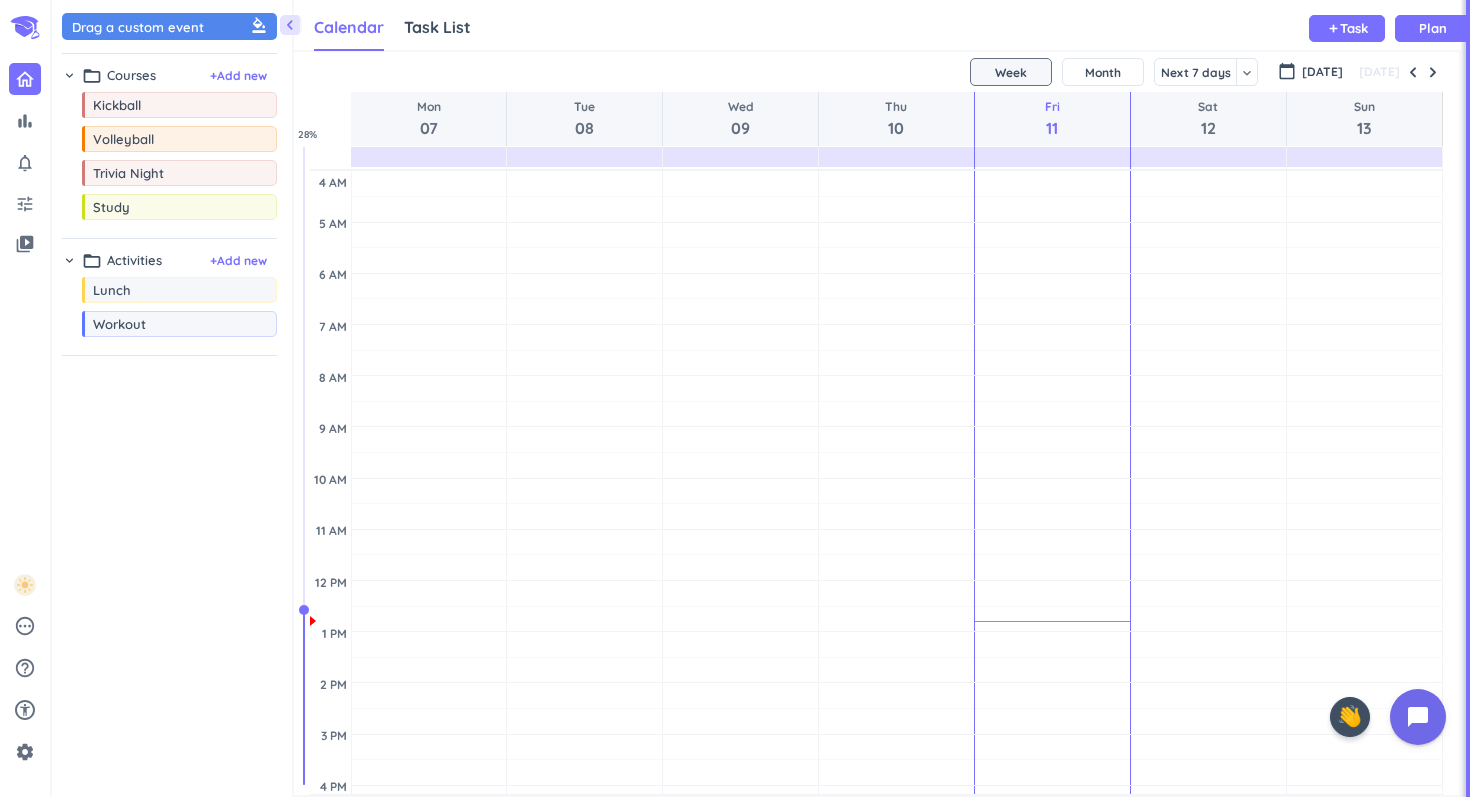 scroll, scrollTop: 1, scrollLeft: 1, axis: both 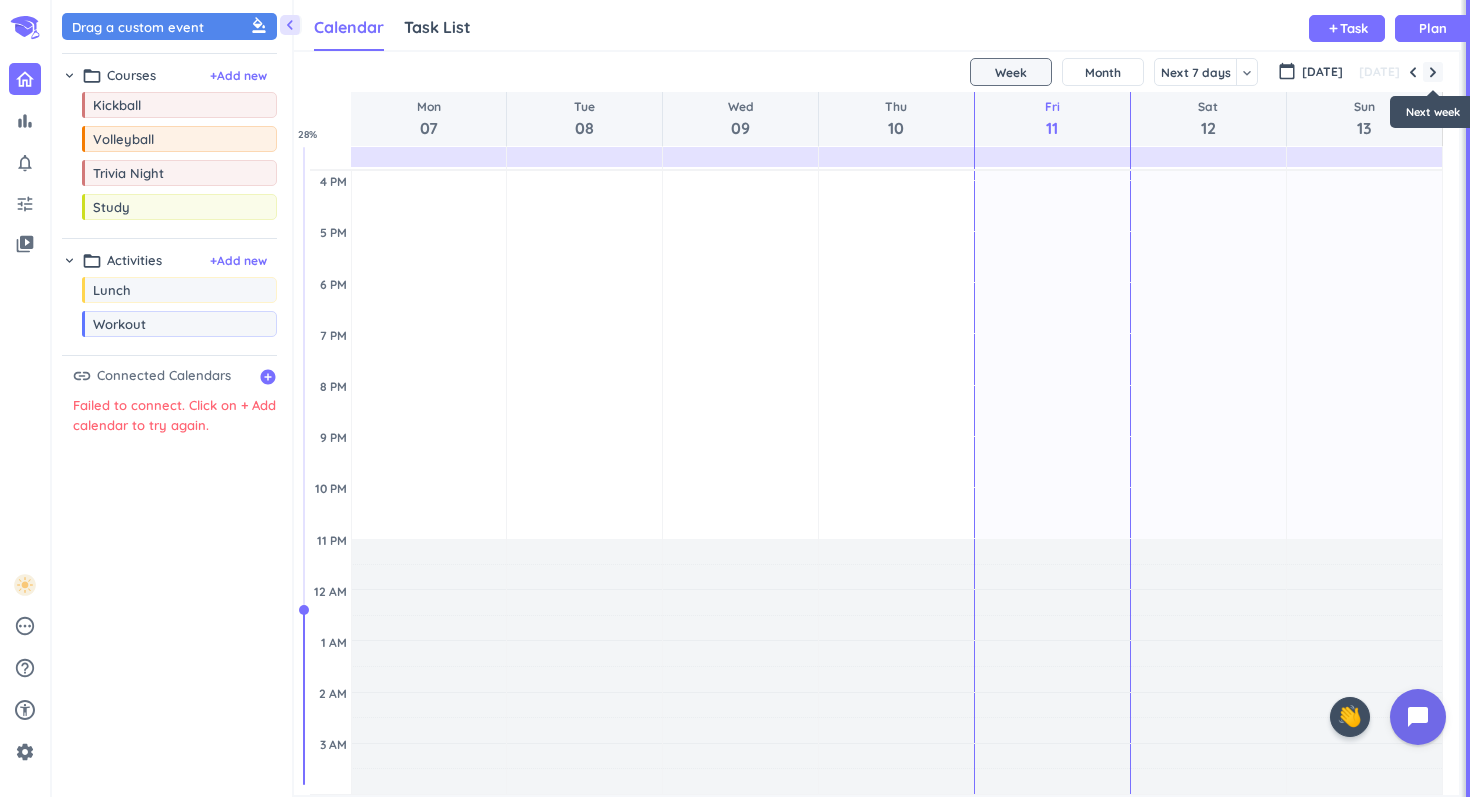 click at bounding box center [1433, 72] 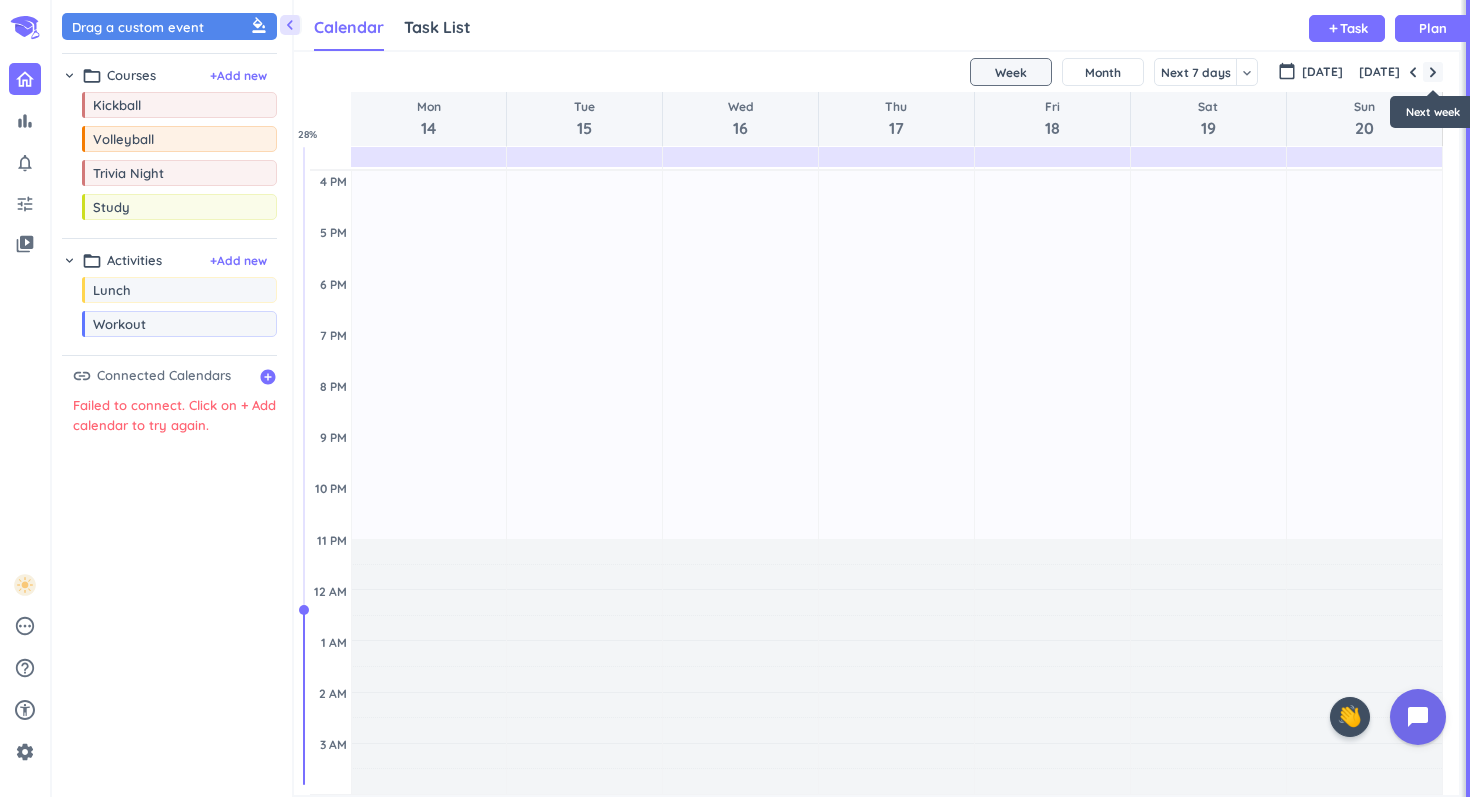 scroll, scrollTop: 606, scrollLeft: 0, axis: vertical 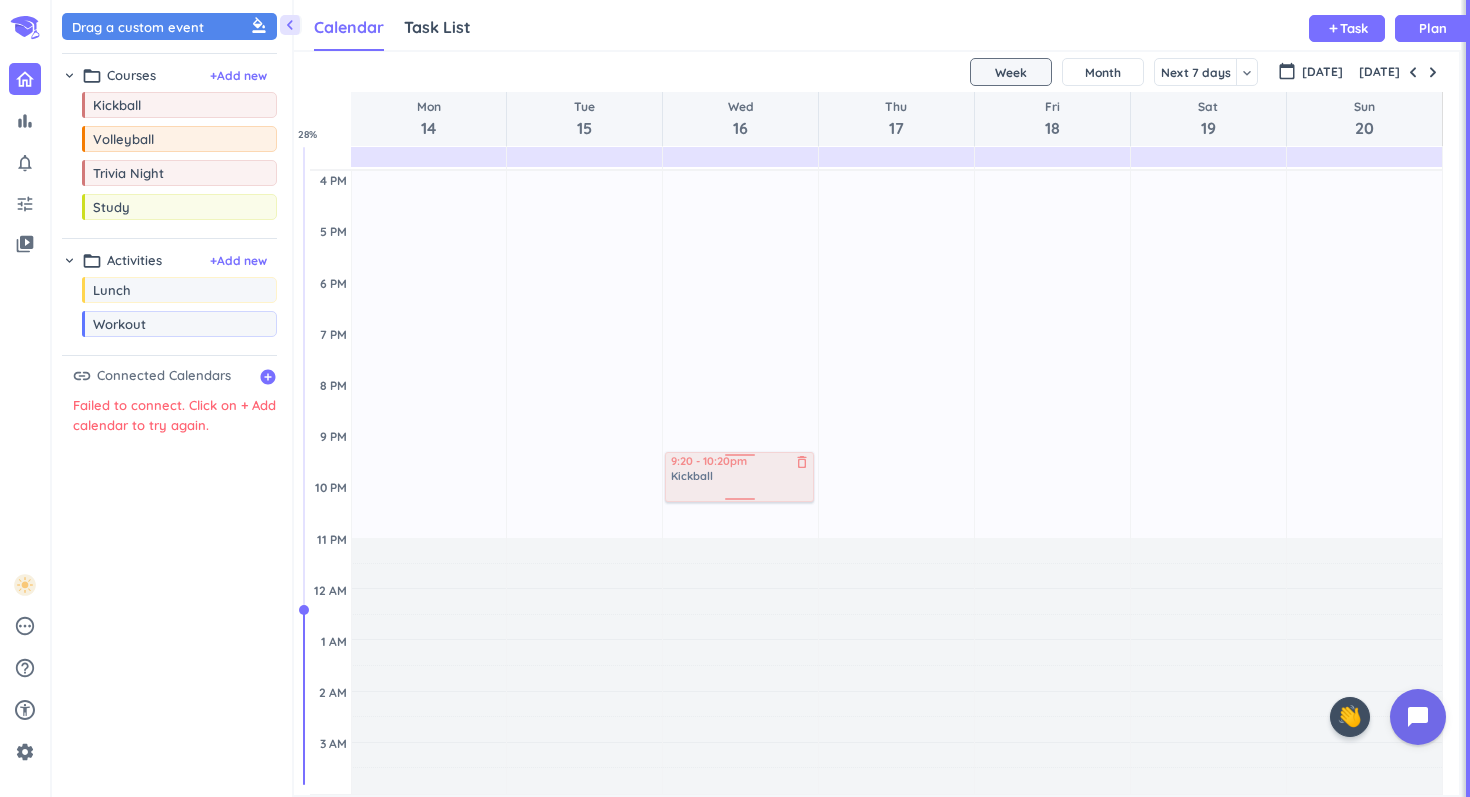 drag, startPoint x: 137, startPoint y: 110, endPoint x: 746, endPoint y: 455, distance: 699.93286 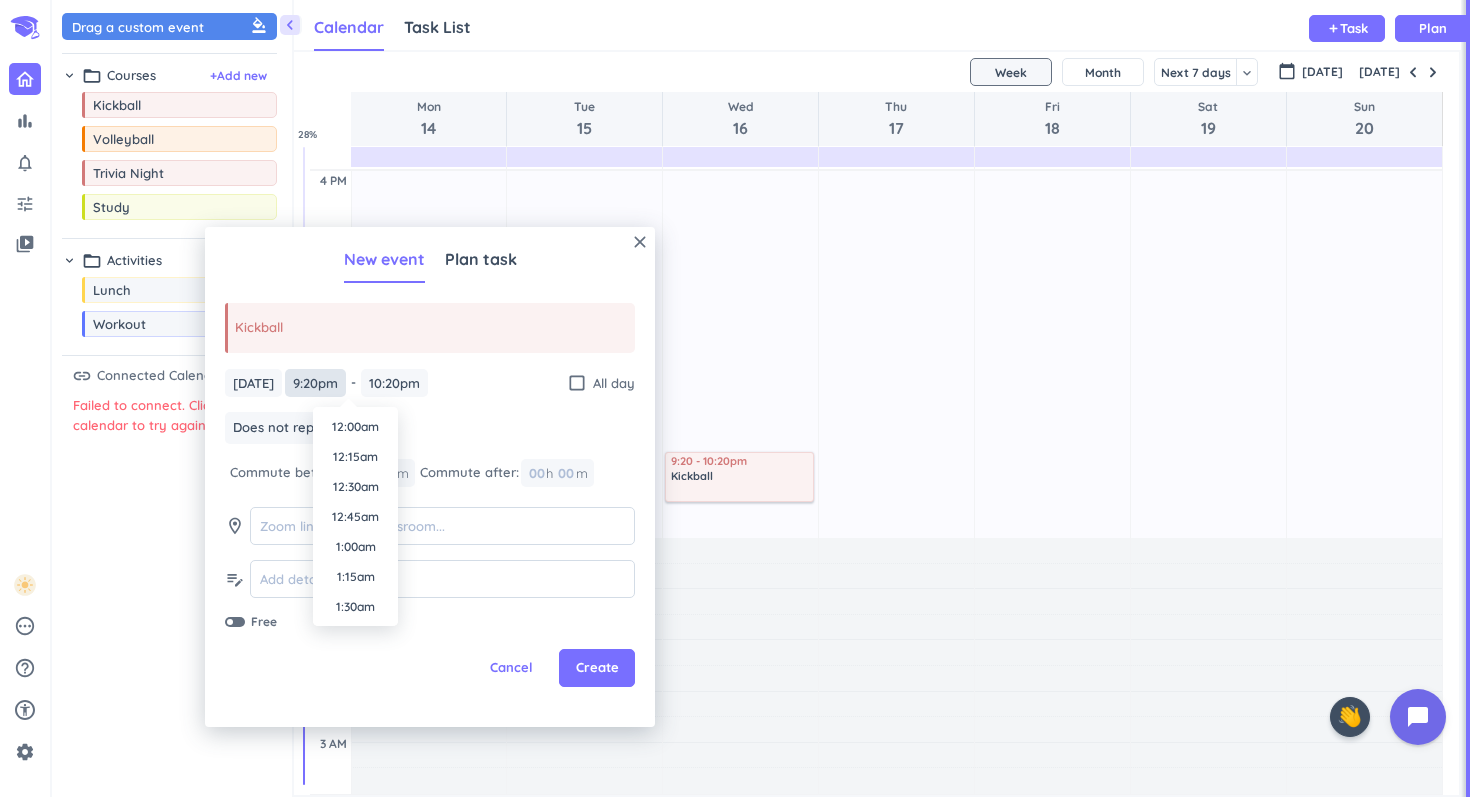click on "9:20pm" at bounding box center [315, 383] 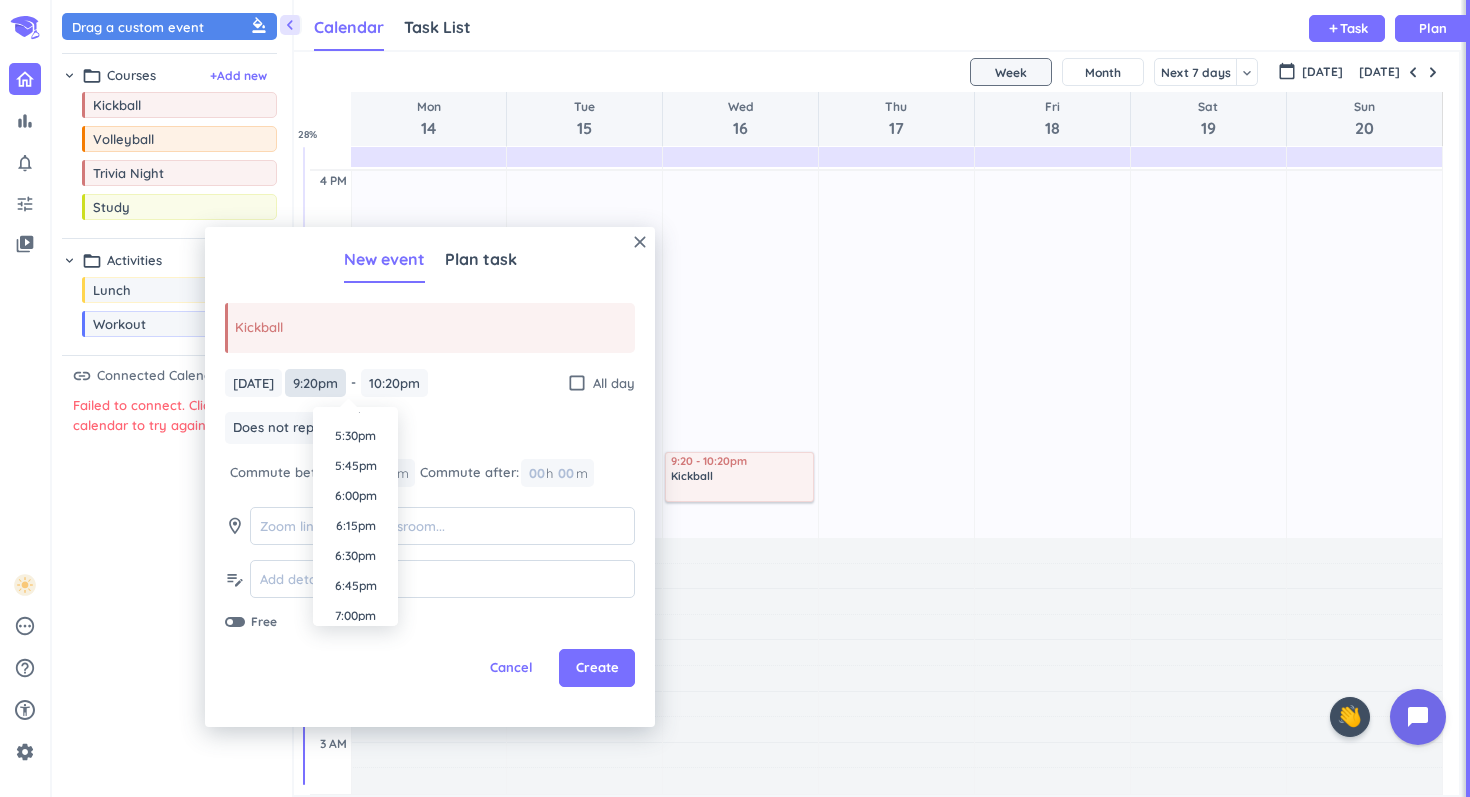 scroll, scrollTop: 2090, scrollLeft: 0, axis: vertical 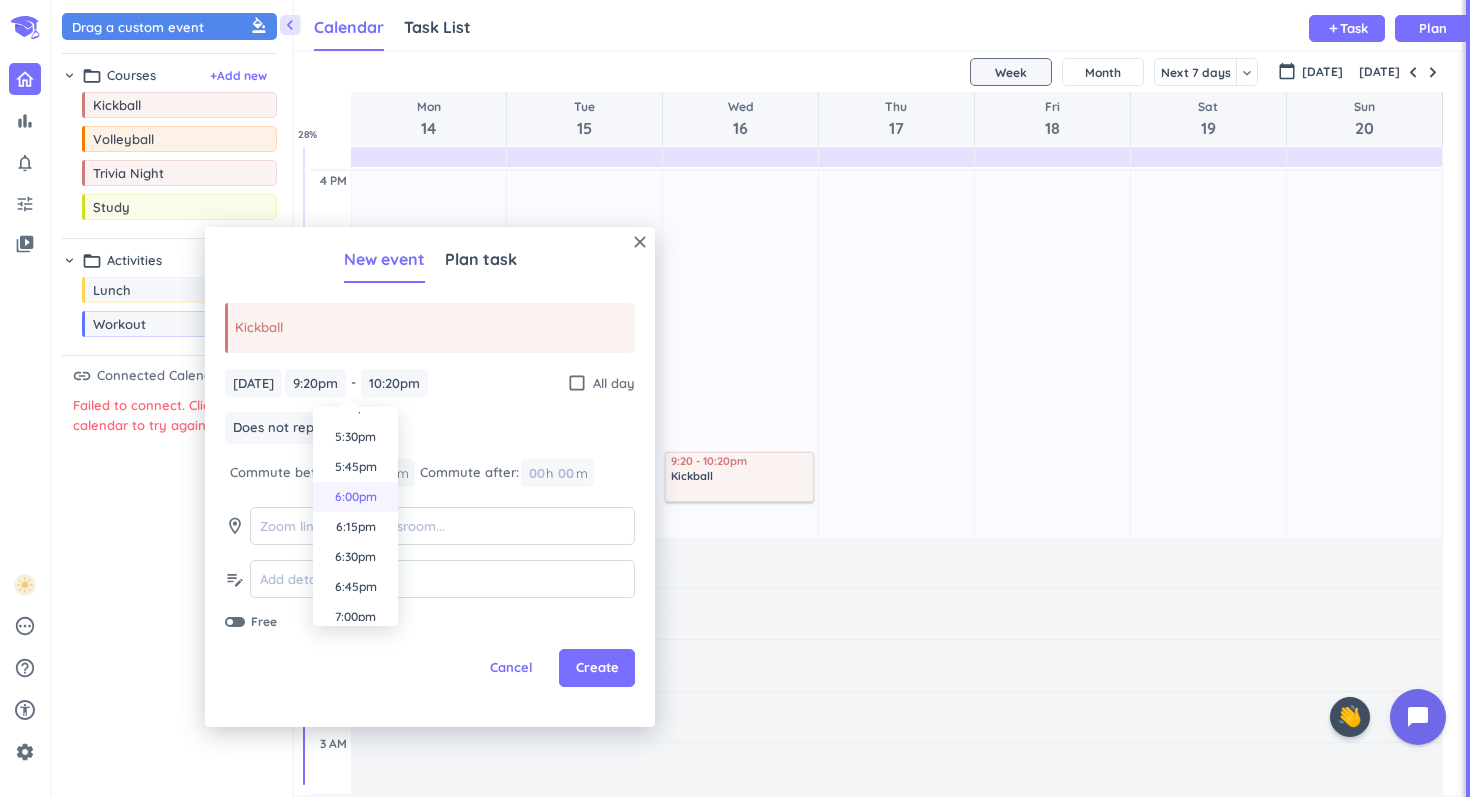 click on "6:00pm" at bounding box center (355, 497) 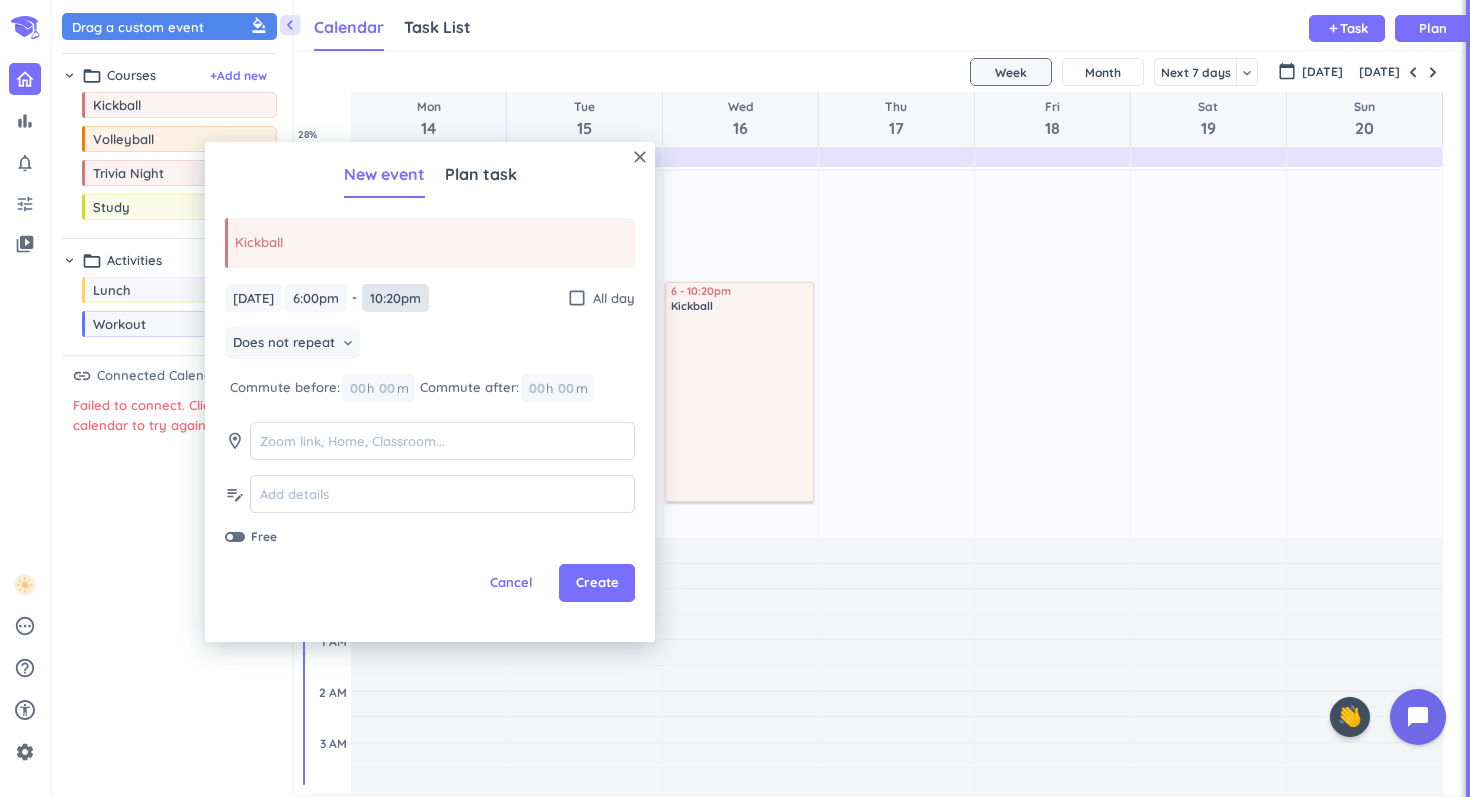 click on "10:20pm" at bounding box center [395, 298] 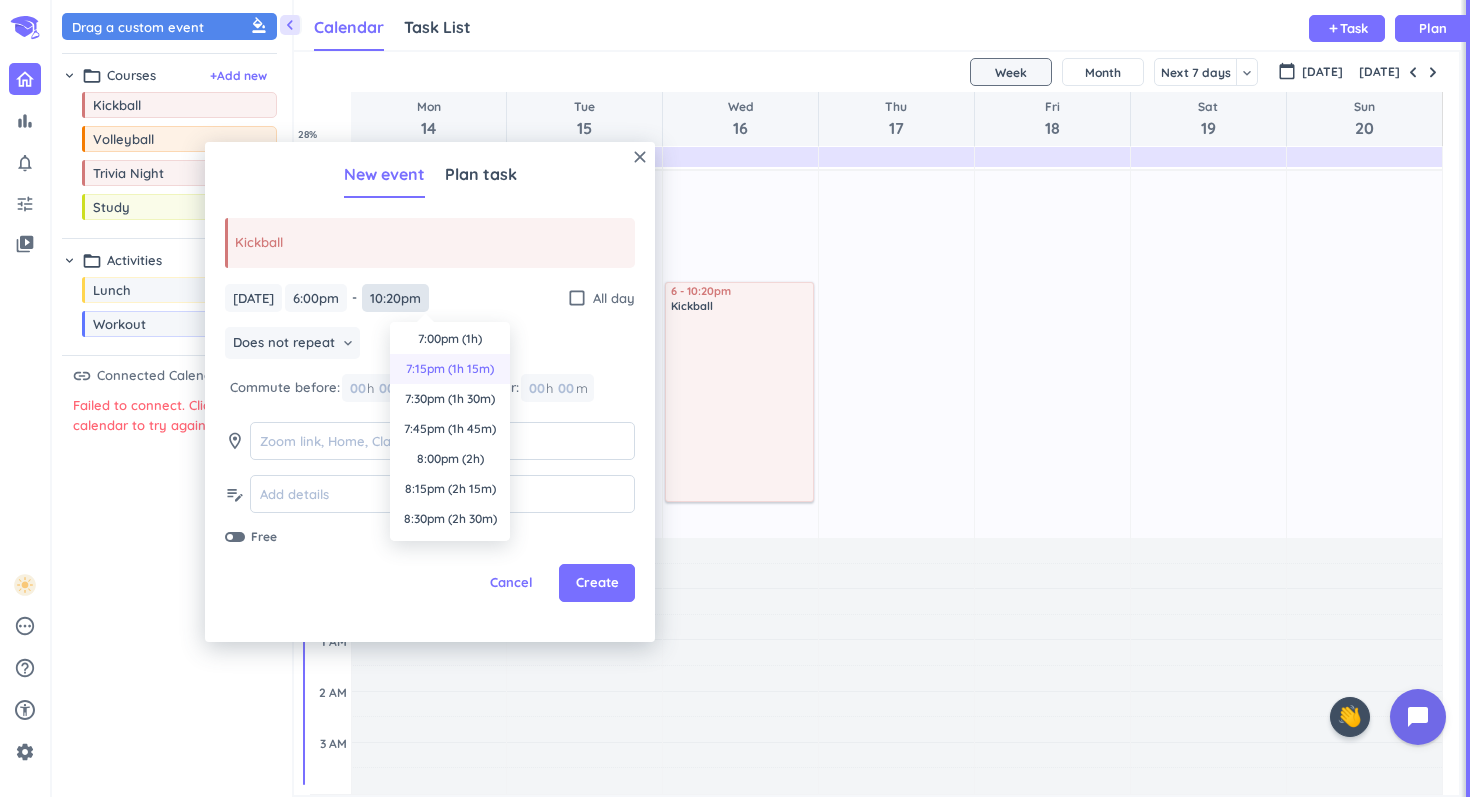 scroll, scrollTop: 95, scrollLeft: 0, axis: vertical 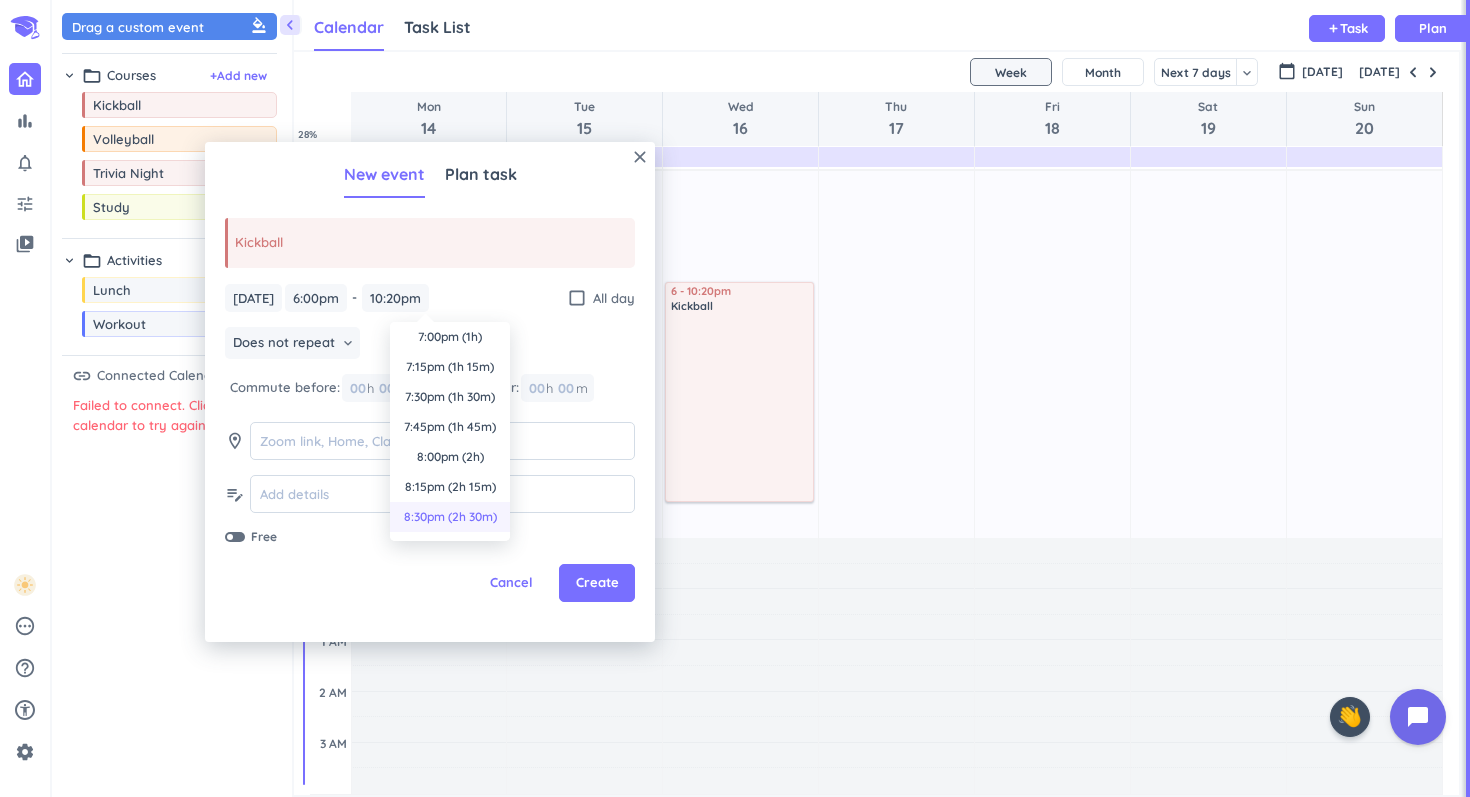 click on "8:30pm (2h 30m)" at bounding box center [450, 517] 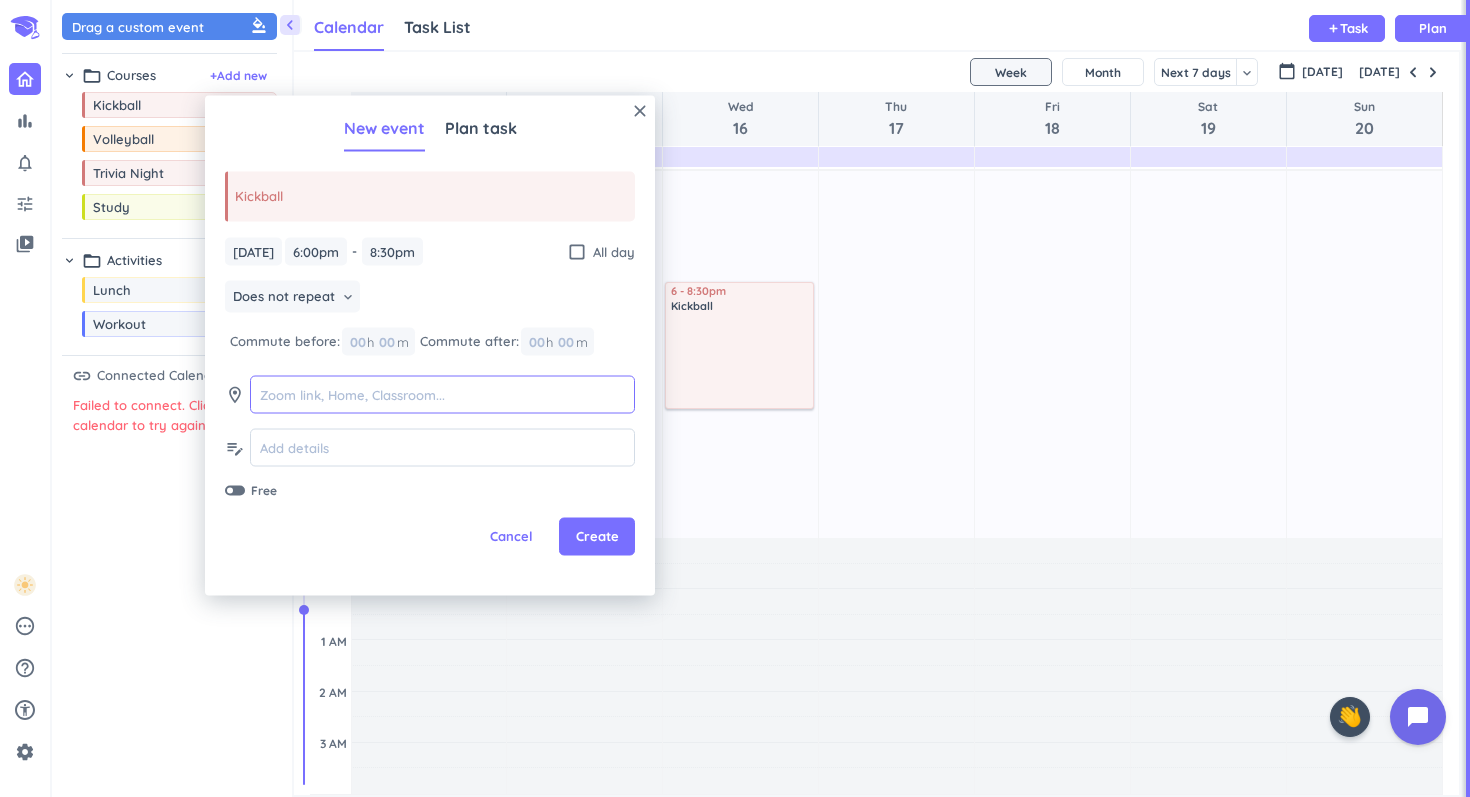 click at bounding box center (442, 394) 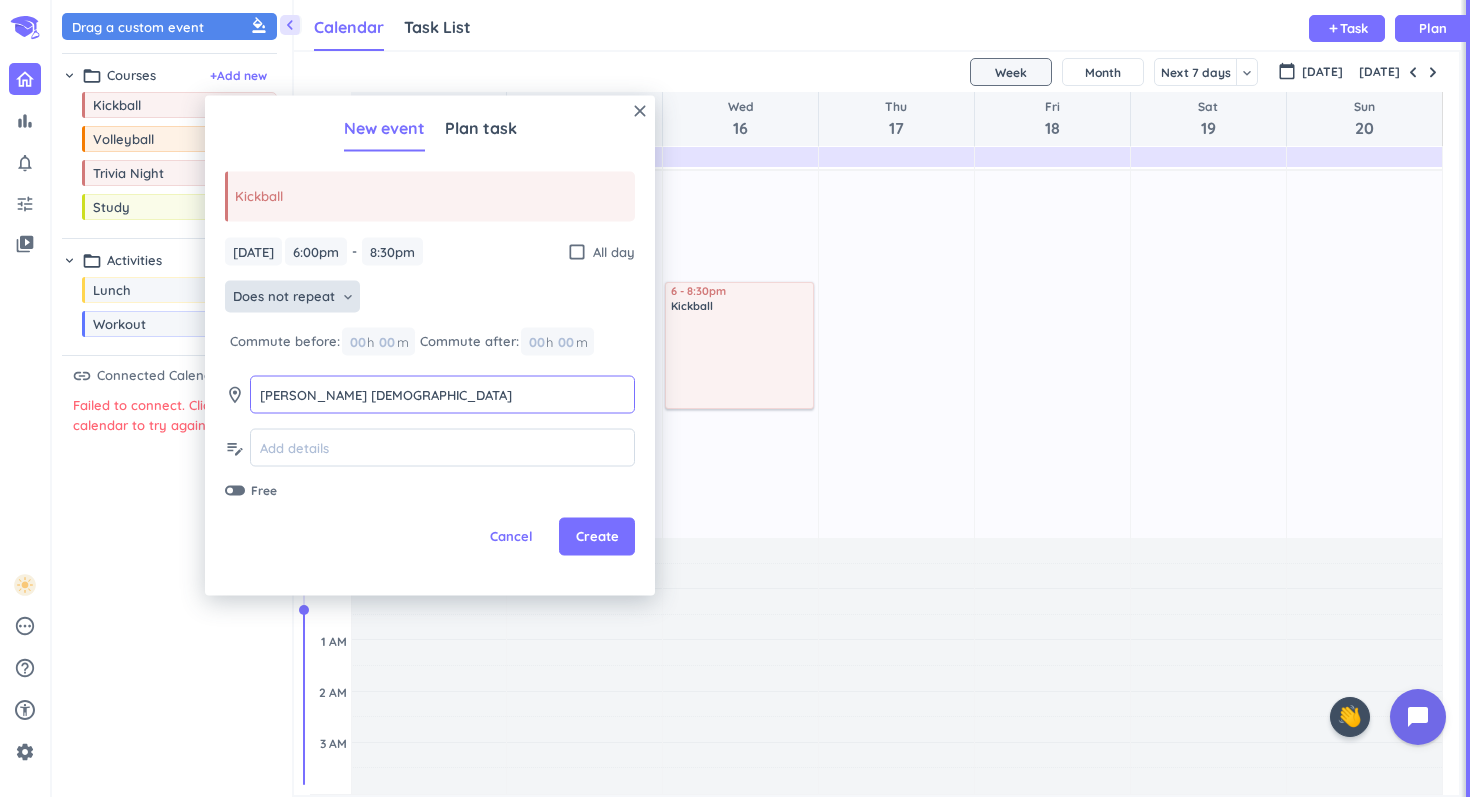 type on "[PERSON_NAME] [DEMOGRAPHIC_DATA]" 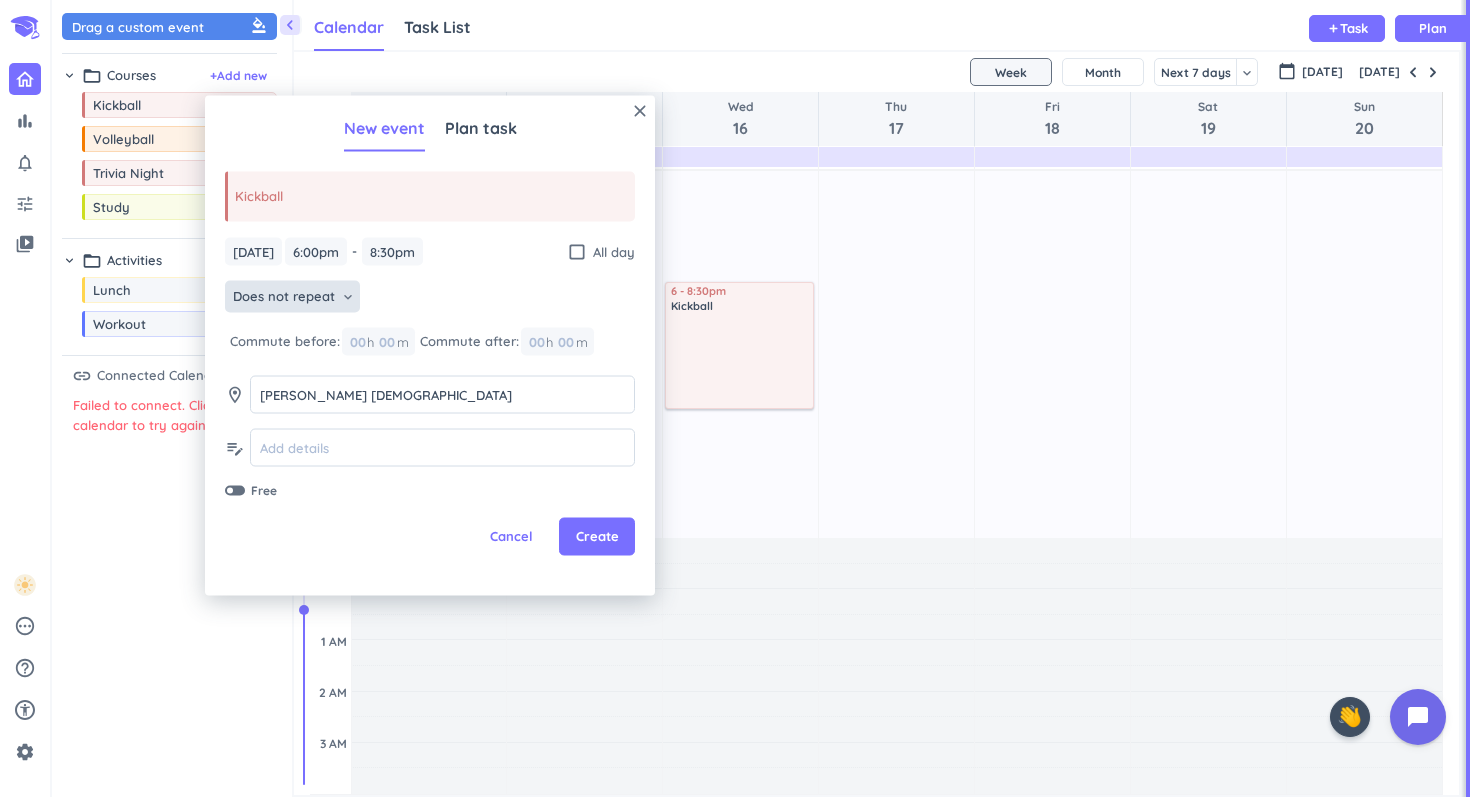 click on "Does not repeat keyboard_arrow_down" at bounding box center [292, 297] 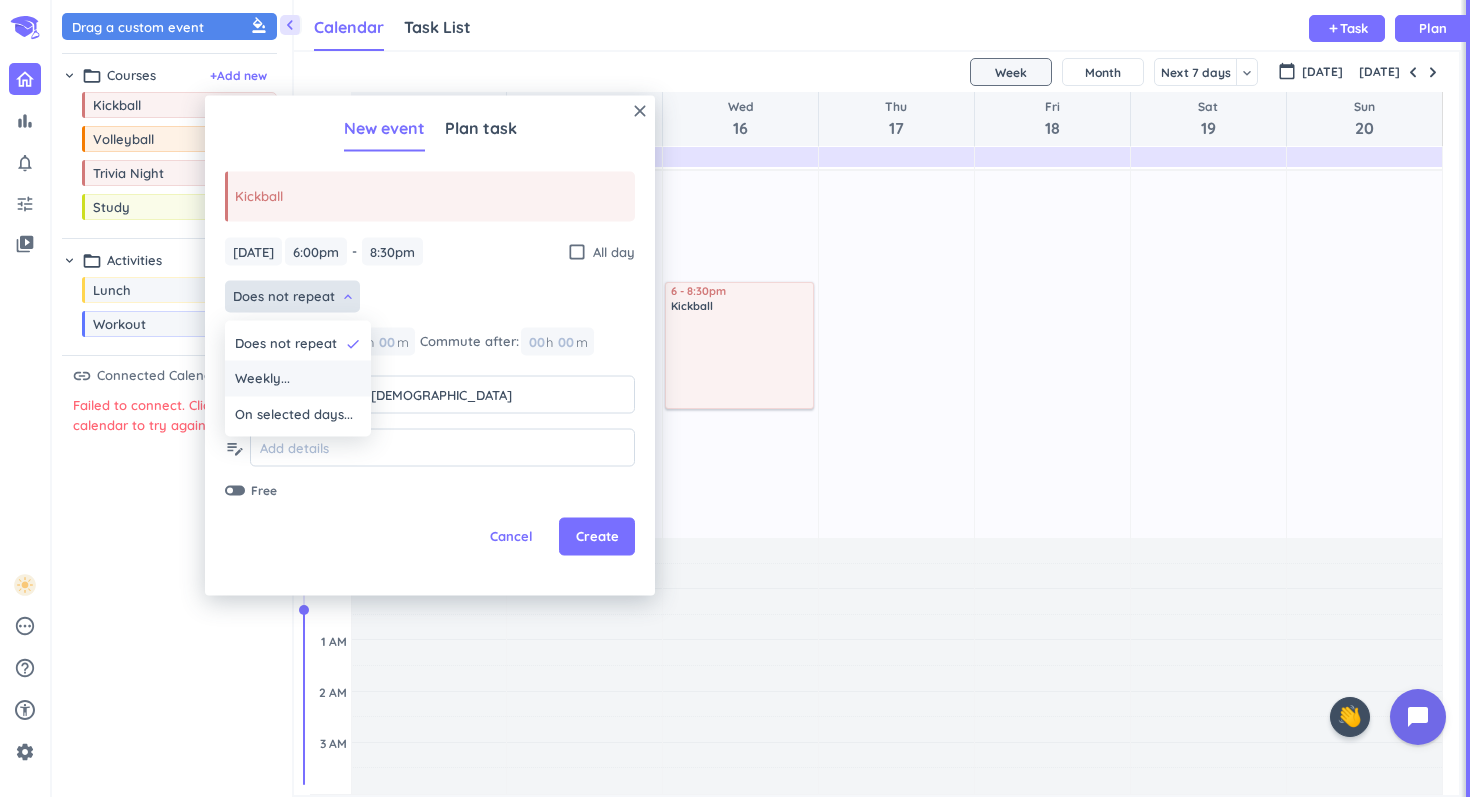 click on "Weekly..." at bounding box center (262, 379) 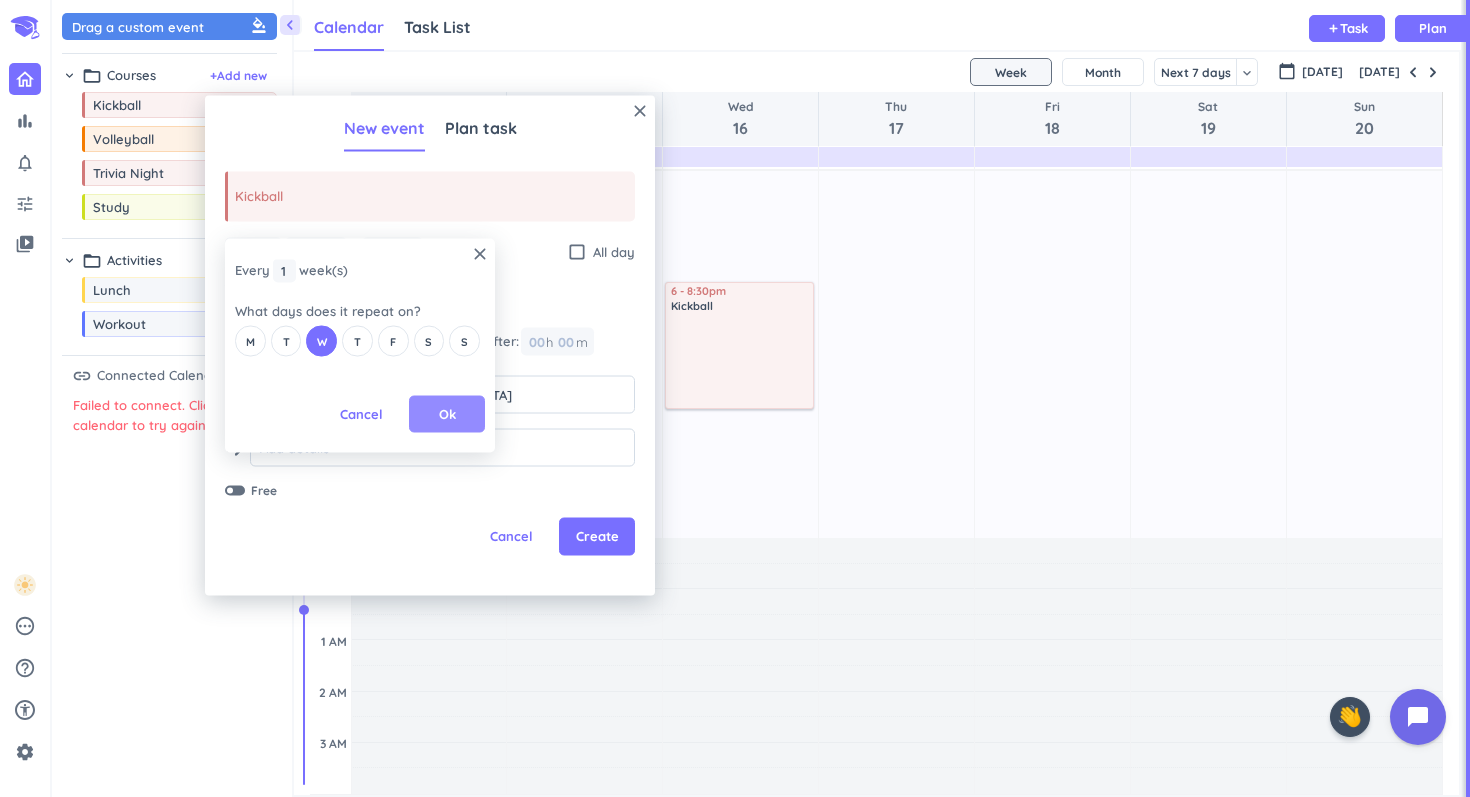 click on "Ok" at bounding box center [447, 414] 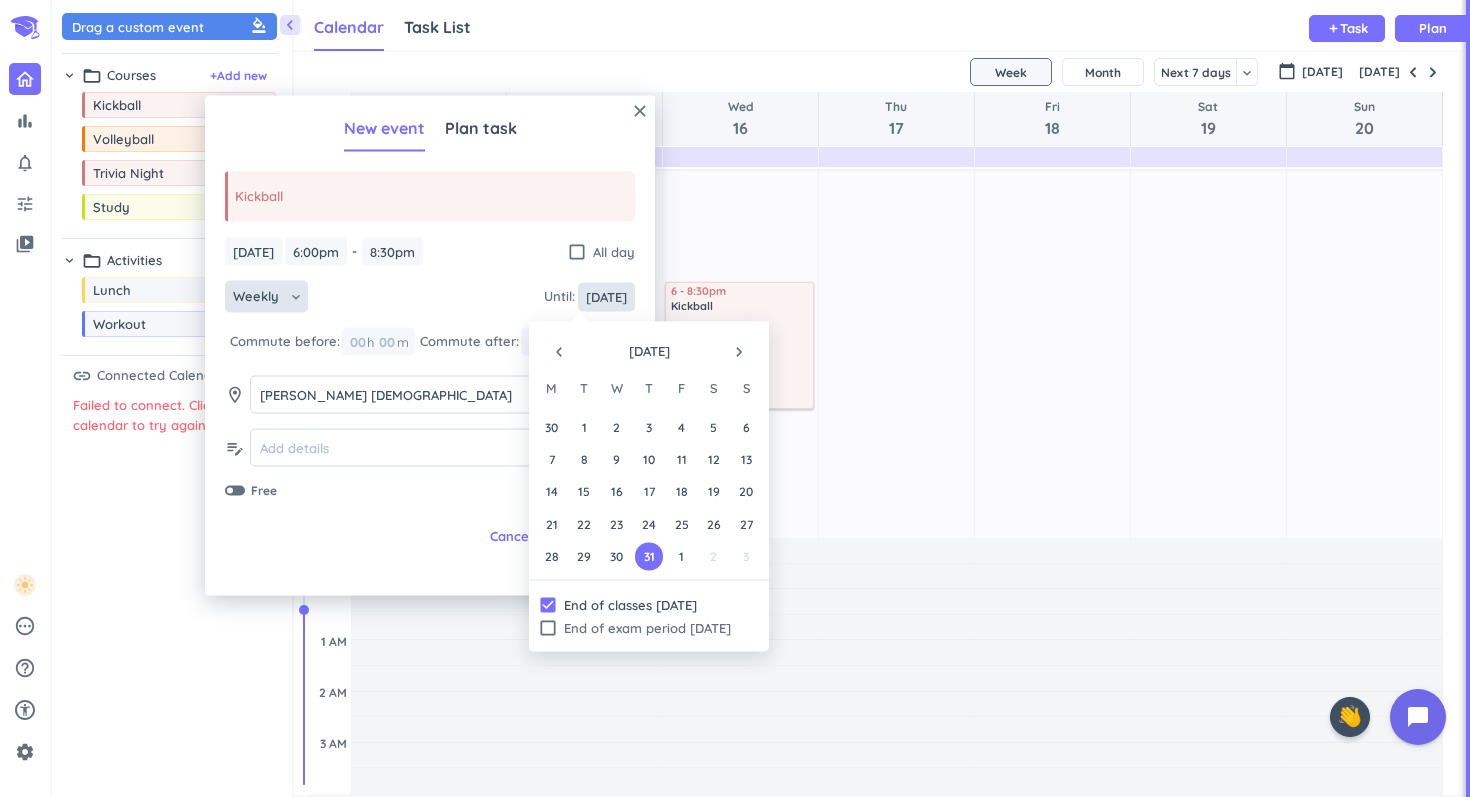click on "[DATE]" at bounding box center [606, 296] 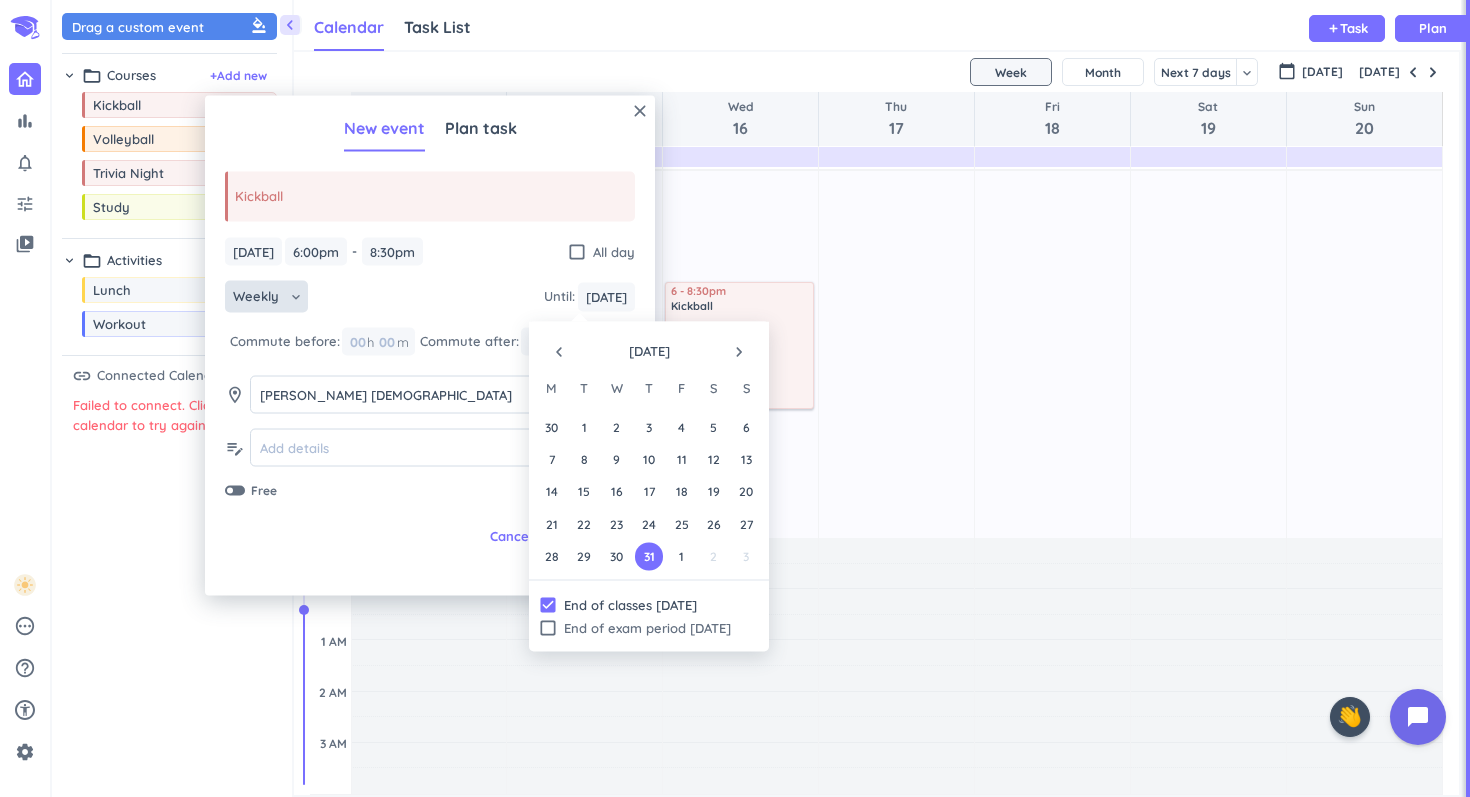 click on "navigate_before" at bounding box center (559, 352) 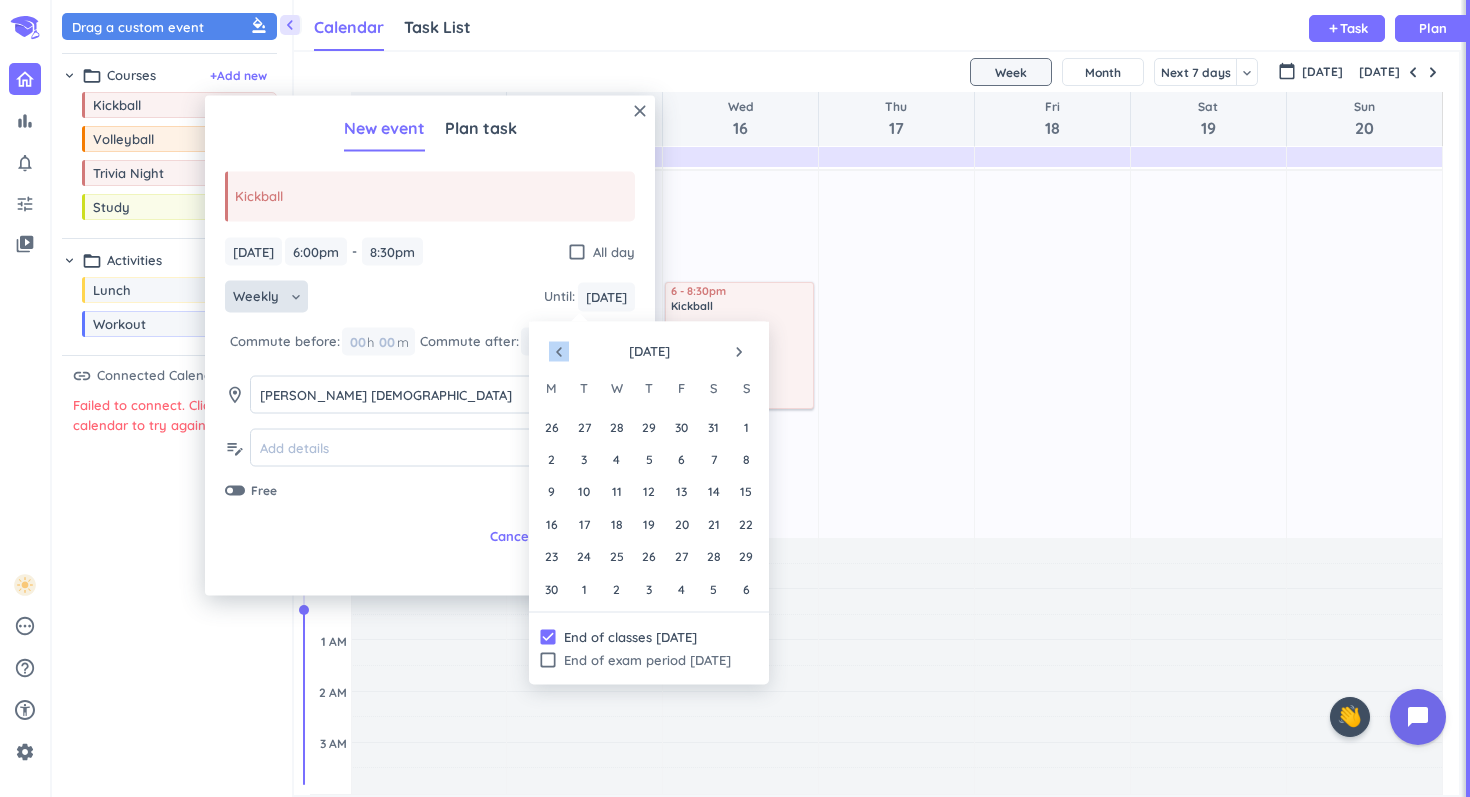 click on "navigate_before" at bounding box center [559, 352] 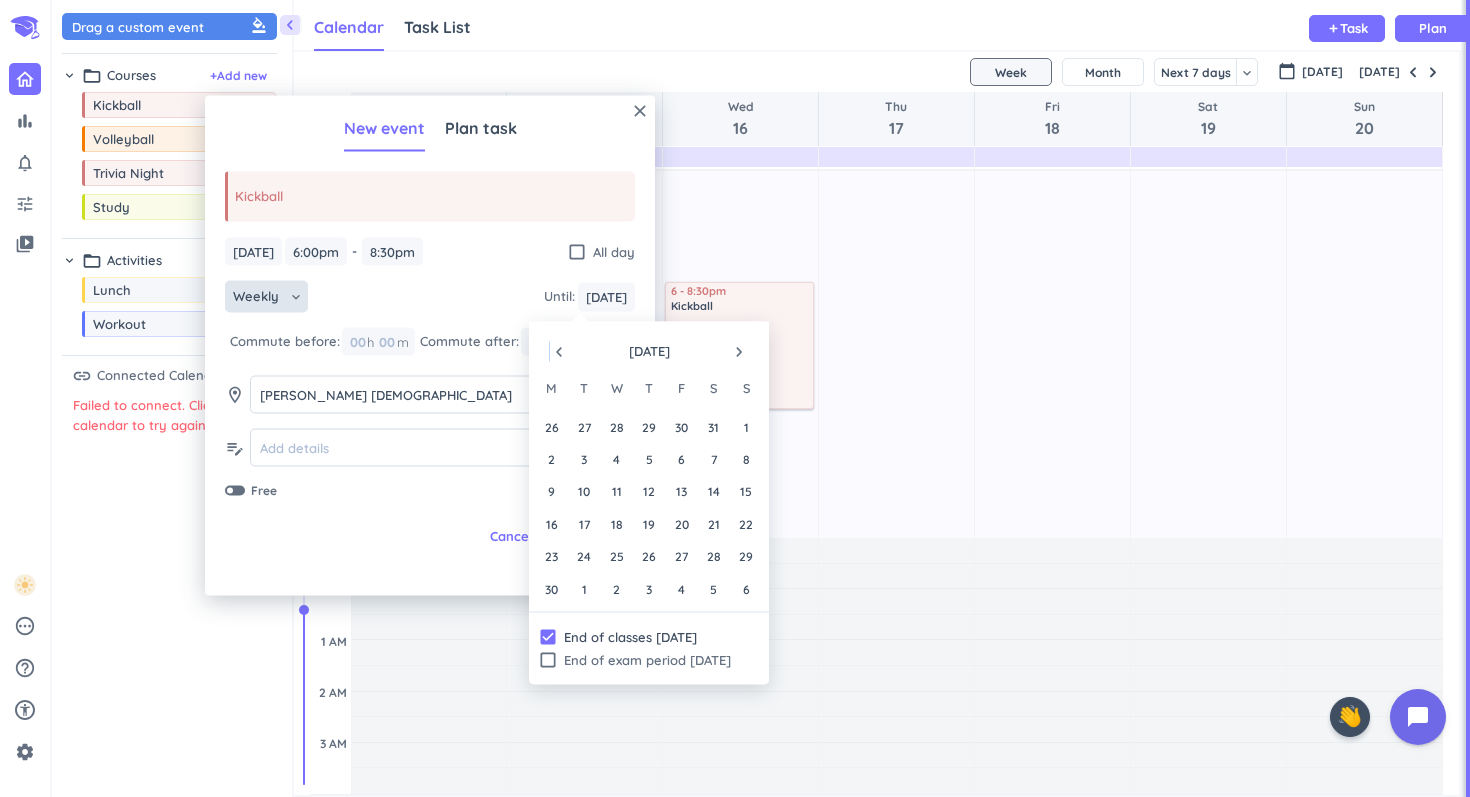 click on "navigate_before" at bounding box center [559, 352] 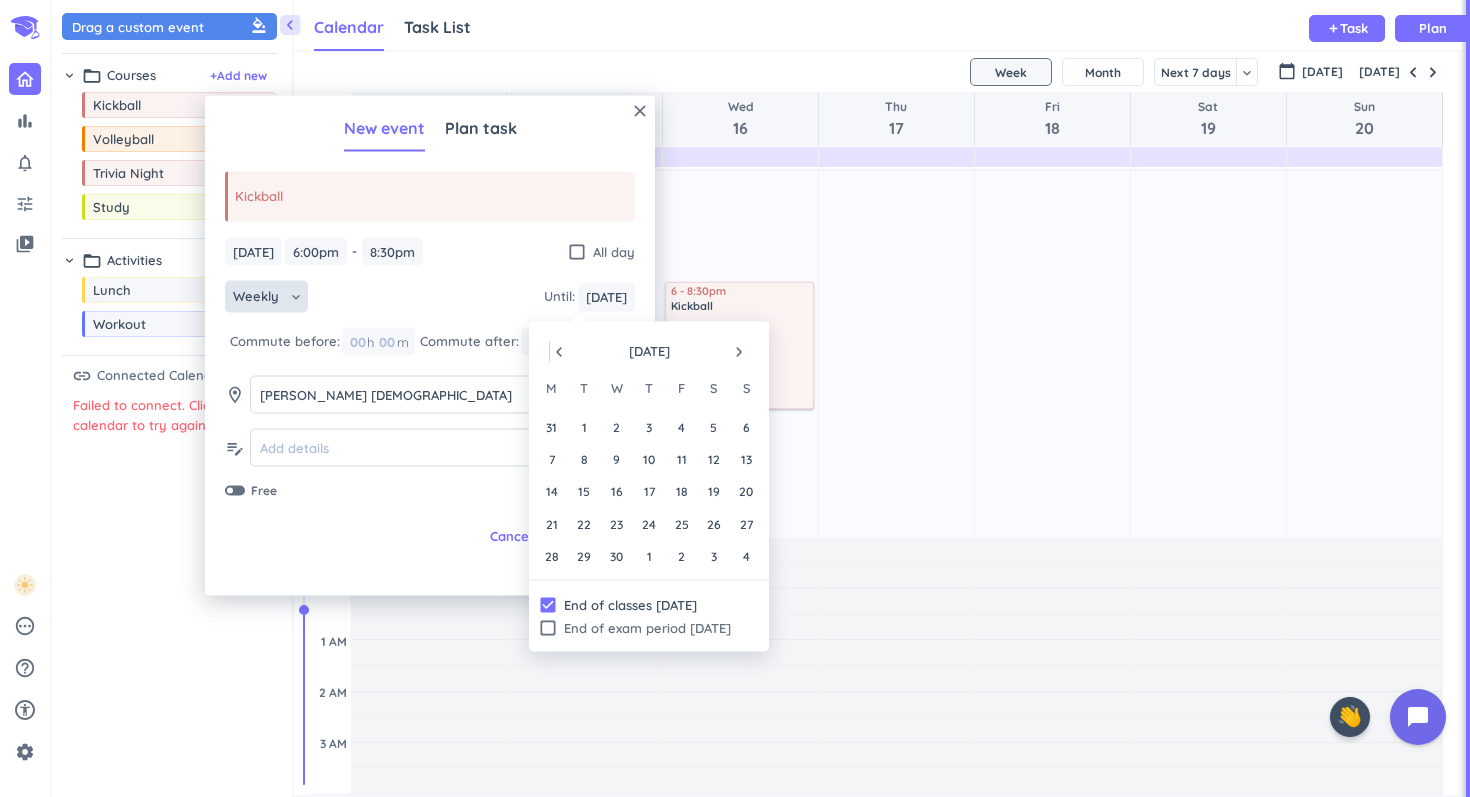 click on "navigate_before" at bounding box center (559, 352) 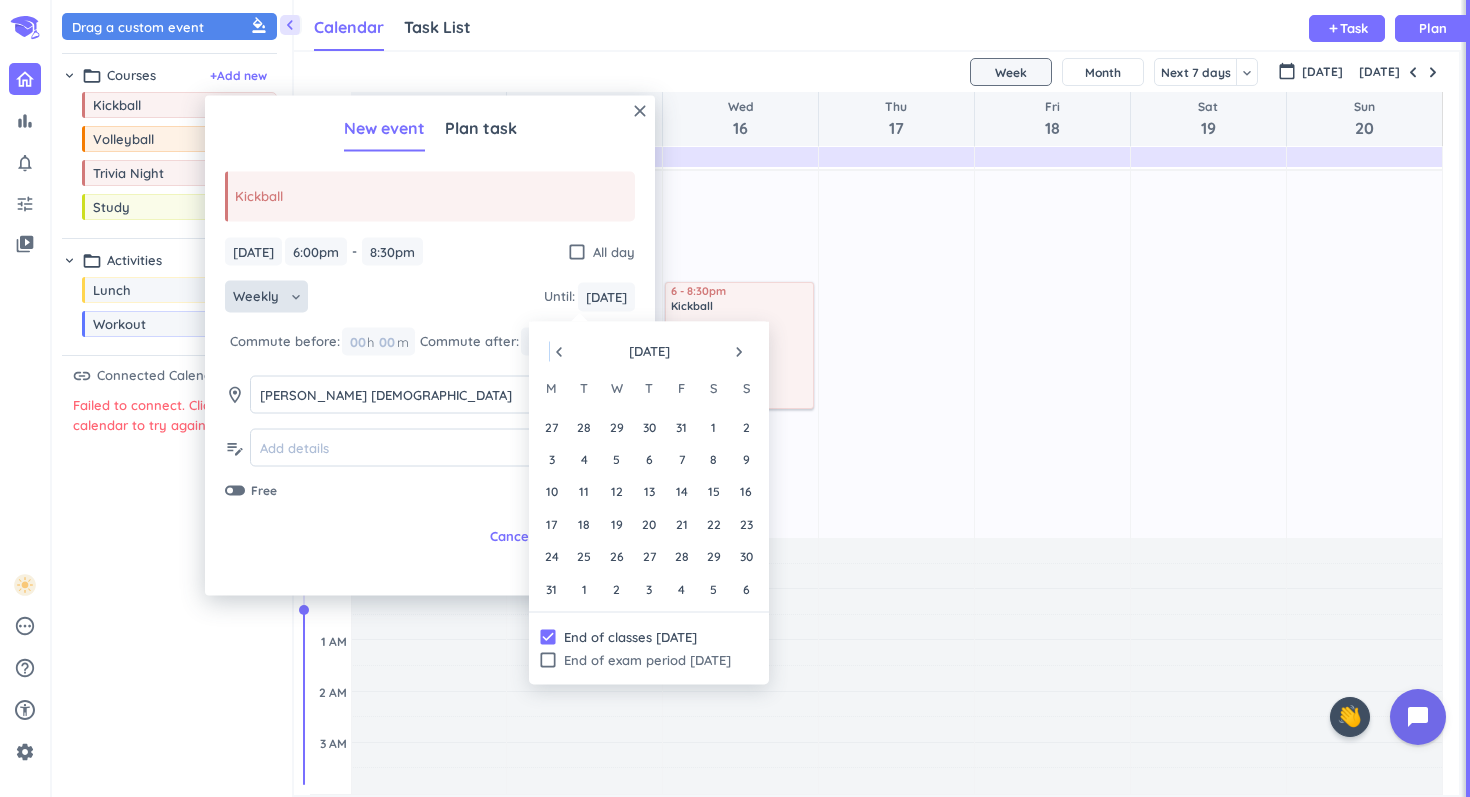 click on "navigate_before" at bounding box center [559, 352] 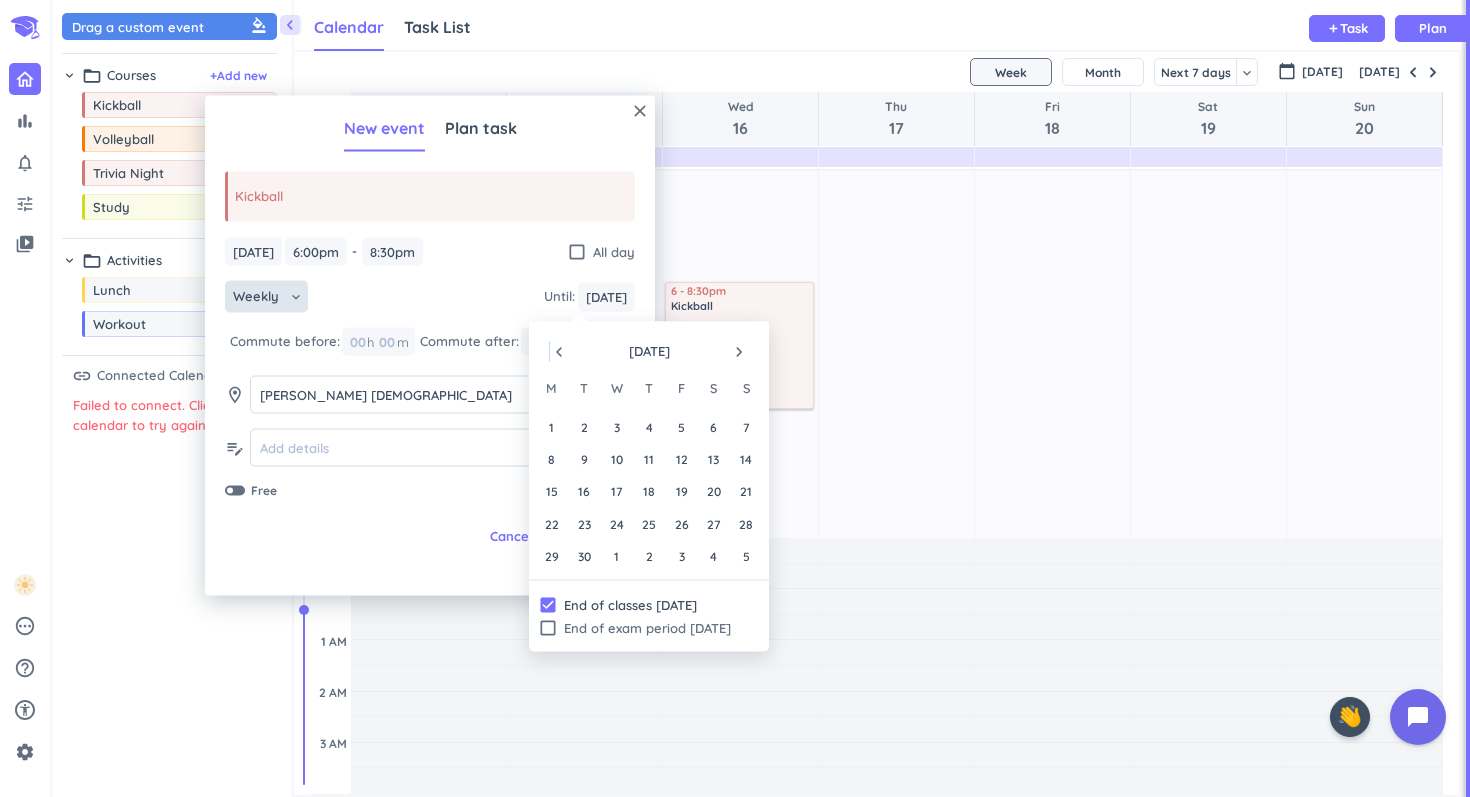 click on "navigate_before" at bounding box center [559, 352] 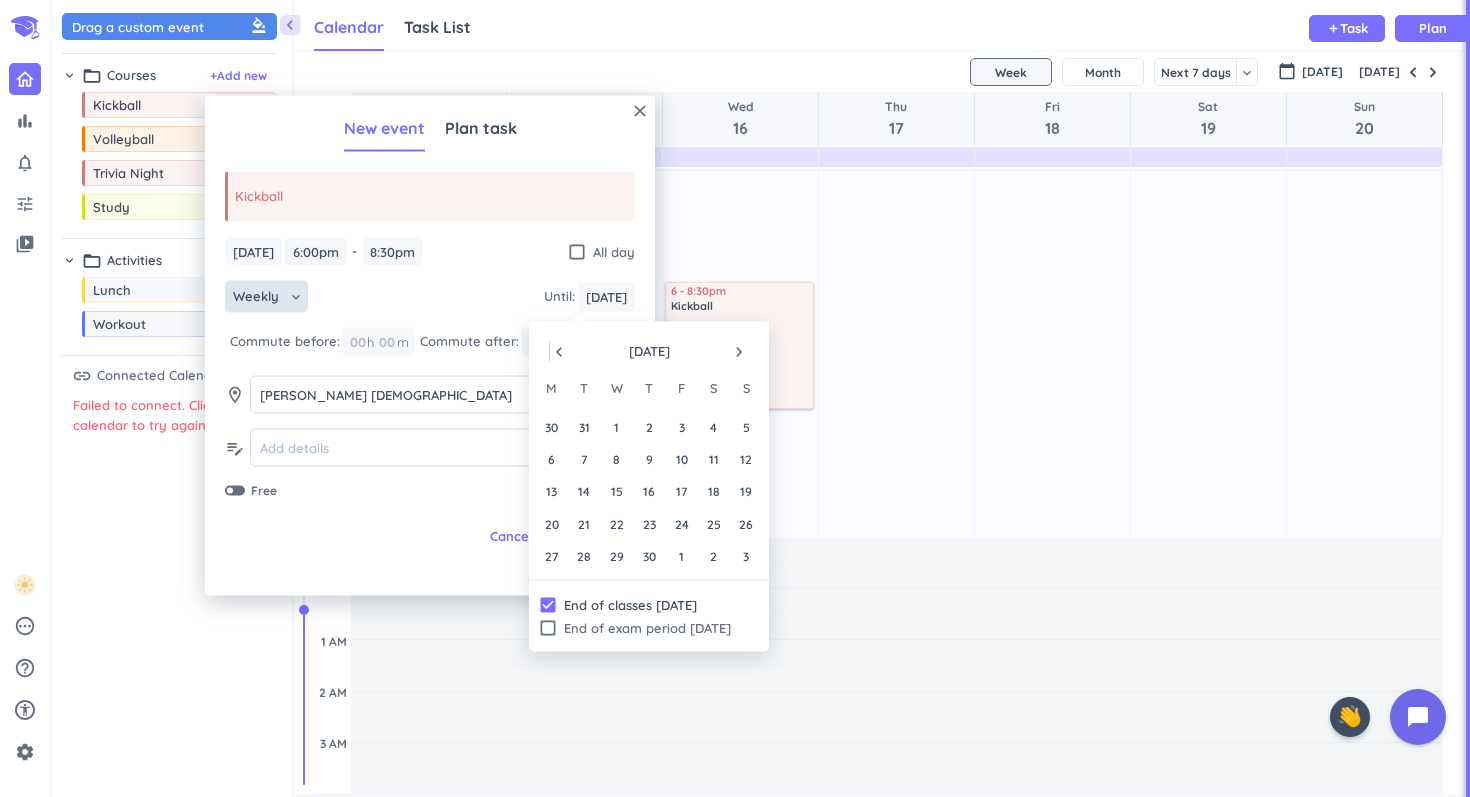 click on "navigate_before" at bounding box center (559, 352) 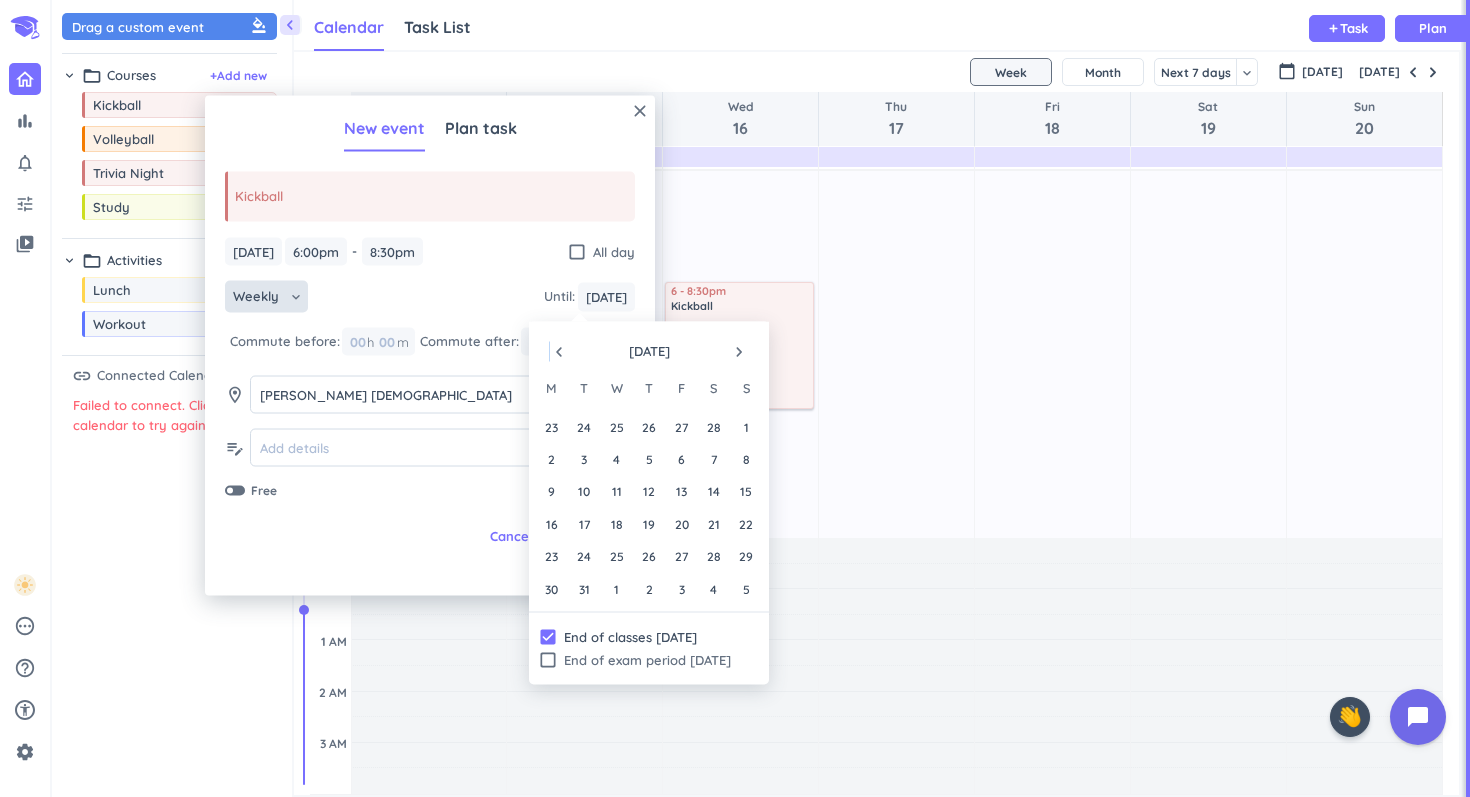 click on "navigate_before" at bounding box center (559, 352) 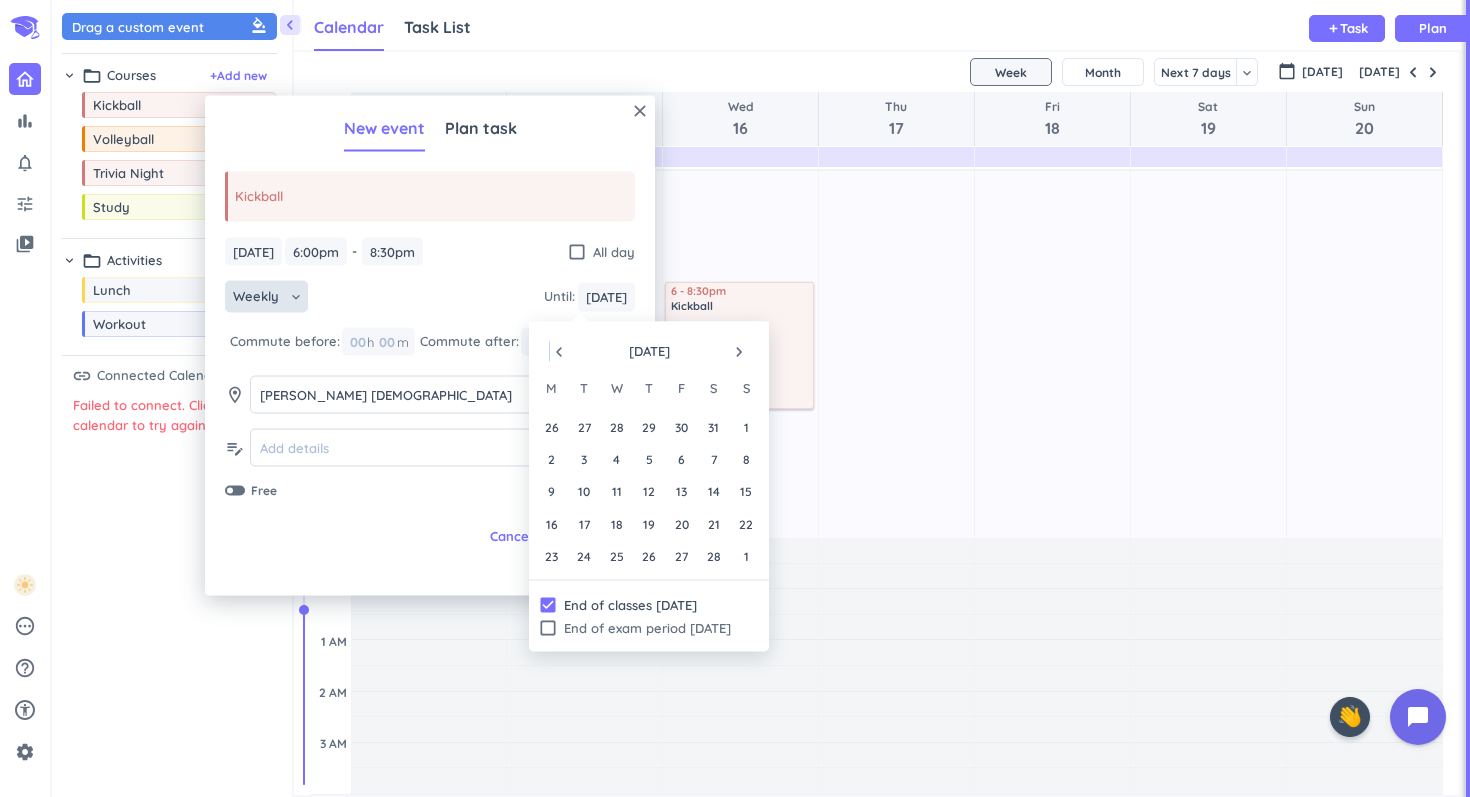 click on "navigate_before" at bounding box center (559, 352) 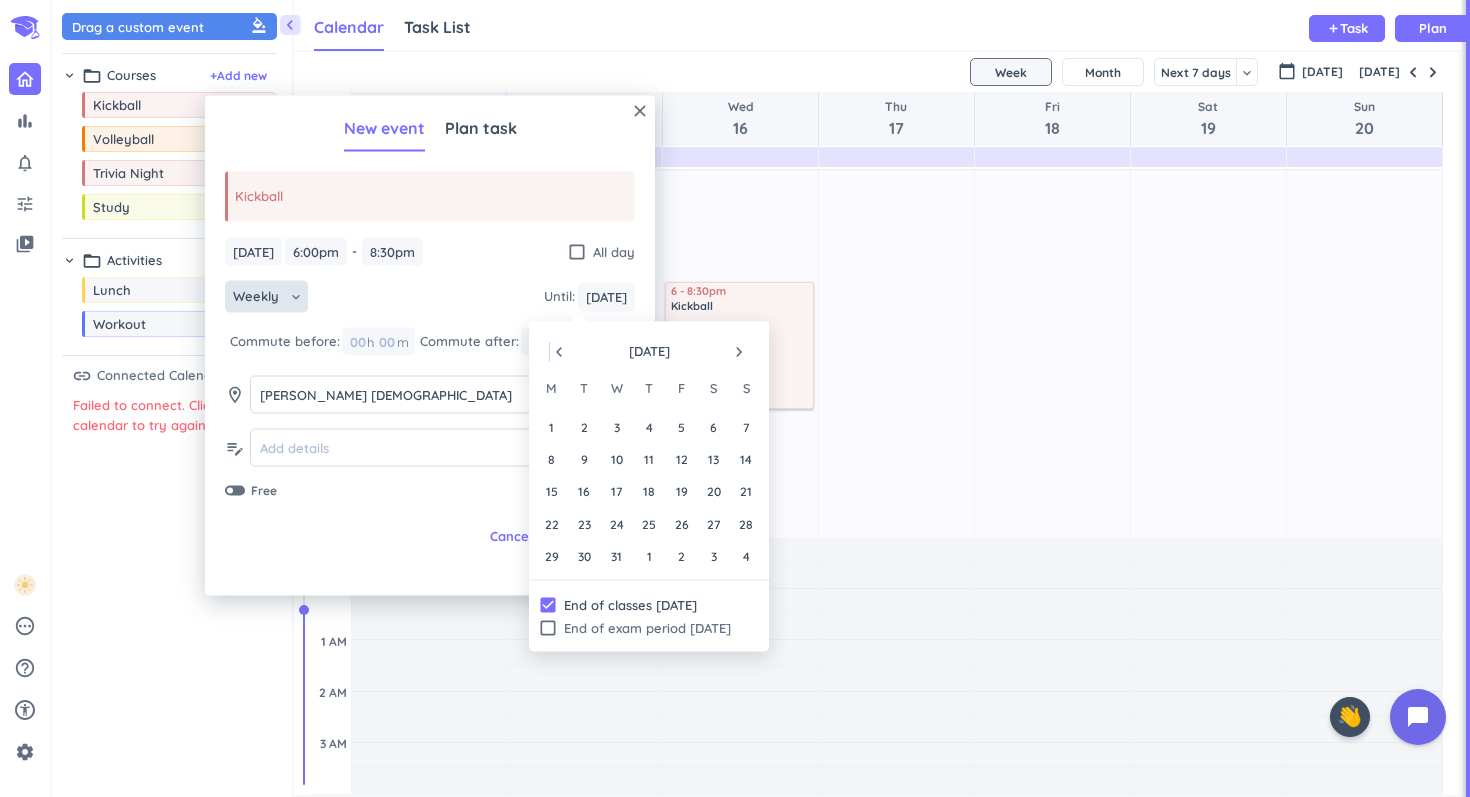 click on "navigate_before" at bounding box center (559, 352) 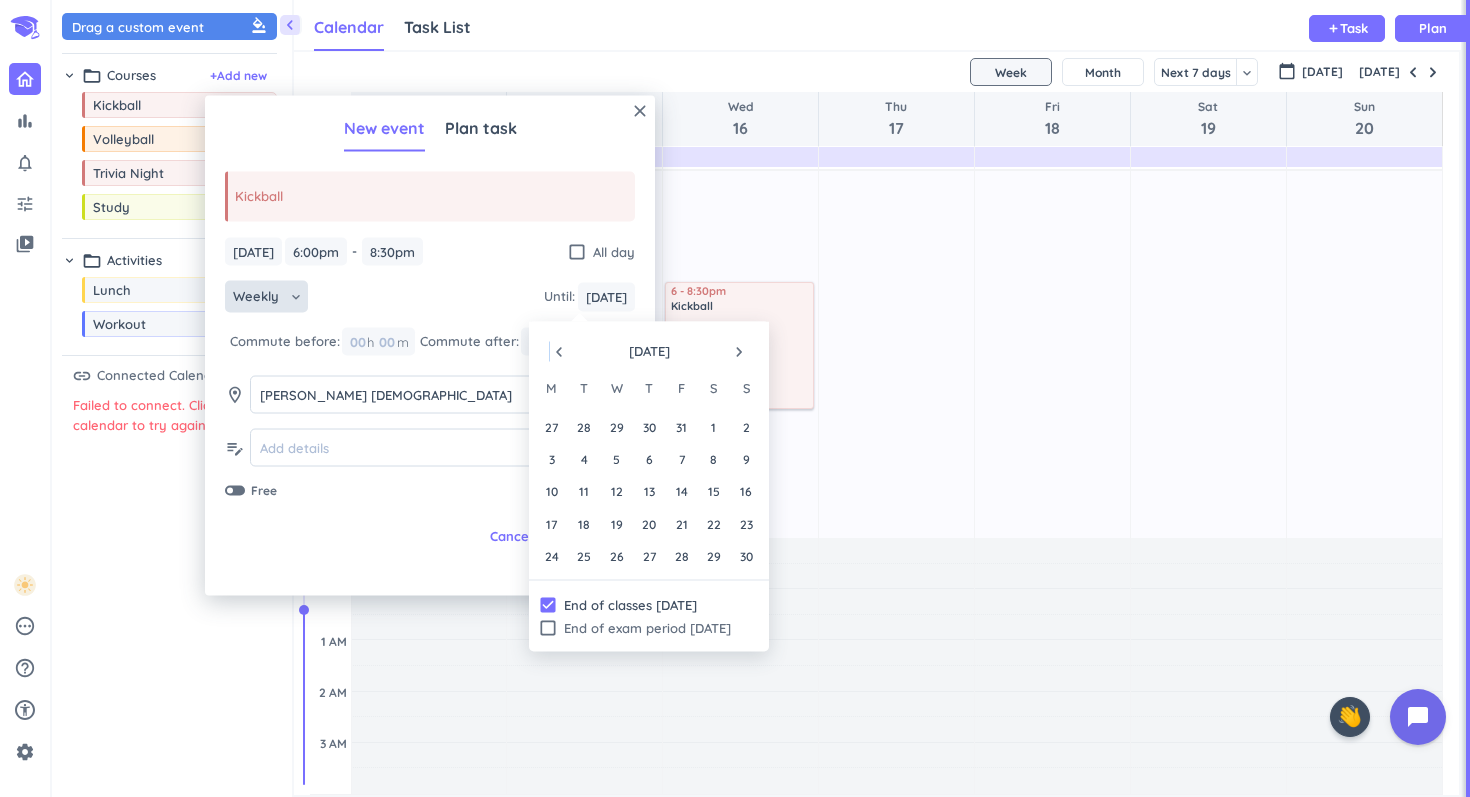 click on "navigate_before" at bounding box center (559, 352) 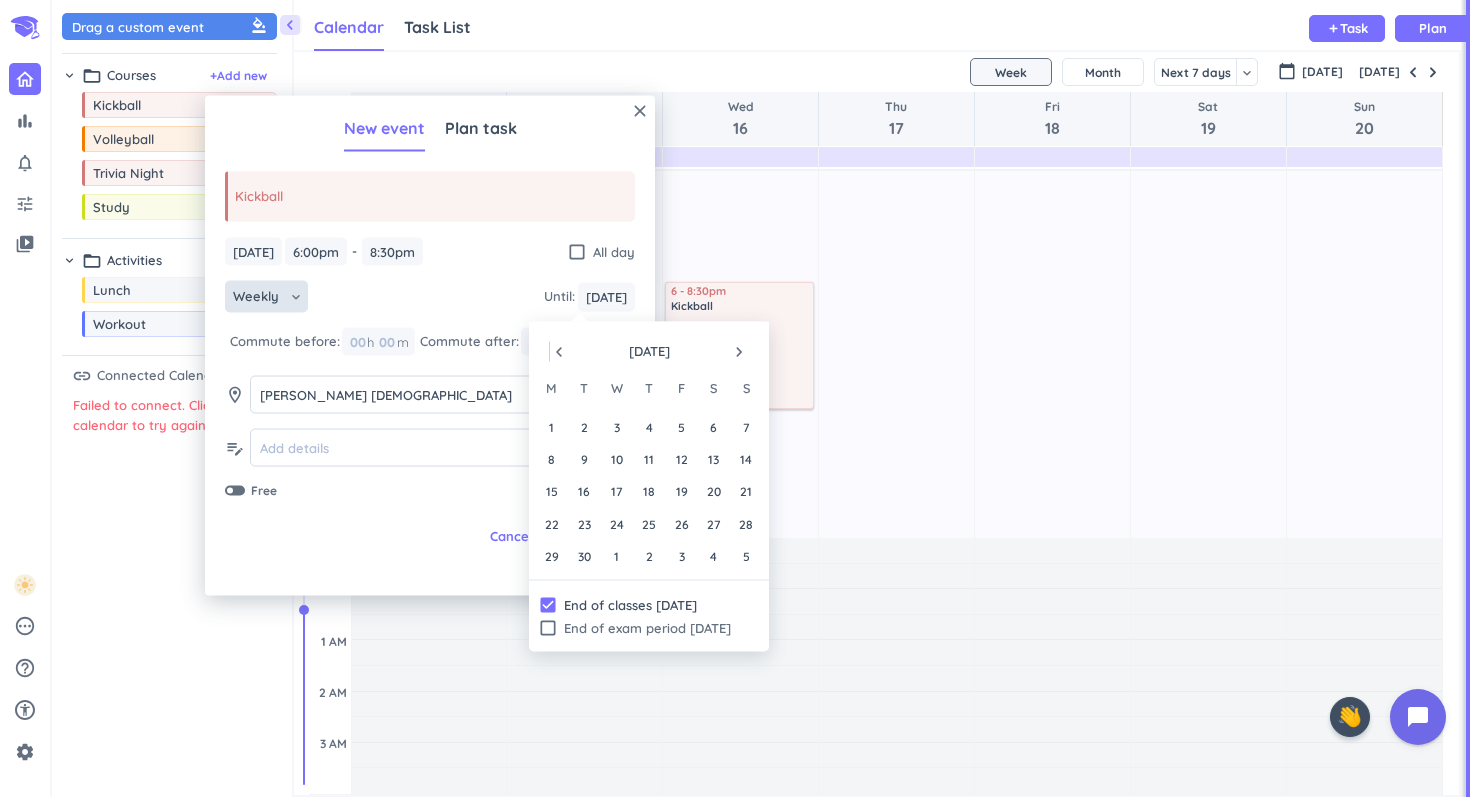 click on "navigate_before" at bounding box center (559, 352) 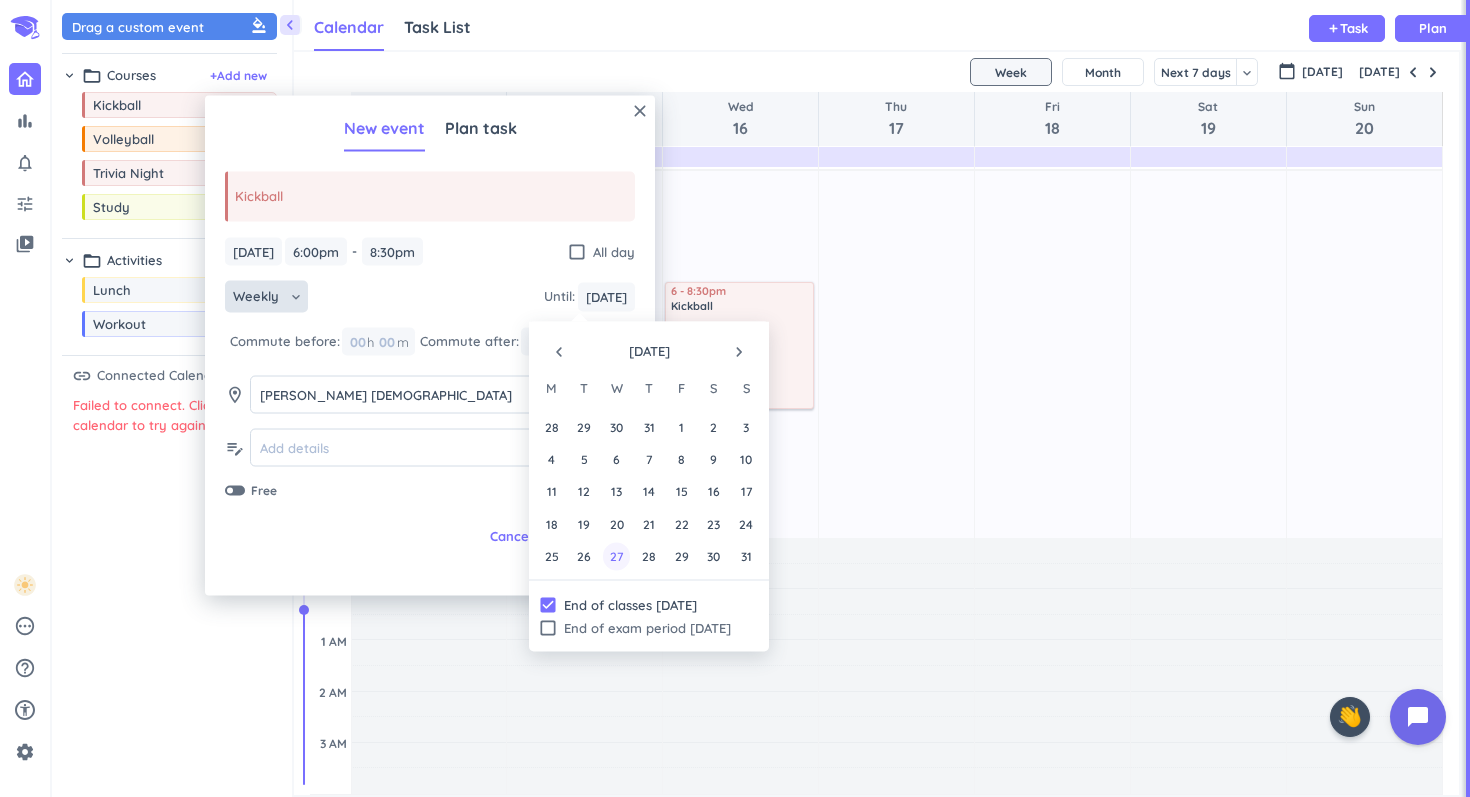 click on "27" at bounding box center (616, 556) 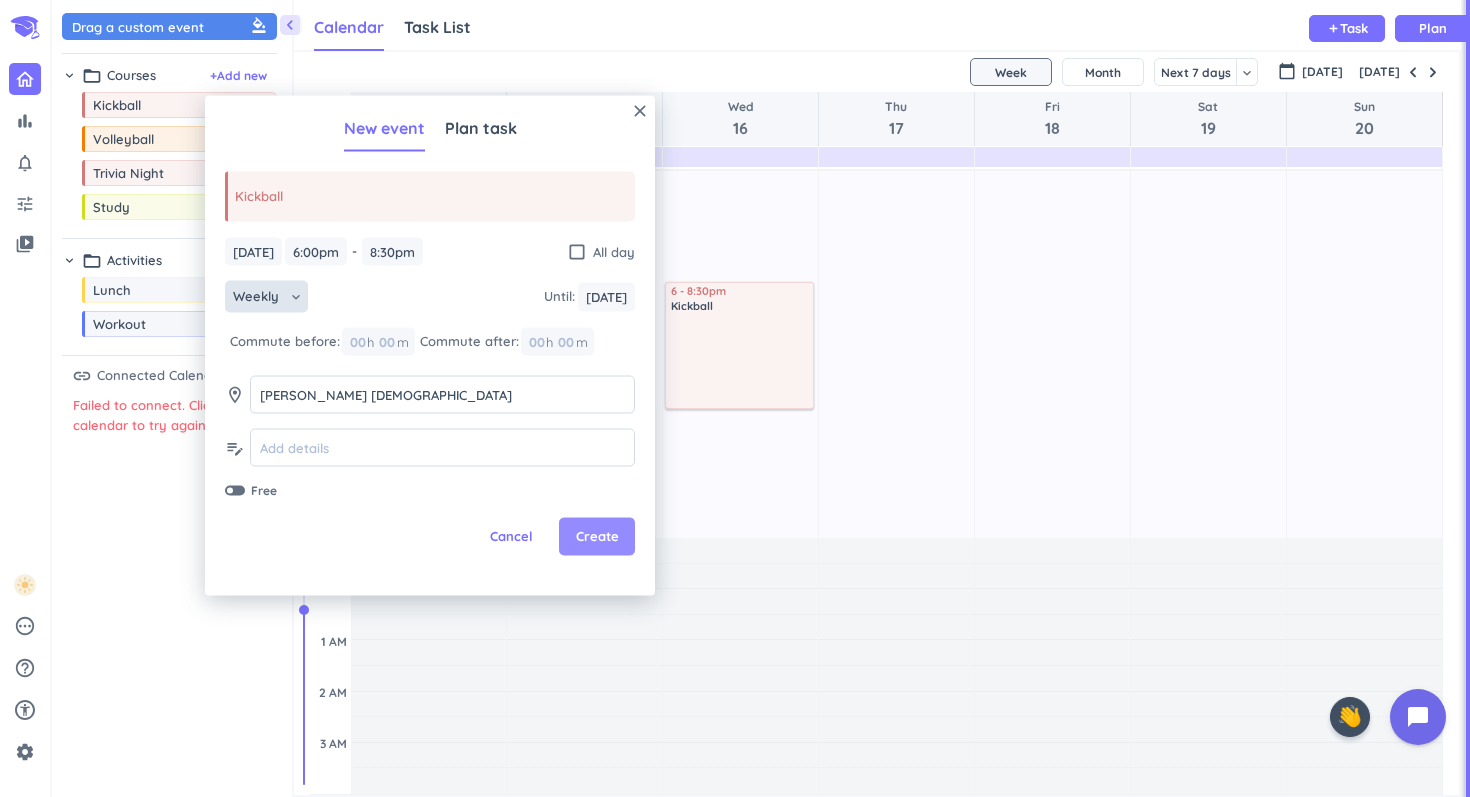 click on "Create" at bounding box center [597, 537] 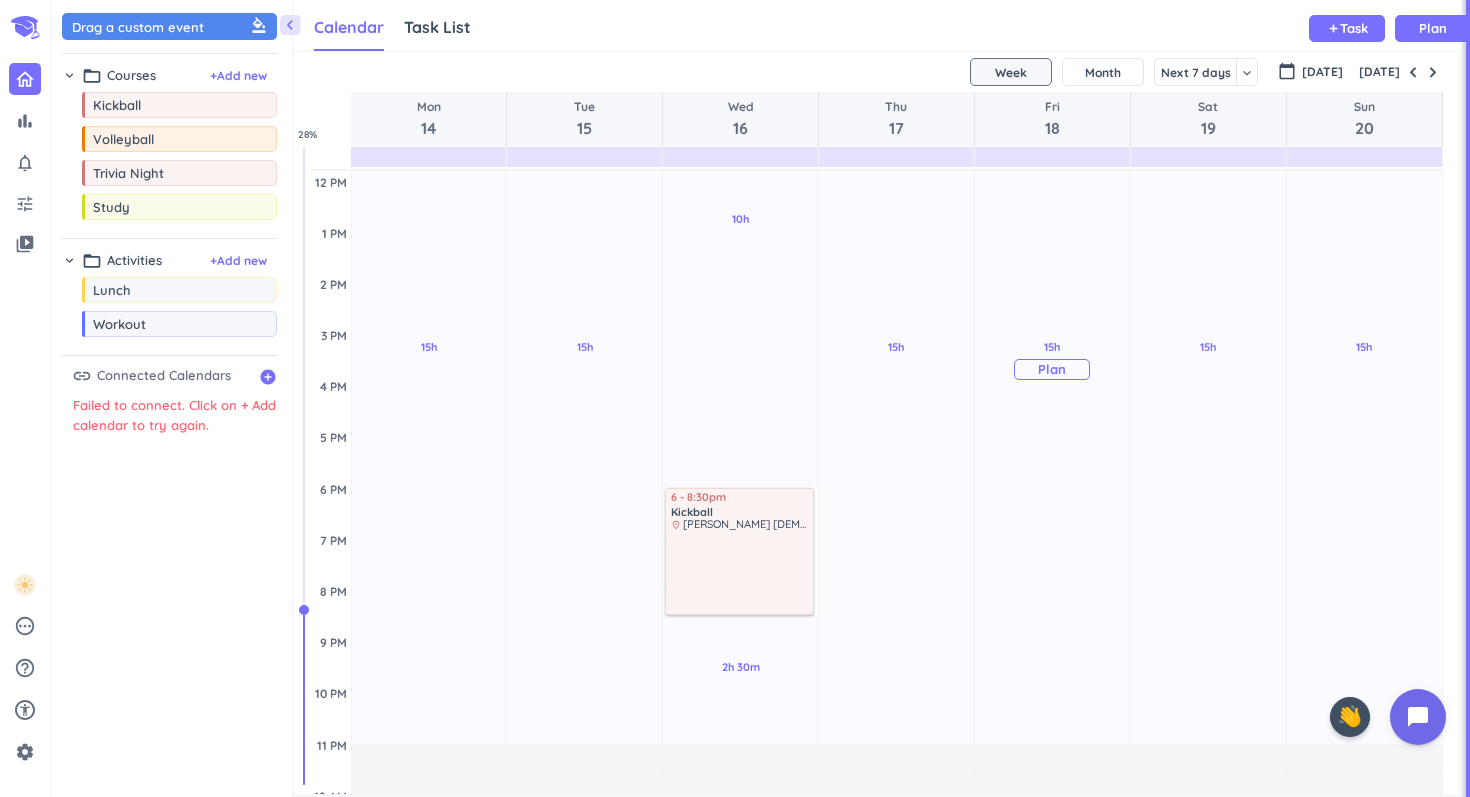 scroll, scrollTop: 395, scrollLeft: 0, axis: vertical 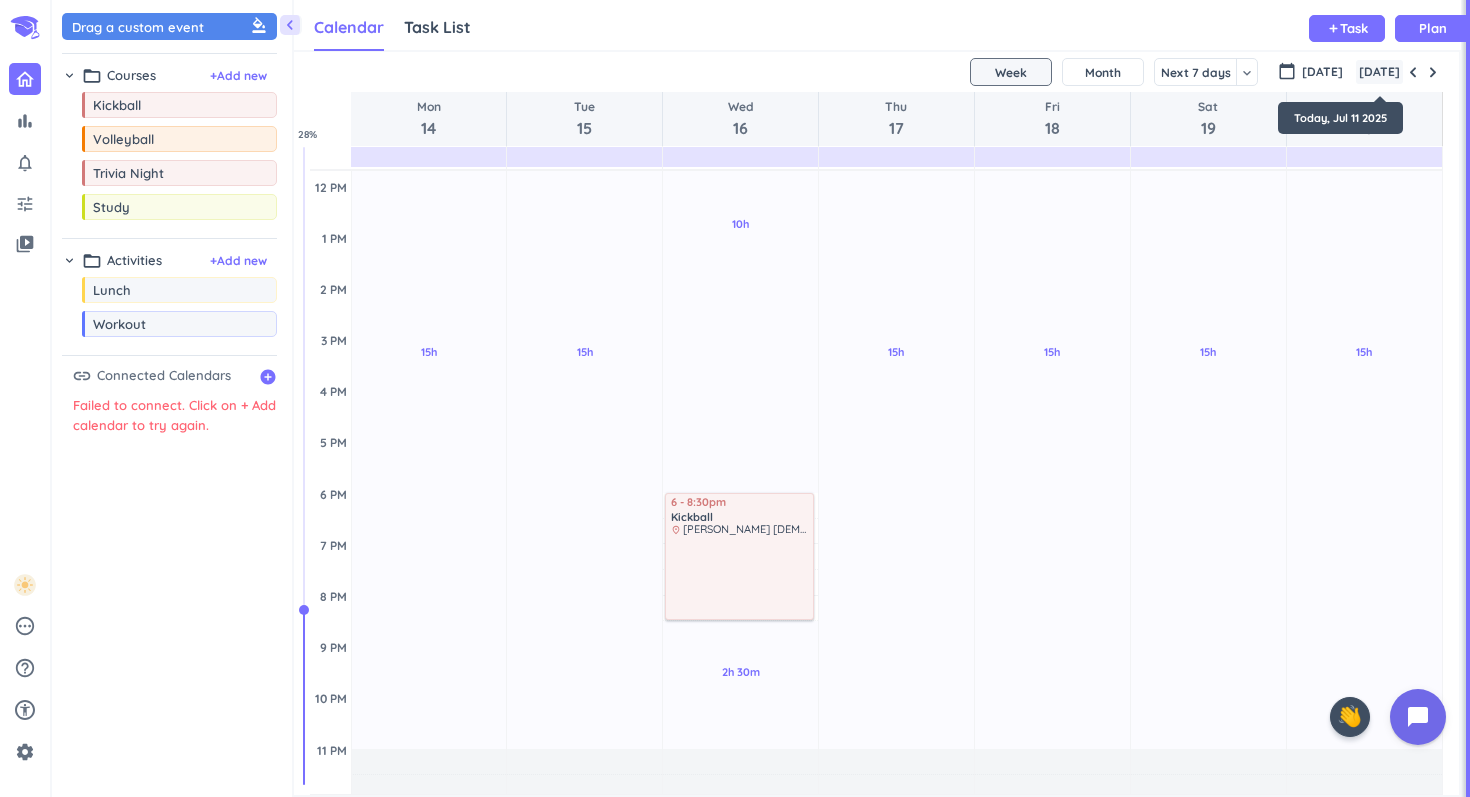 click on "[DATE]" at bounding box center (1379, 72) 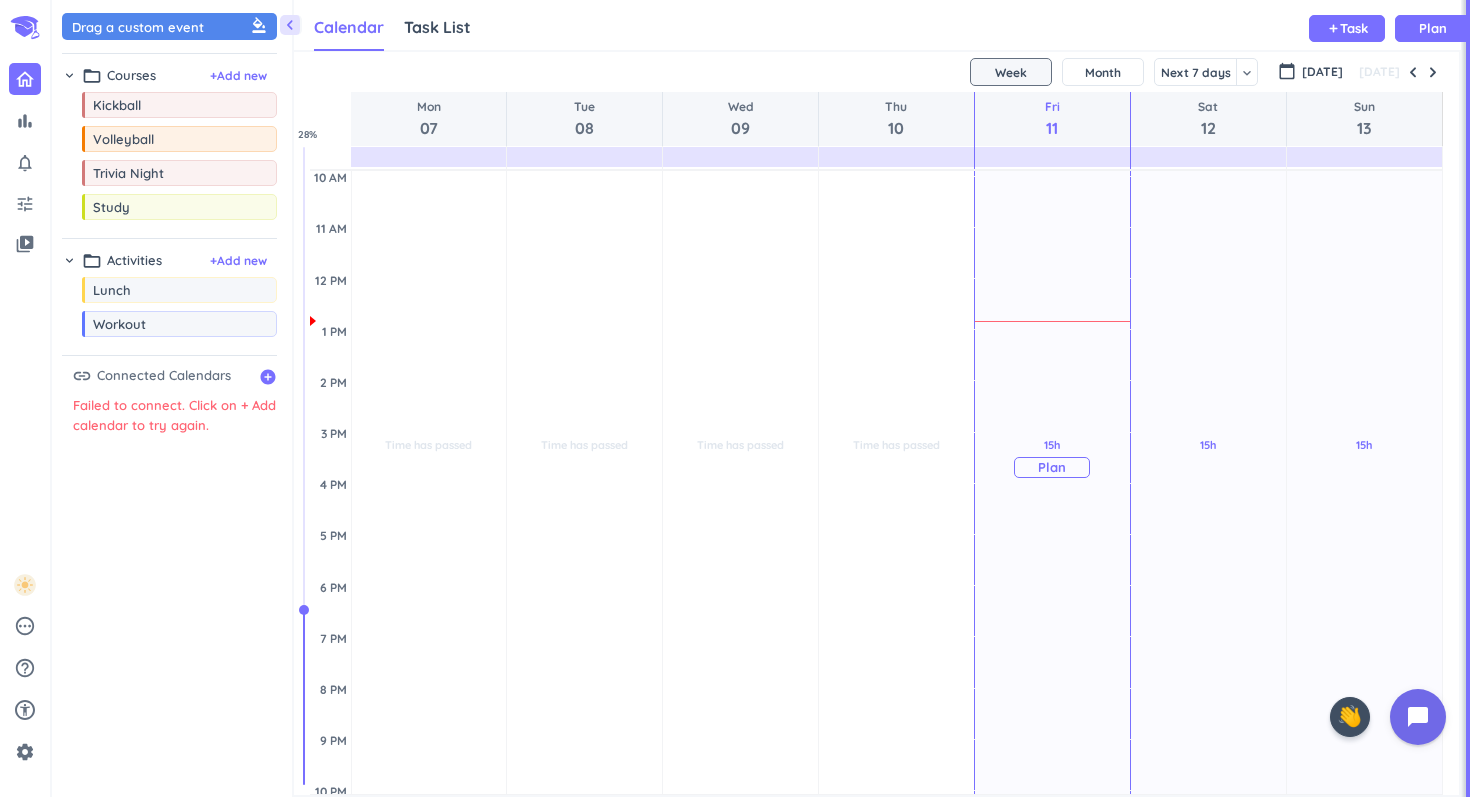 scroll, scrollTop: 280, scrollLeft: 0, axis: vertical 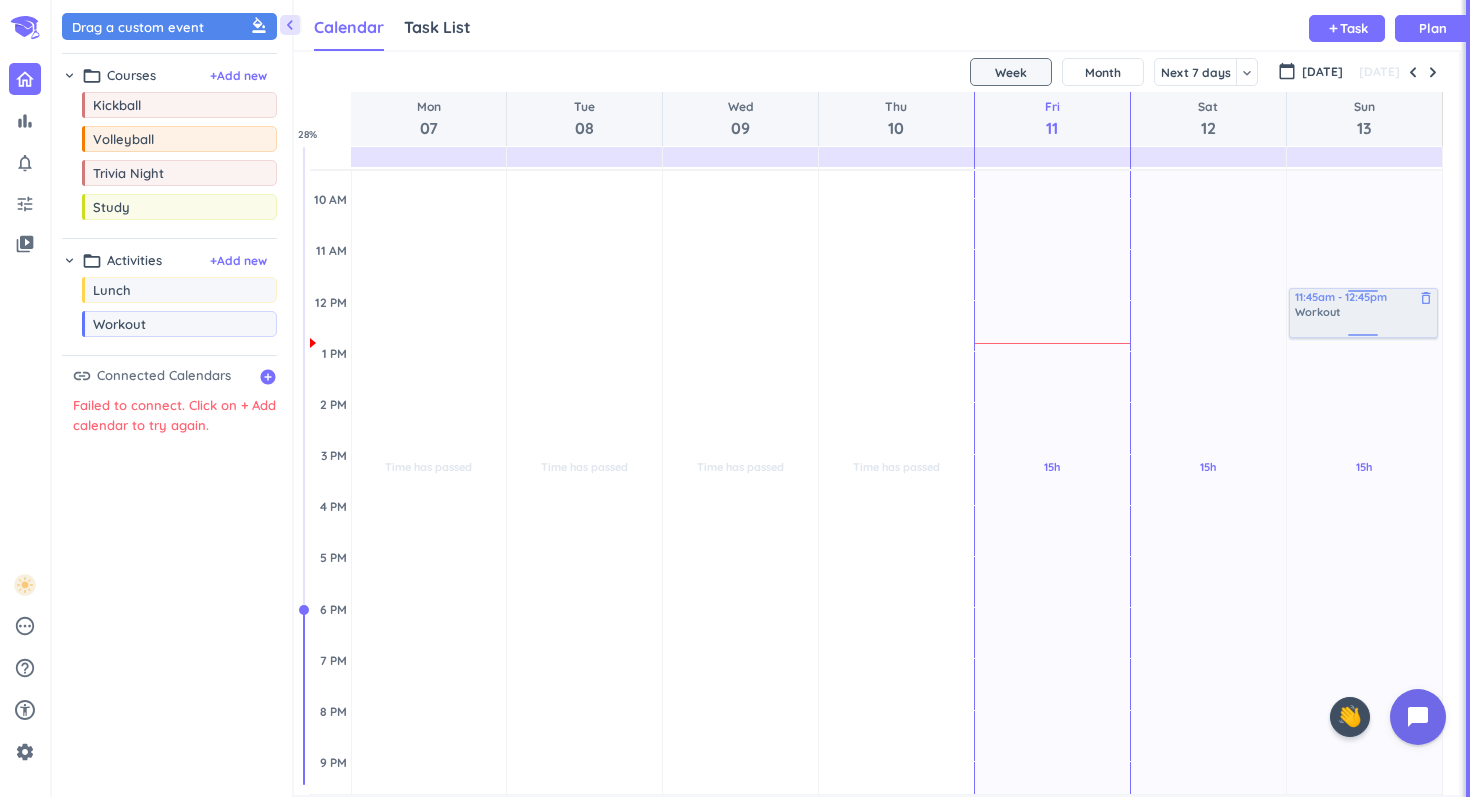 click on "chevron_left Drag a custom event format_color_fill chevron_right folder_open Courses   +  Add new drag_indicator Kickball more_horiz drag_indicator Volleyball more_horiz drag_indicator Trivia Night more_horiz drag_indicator Study more_horiz chevron_right folder_open Activities   +  Add new drag_indicator Lunch more_horiz drag_indicator Workout more_horiz link Connected Calendars add_circle Failed to connect. Click on + Add calendar to try again. Calendar Task List Calendar keyboard_arrow_down add Task Plan SHOVEL [DATE] - [DATE] Week Month Next 7 days keyboard_arrow_down Week keyboard_arrow_down calendar_today [DATE] [DATE] Mon 07 Tue 08 Wed 09 Thu 10 Fri 11 Sat 12 Sun 13 4 AM 5 AM 6 AM 7 AM 8 AM 9 AM 10 AM 11 AM 12 PM 1 PM 2 PM 3 PM 4 PM 5 PM 6 PM 7 PM 8 PM 9 PM 10 PM 11 PM 12 AM 1 AM 2 AM 3 AM Time has passed Past due Plan Adjust Awake Time Adjust Awake Time Time has passed Past due Plan Adjust Awake Time Adjust Awake Time Time has passed Past due Plan Adjust Awake Time Adjust Awake Time Past due Plan" at bounding box center [761, 398] 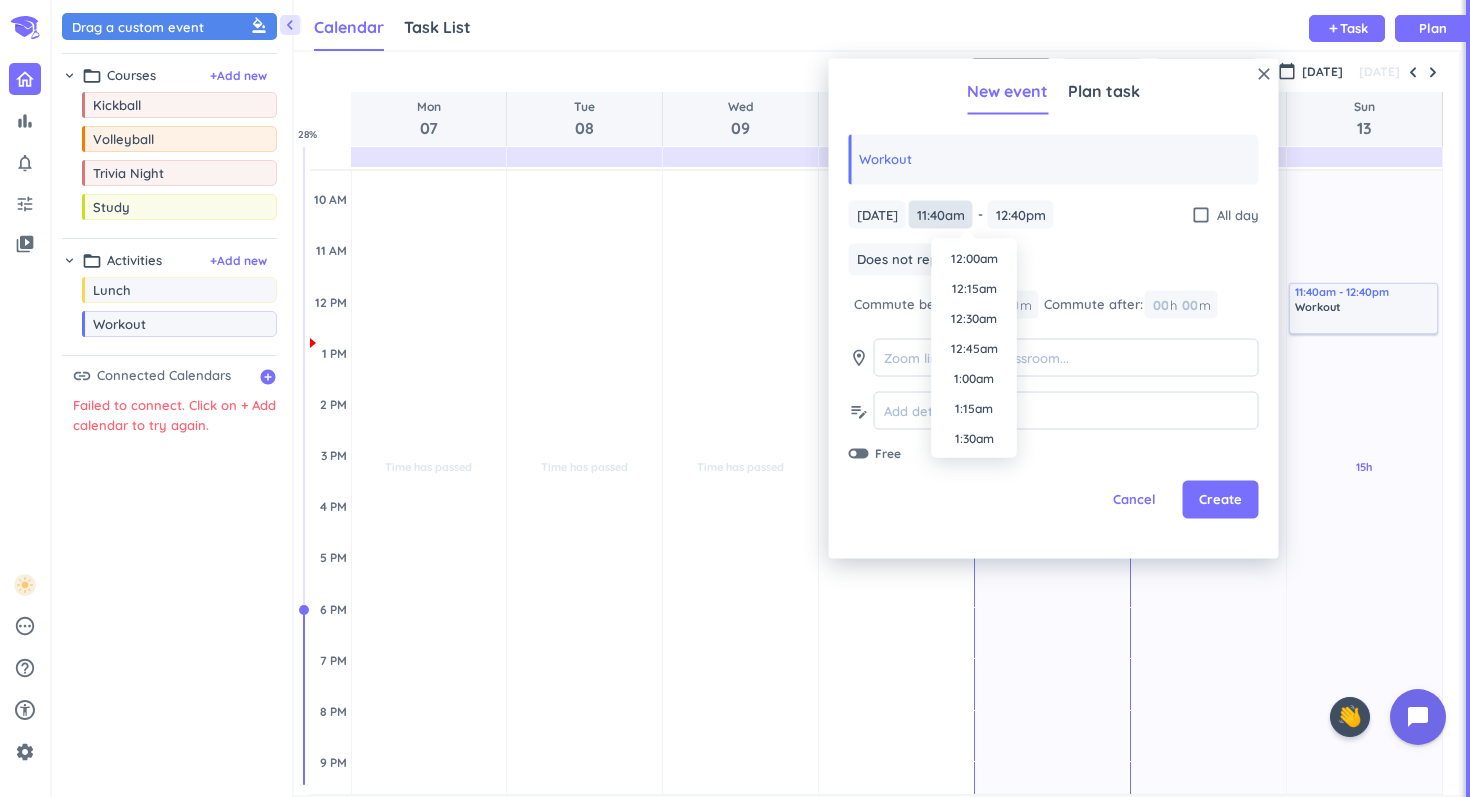 click on "11:40am" at bounding box center (941, 214) 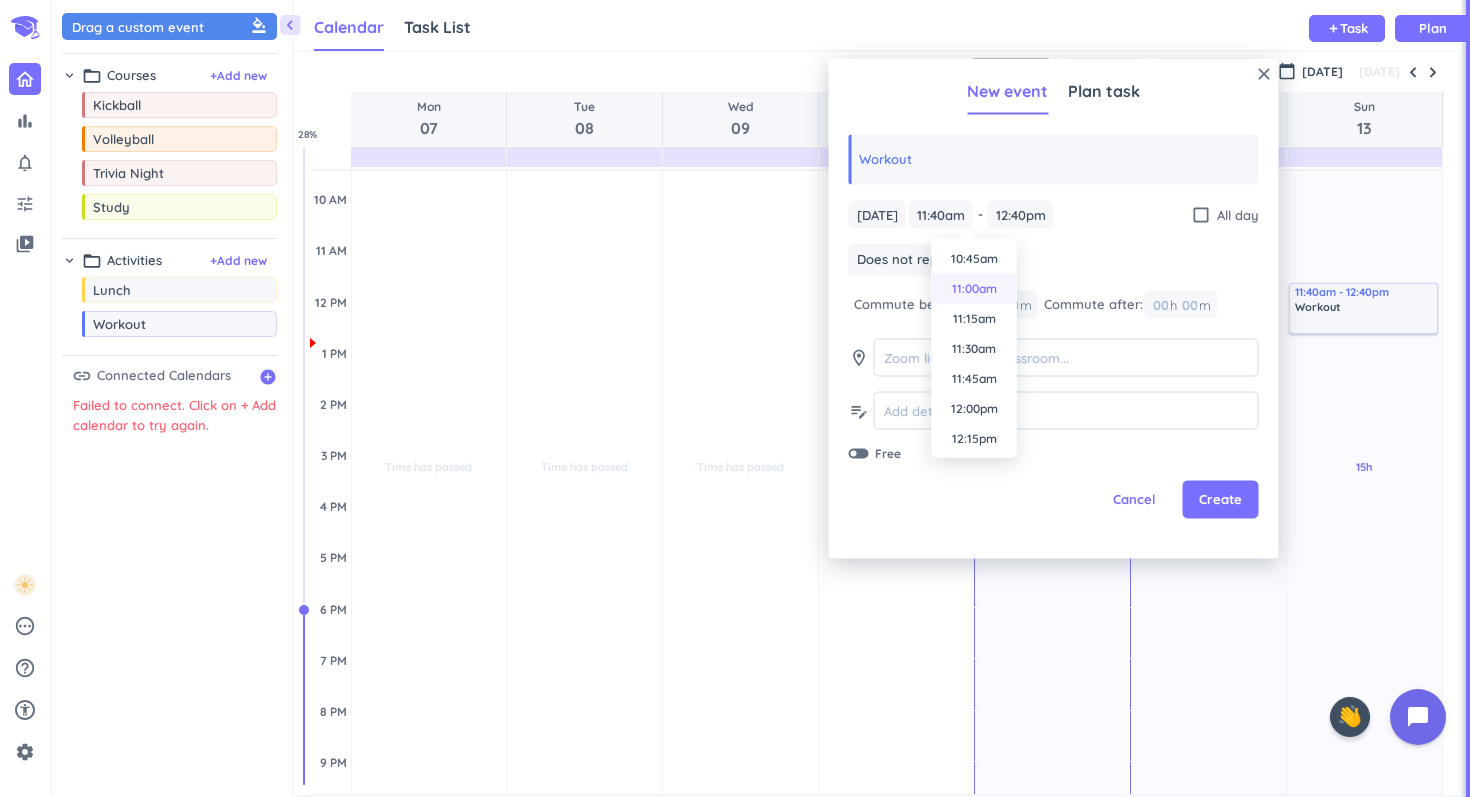 click on "11:00am" at bounding box center (974, 289) 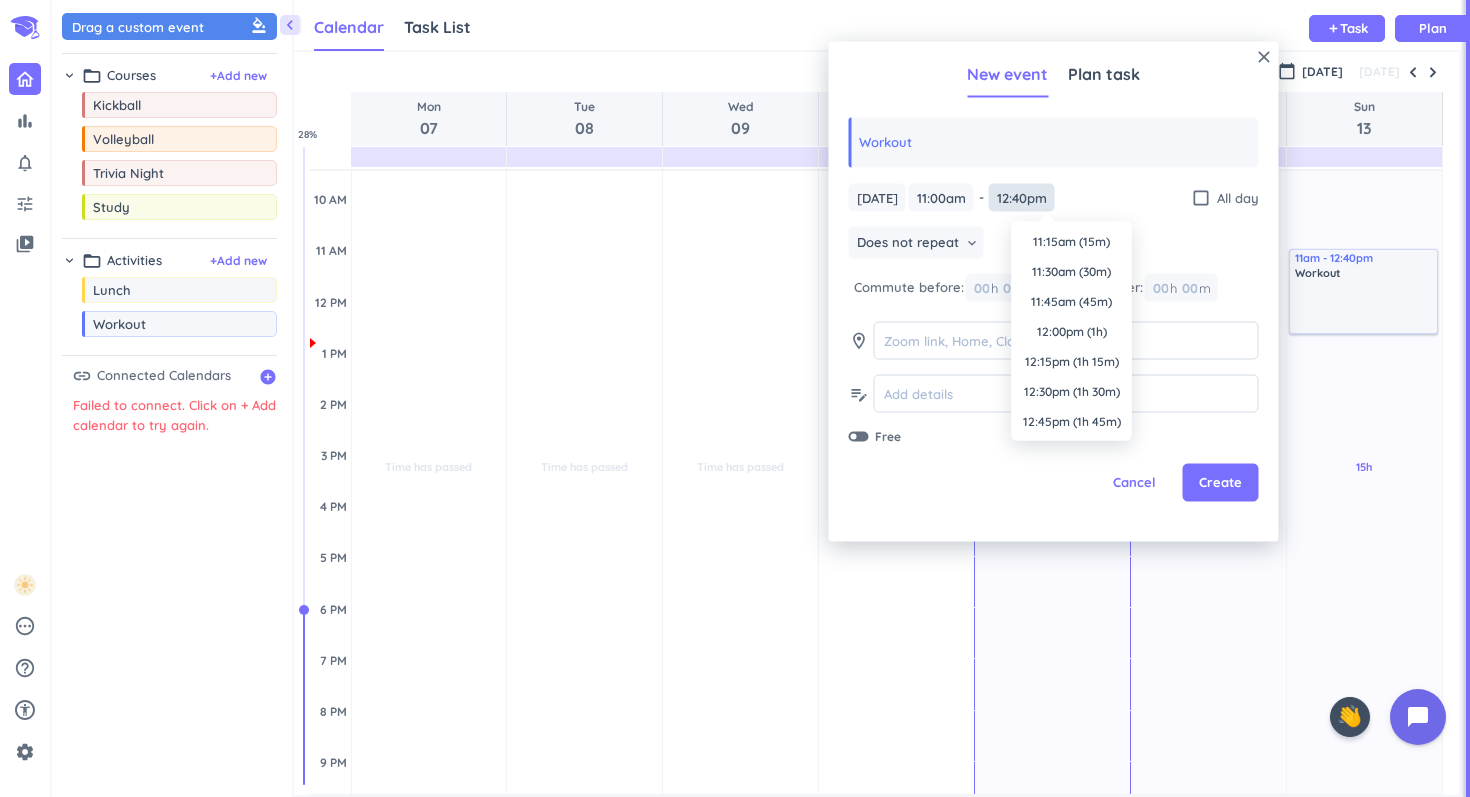 click on "12:40pm" at bounding box center [1022, 197] 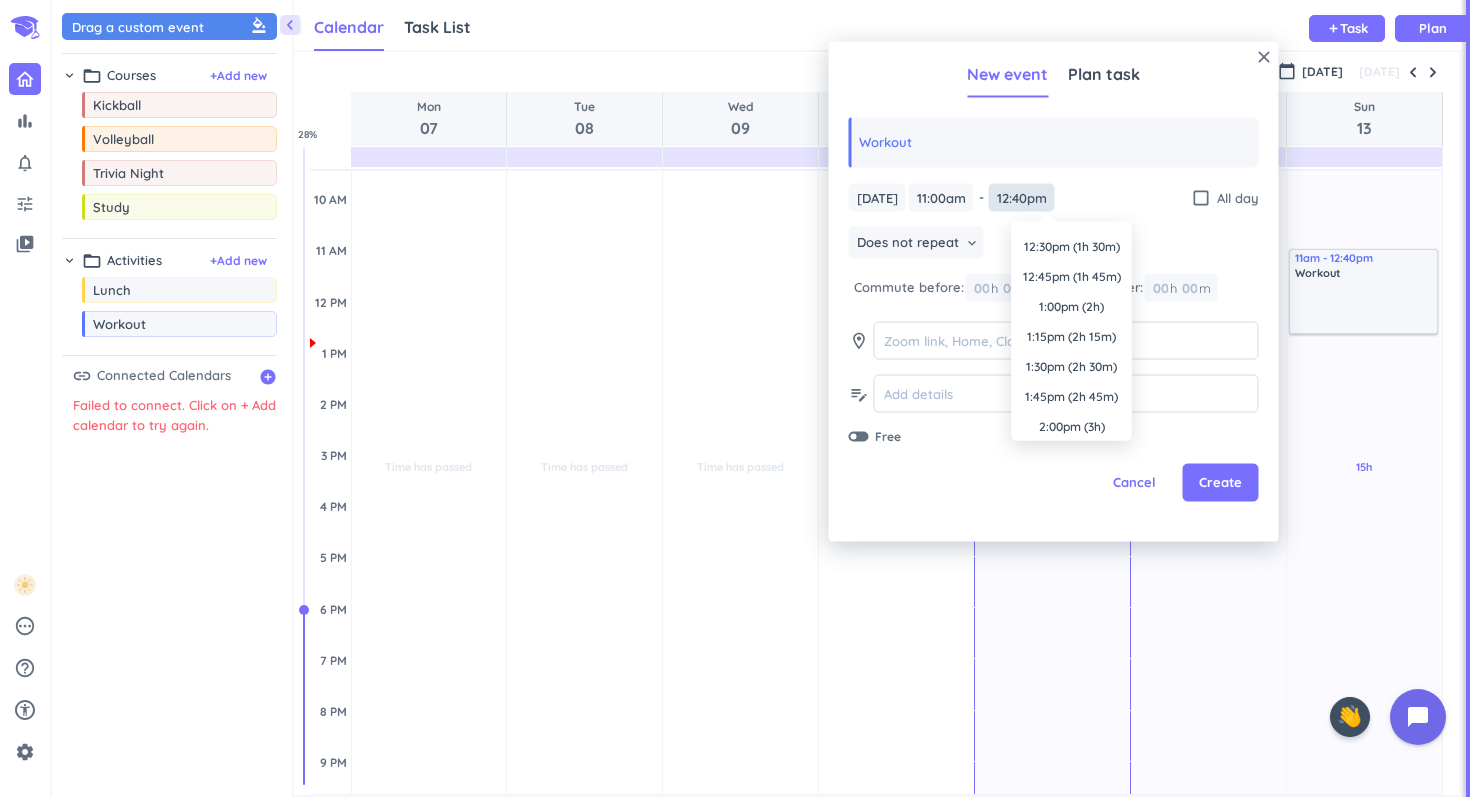 scroll, scrollTop: 0, scrollLeft: 0, axis: both 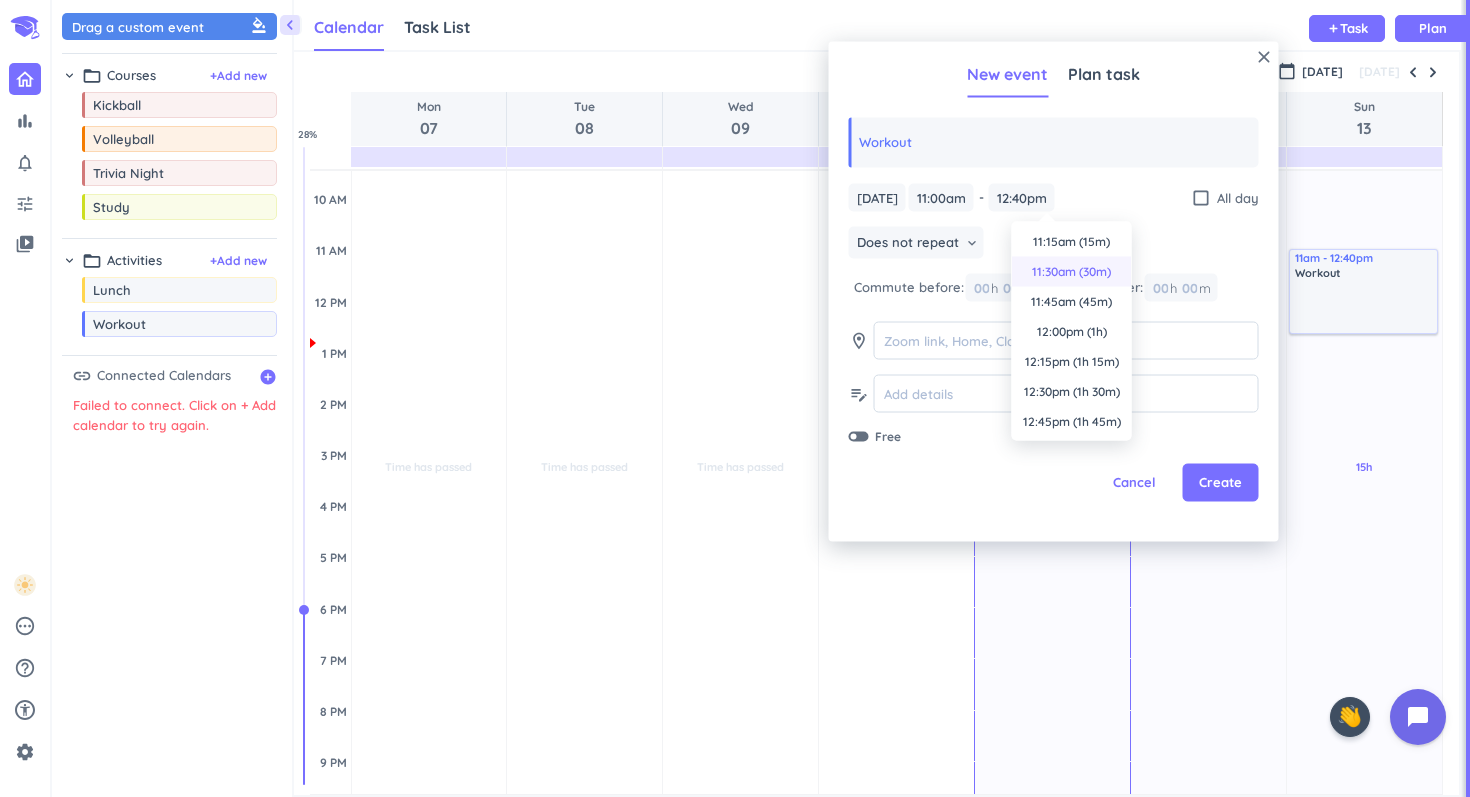 click on "11:30am (30m)" at bounding box center (1072, 272) 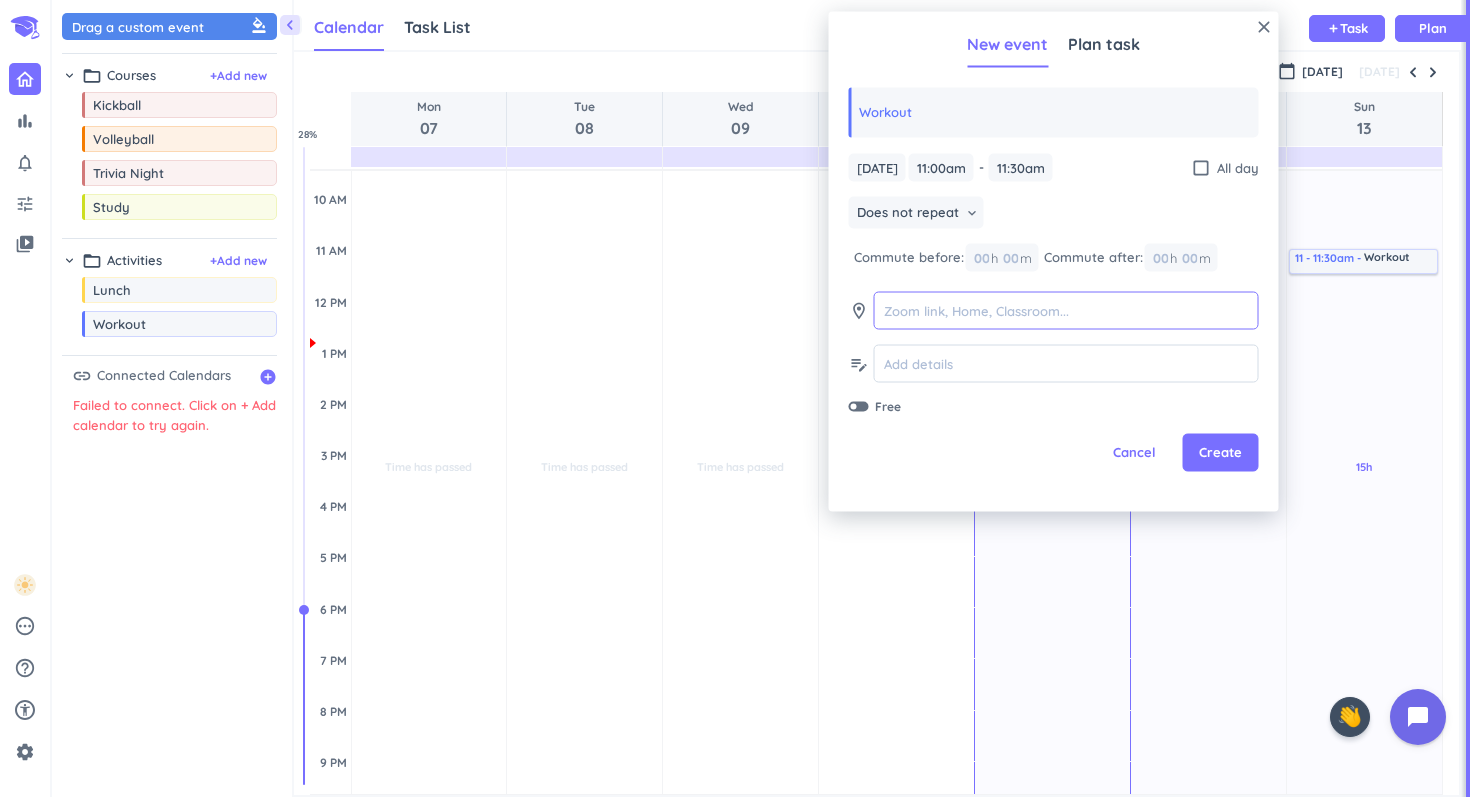 click at bounding box center (1066, 310) 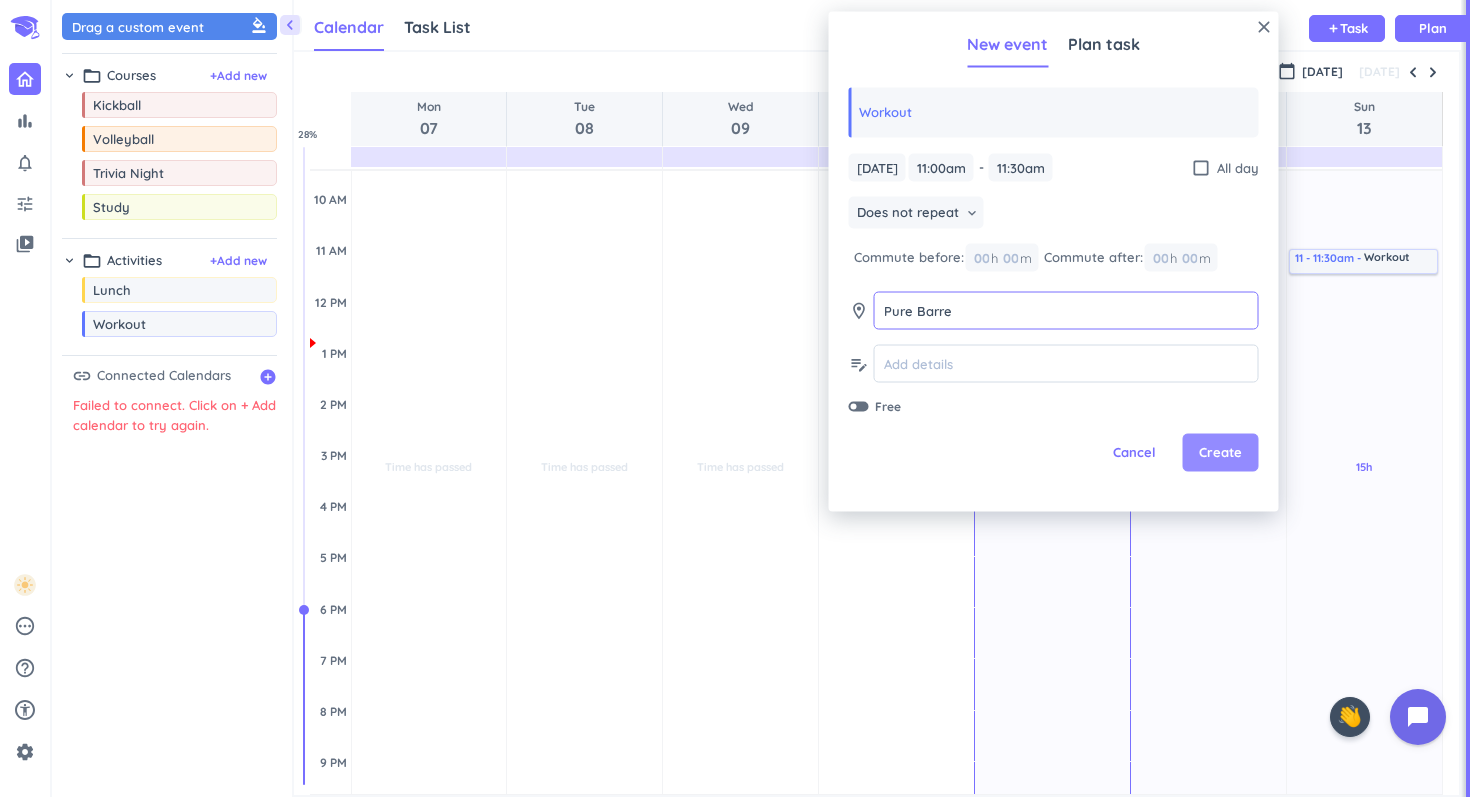 type on "Pure Barre" 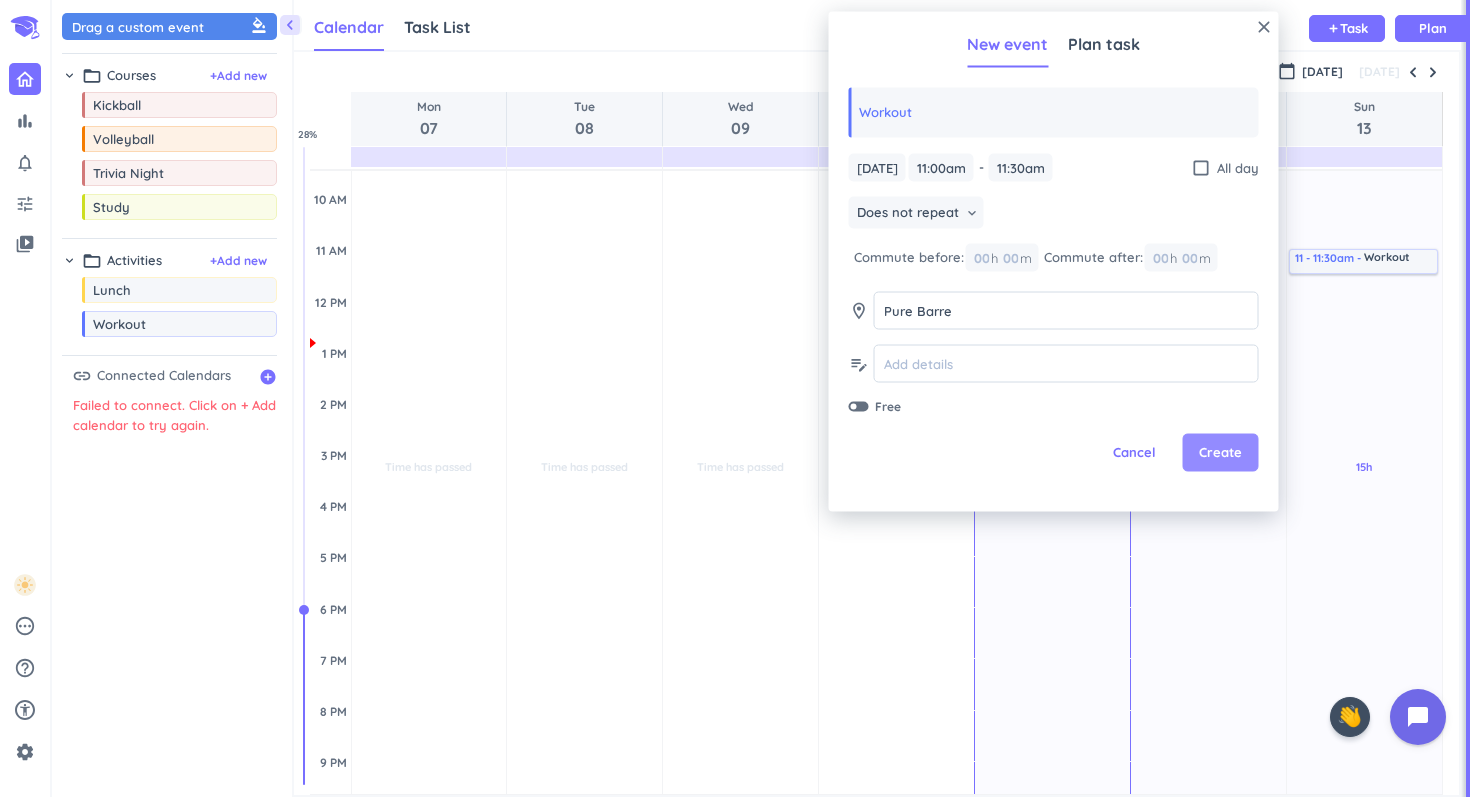 click on "Create" at bounding box center [1220, 453] 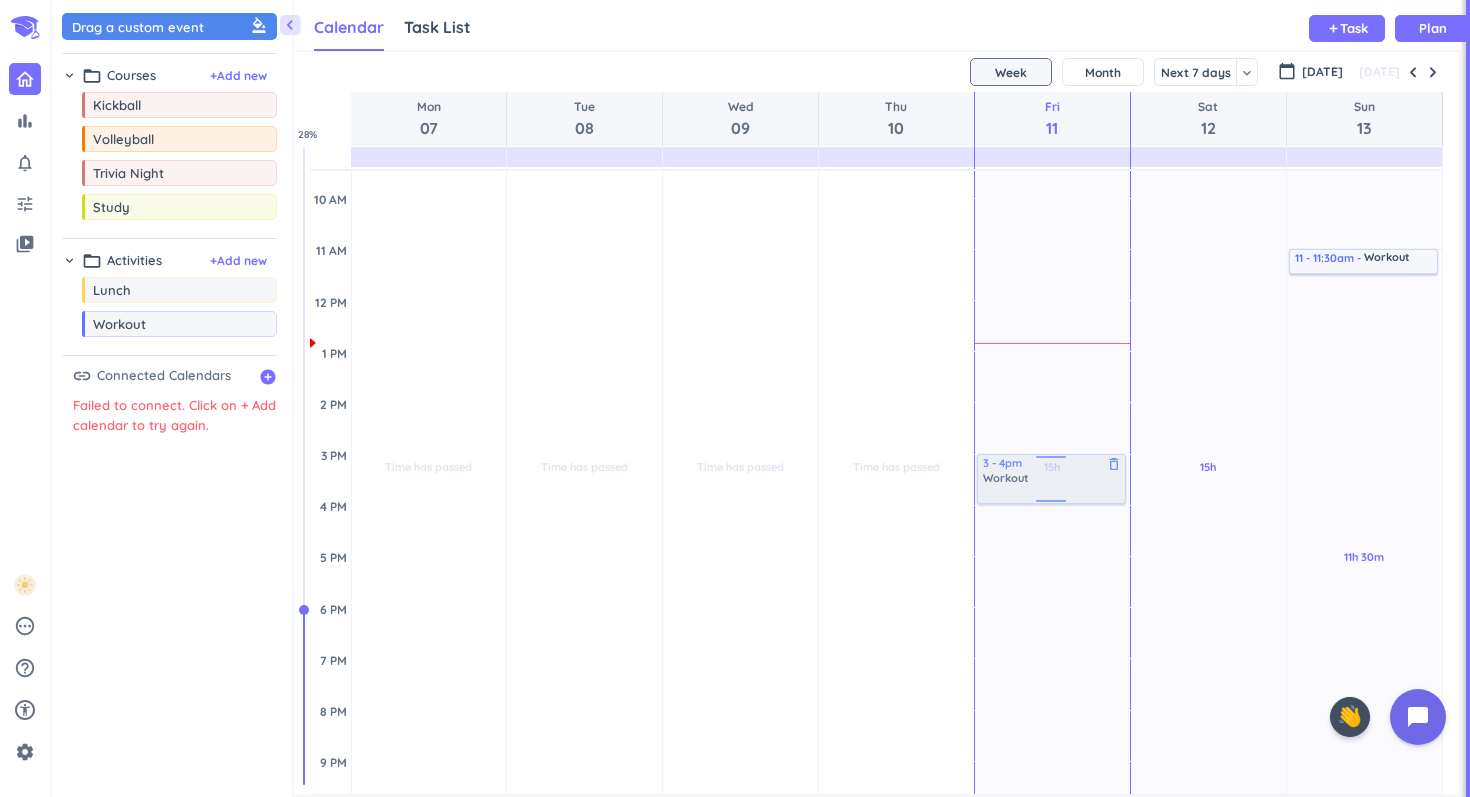 drag, startPoint x: 149, startPoint y: 334, endPoint x: 1056, endPoint y: 456, distance: 915.1683 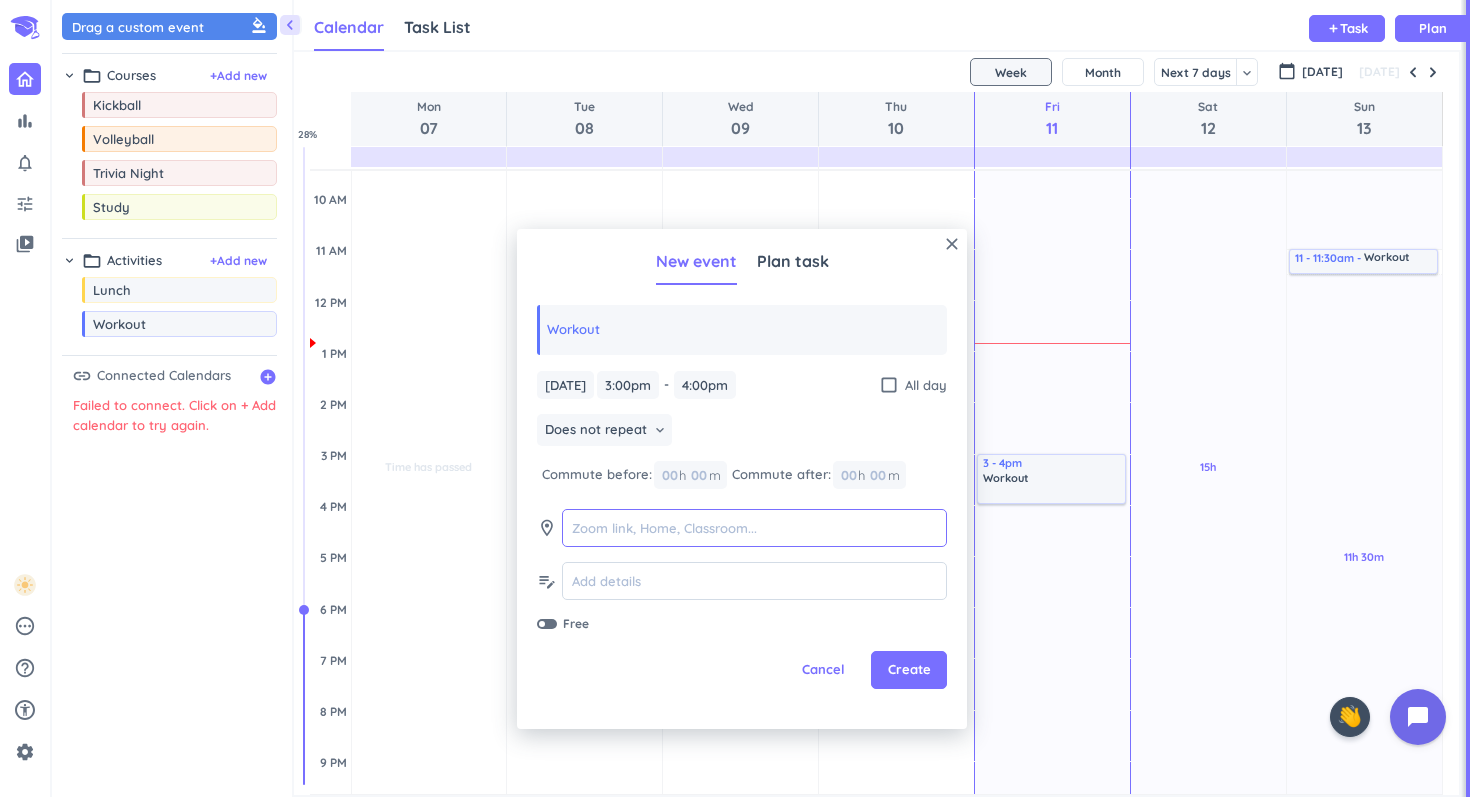 click at bounding box center (754, 528) 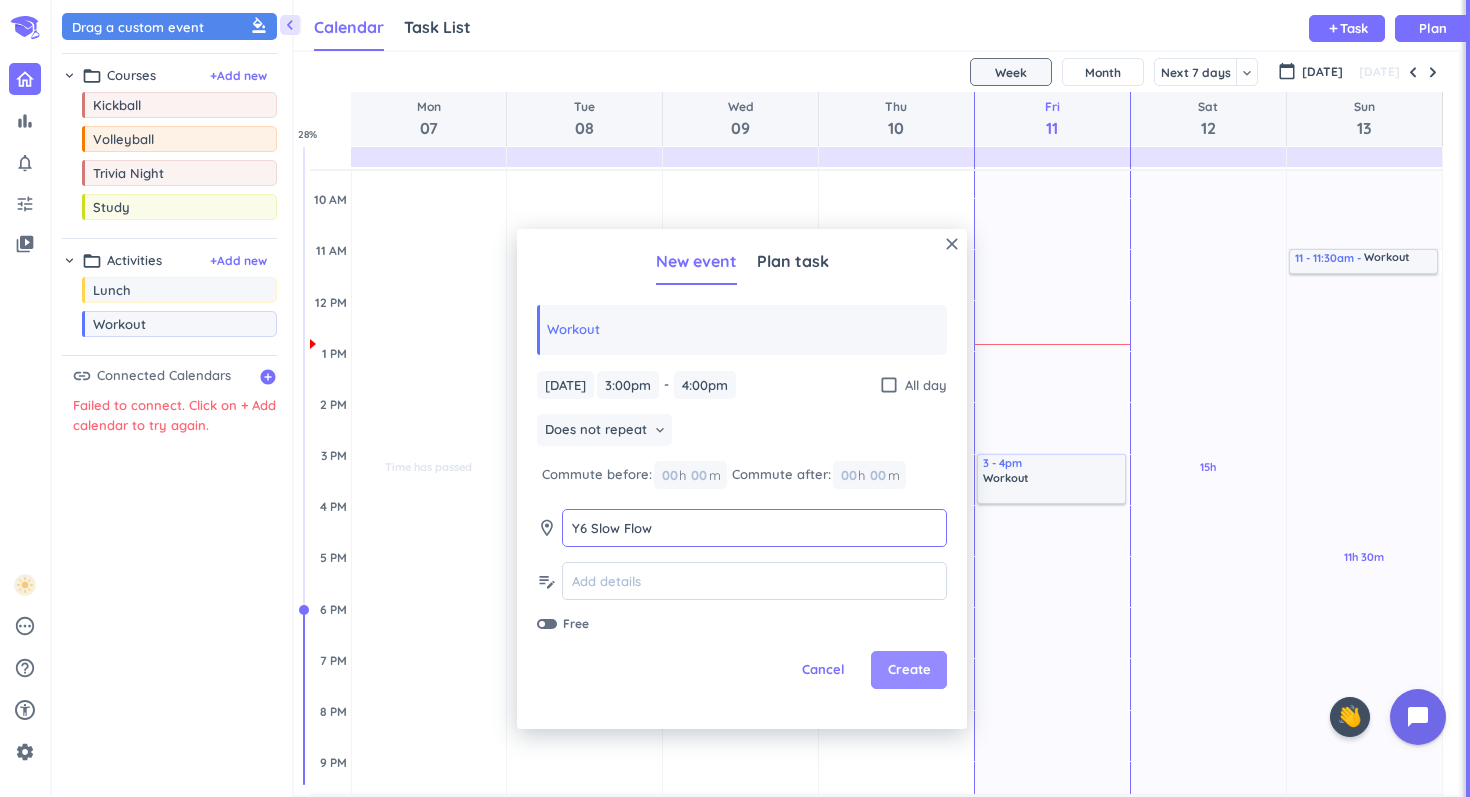 type on "Y6 Slow Flow" 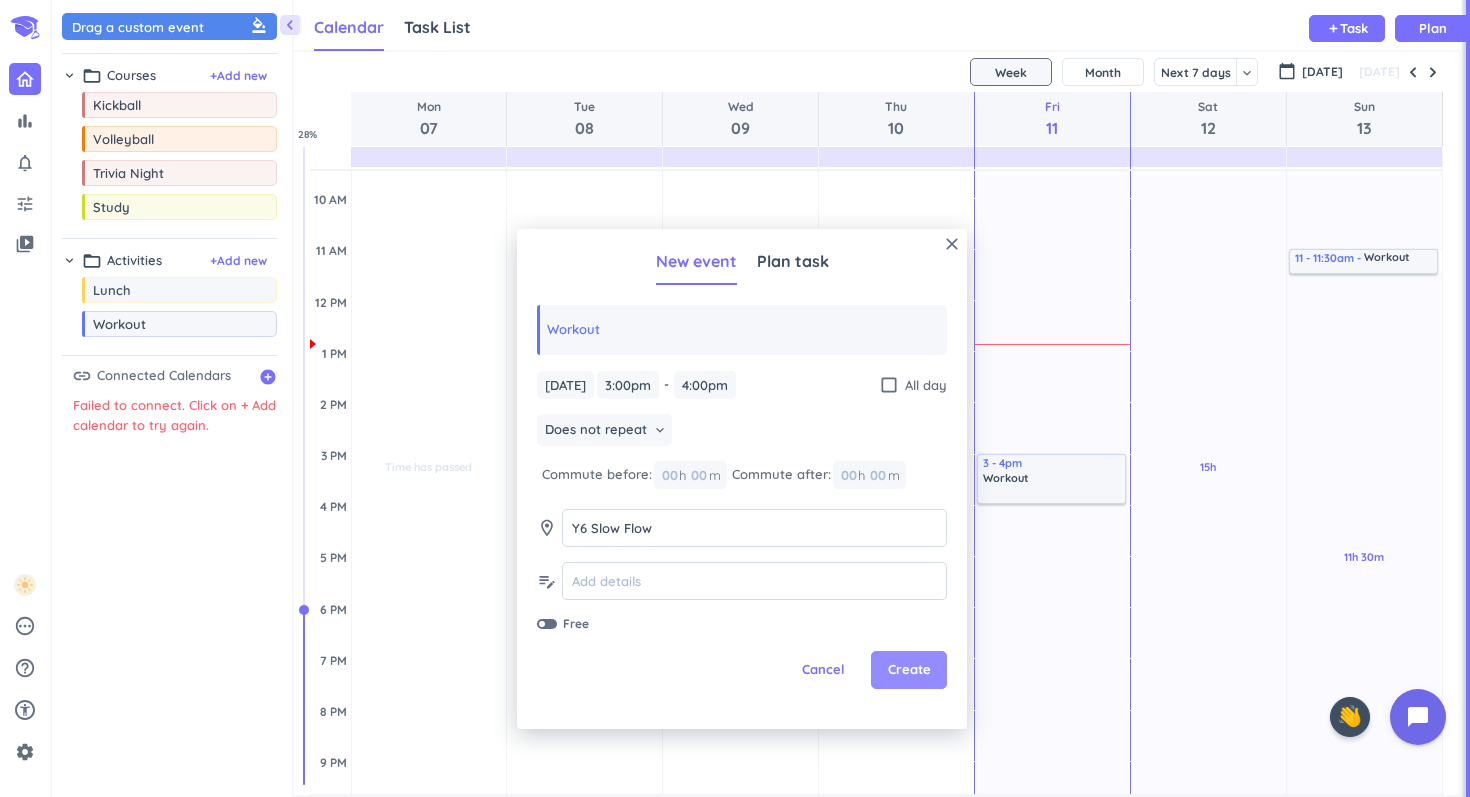 click on "Create" at bounding box center (909, 670) 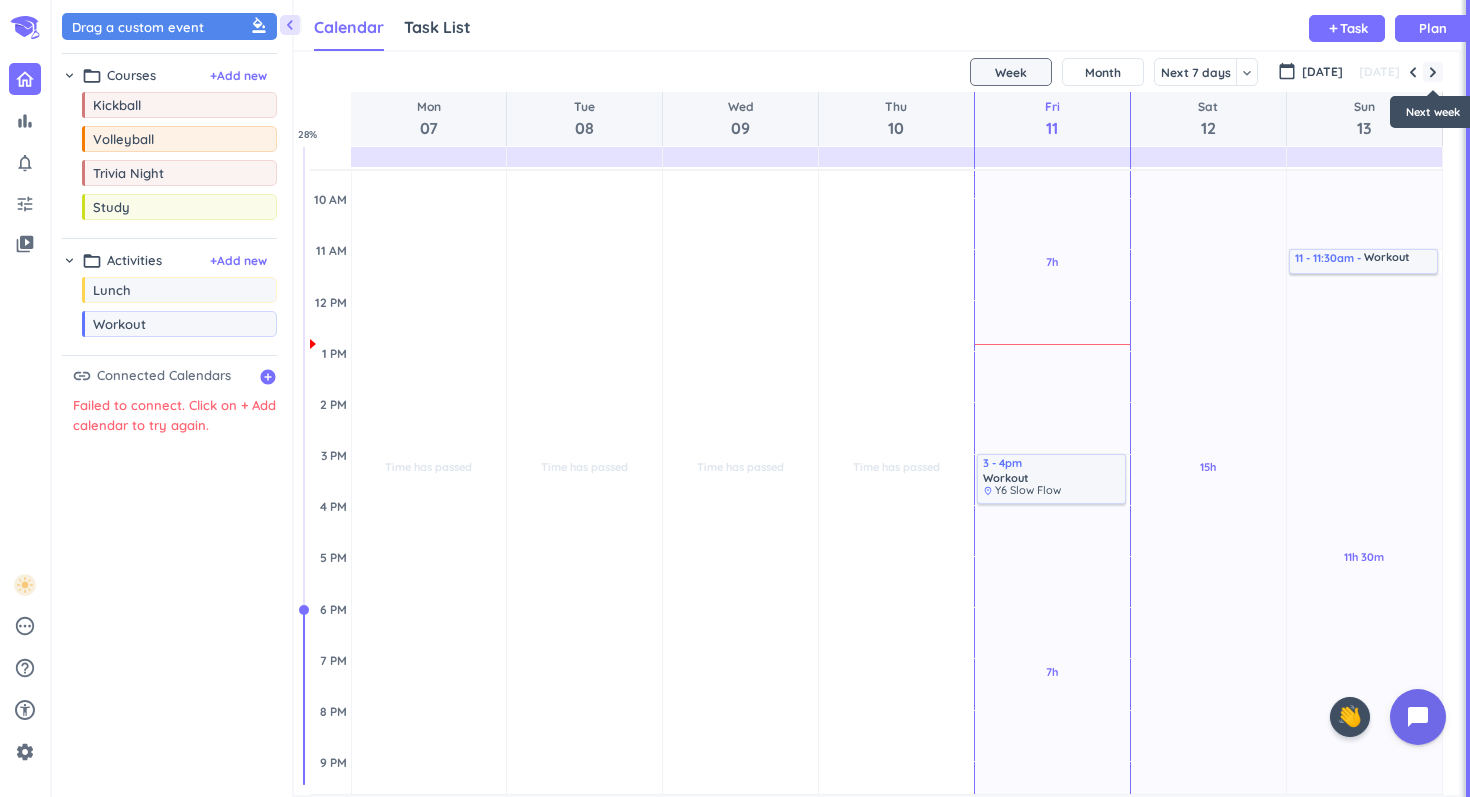click at bounding box center [1433, 72] 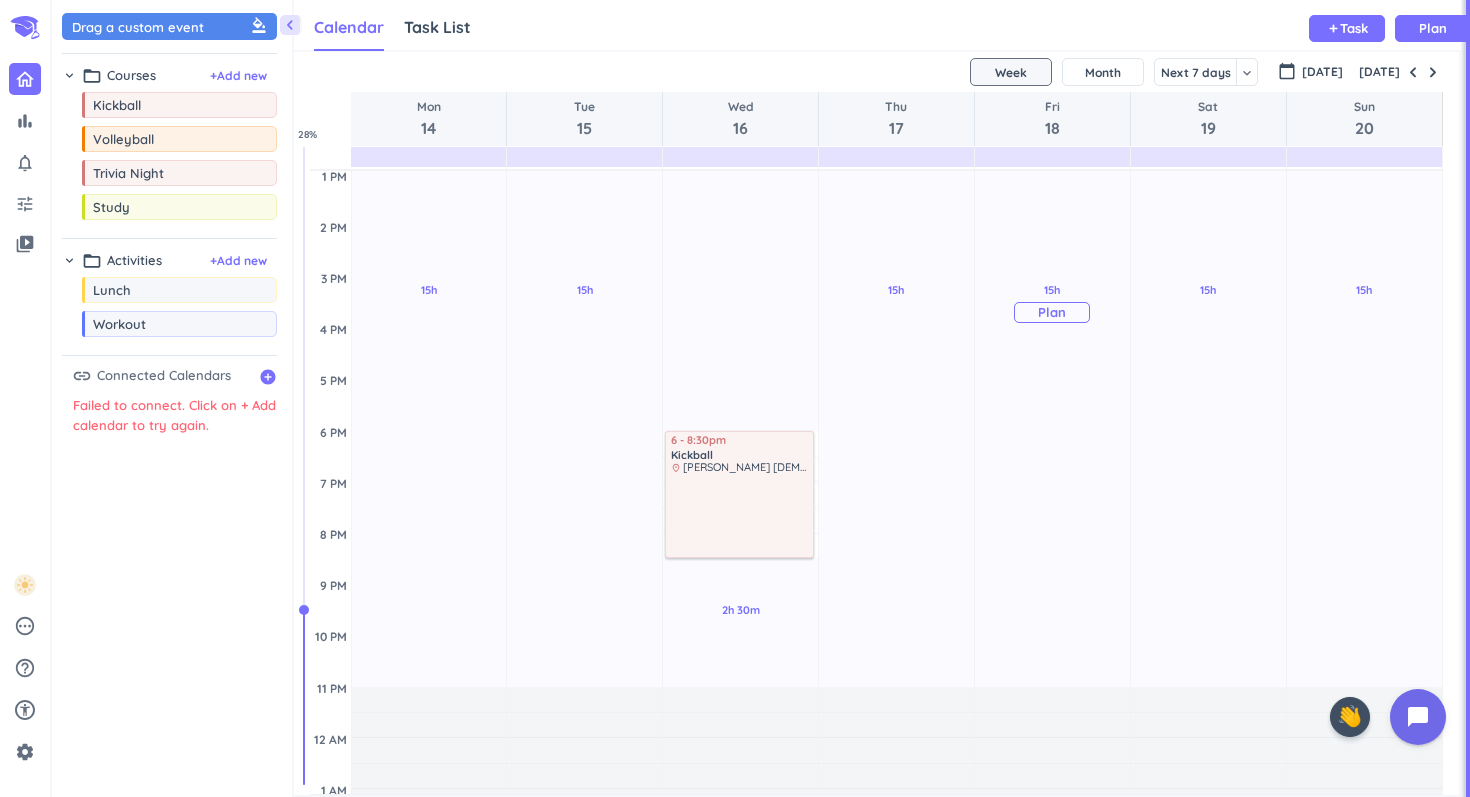 scroll, scrollTop: 463, scrollLeft: 0, axis: vertical 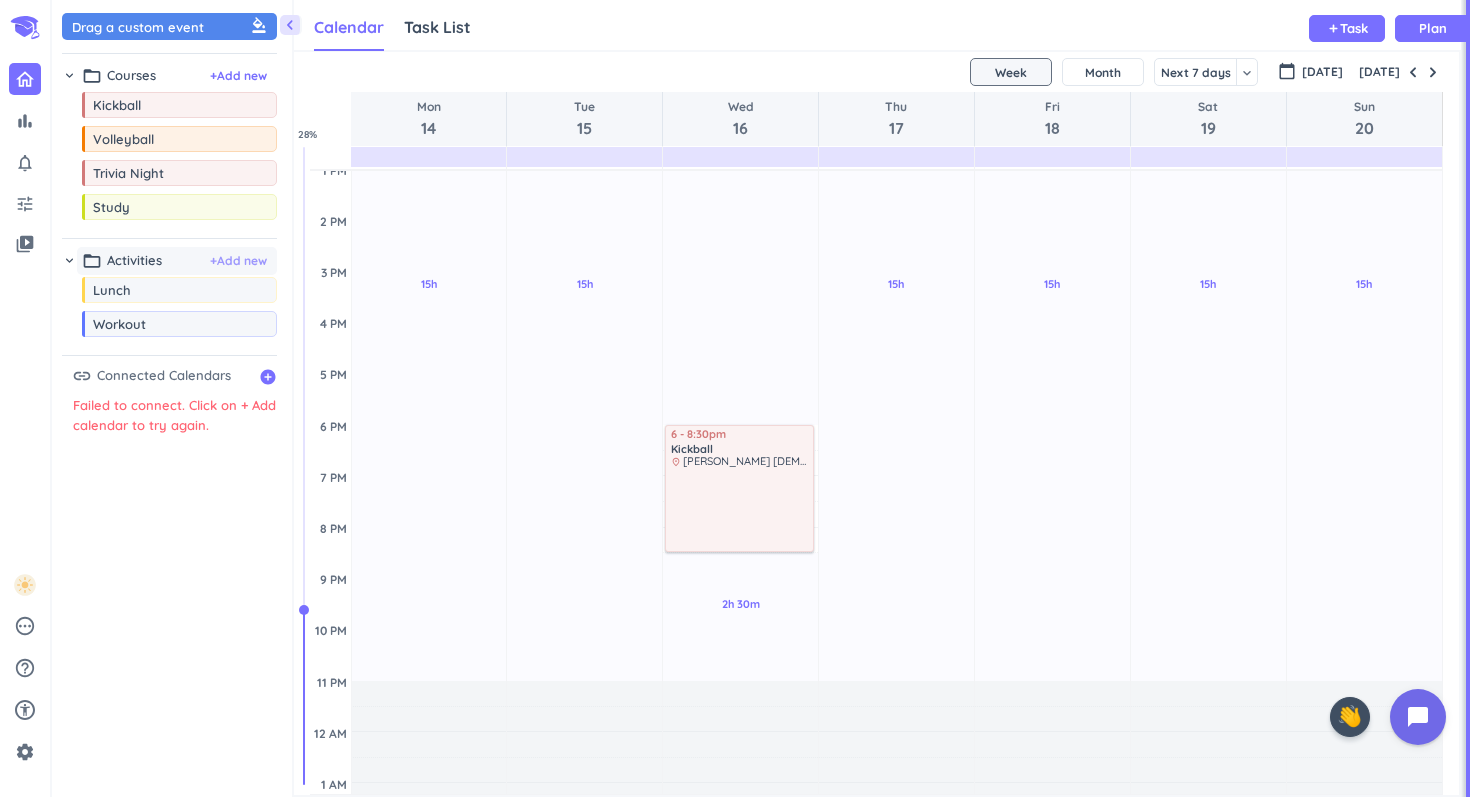 click on "+  Add new" at bounding box center [238, 261] 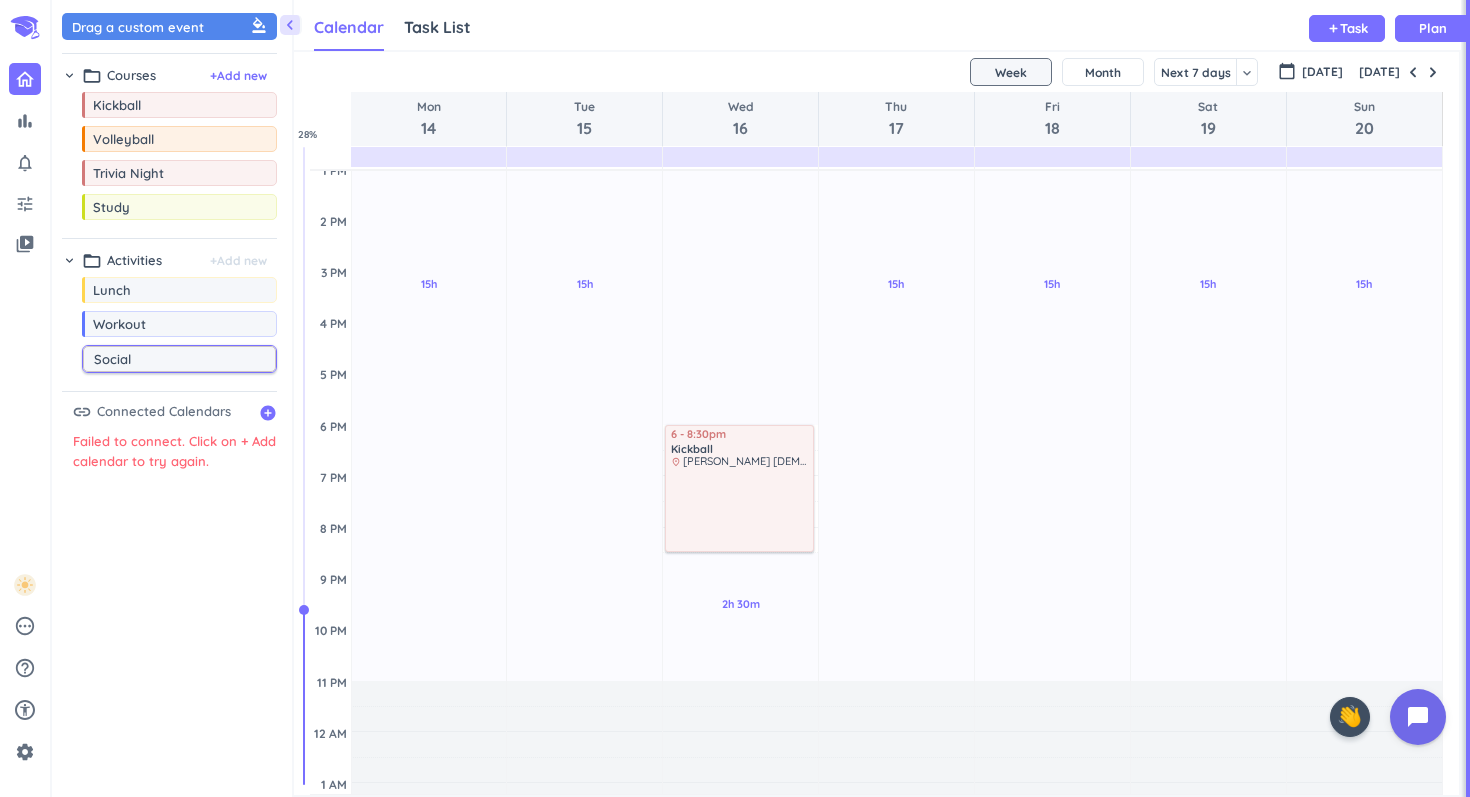 type on "Social" 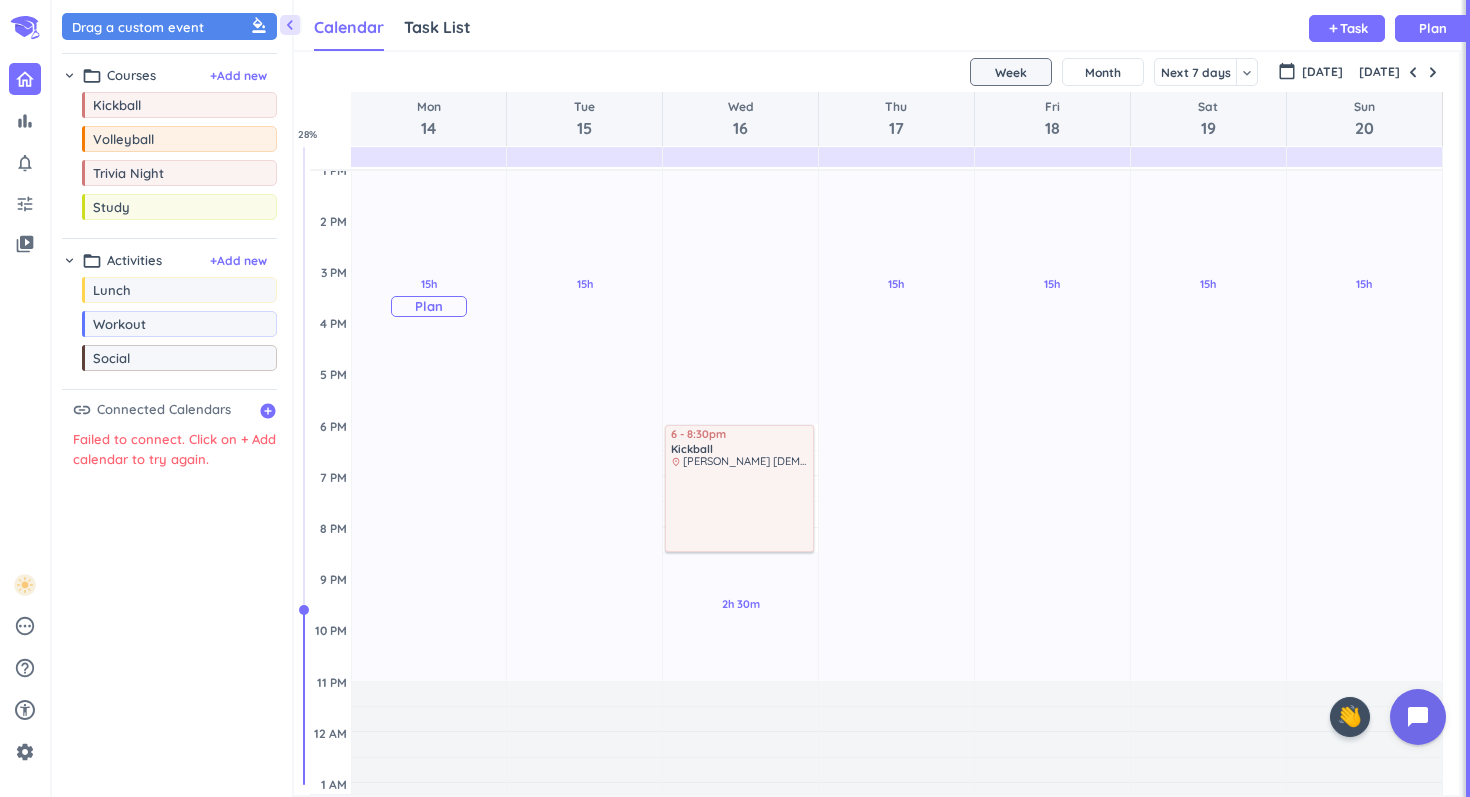 scroll, scrollTop: 497, scrollLeft: 0, axis: vertical 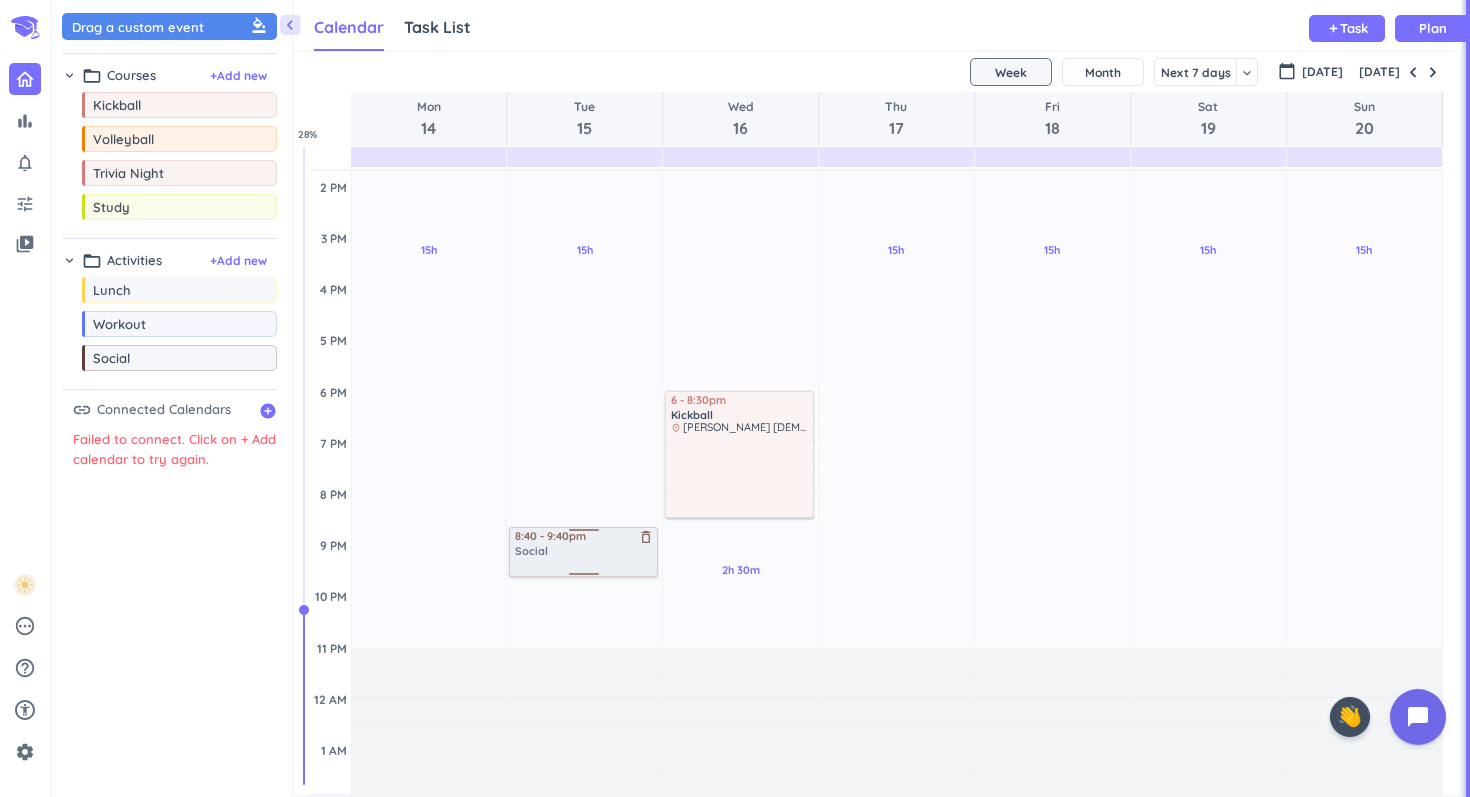 drag, startPoint x: 213, startPoint y: 358, endPoint x: 580, endPoint y: 528, distance: 404.46136 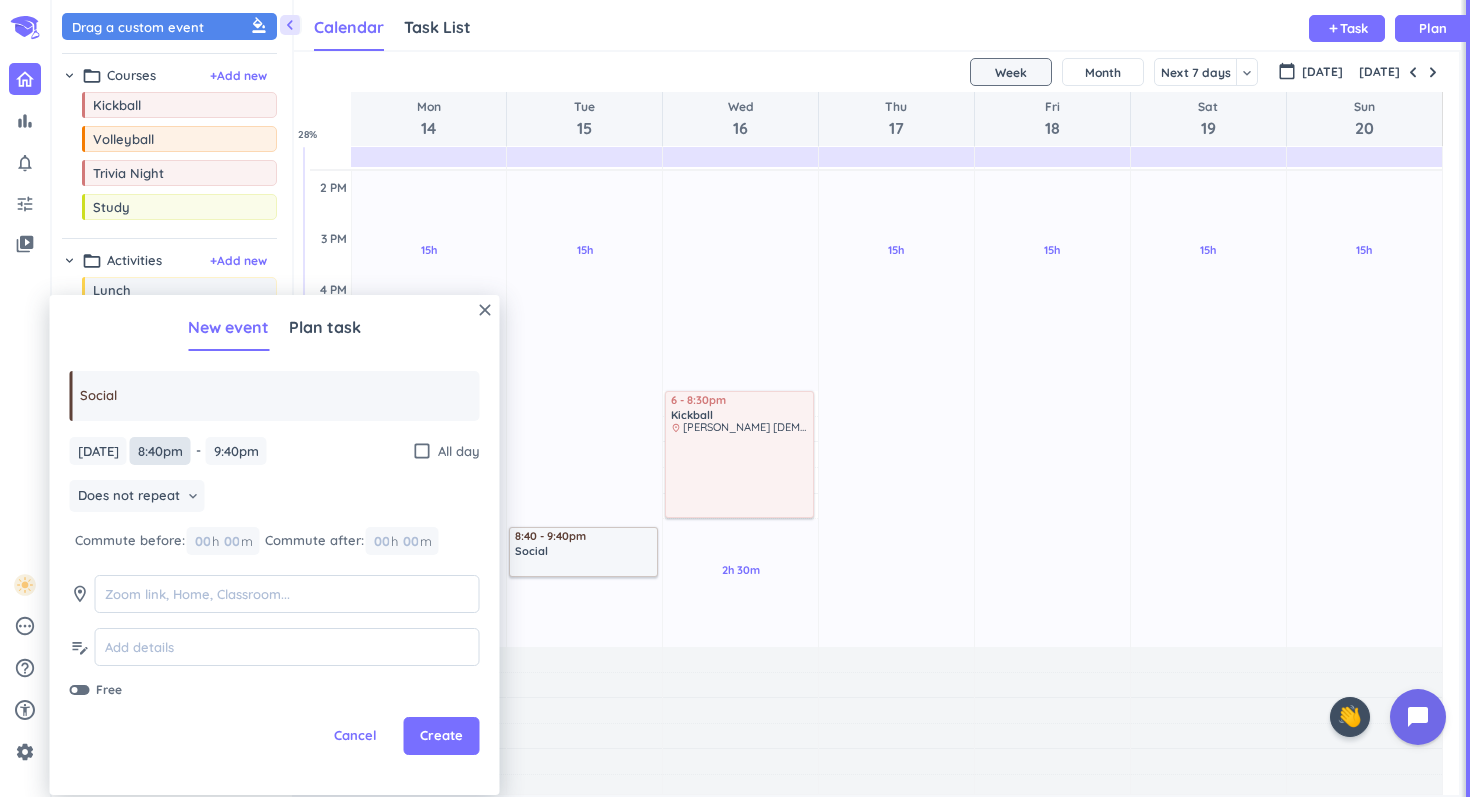 click on "8:40pm" at bounding box center [160, 451] 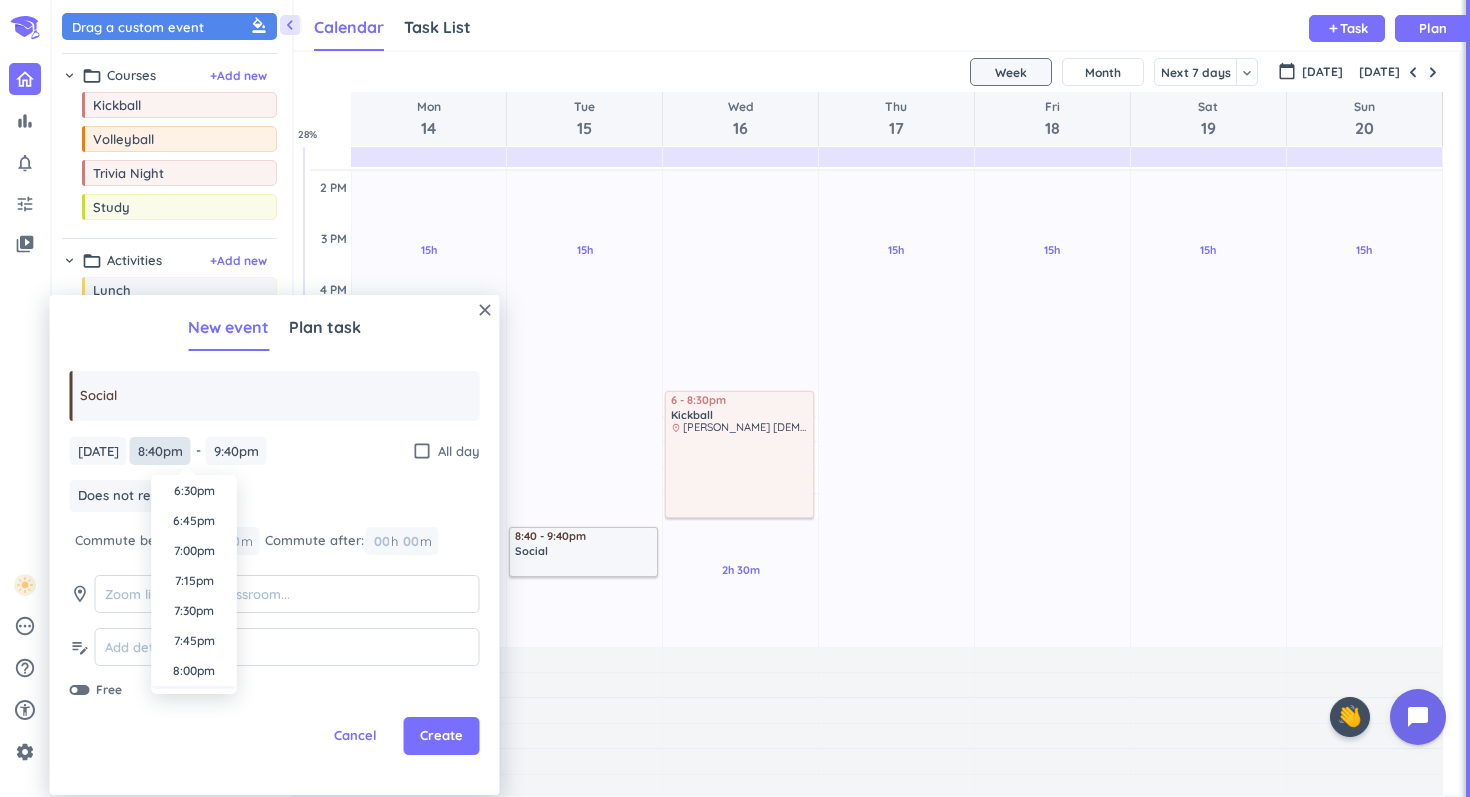 scroll, scrollTop: 2219, scrollLeft: 0, axis: vertical 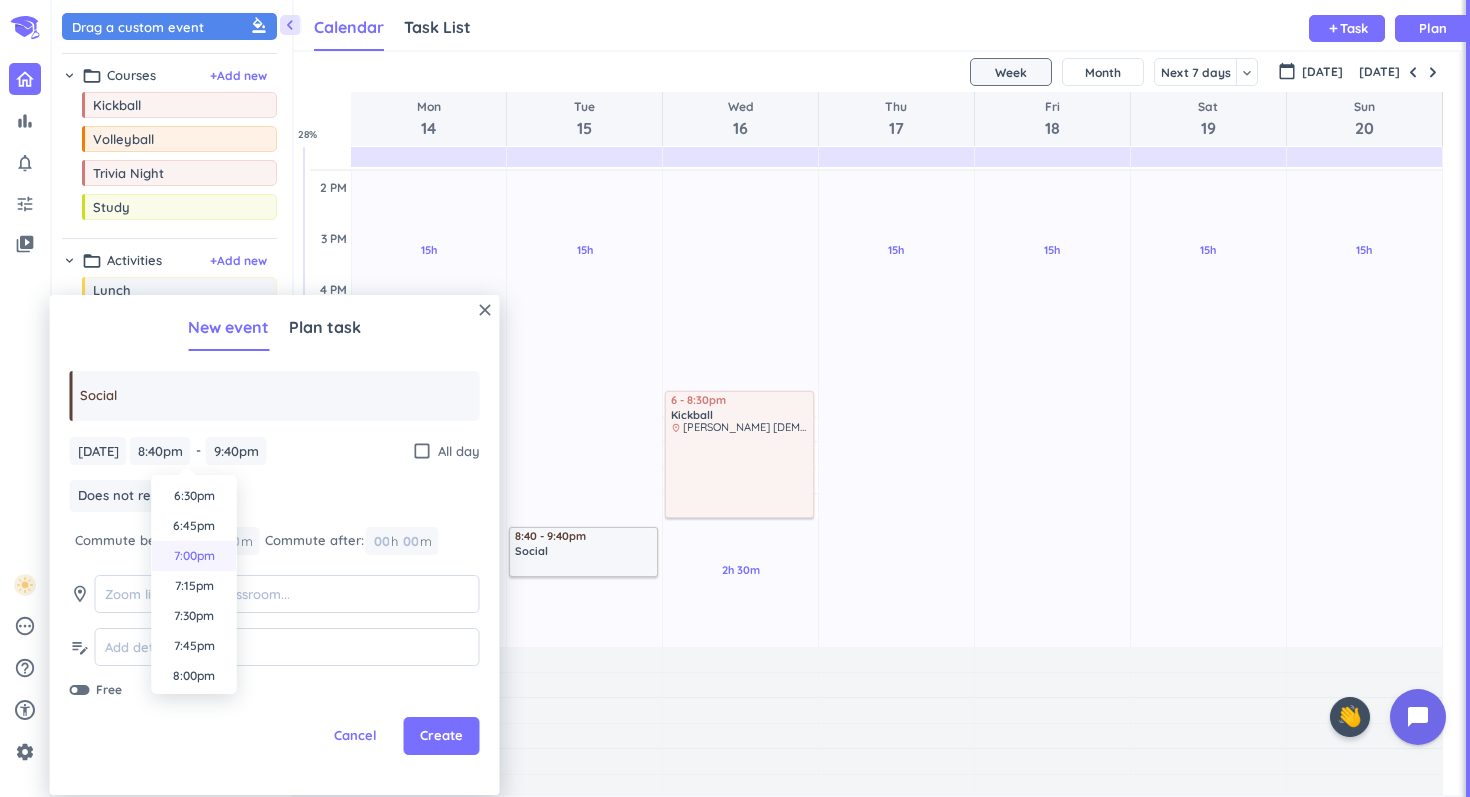 click on "7:00pm" at bounding box center (194, 556) 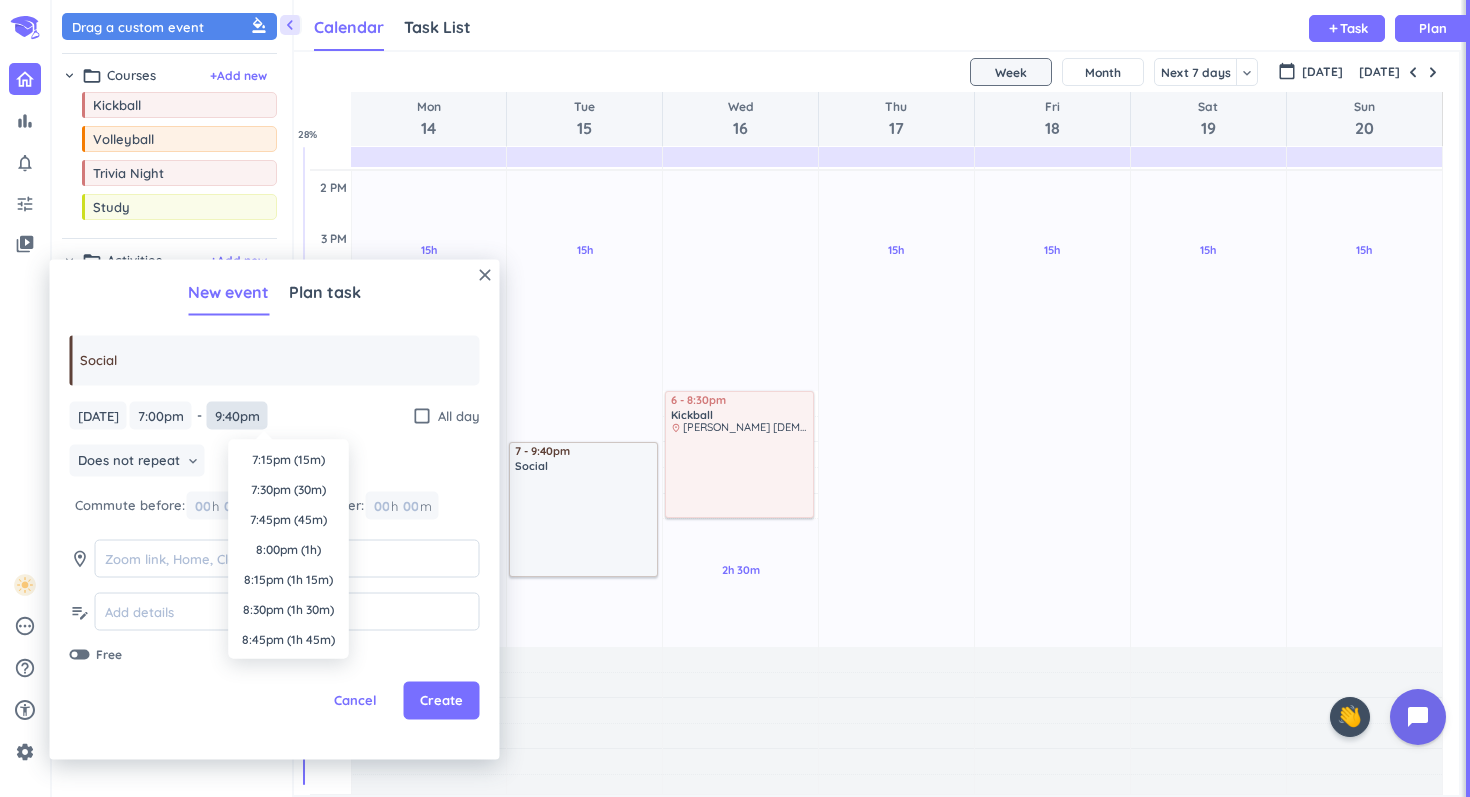 click on "9:40pm" at bounding box center (237, 415) 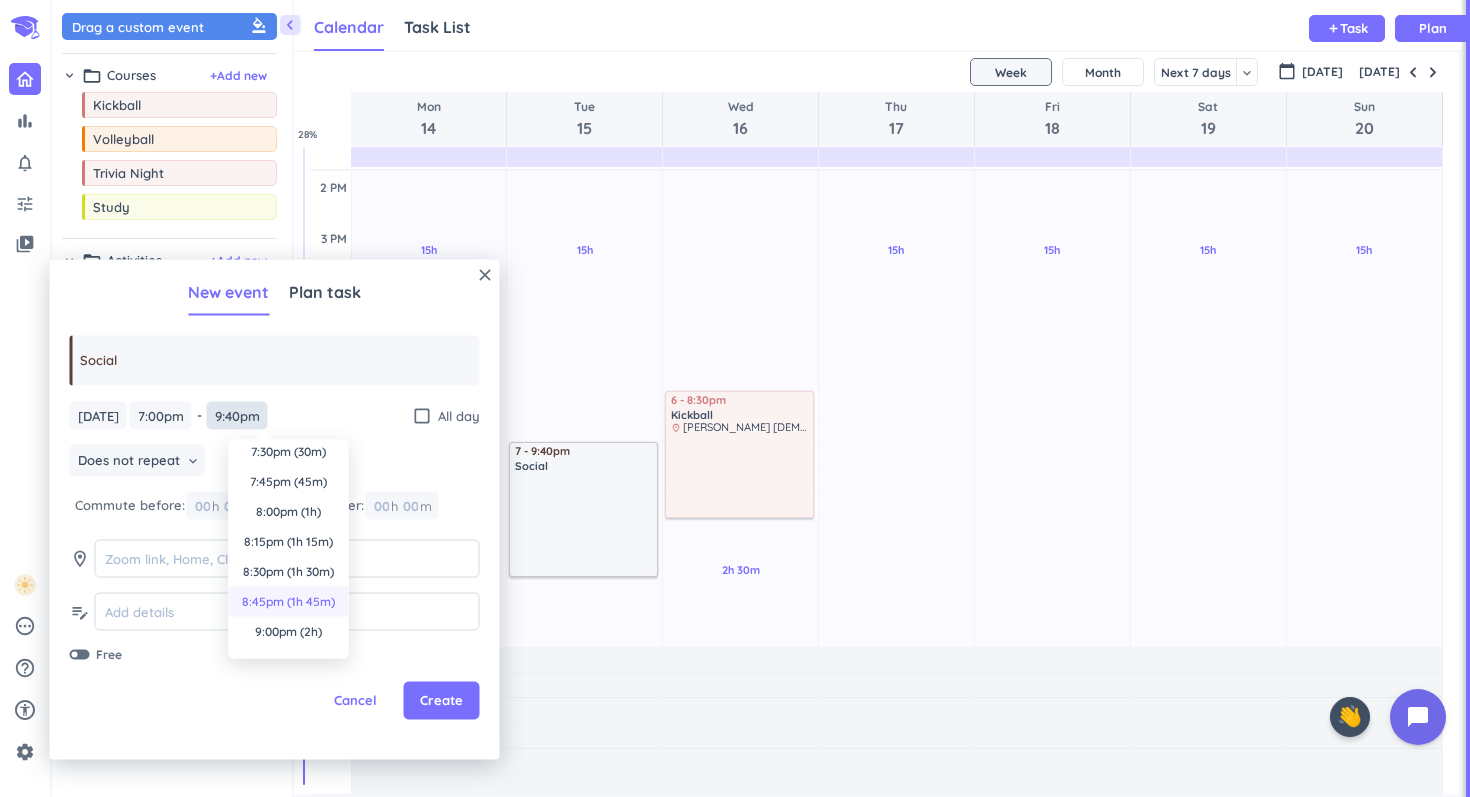 scroll, scrollTop: 39, scrollLeft: 0, axis: vertical 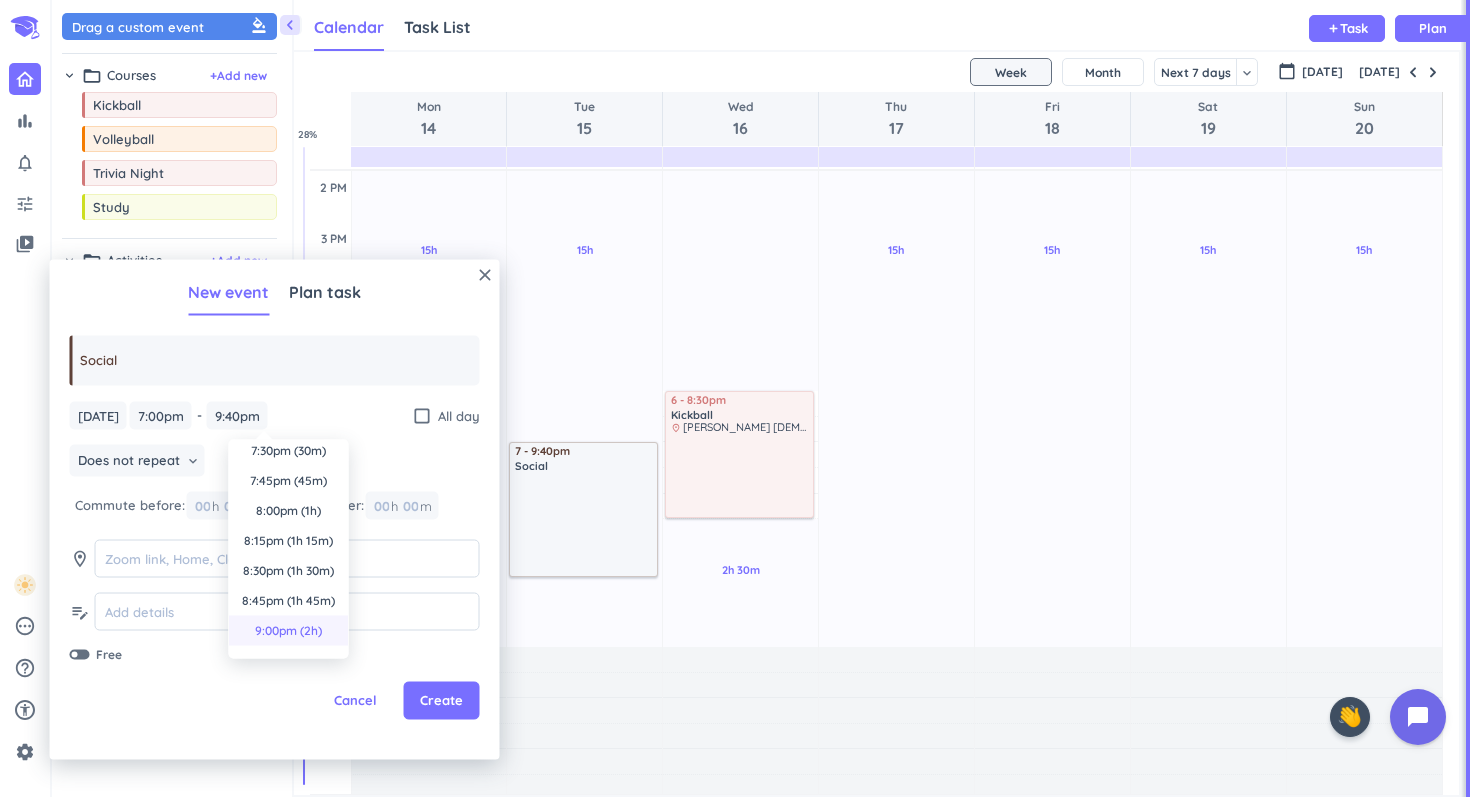 click on "9:00pm (2h)" at bounding box center [289, 631] 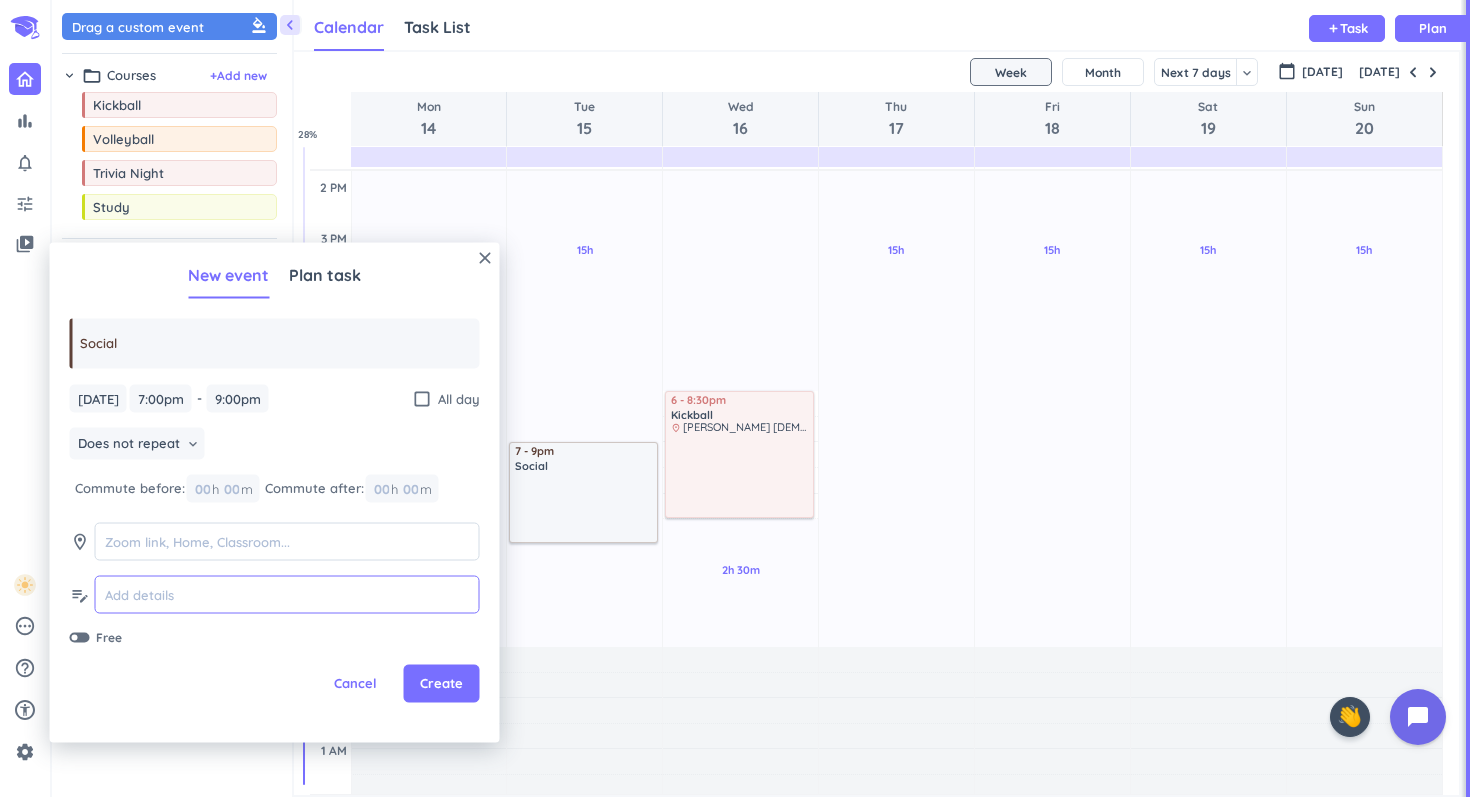 click at bounding box center (287, 594) 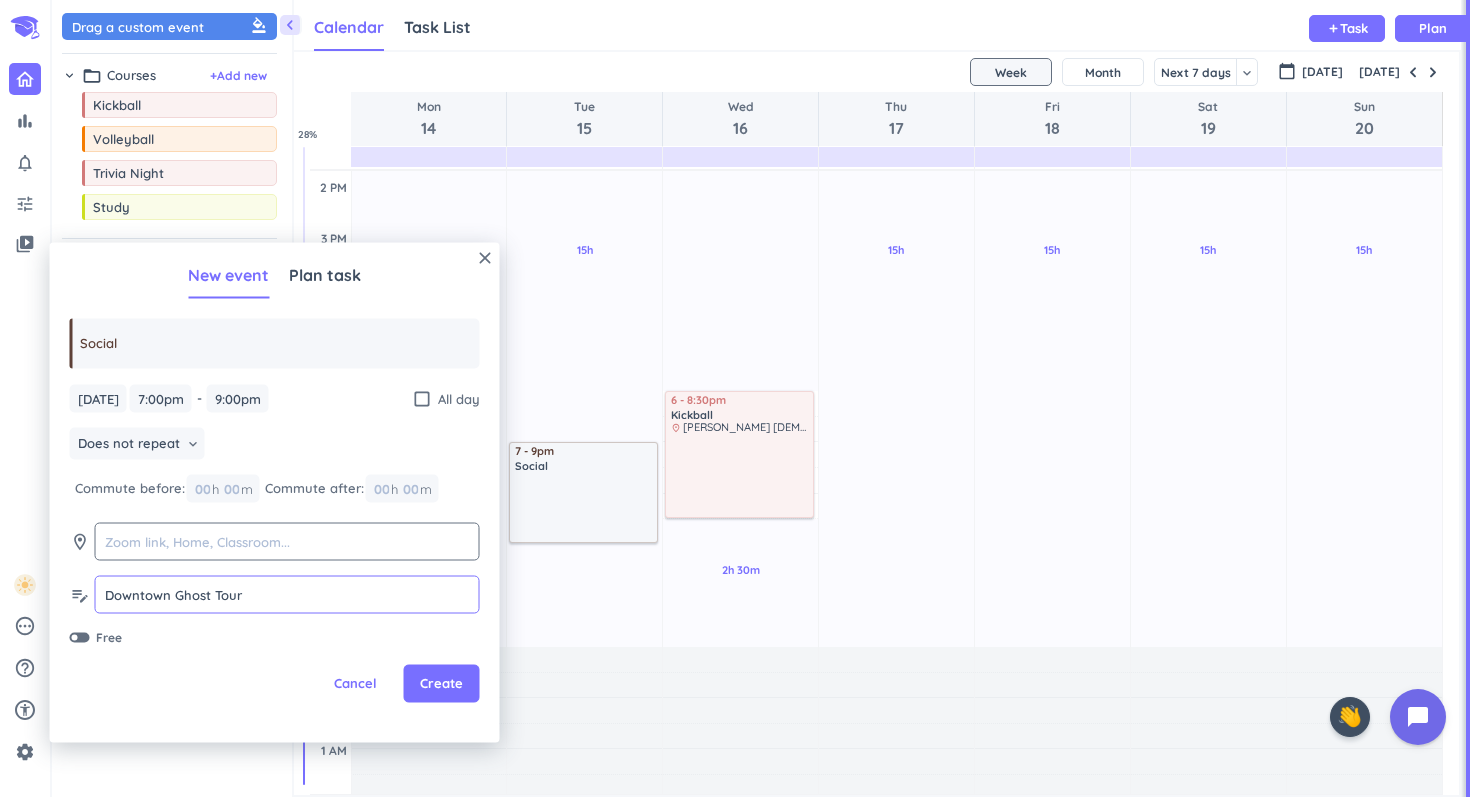 type on "Downtown Ghost Tour" 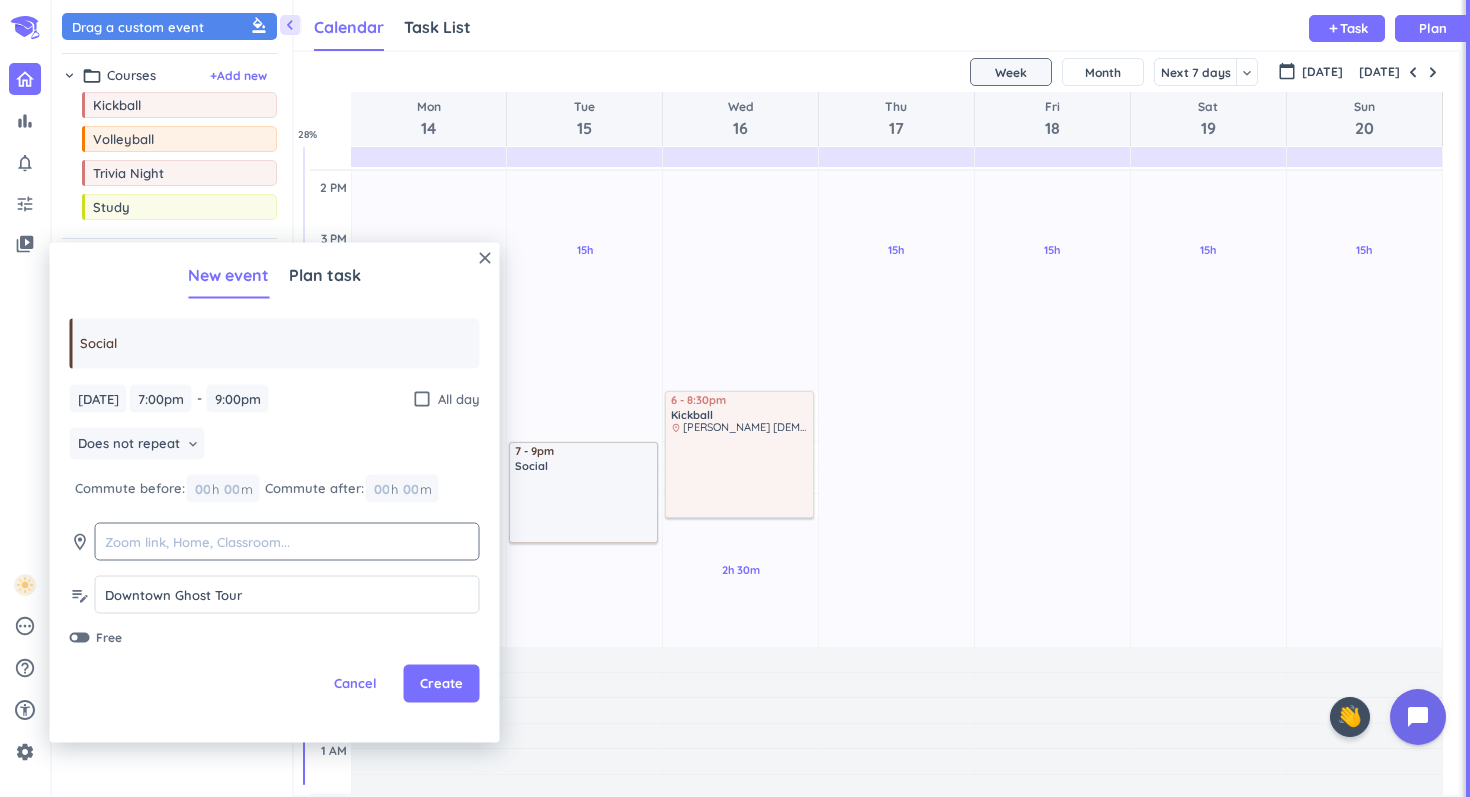 click 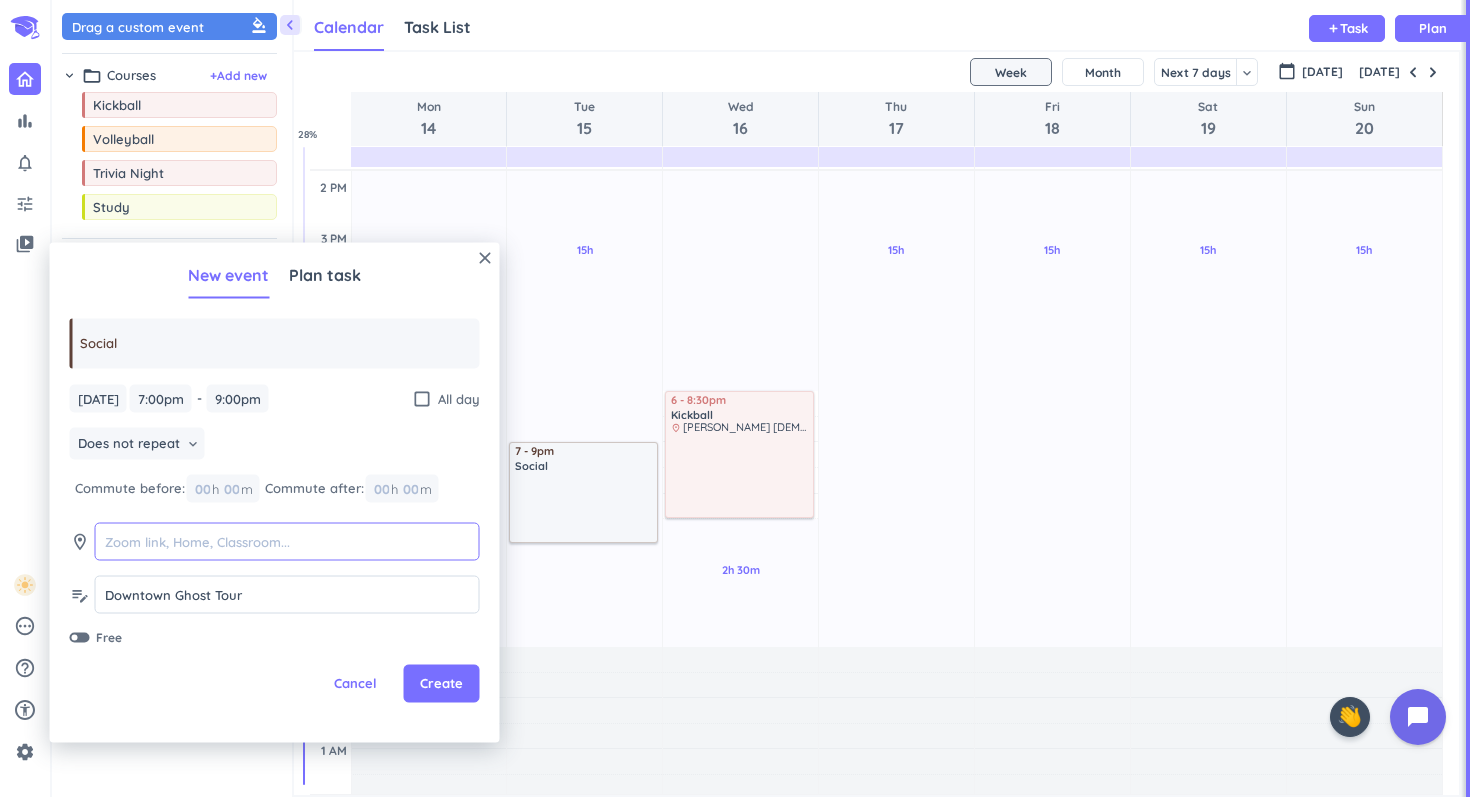click at bounding box center (287, 541) 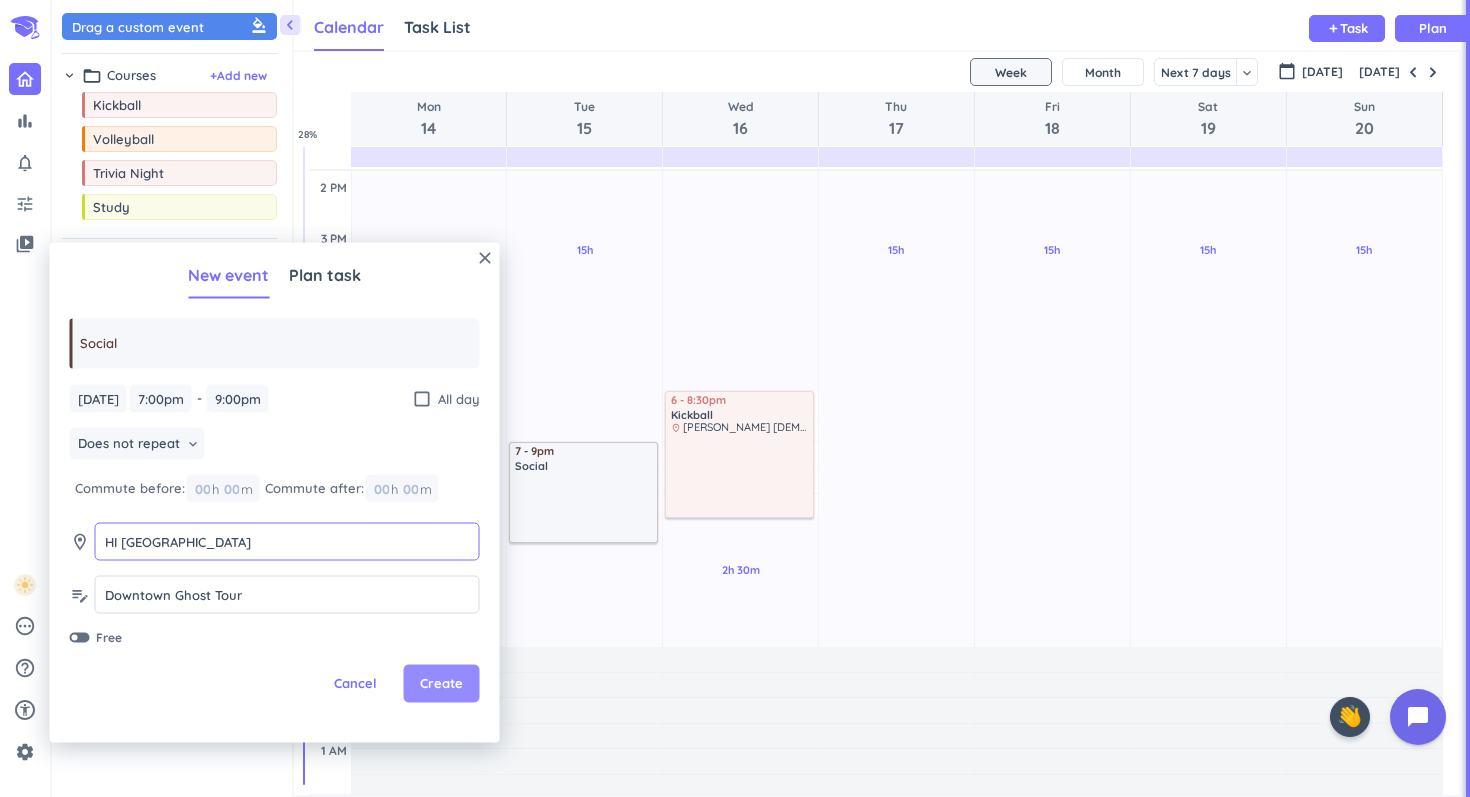 type on "HI [GEOGRAPHIC_DATA]" 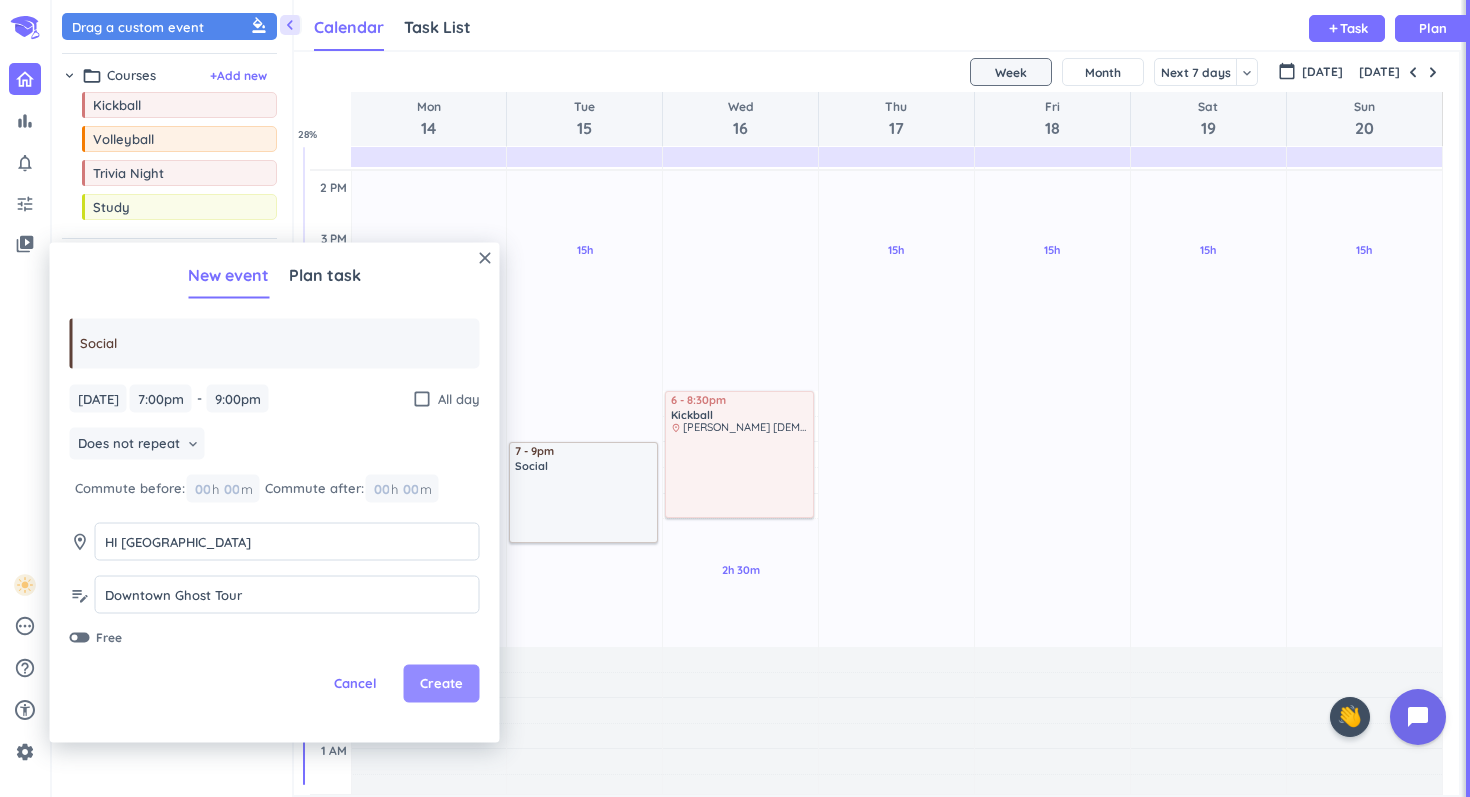 click on "Create" at bounding box center (442, 684) 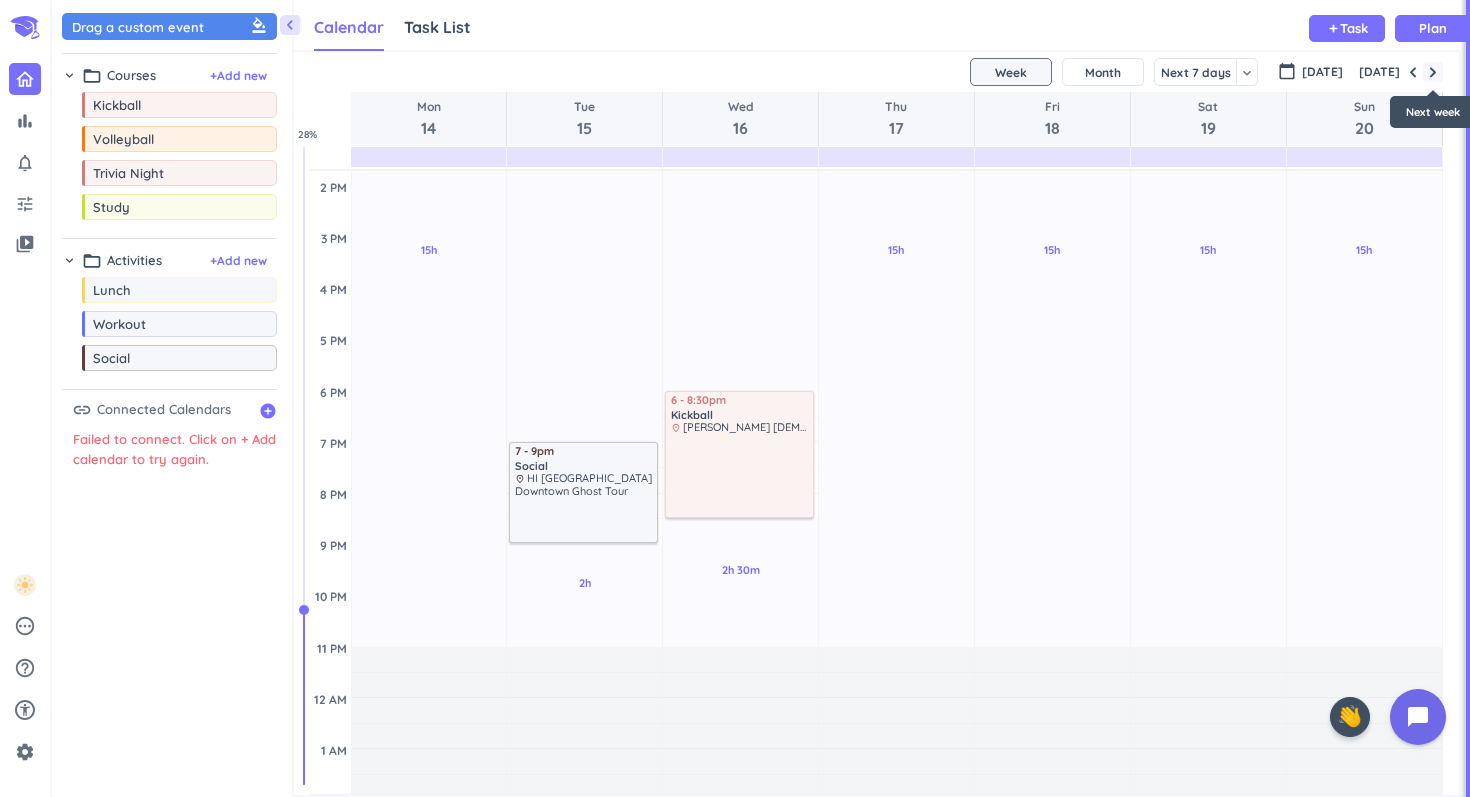 click at bounding box center (1433, 72) 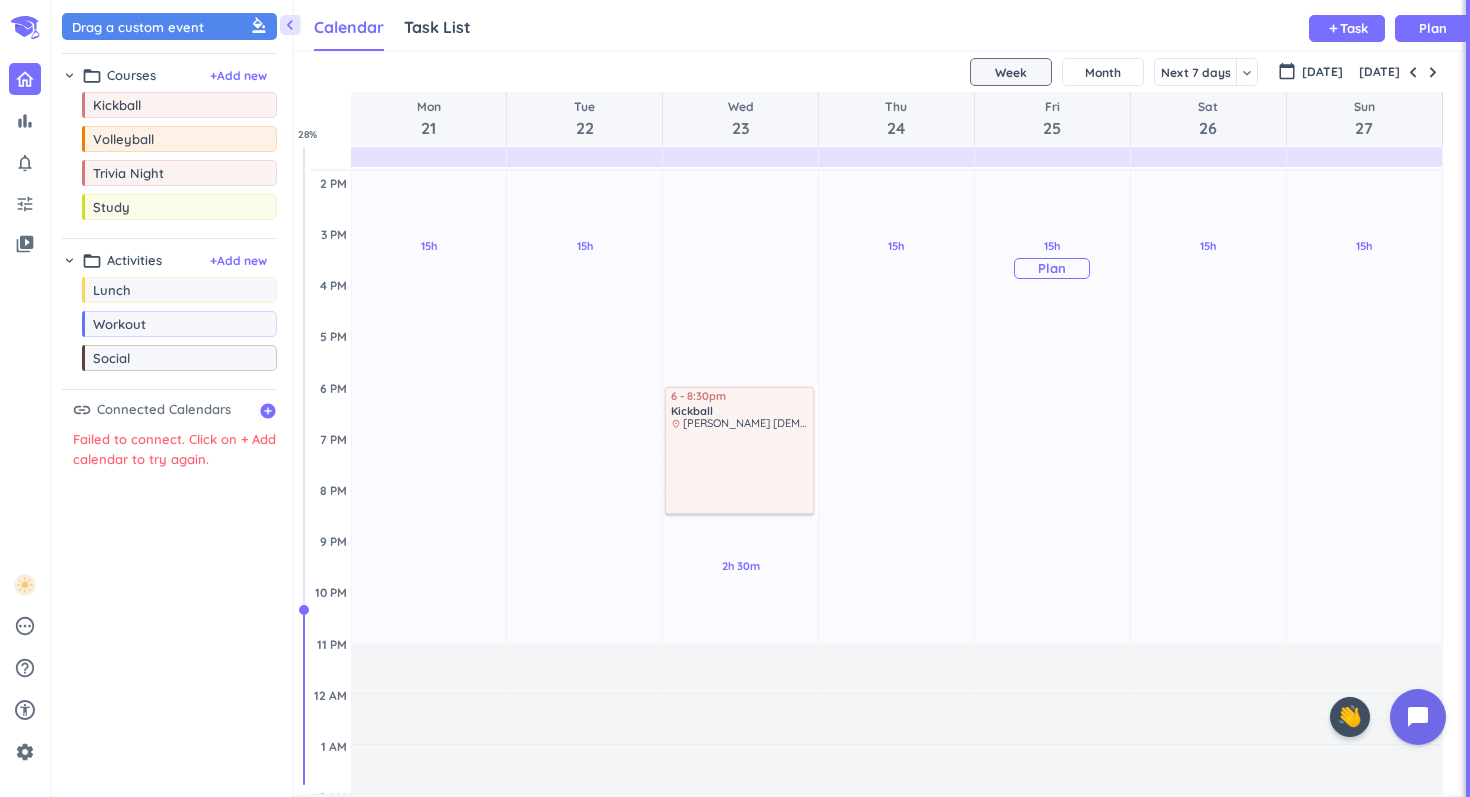 scroll, scrollTop: 512, scrollLeft: 0, axis: vertical 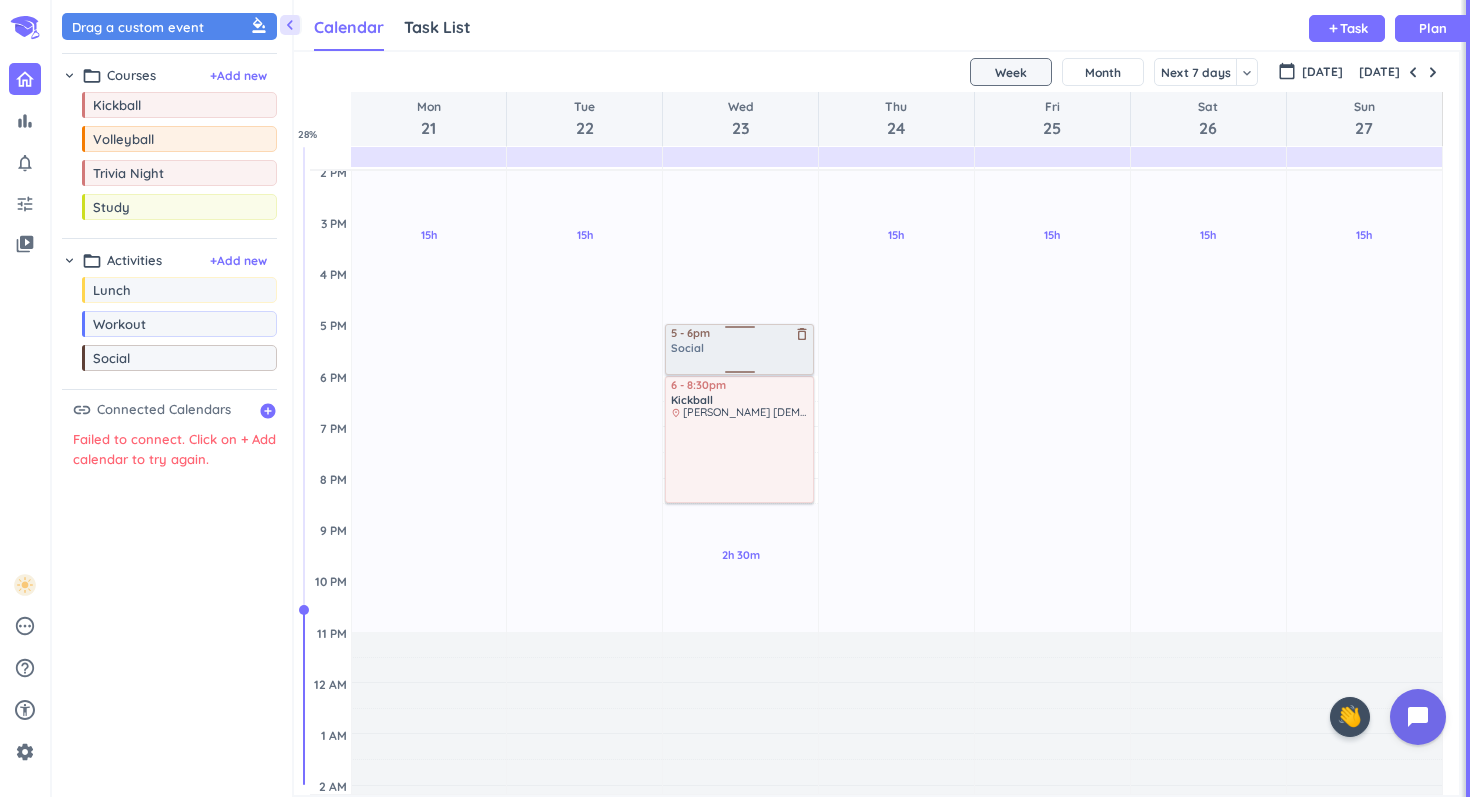 drag, startPoint x: 141, startPoint y: 369, endPoint x: 769, endPoint y: 328, distance: 629.337 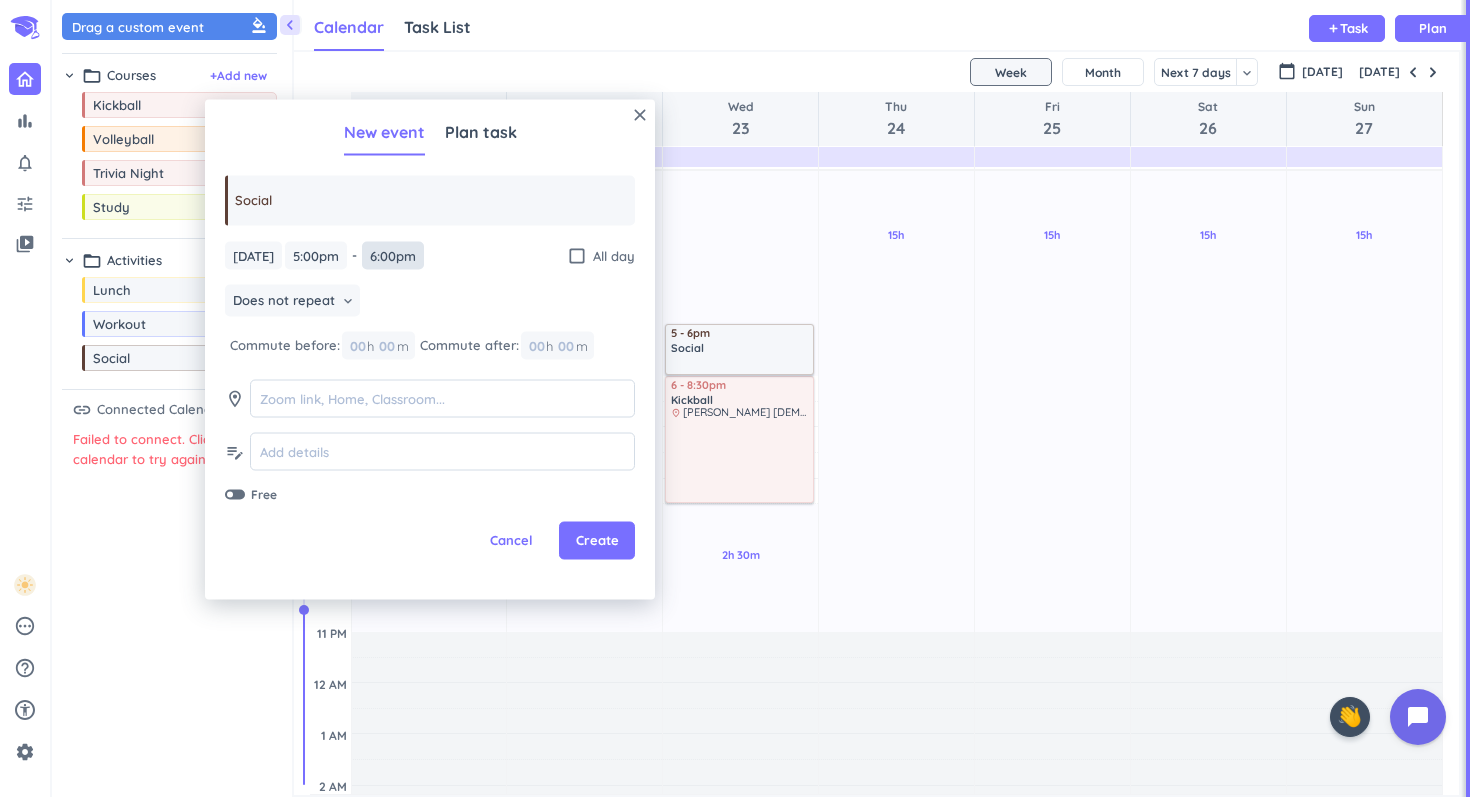 click on "6:00pm" at bounding box center [393, 255] 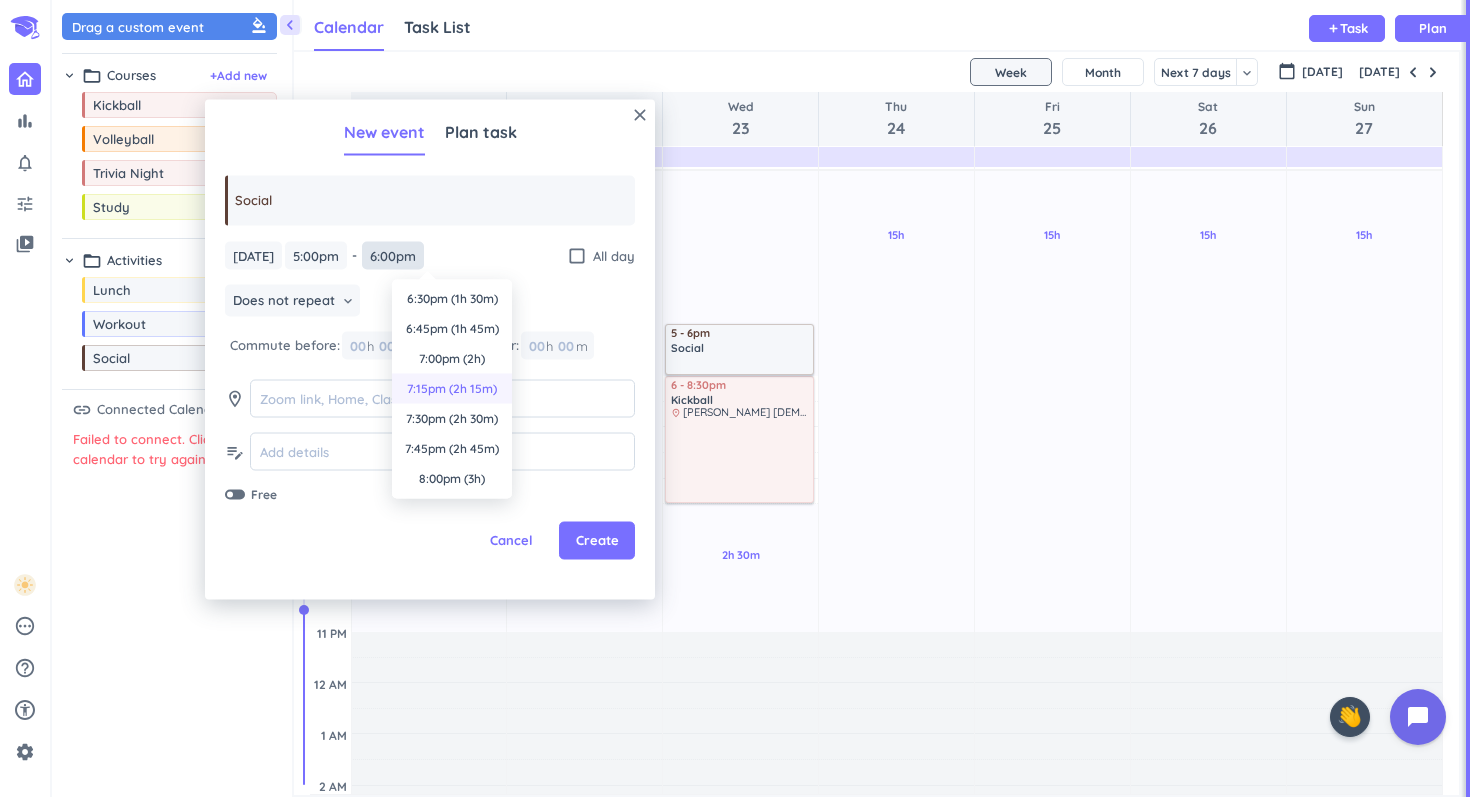 scroll, scrollTop: 153, scrollLeft: 0, axis: vertical 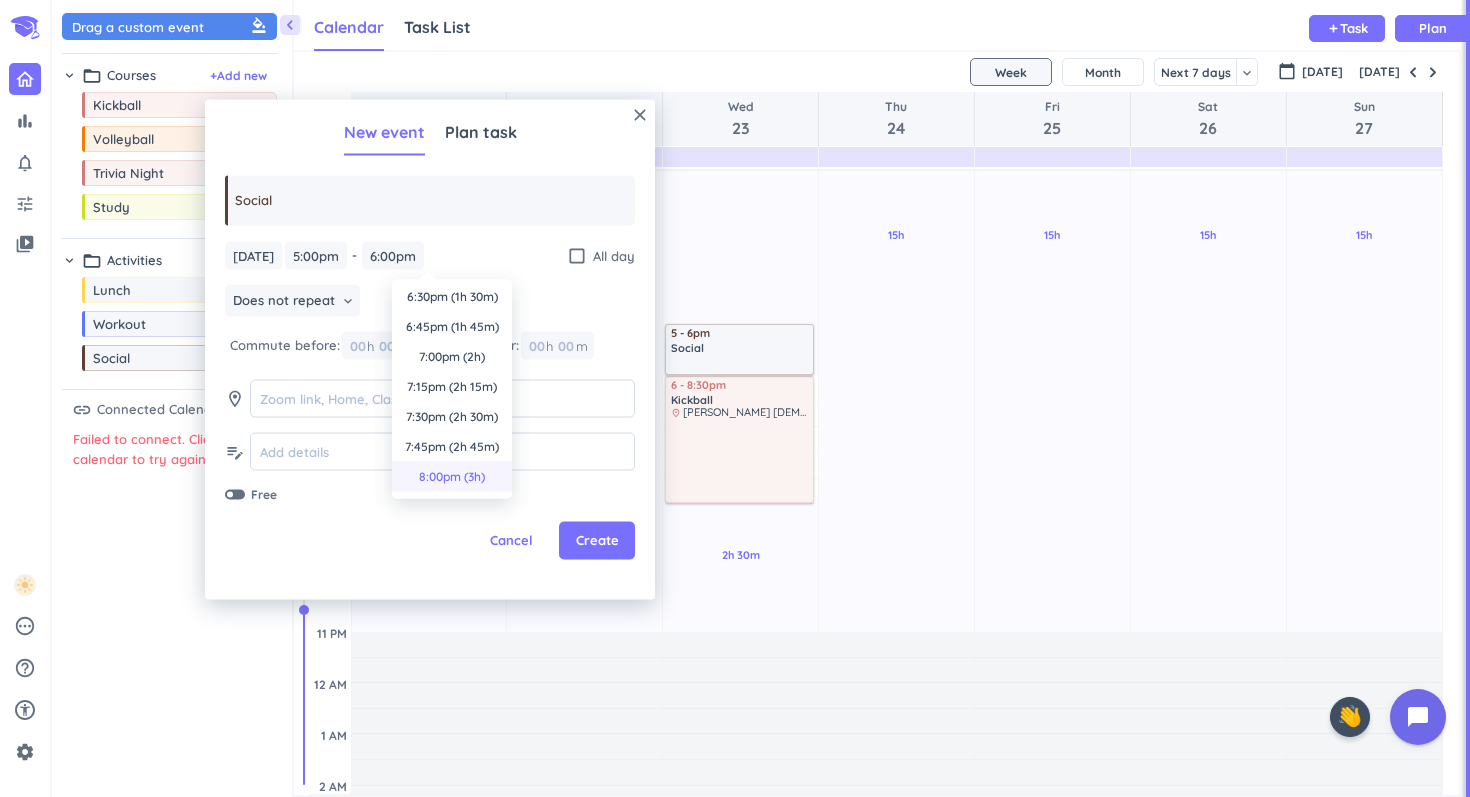 click on "8:00pm (3h)" at bounding box center (452, 477) 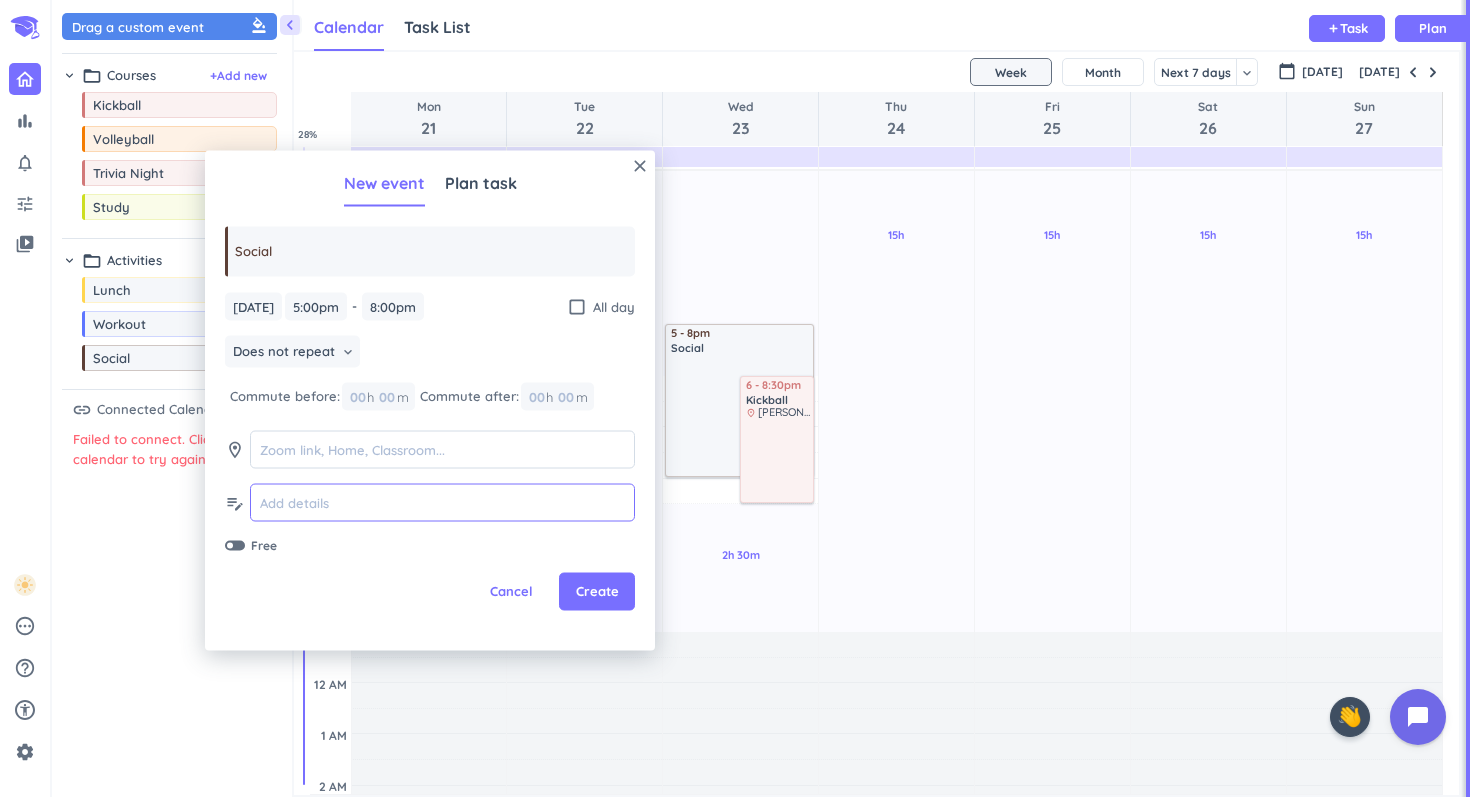 click at bounding box center [442, 502] 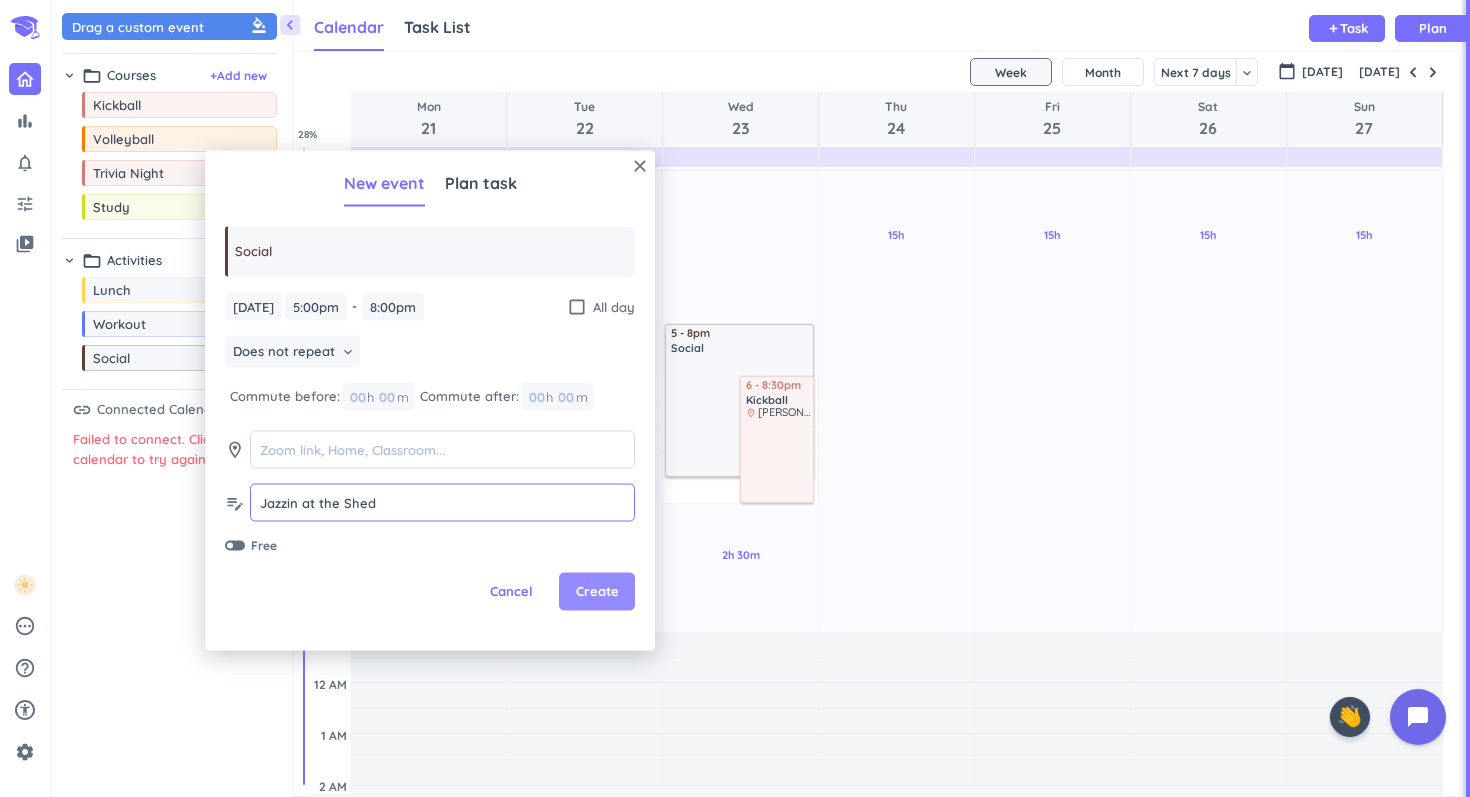 type on "Jazzin at the Shed" 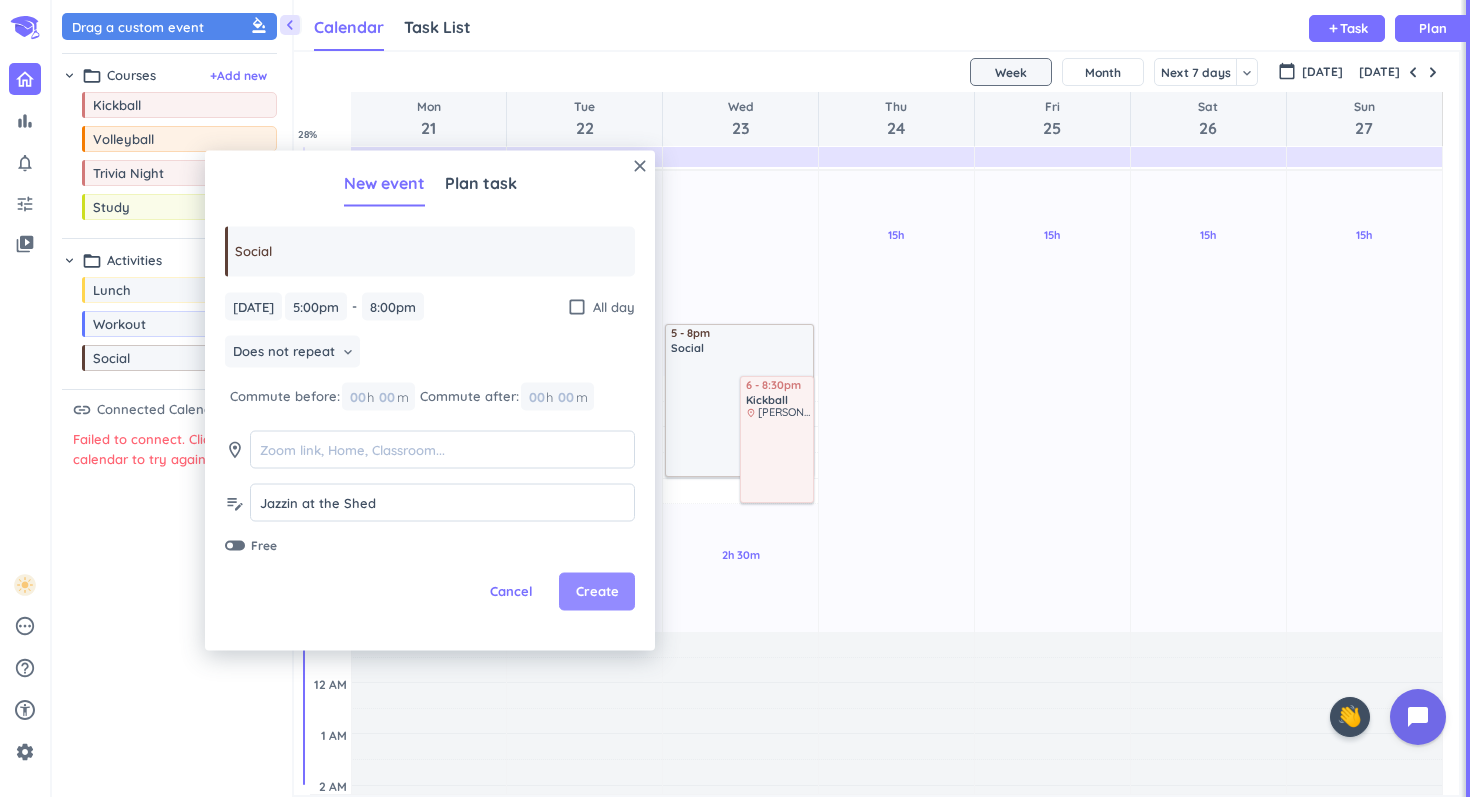 click on "Create" at bounding box center [597, 592] 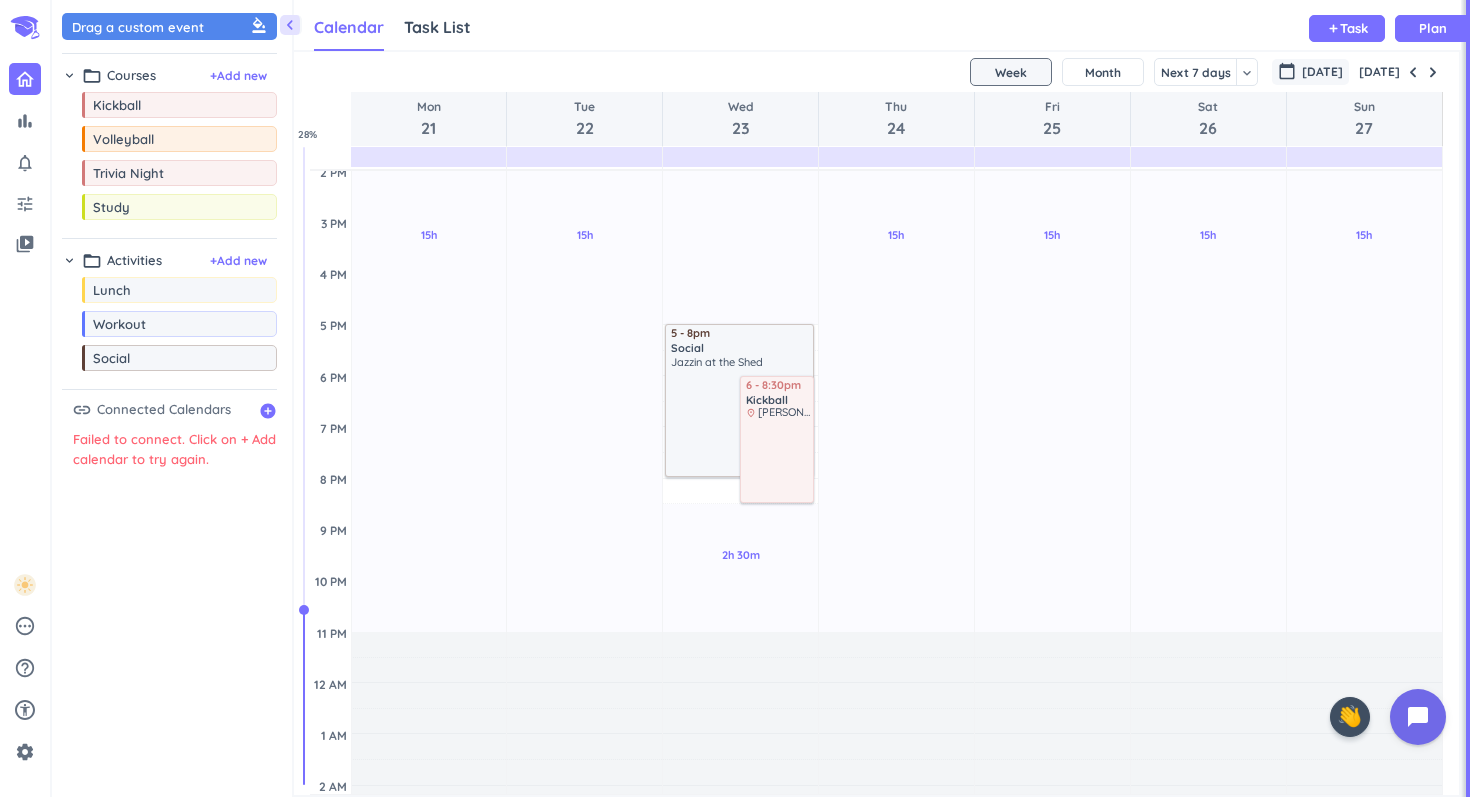 click on "[DATE]" at bounding box center [1322, 72] 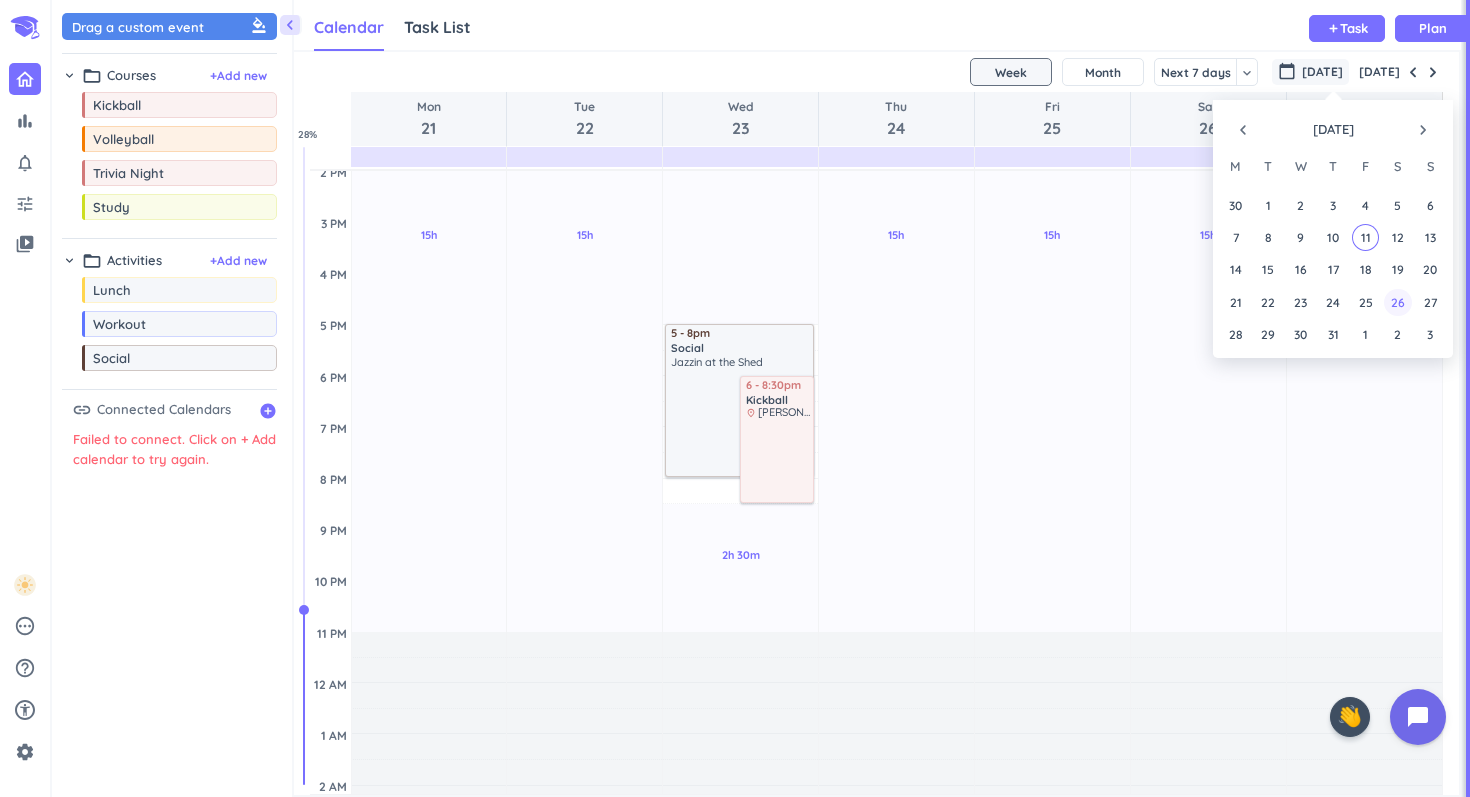 click on "26" at bounding box center (1397, 301) 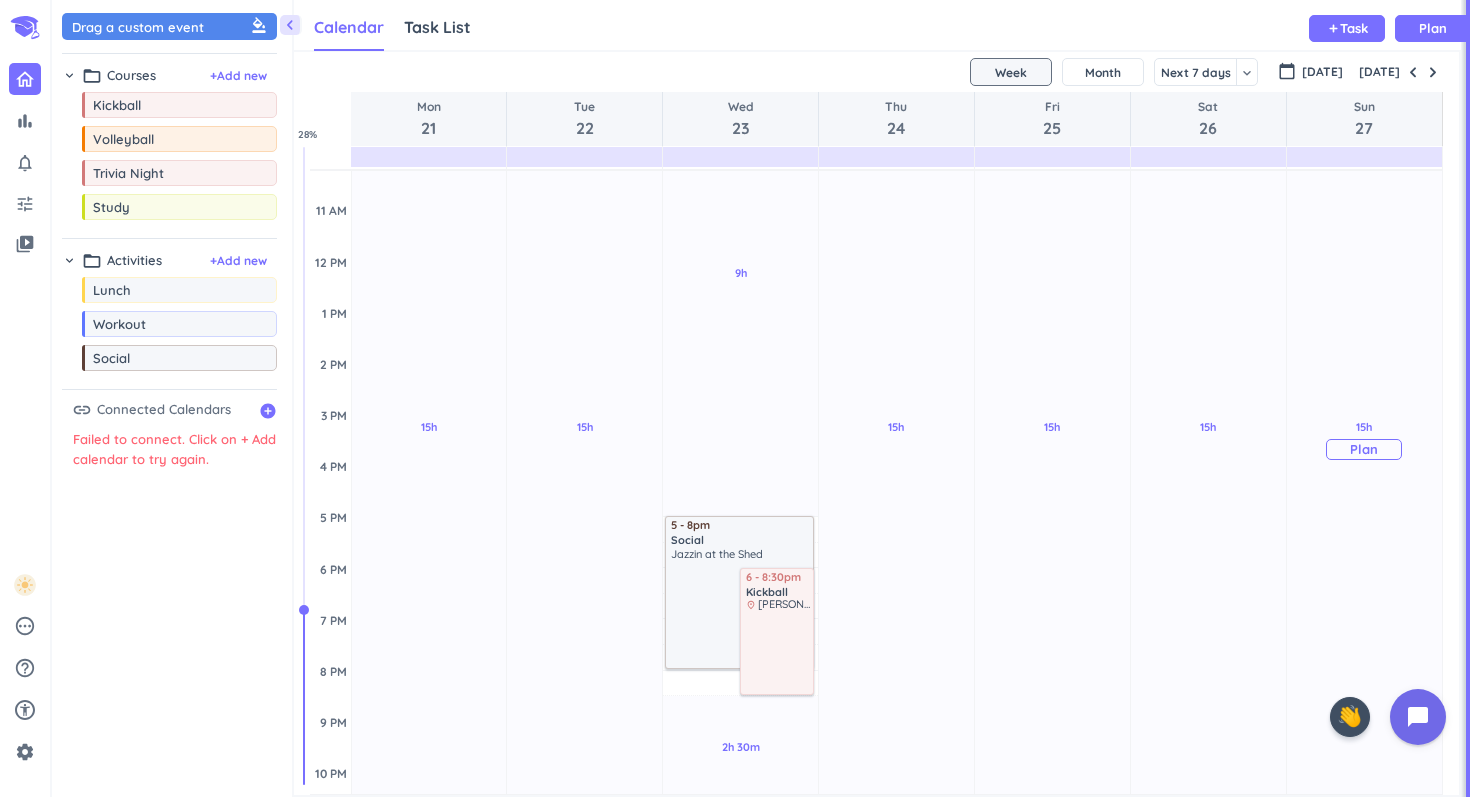 scroll, scrollTop: 318, scrollLeft: 0, axis: vertical 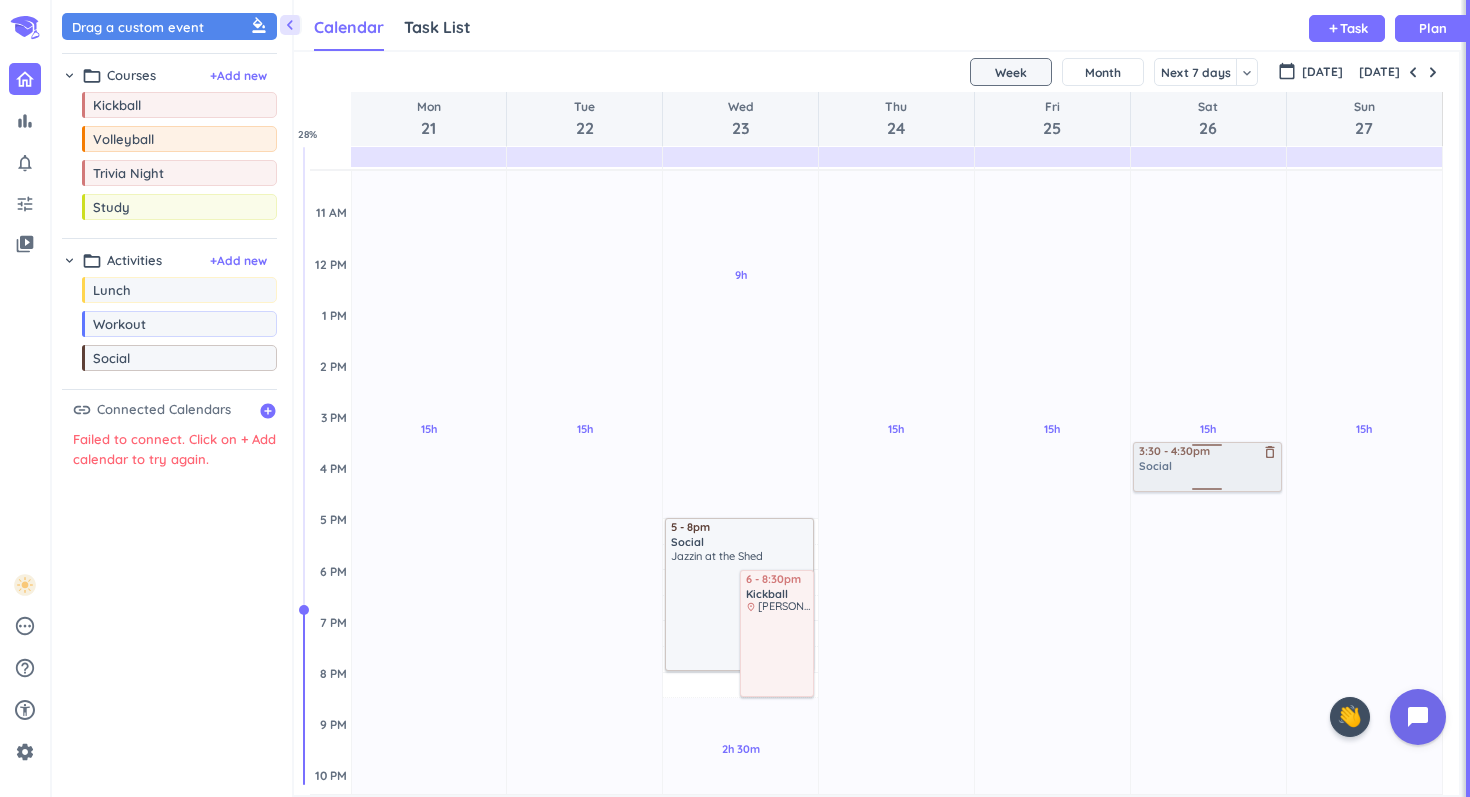 drag, startPoint x: 132, startPoint y: 366, endPoint x: 1143, endPoint y: 442, distance: 1013.85254 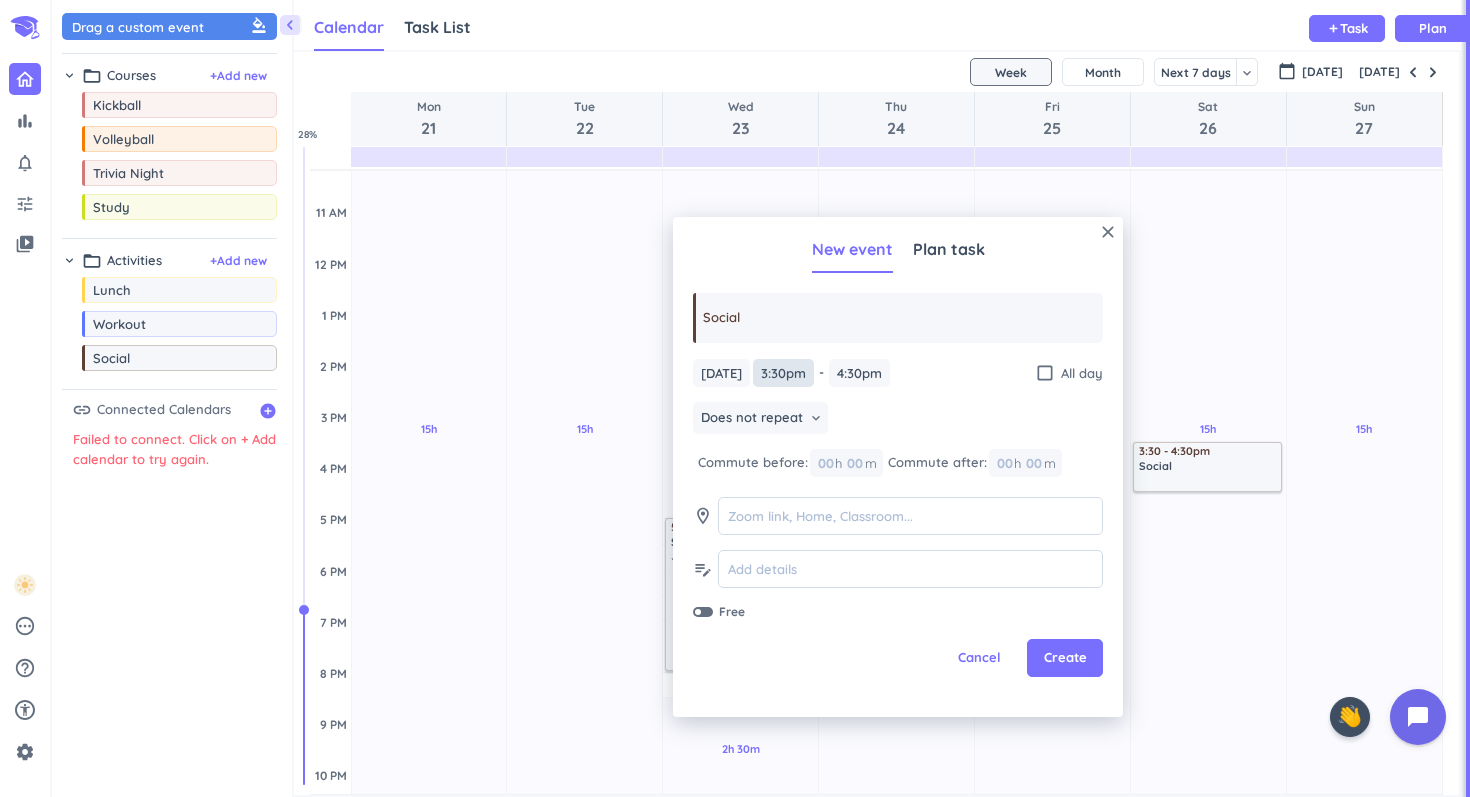 click on "3:30pm" at bounding box center [783, 373] 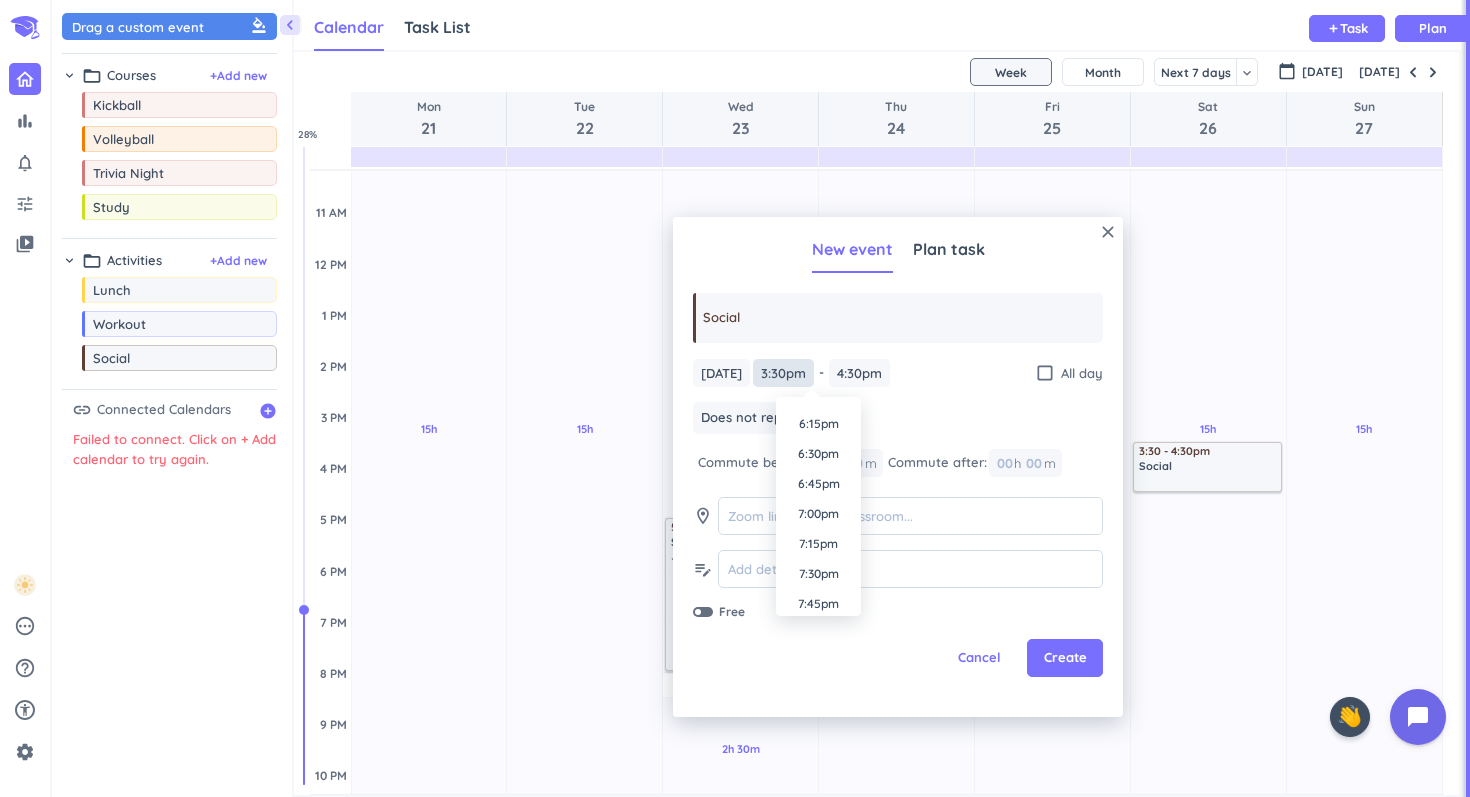 scroll, scrollTop: 2190, scrollLeft: 0, axis: vertical 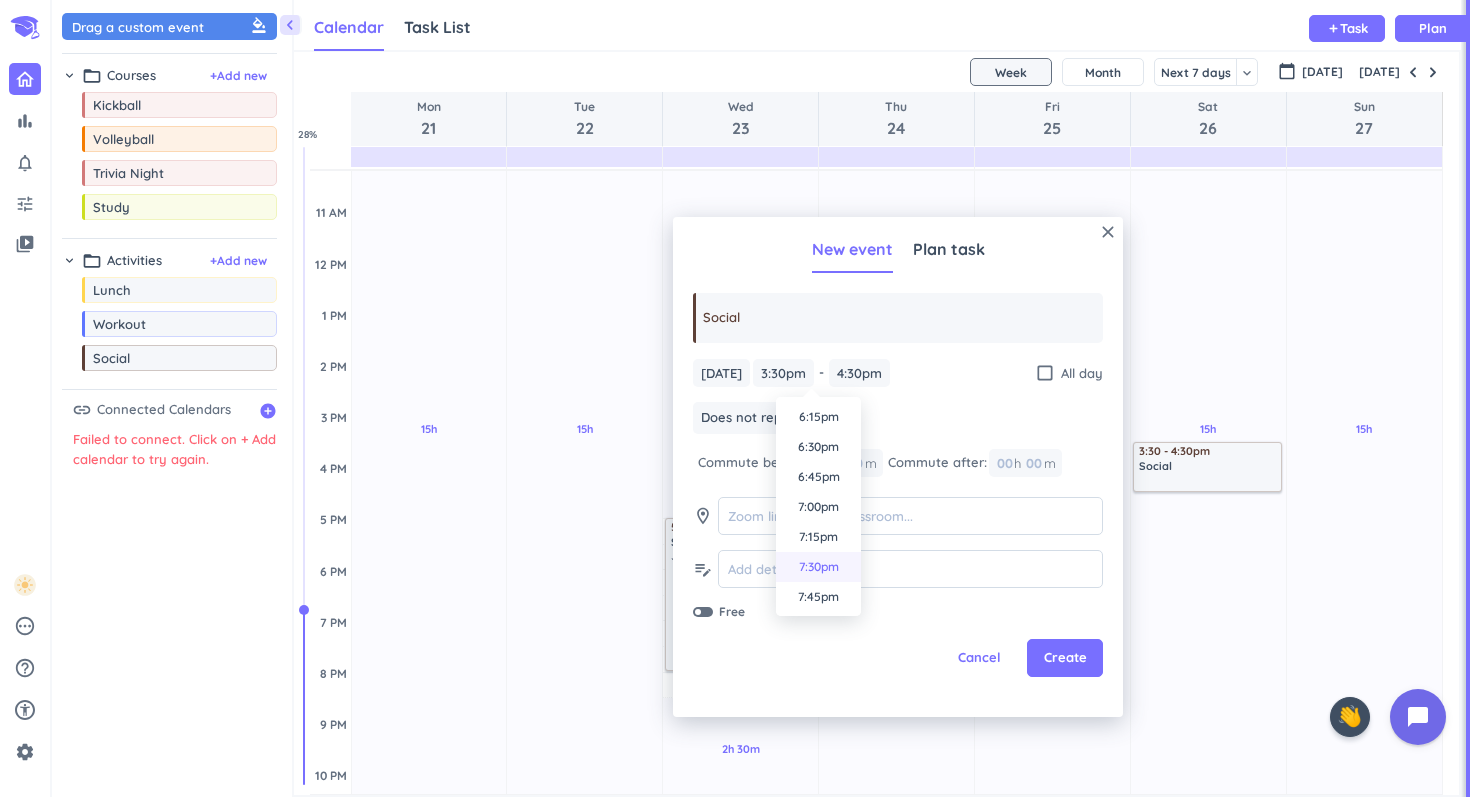 click on "7:30pm" at bounding box center [818, 567] 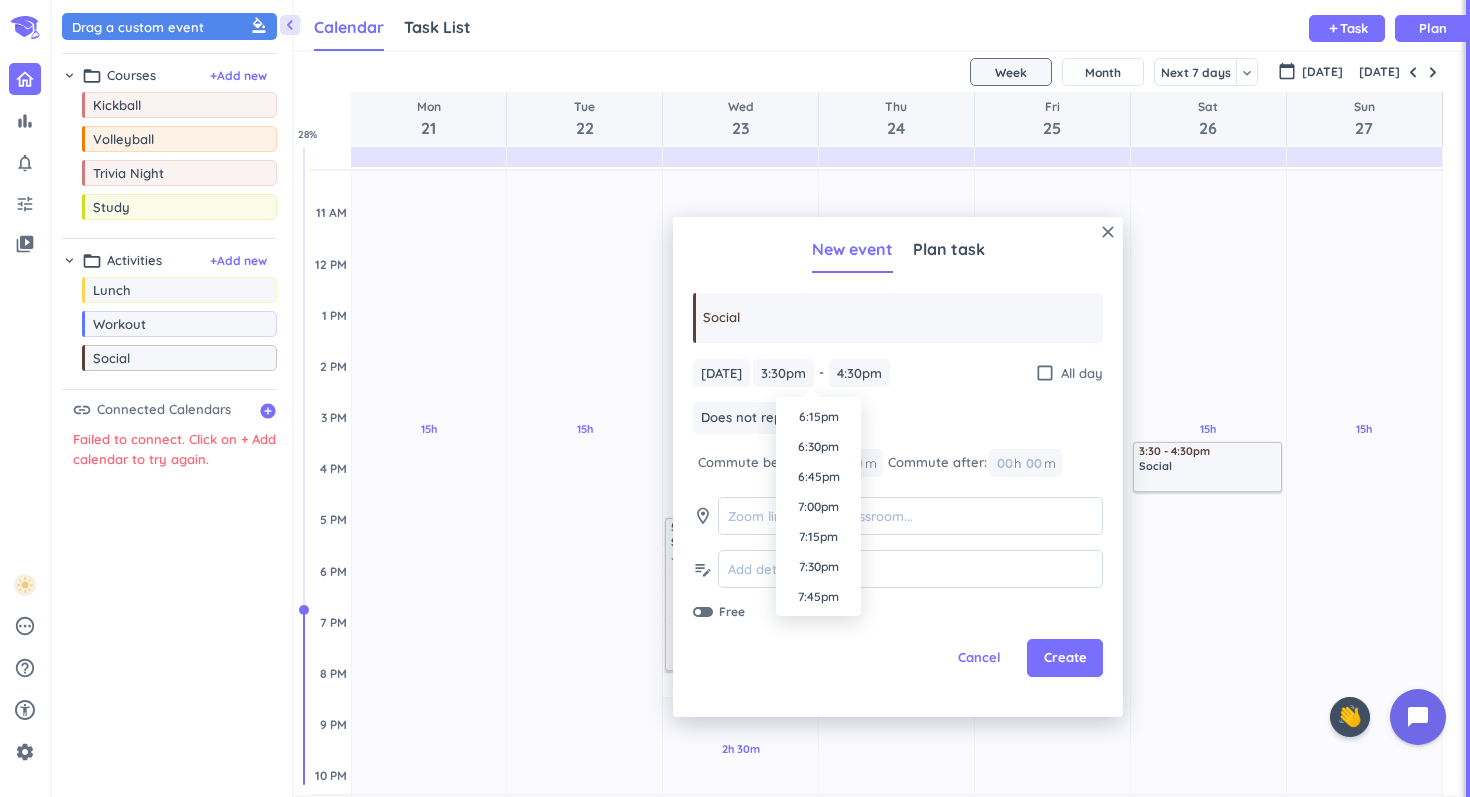 type on "7:30pm" 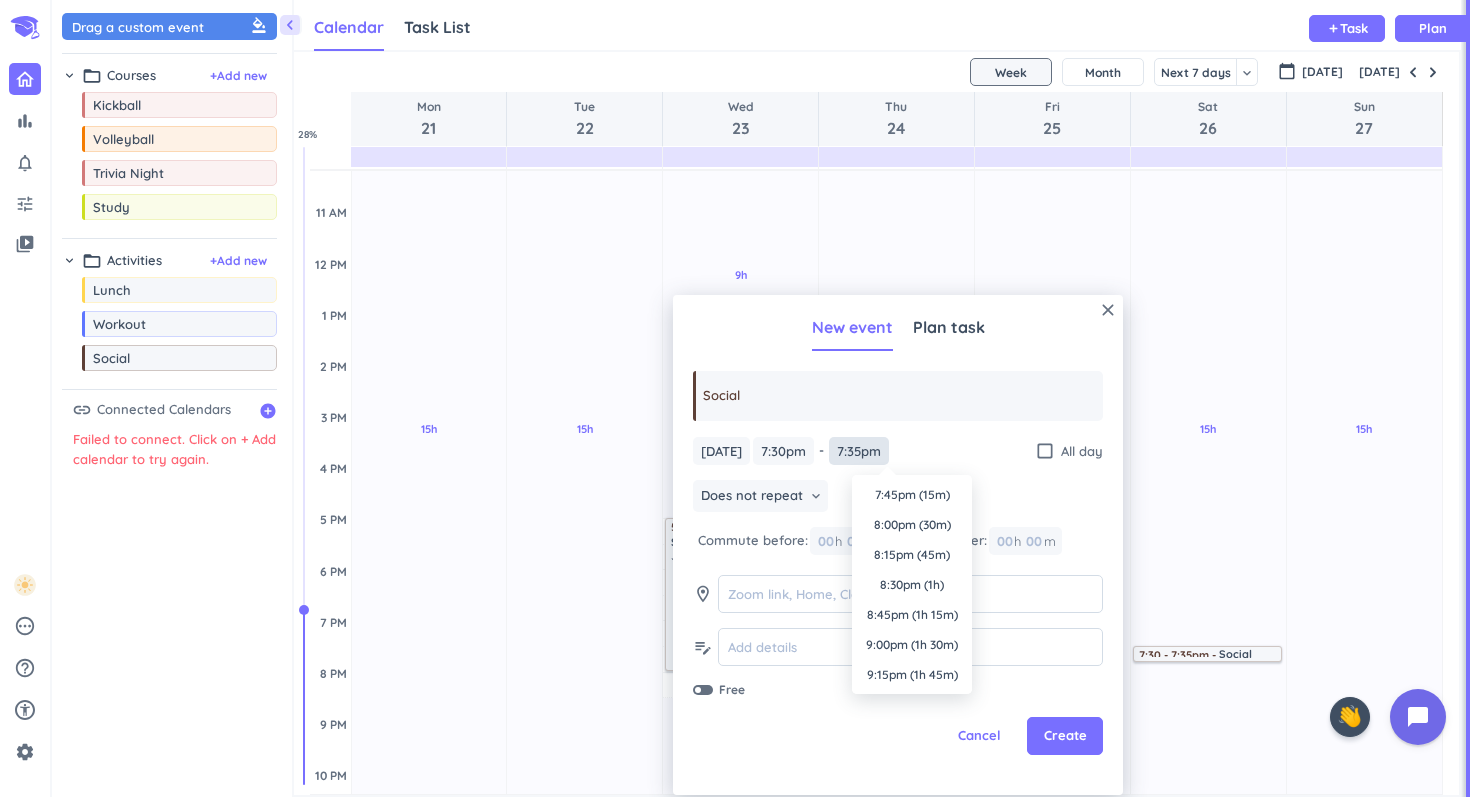 click on "7:35pm" at bounding box center (859, 451) 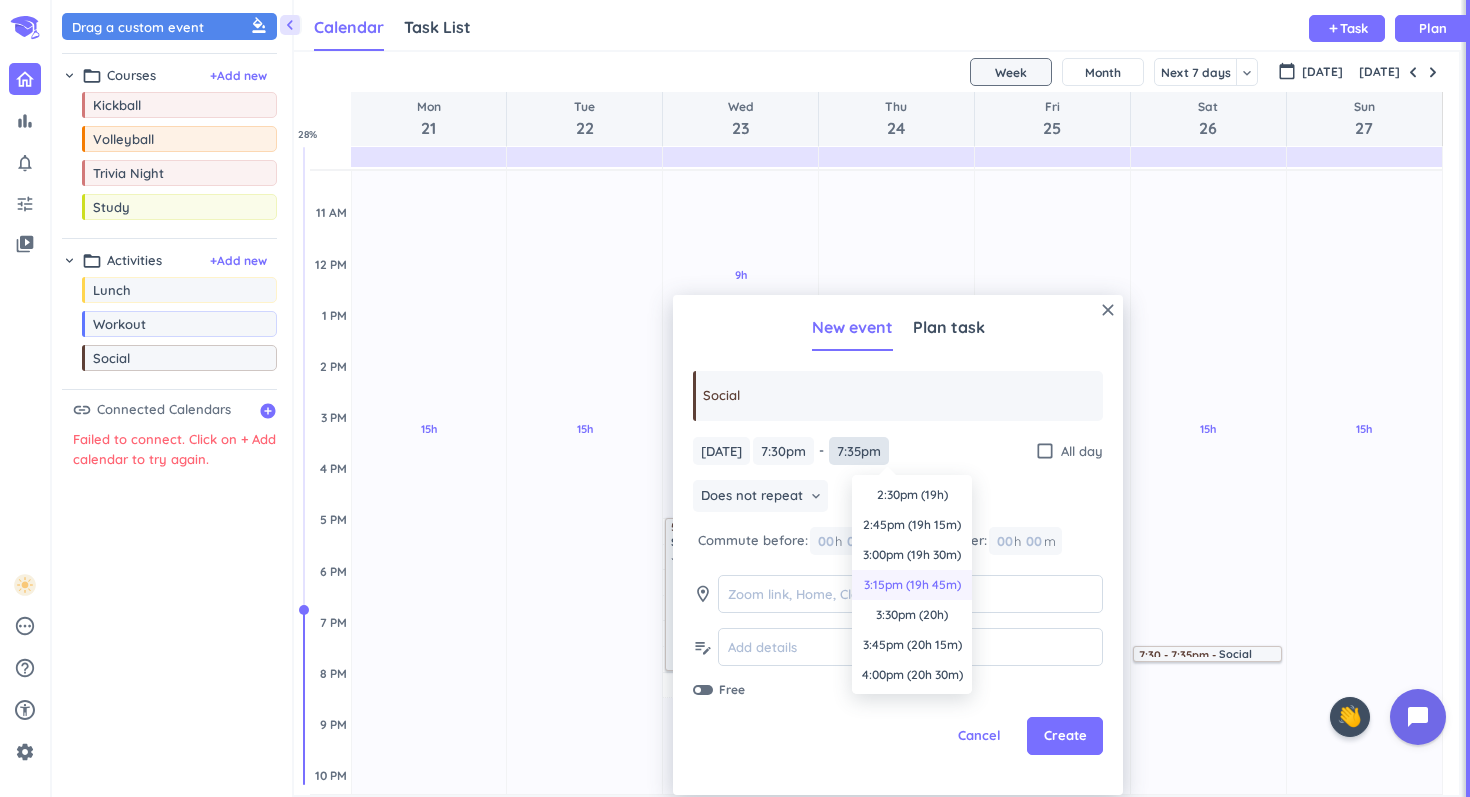 scroll, scrollTop: 0, scrollLeft: 0, axis: both 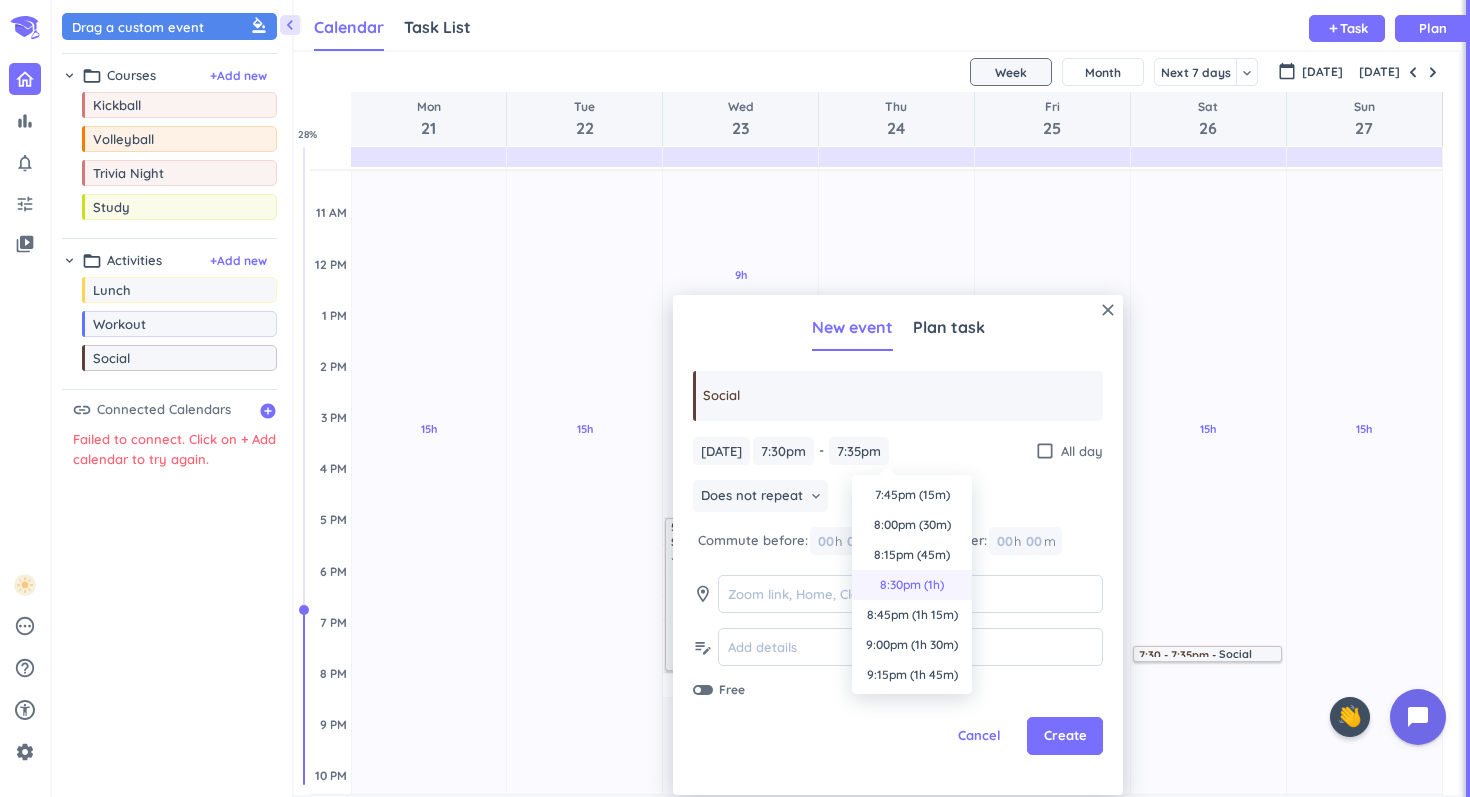 click on "8:30pm (1h)" at bounding box center [912, 585] 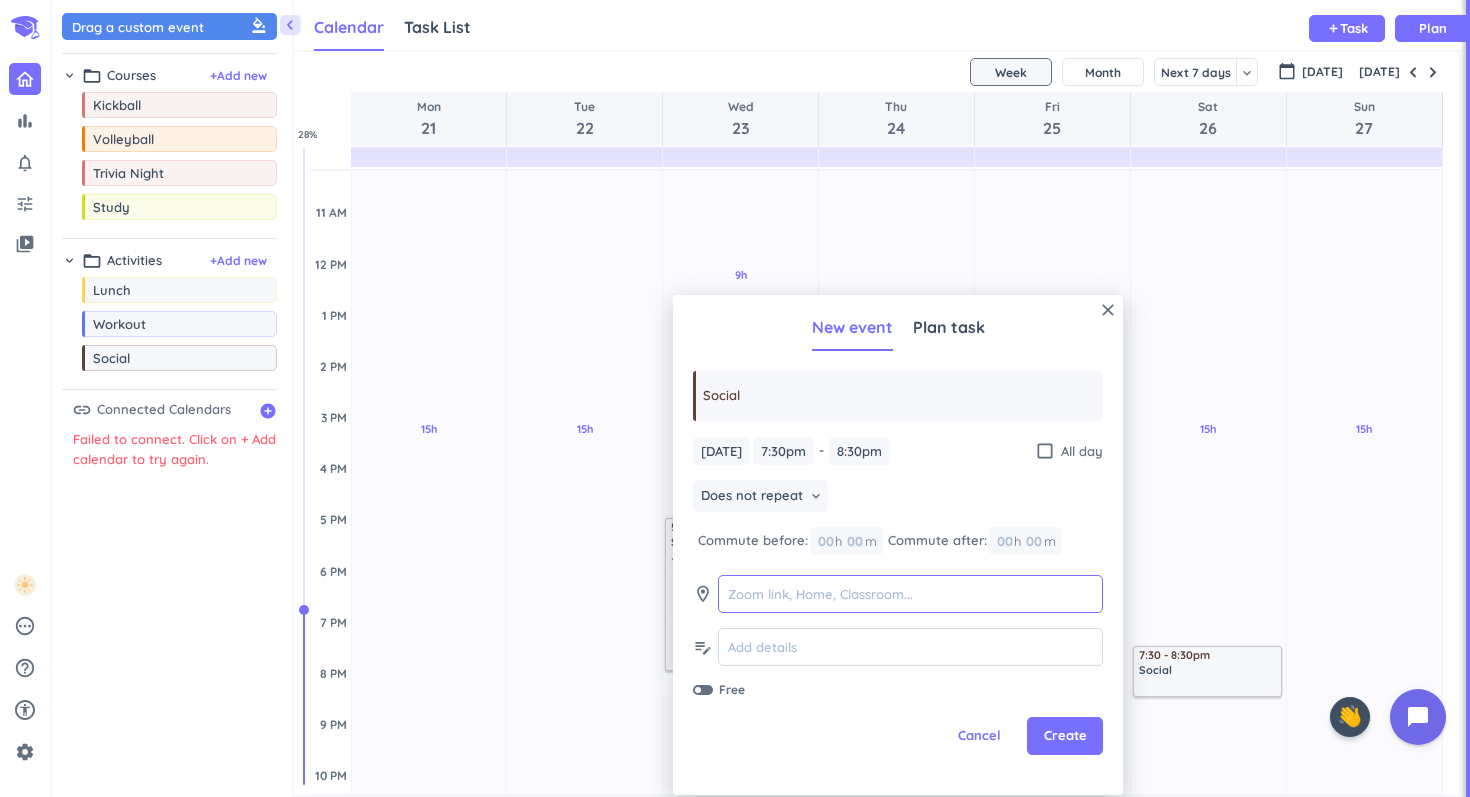 click at bounding box center (910, 594) 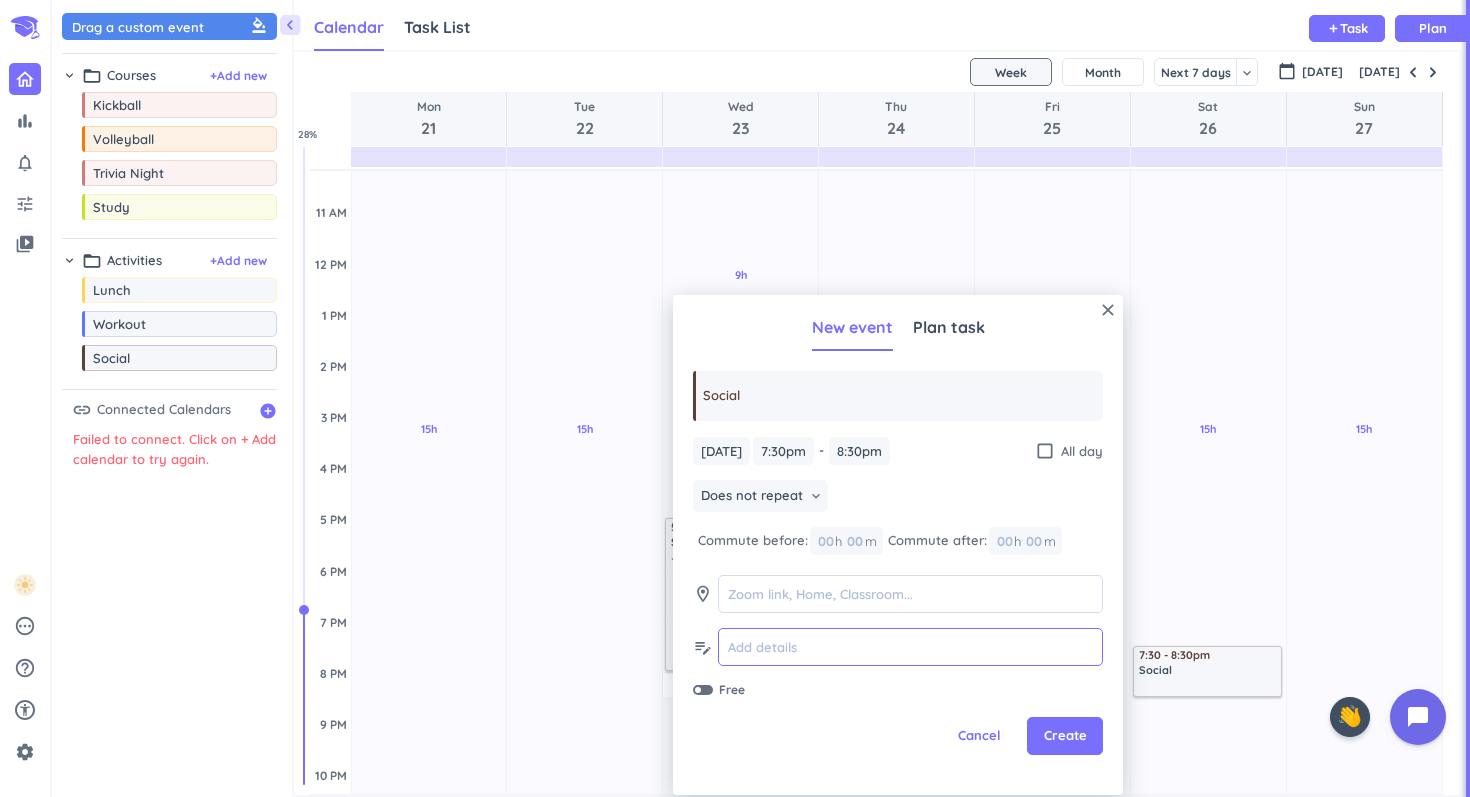 click at bounding box center [910, 647] 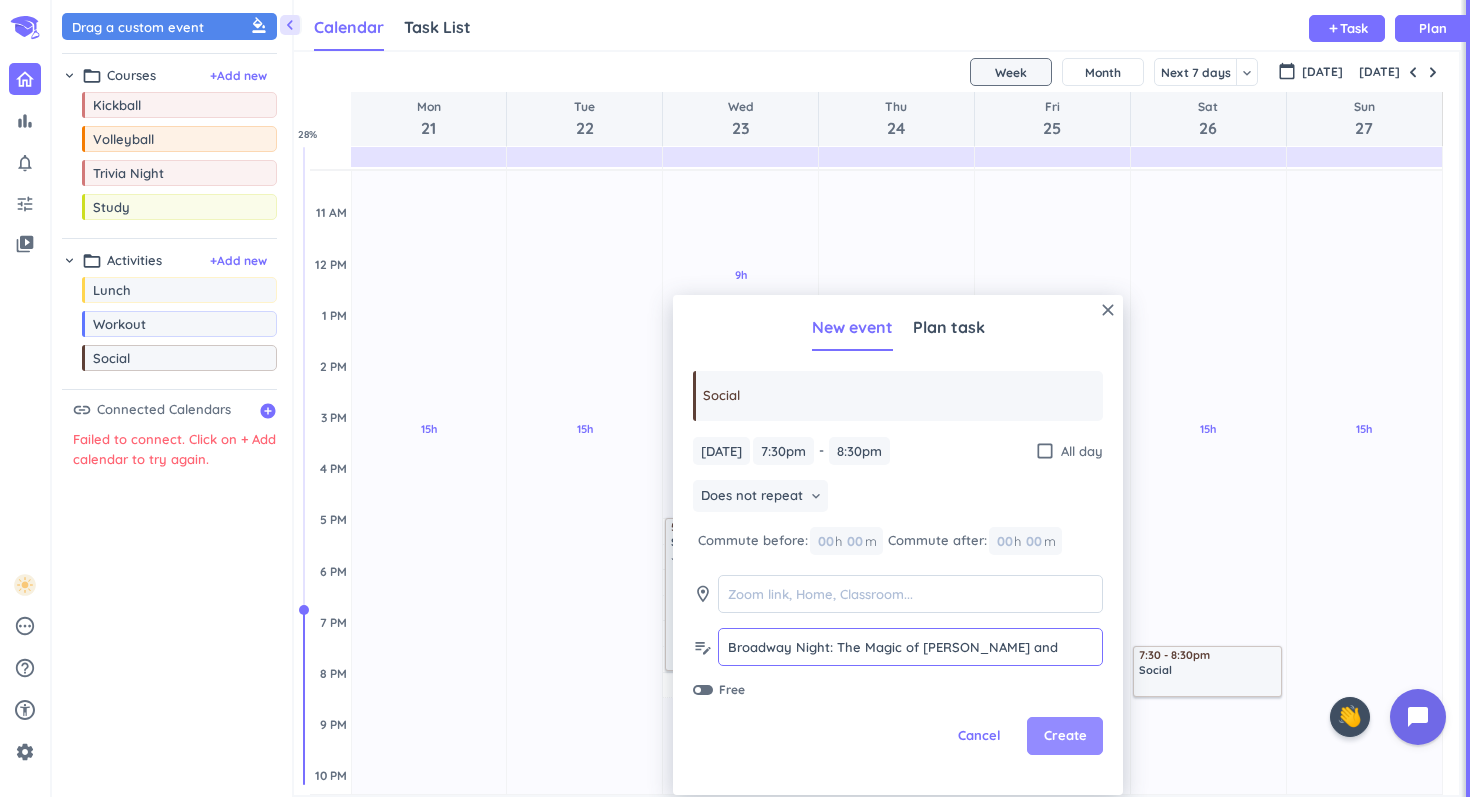 type on "Broadway Night: The Magic of [PERSON_NAME] and [PERSON_NAME]" 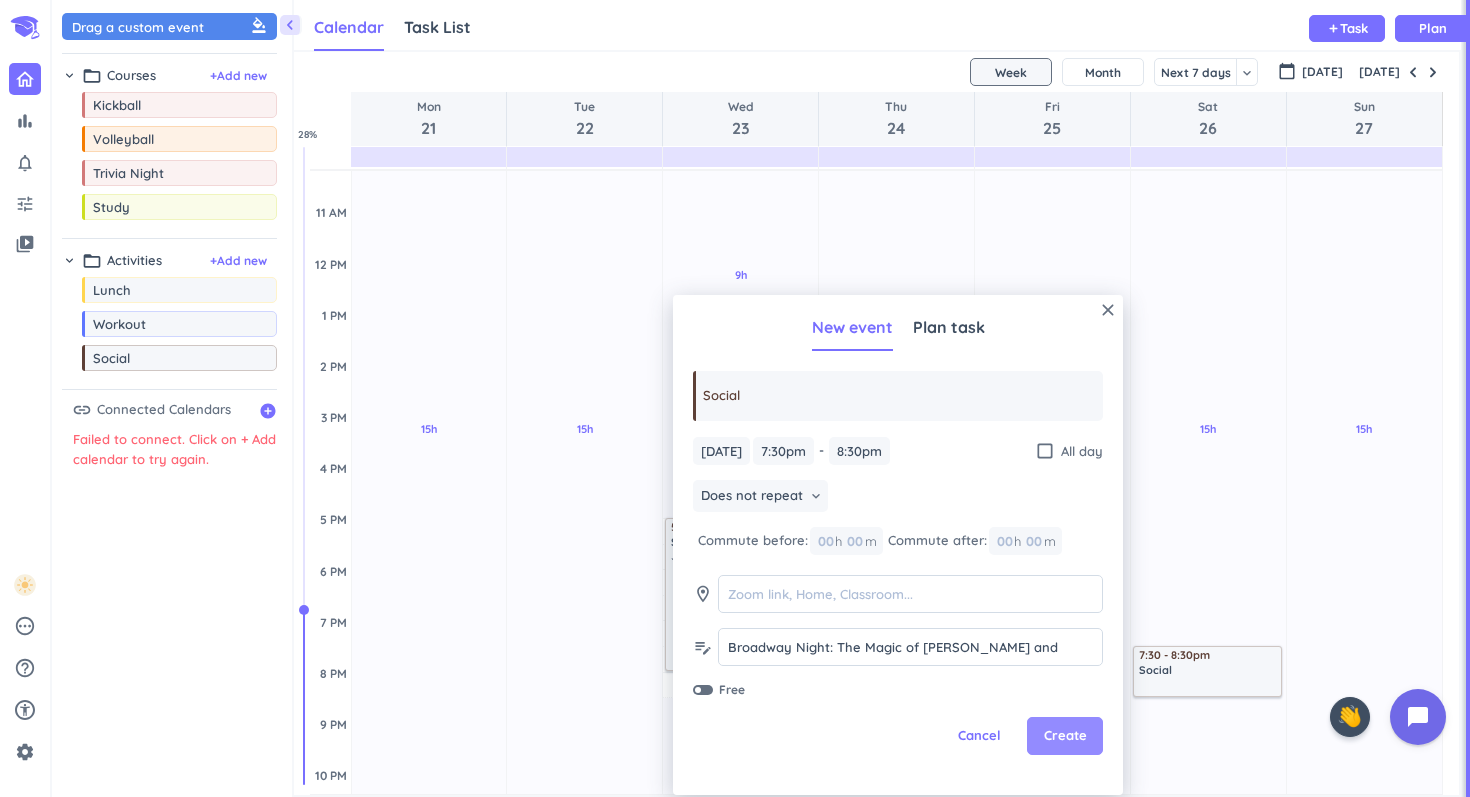 click on "Create" at bounding box center [1065, 736] 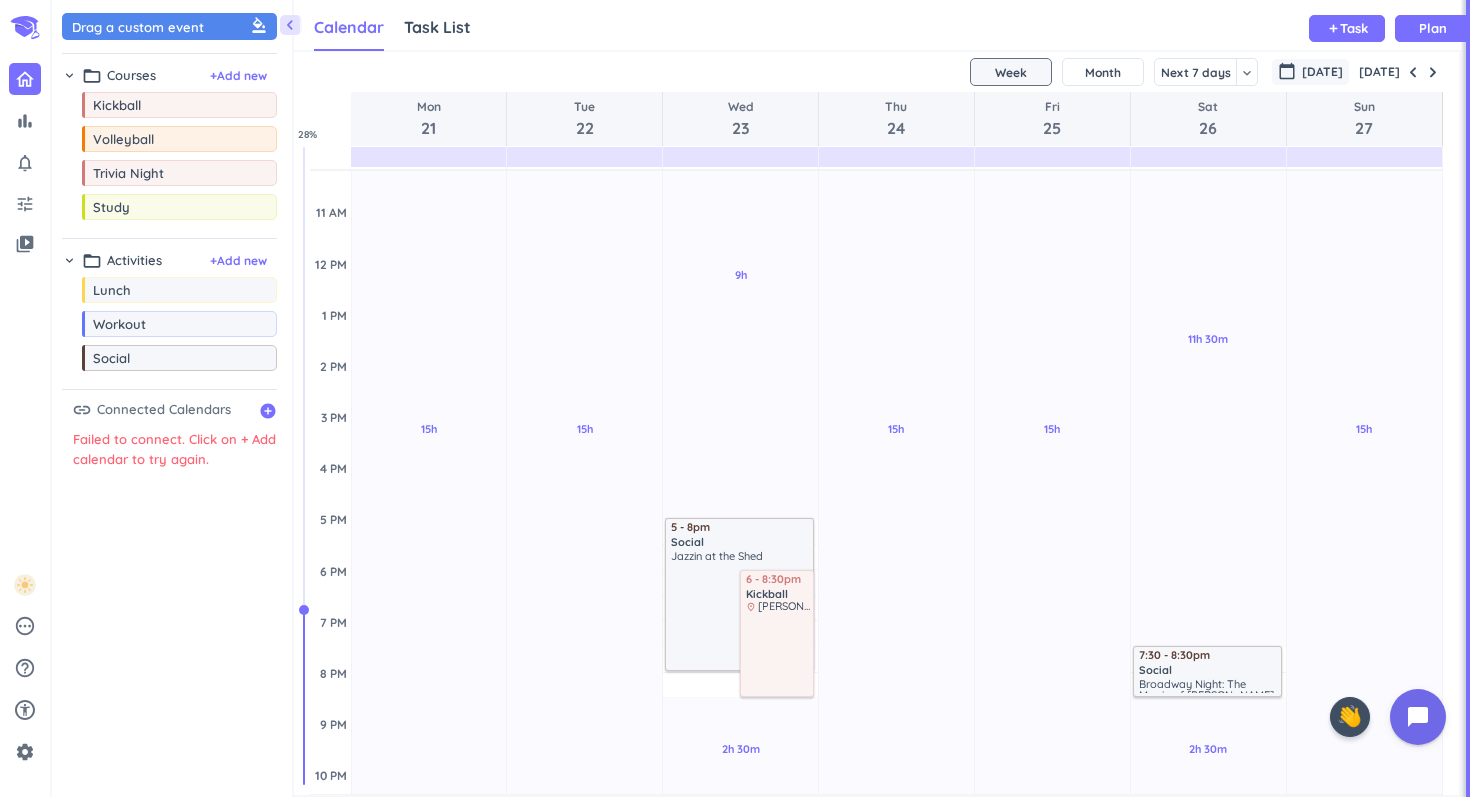 click on "calendar_today [DATE]" at bounding box center [1310, 72] 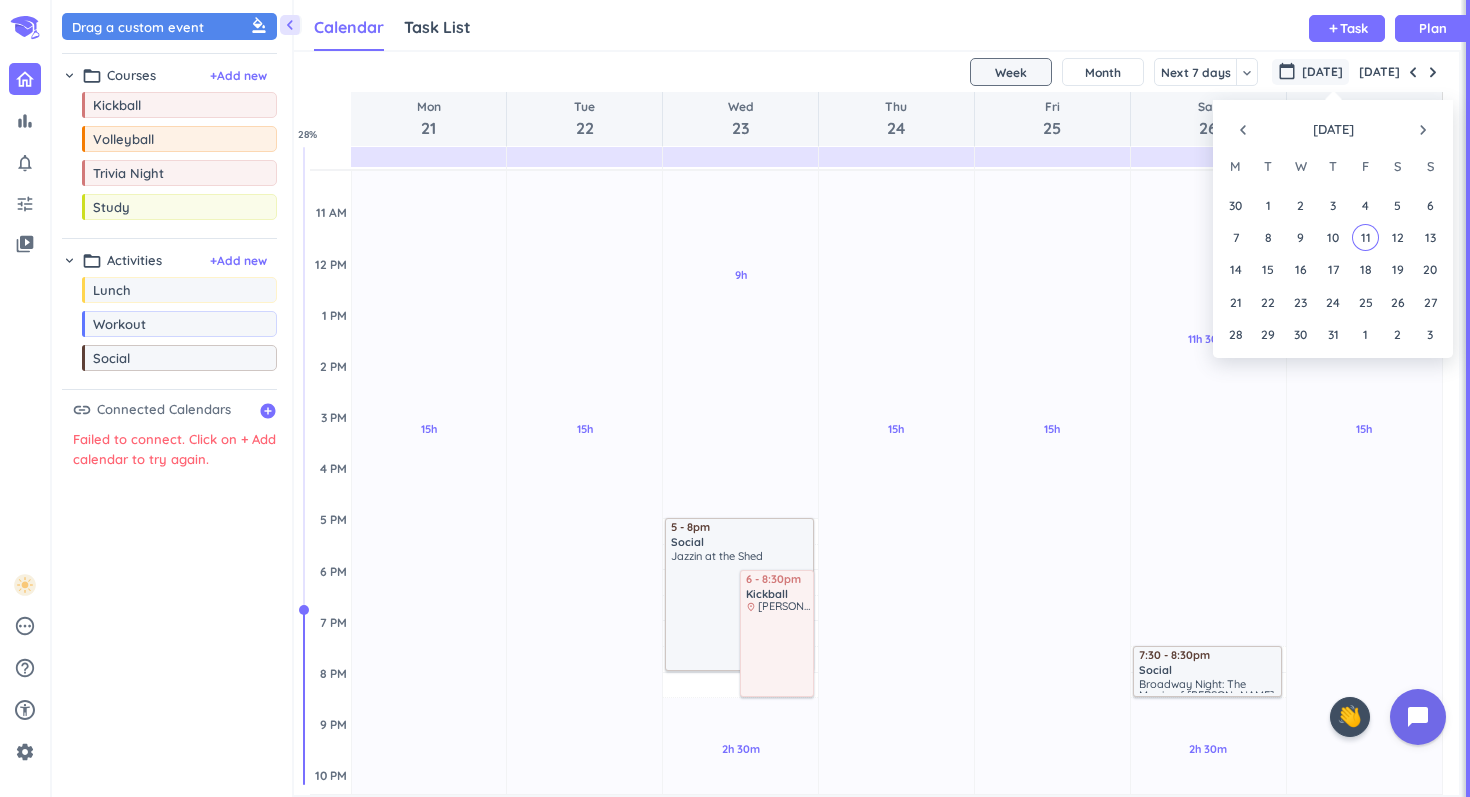 click on "navigate_next" at bounding box center [1423, 130] 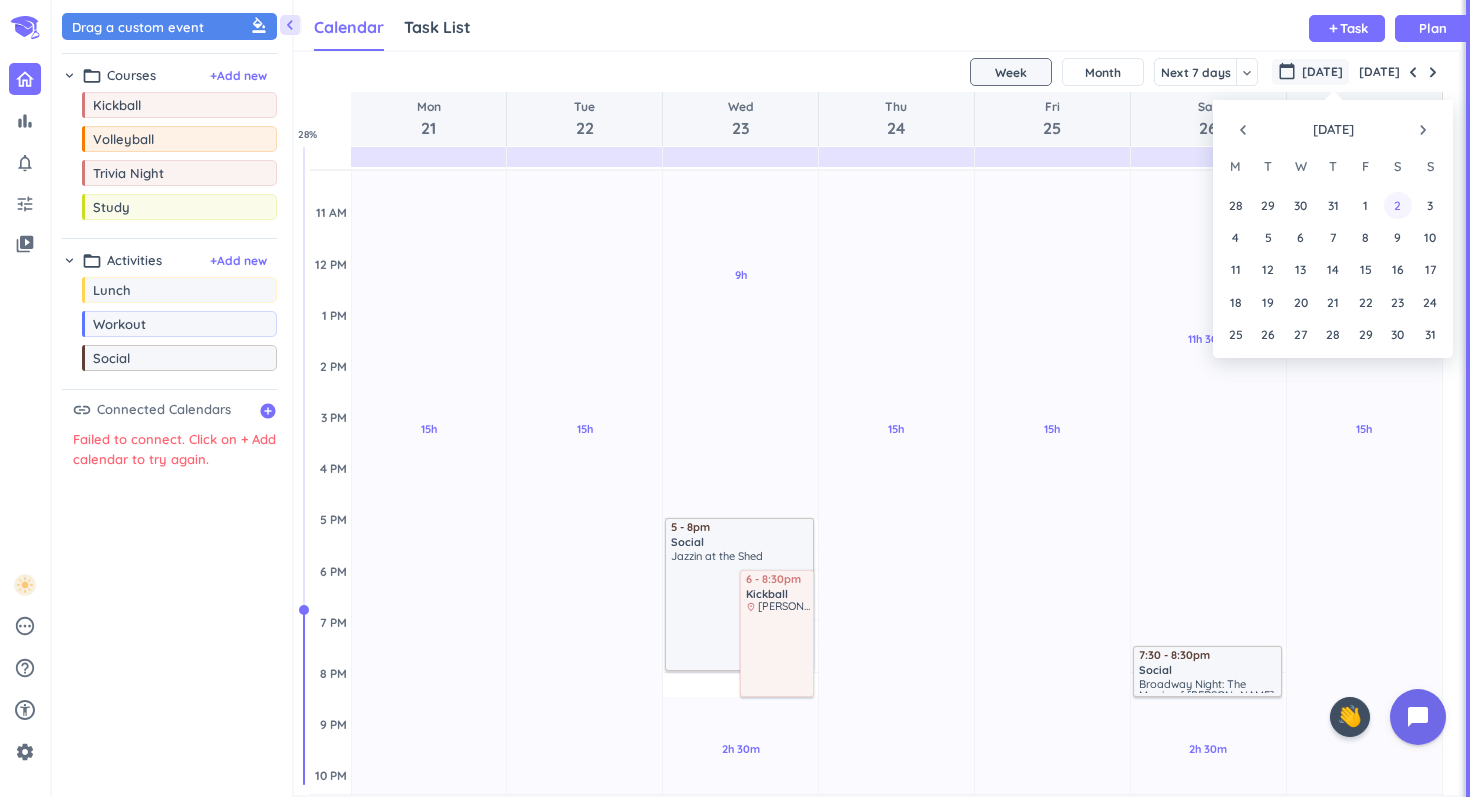 click on "2" at bounding box center [1397, 204] 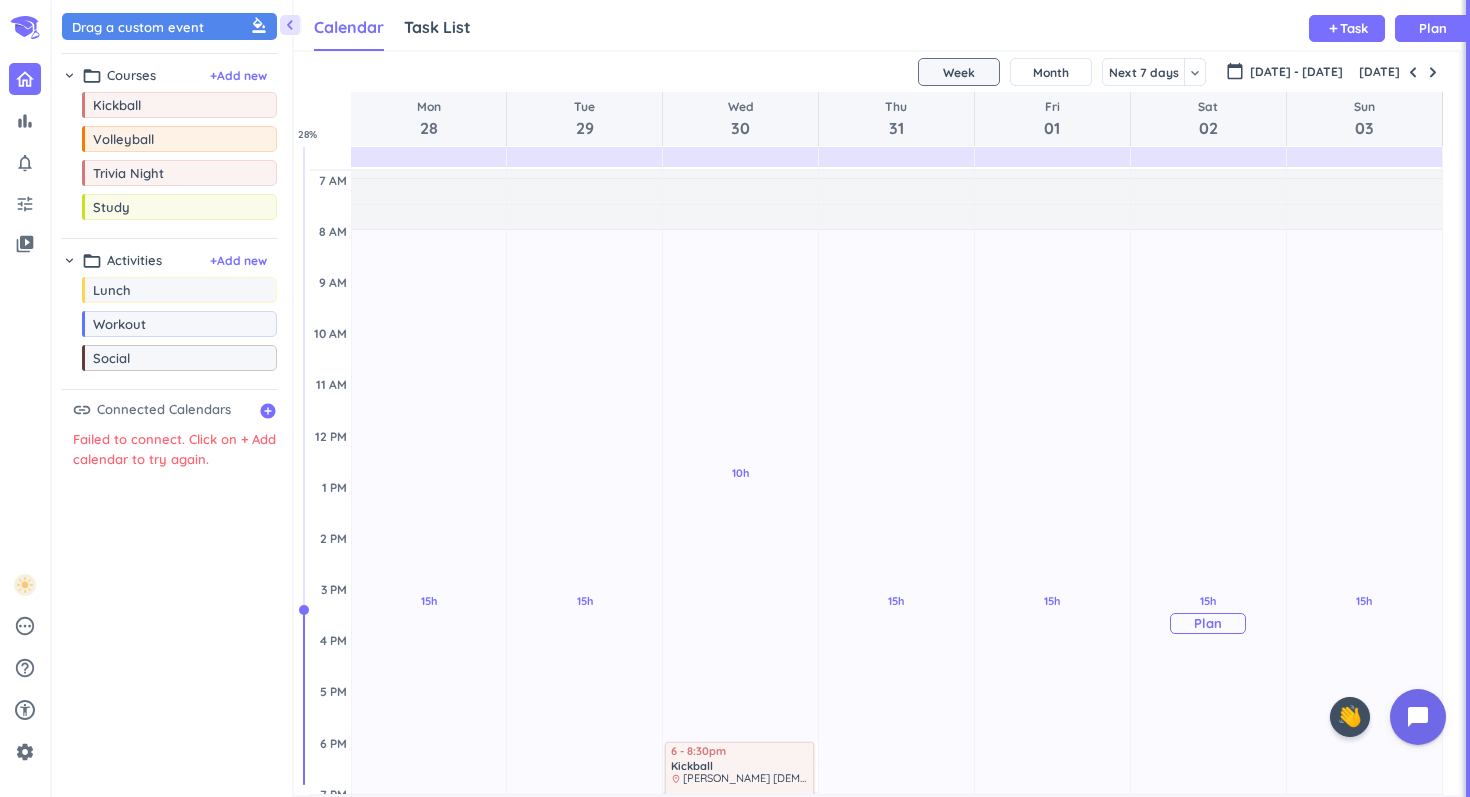 scroll, scrollTop: 147, scrollLeft: 0, axis: vertical 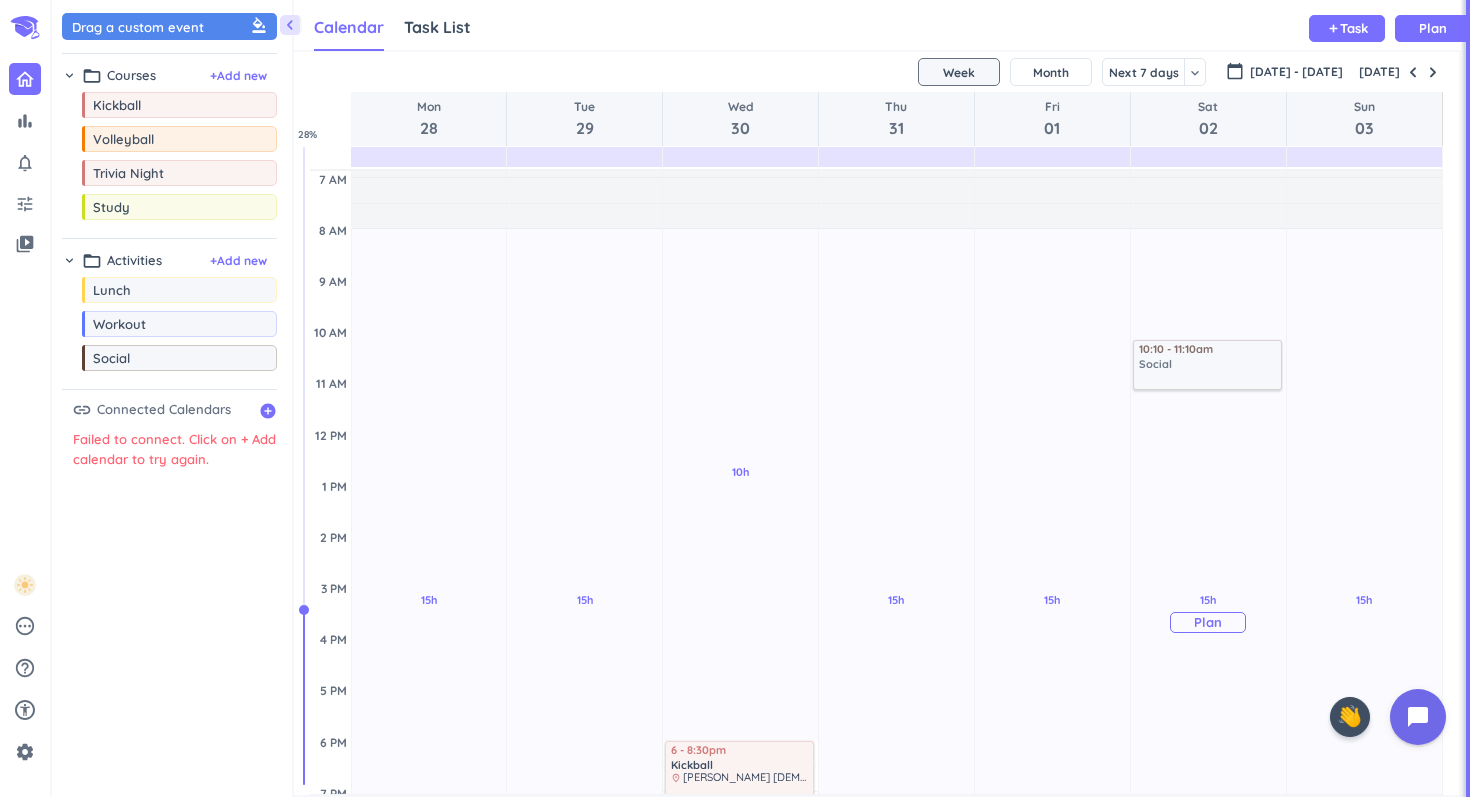 drag, startPoint x: 133, startPoint y: 365, endPoint x: 1257, endPoint y: 339, distance: 1124.3007 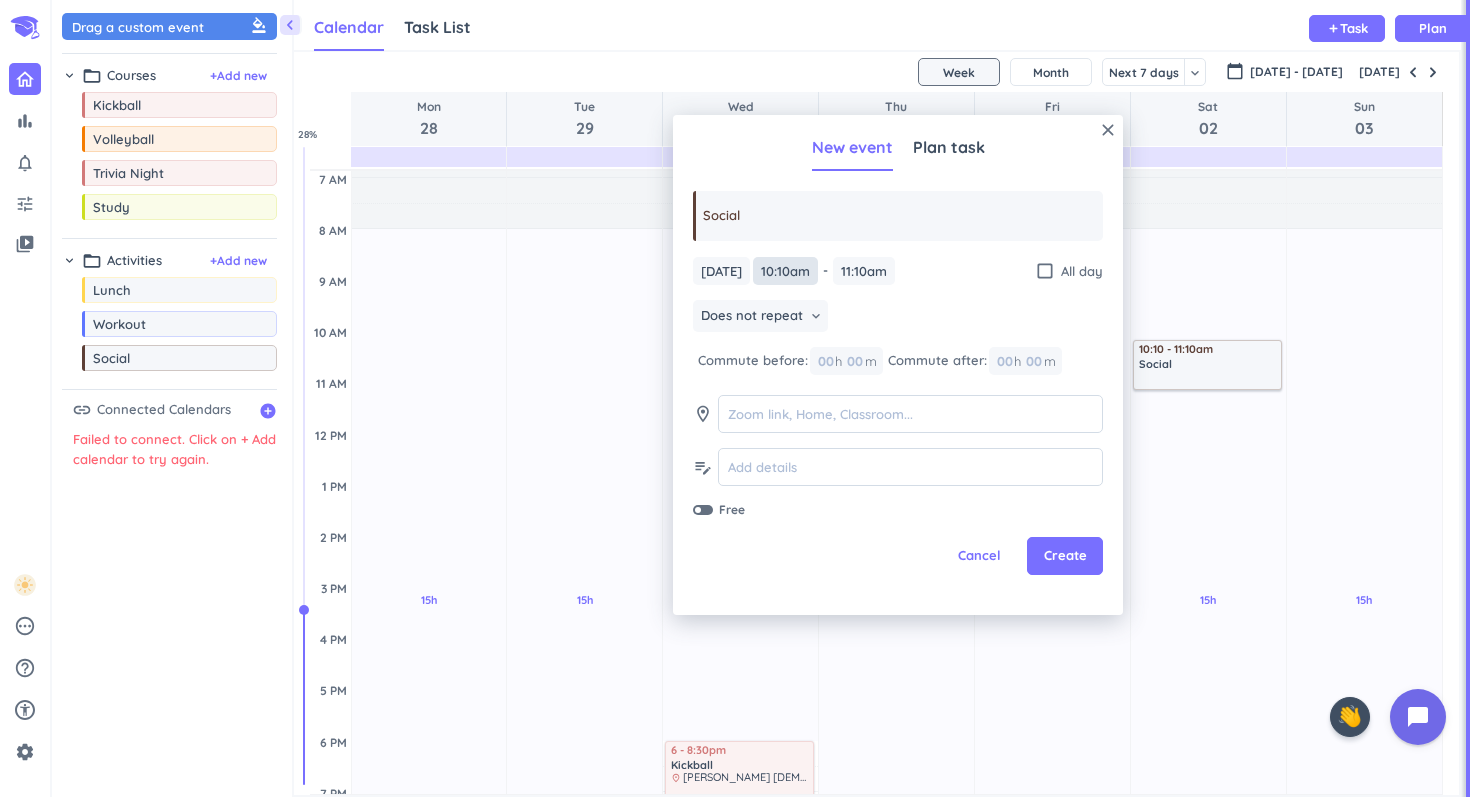 click on "10:10am" at bounding box center [785, 271] 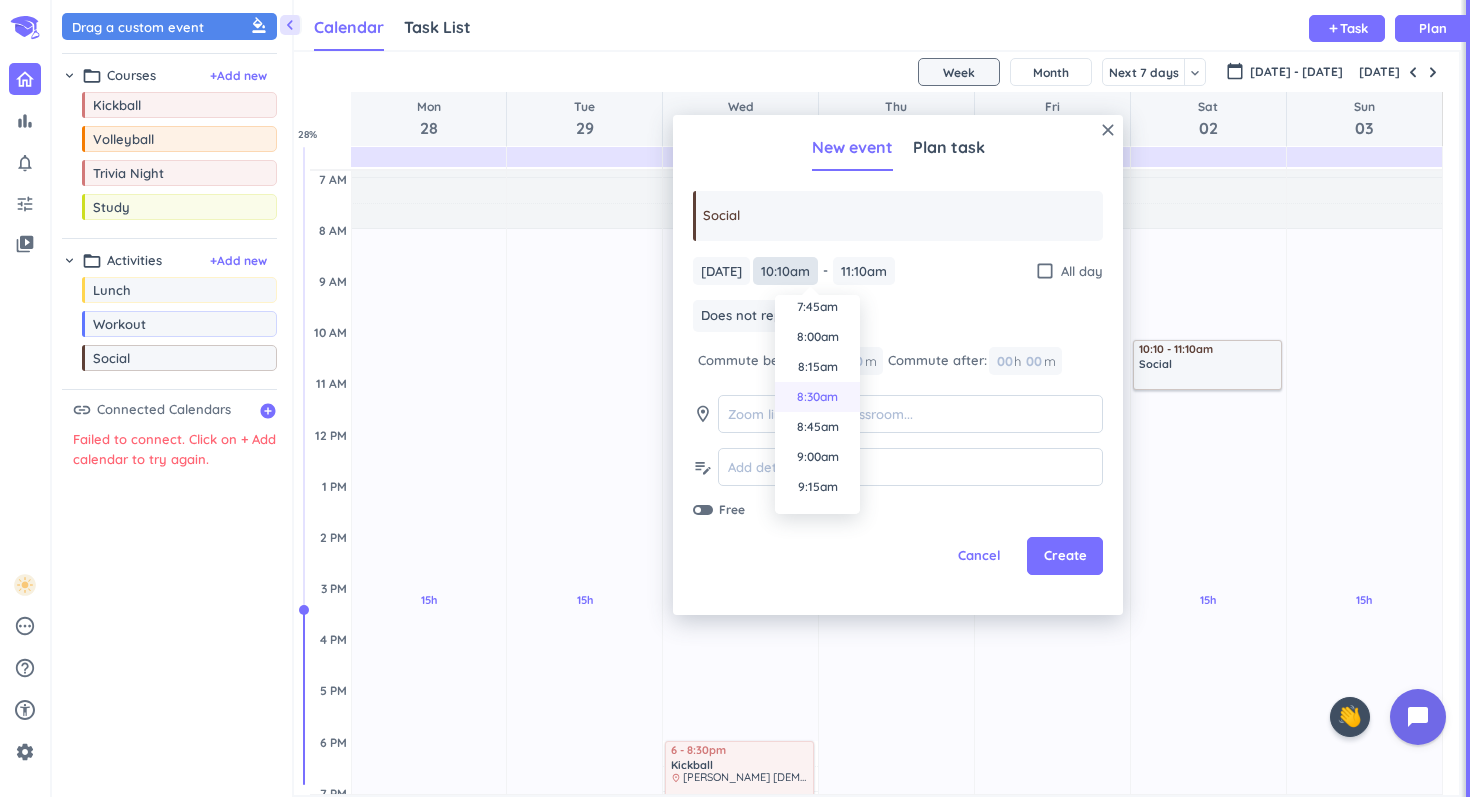 scroll, scrollTop: 924, scrollLeft: 0, axis: vertical 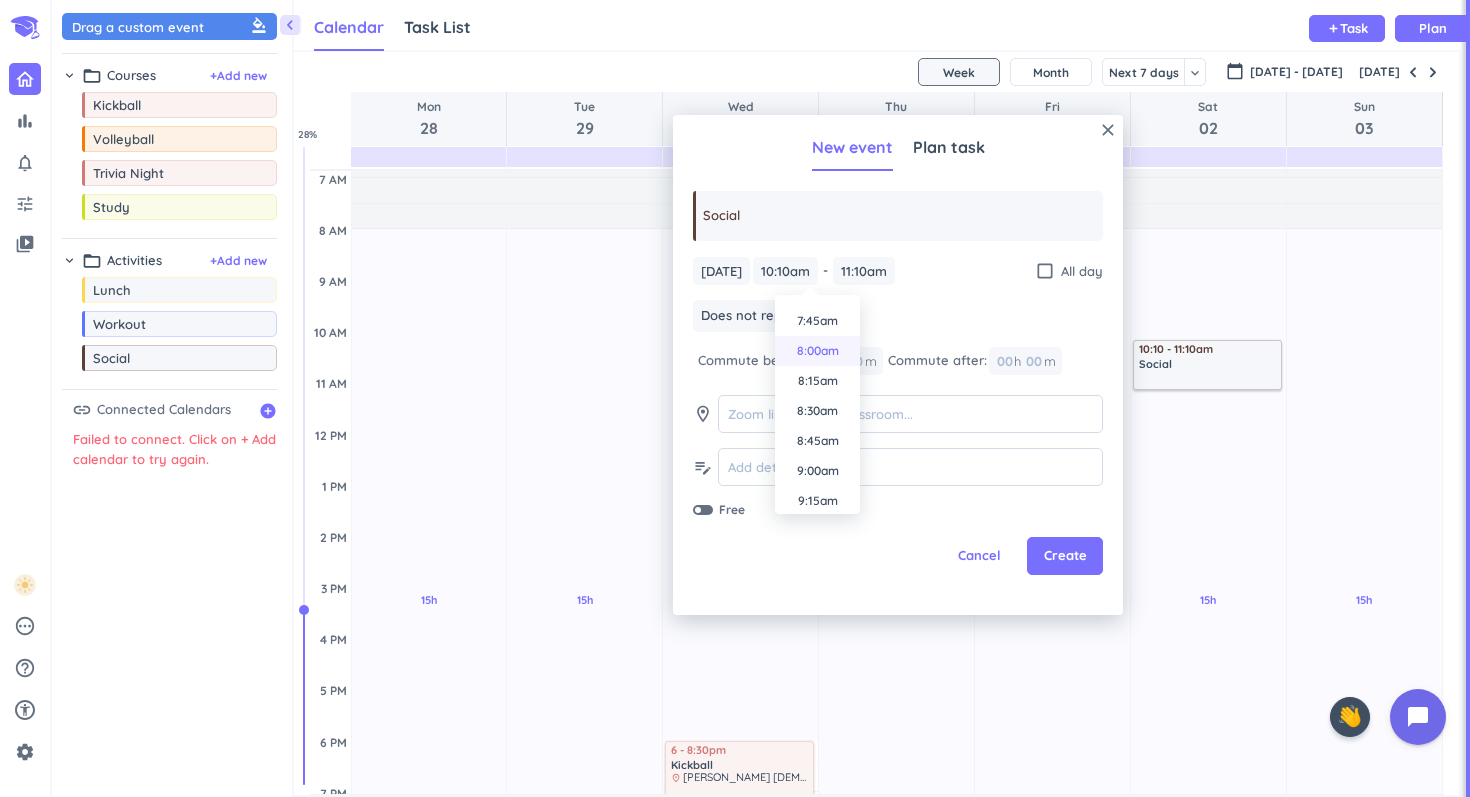 click on "8:00am" at bounding box center (817, 351) 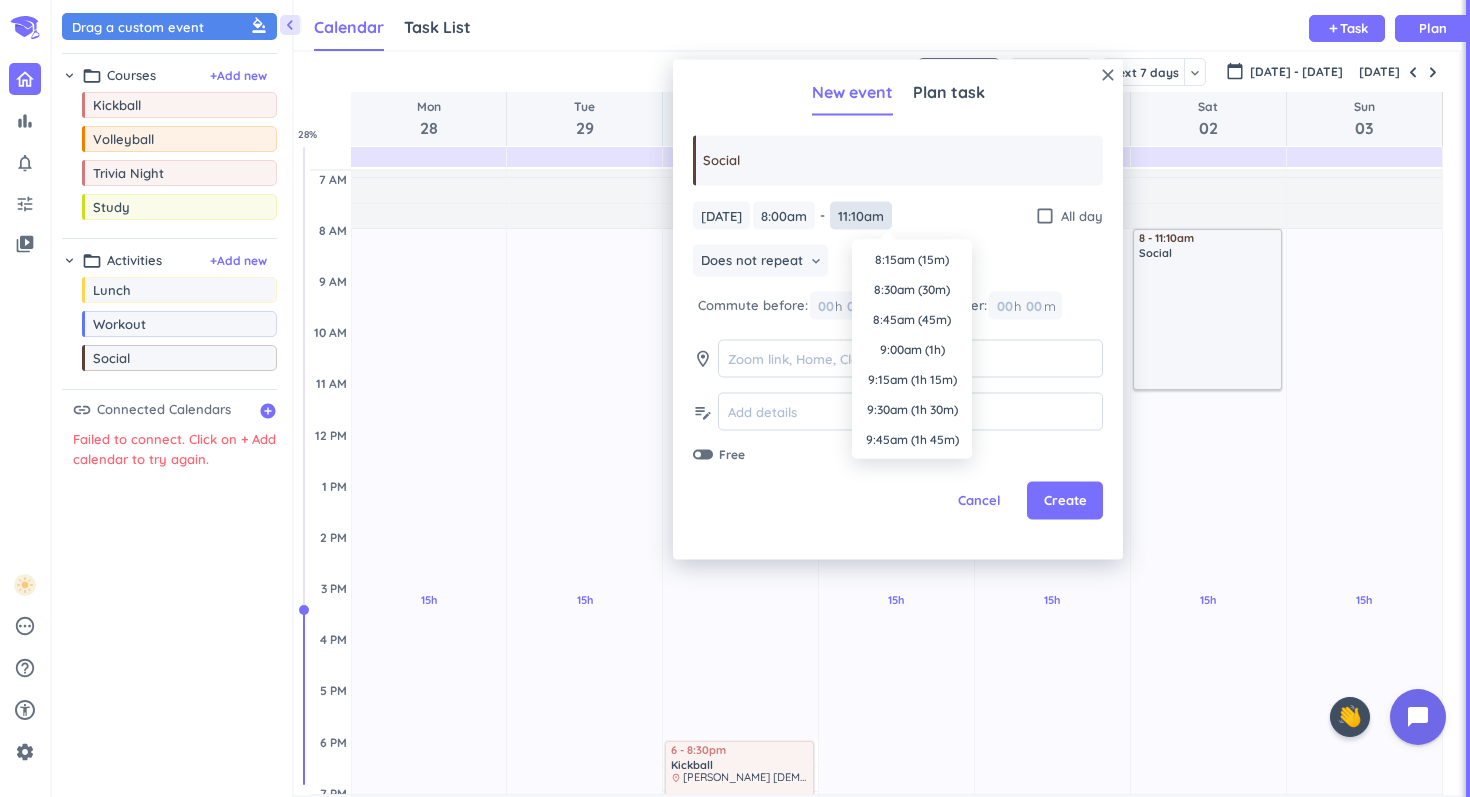 scroll, scrollTop: 1230, scrollLeft: 0, axis: vertical 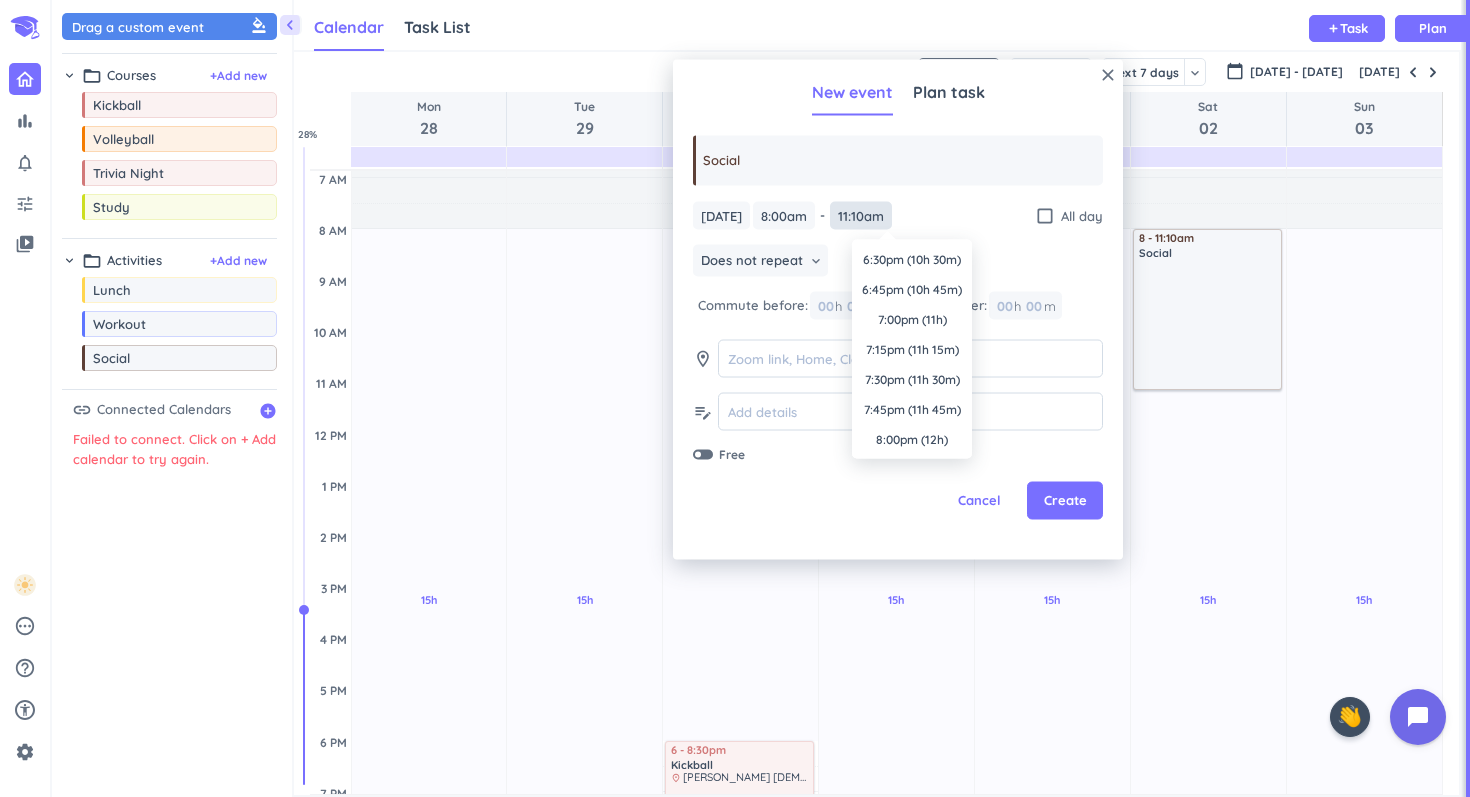 click on "11:10am" at bounding box center (861, 215) 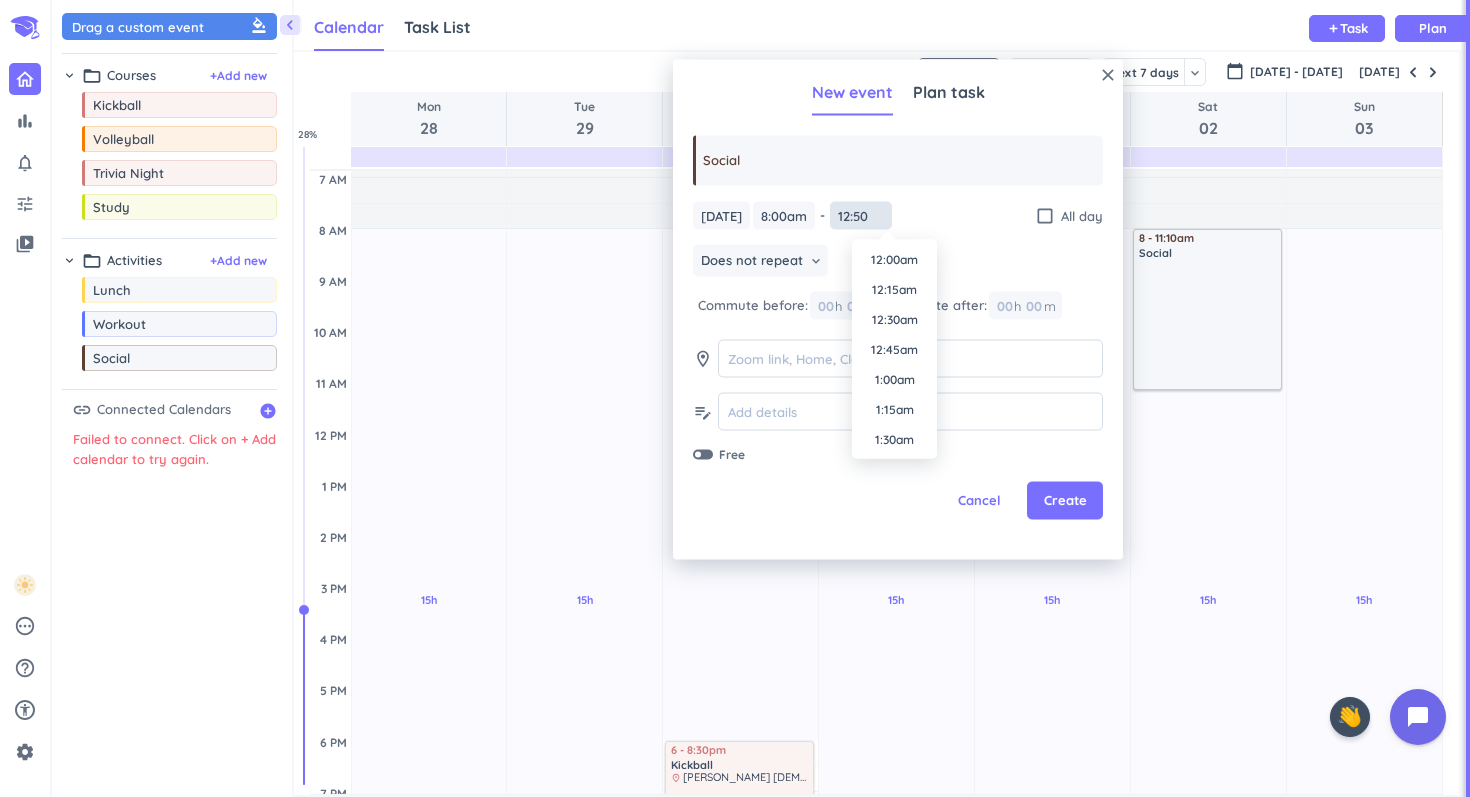 scroll, scrollTop: 1350, scrollLeft: 0, axis: vertical 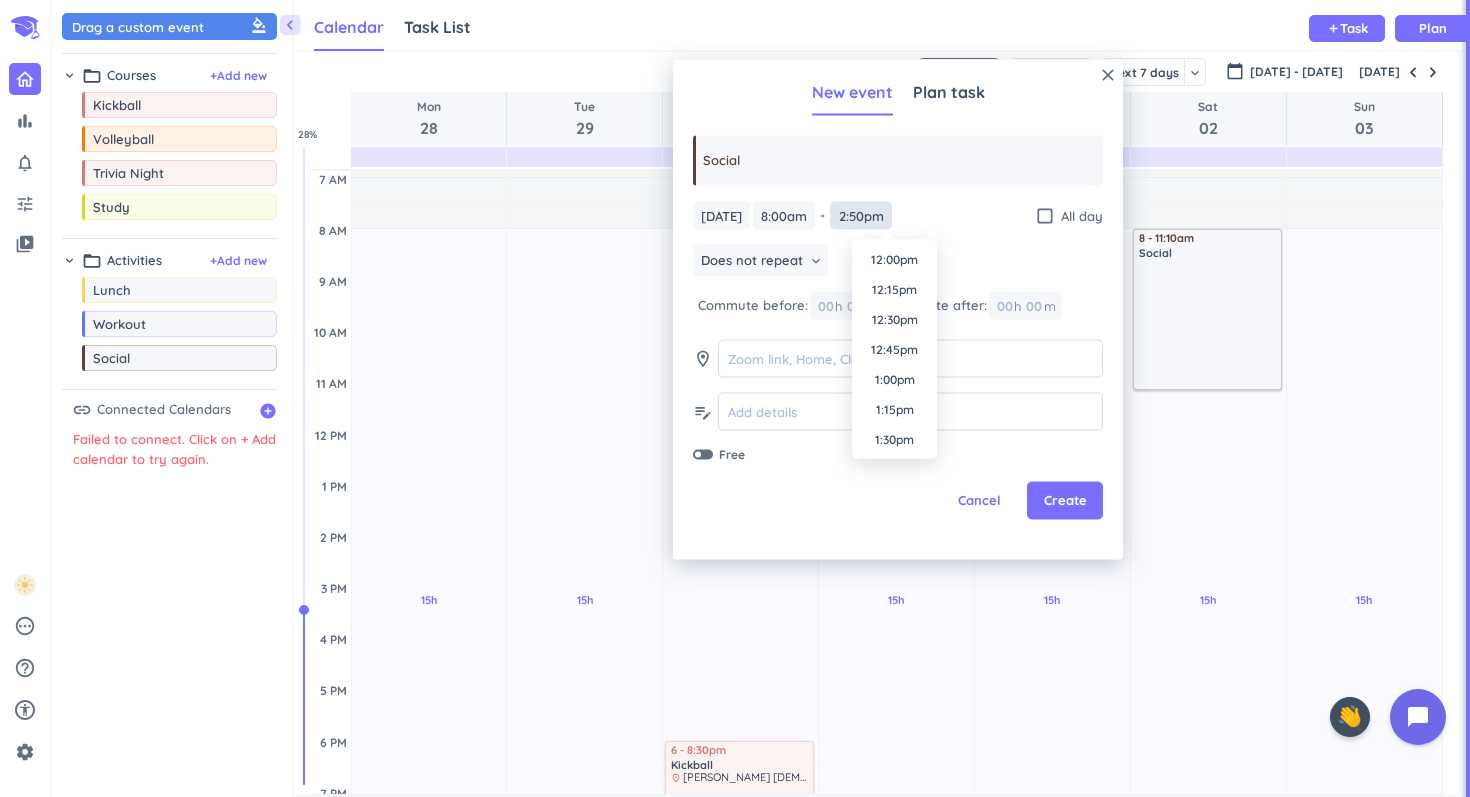 type on "12:50pm" 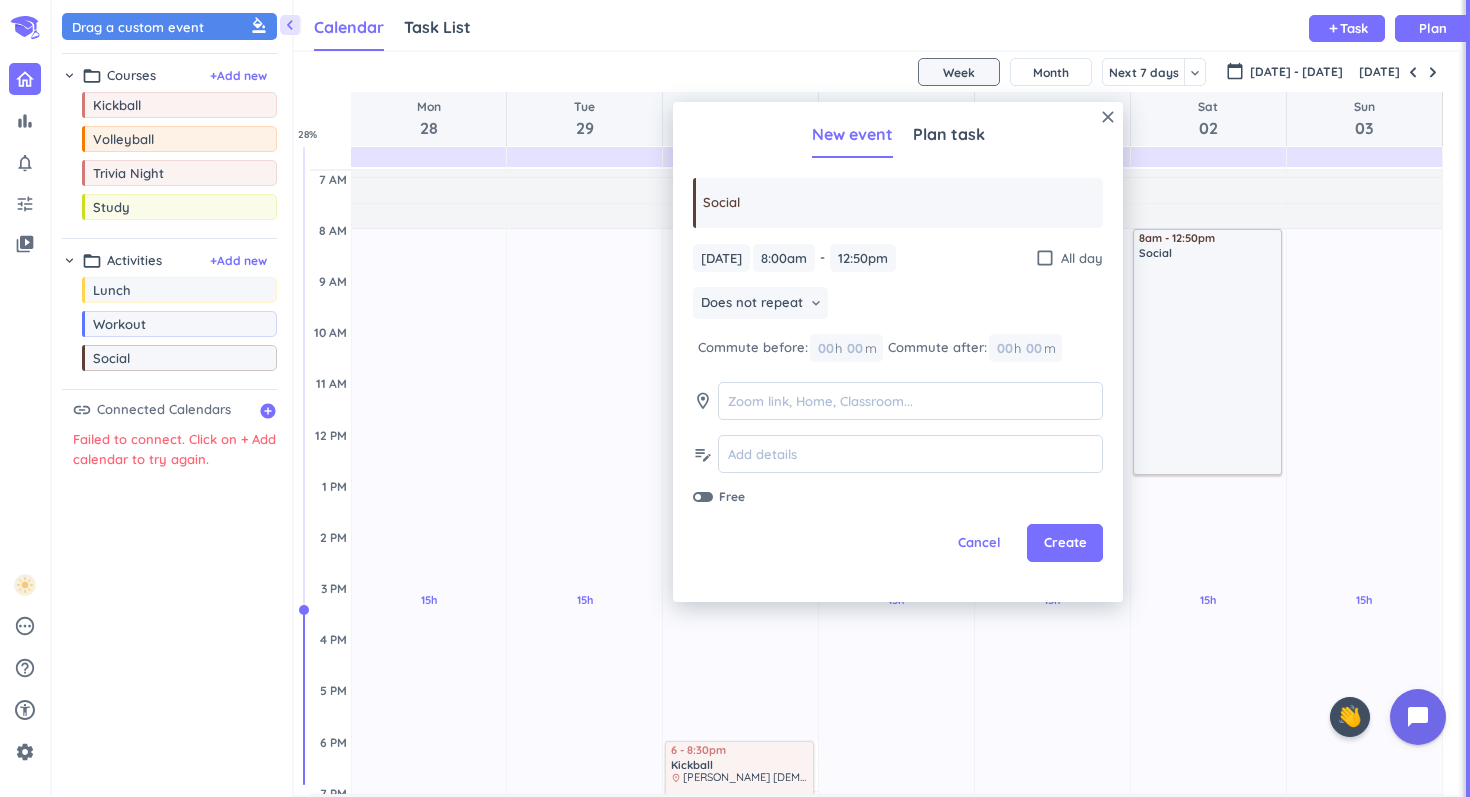 scroll, scrollTop: 0, scrollLeft: 0, axis: both 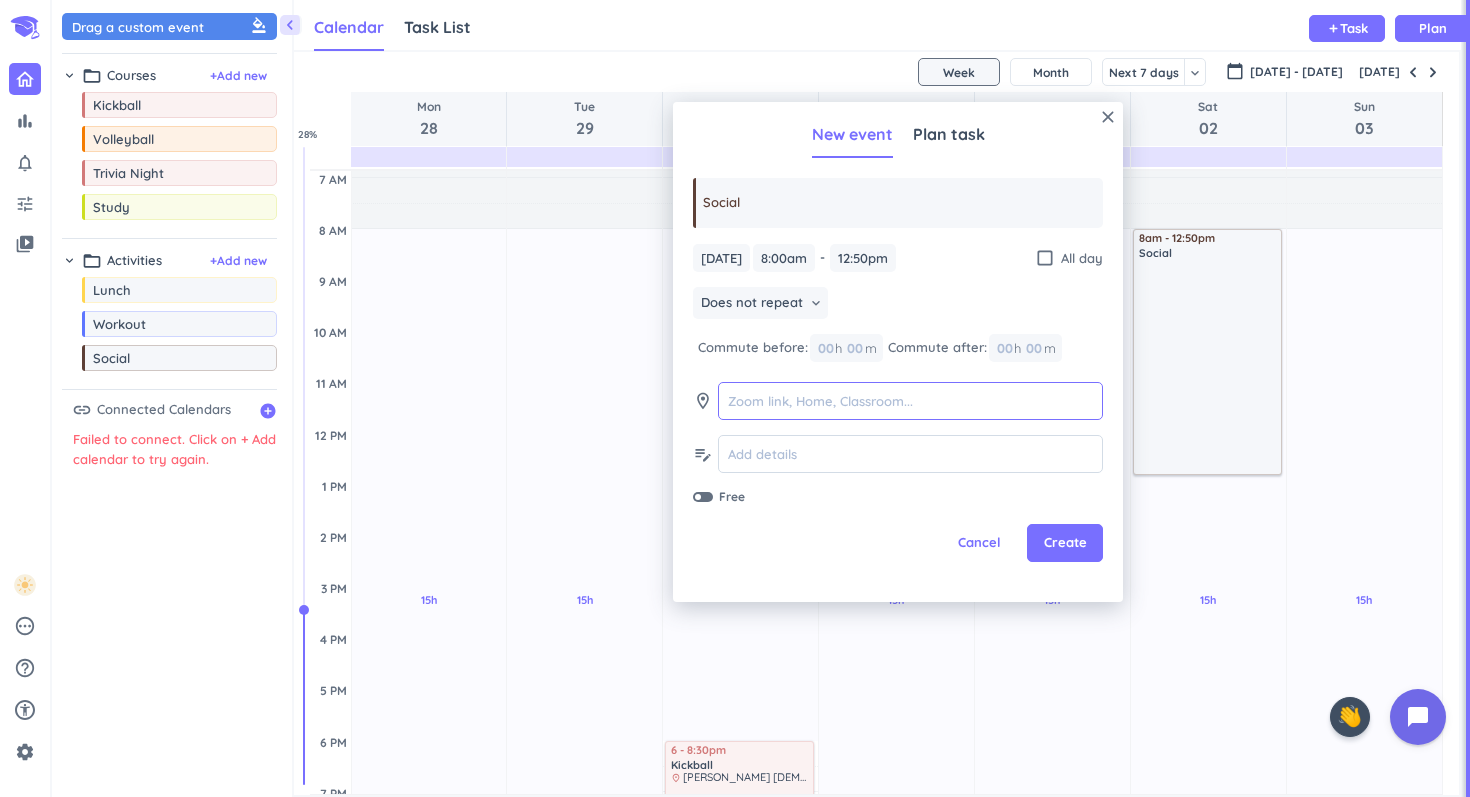 click at bounding box center [910, 401] 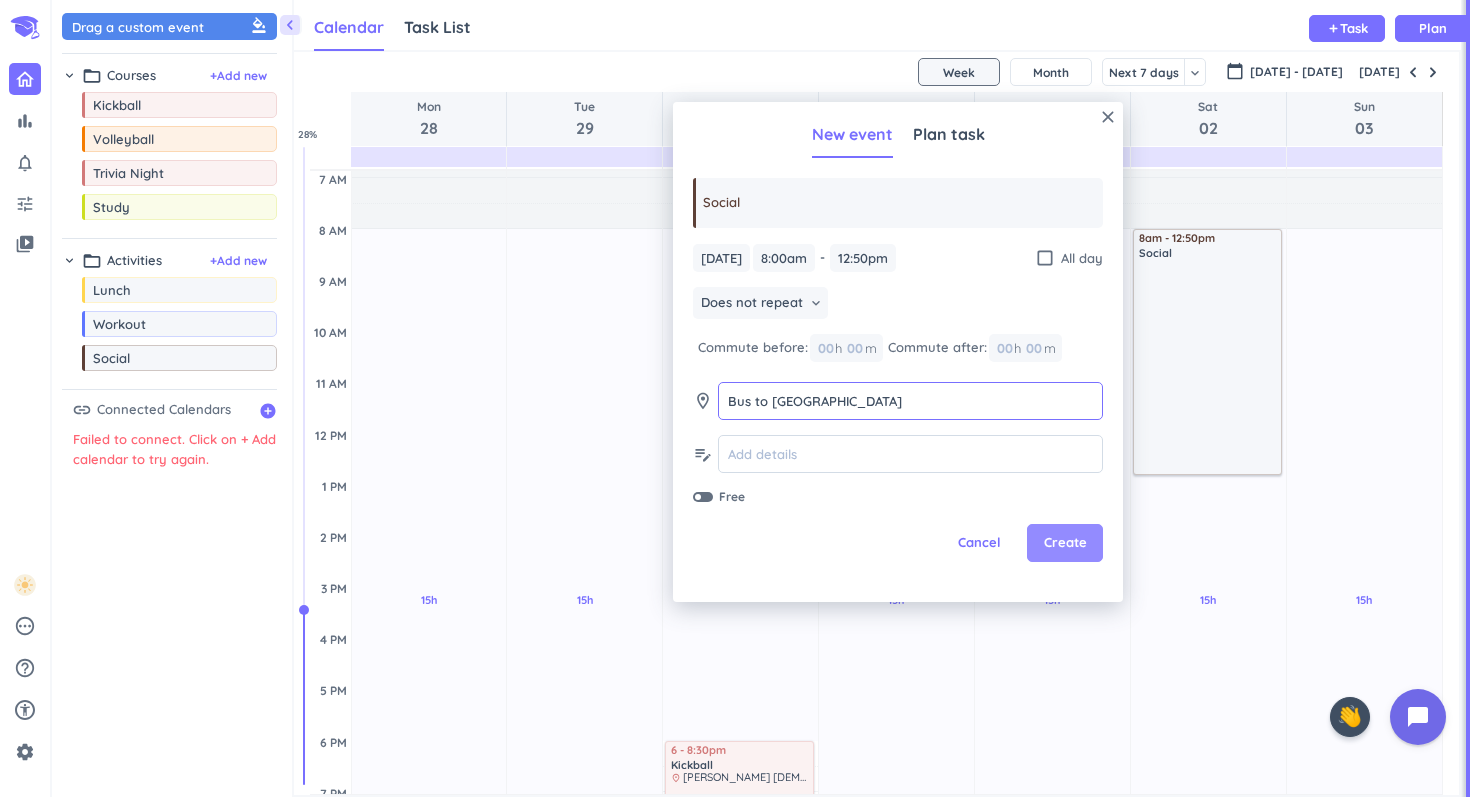 type on "Bus to [GEOGRAPHIC_DATA]" 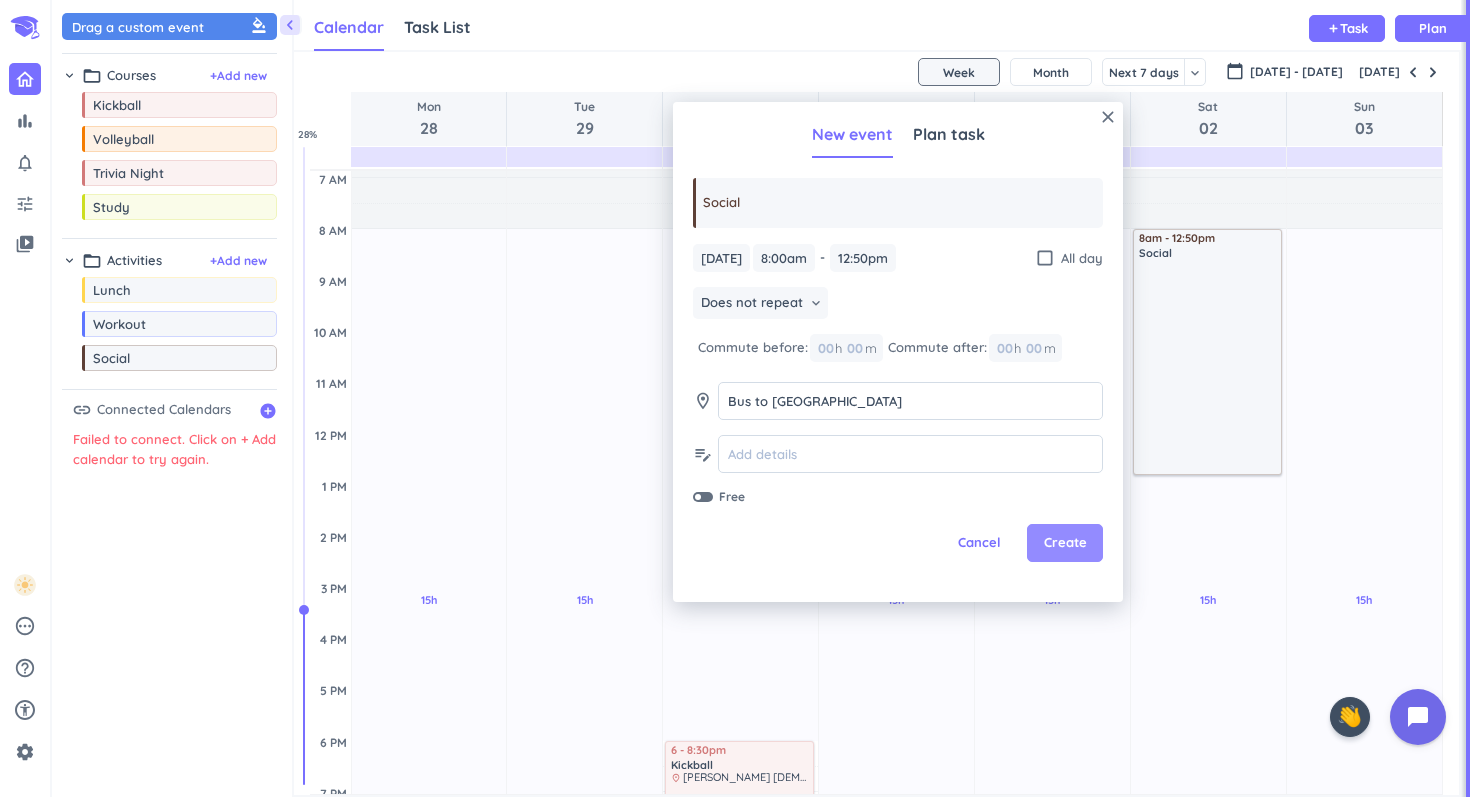 click on "Create" at bounding box center [1065, 543] 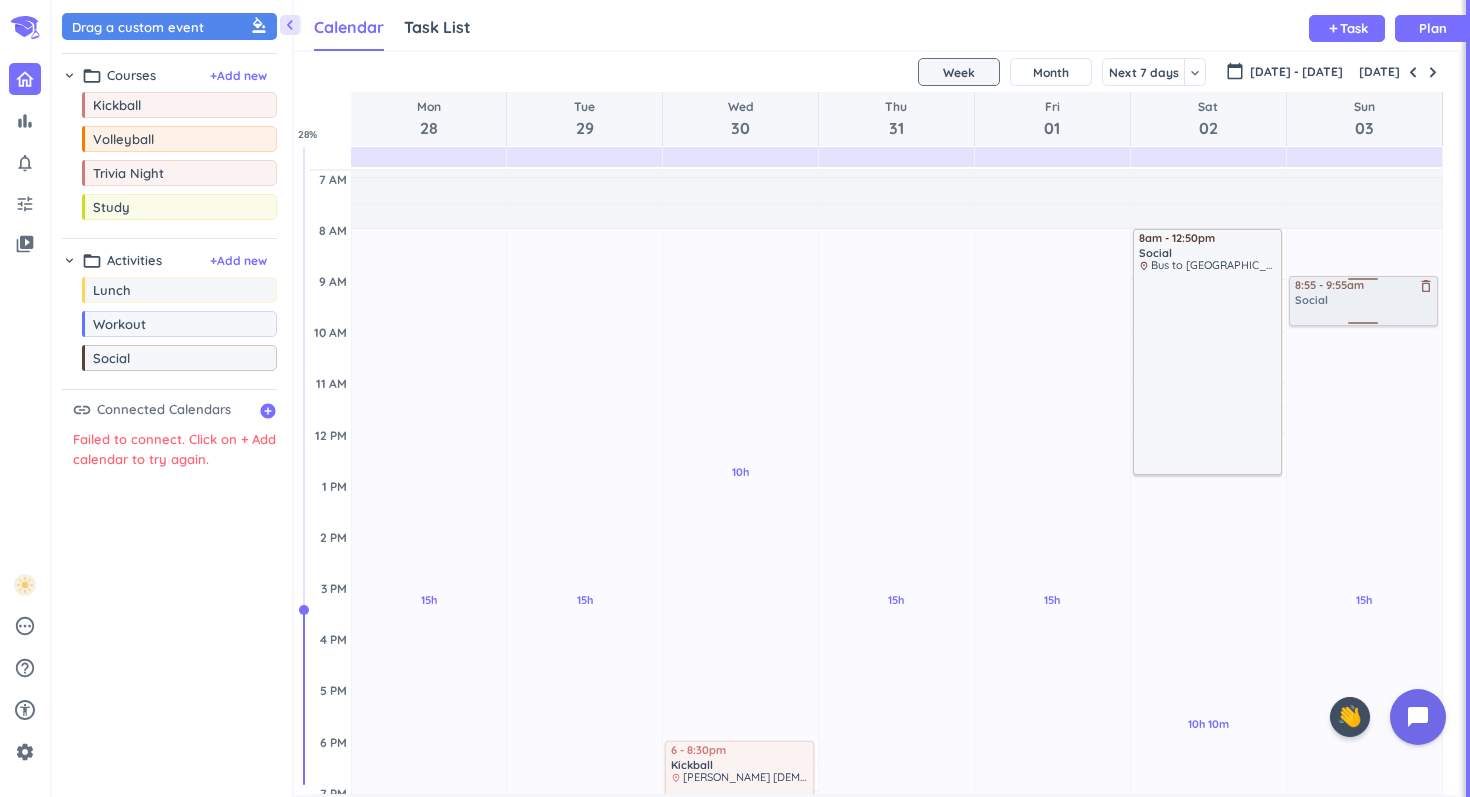 drag, startPoint x: 137, startPoint y: 362, endPoint x: 1429, endPoint y: 278, distance: 1294.7278 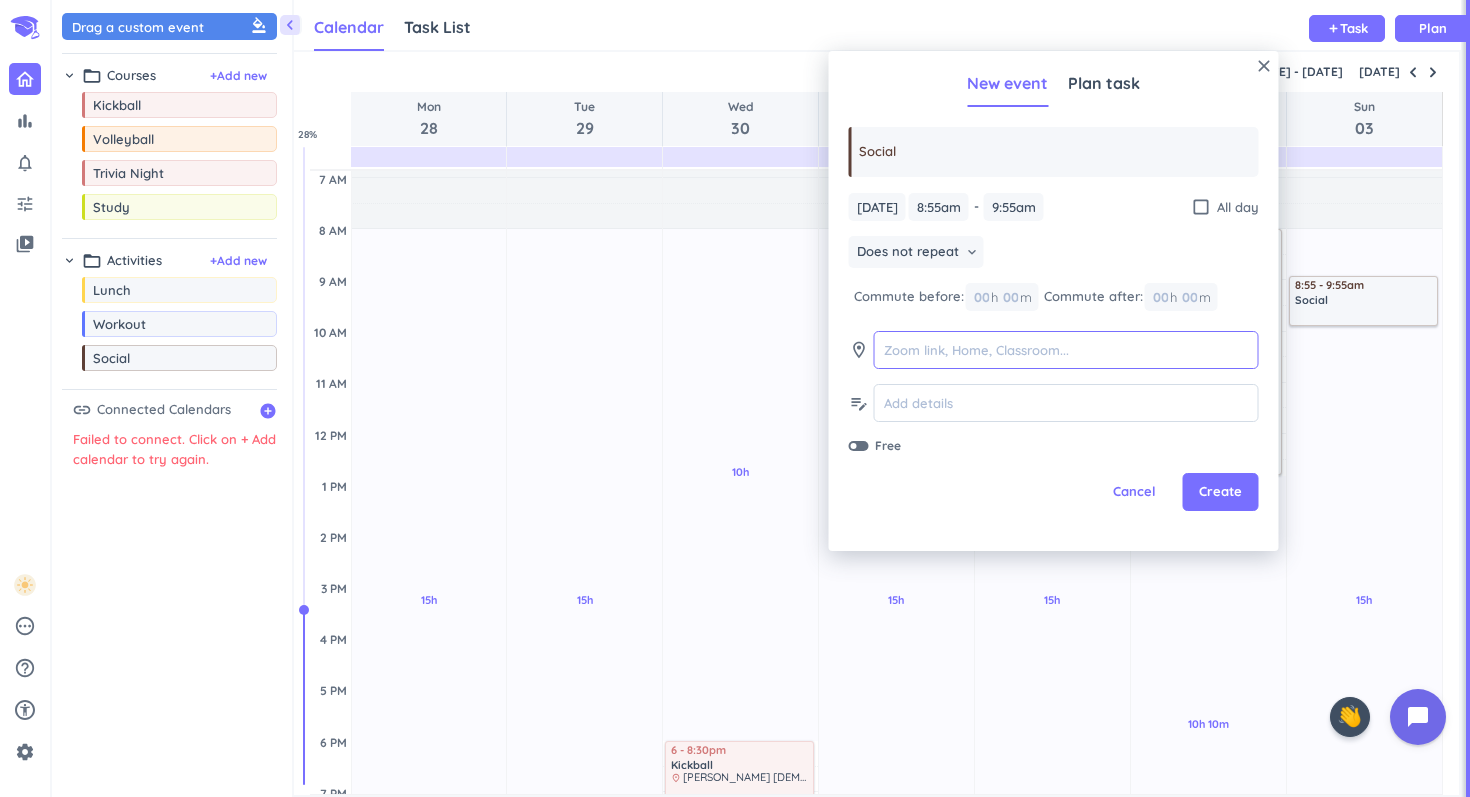 click at bounding box center (1066, 350) 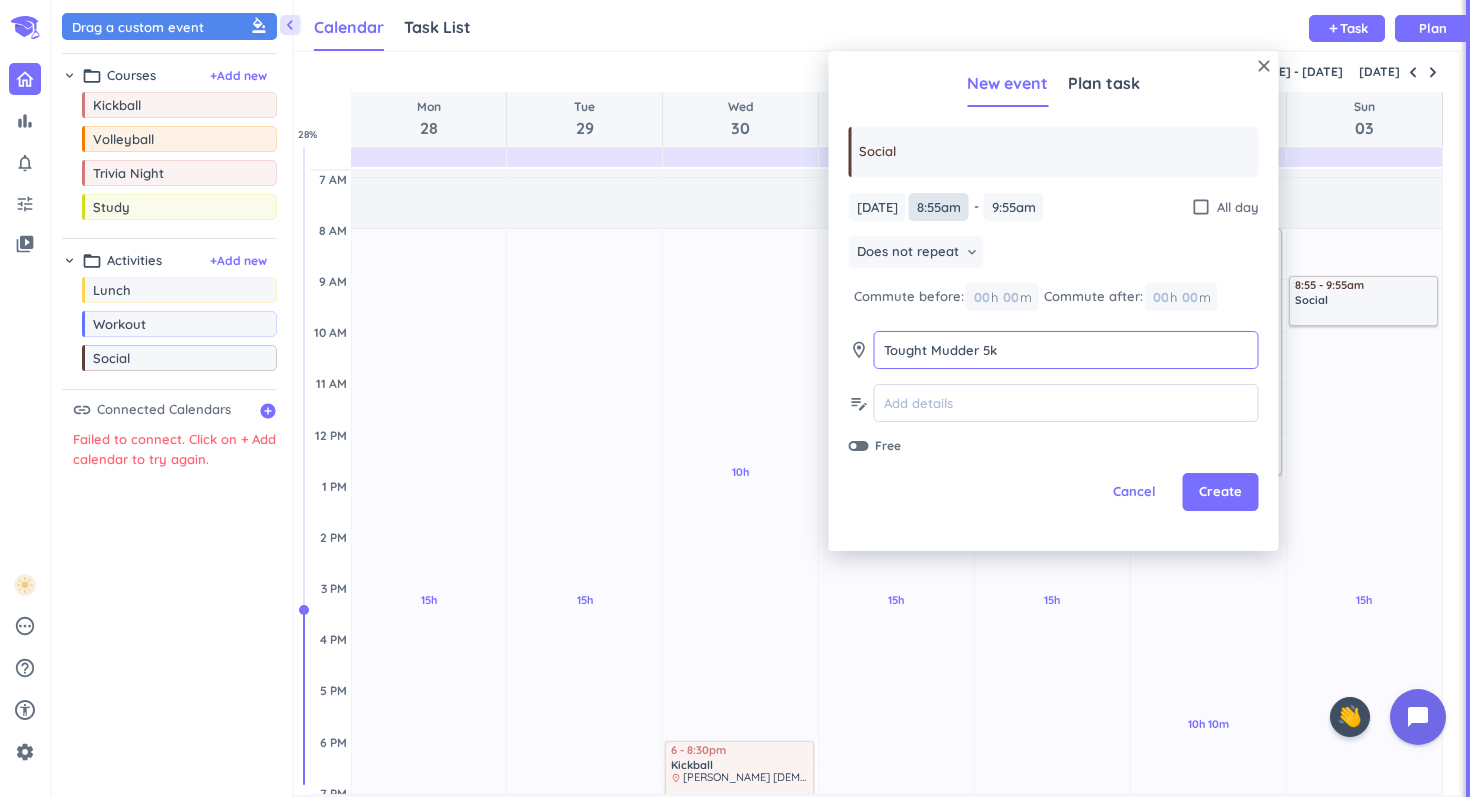 type on "Tought Mudder 5k" 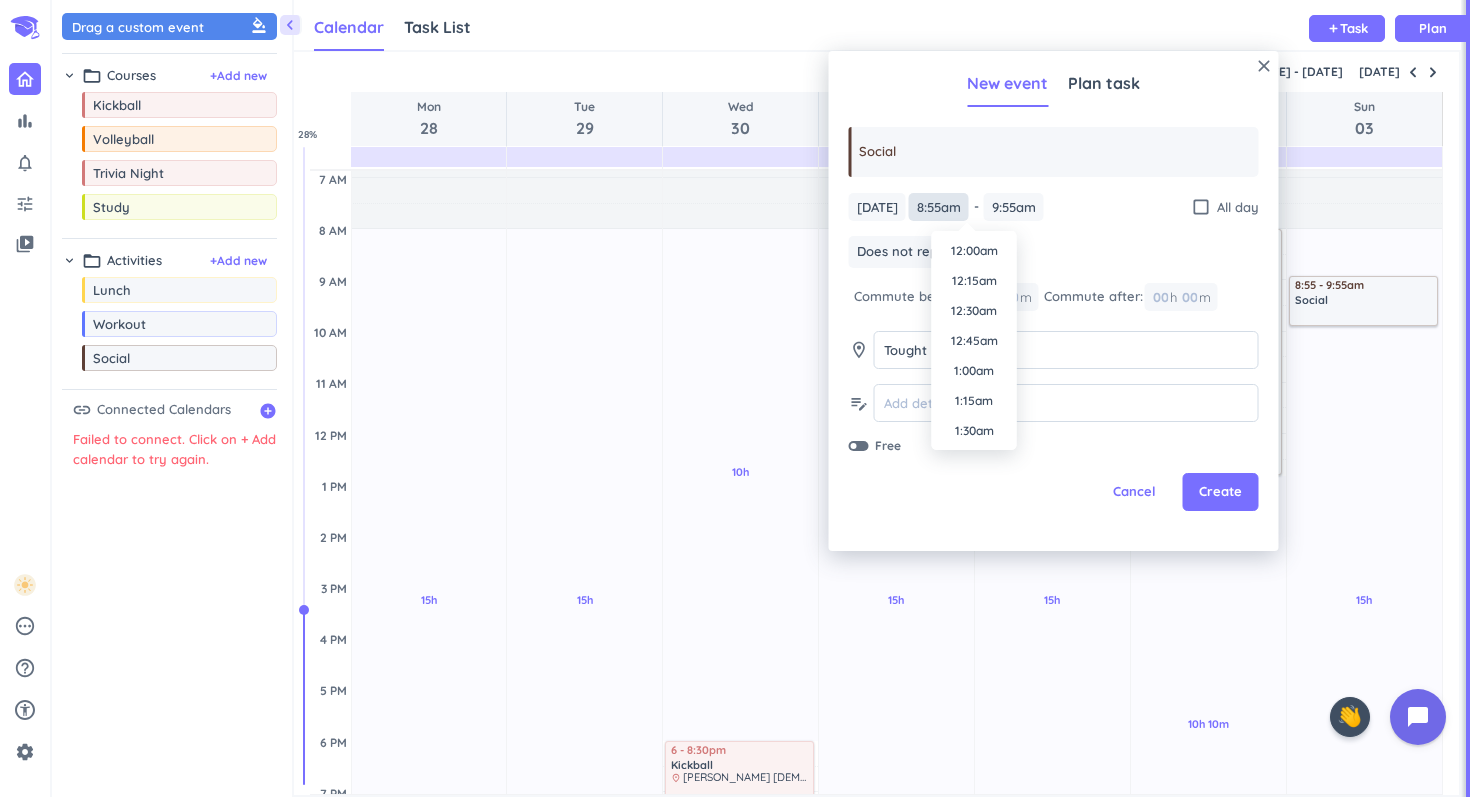 click on "8:55am" at bounding box center (939, 207) 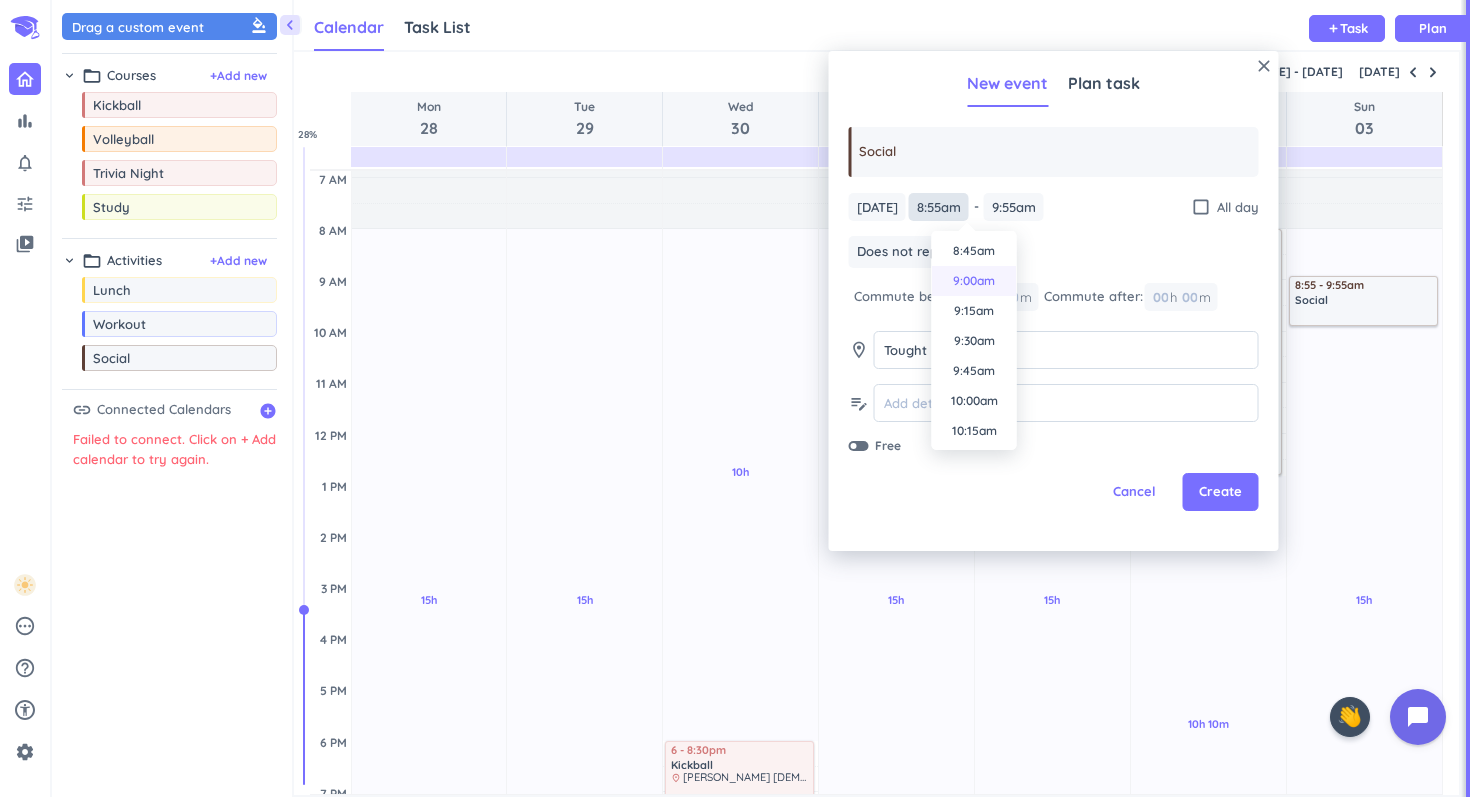 scroll, scrollTop: 1069, scrollLeft: 0, axis: vertical 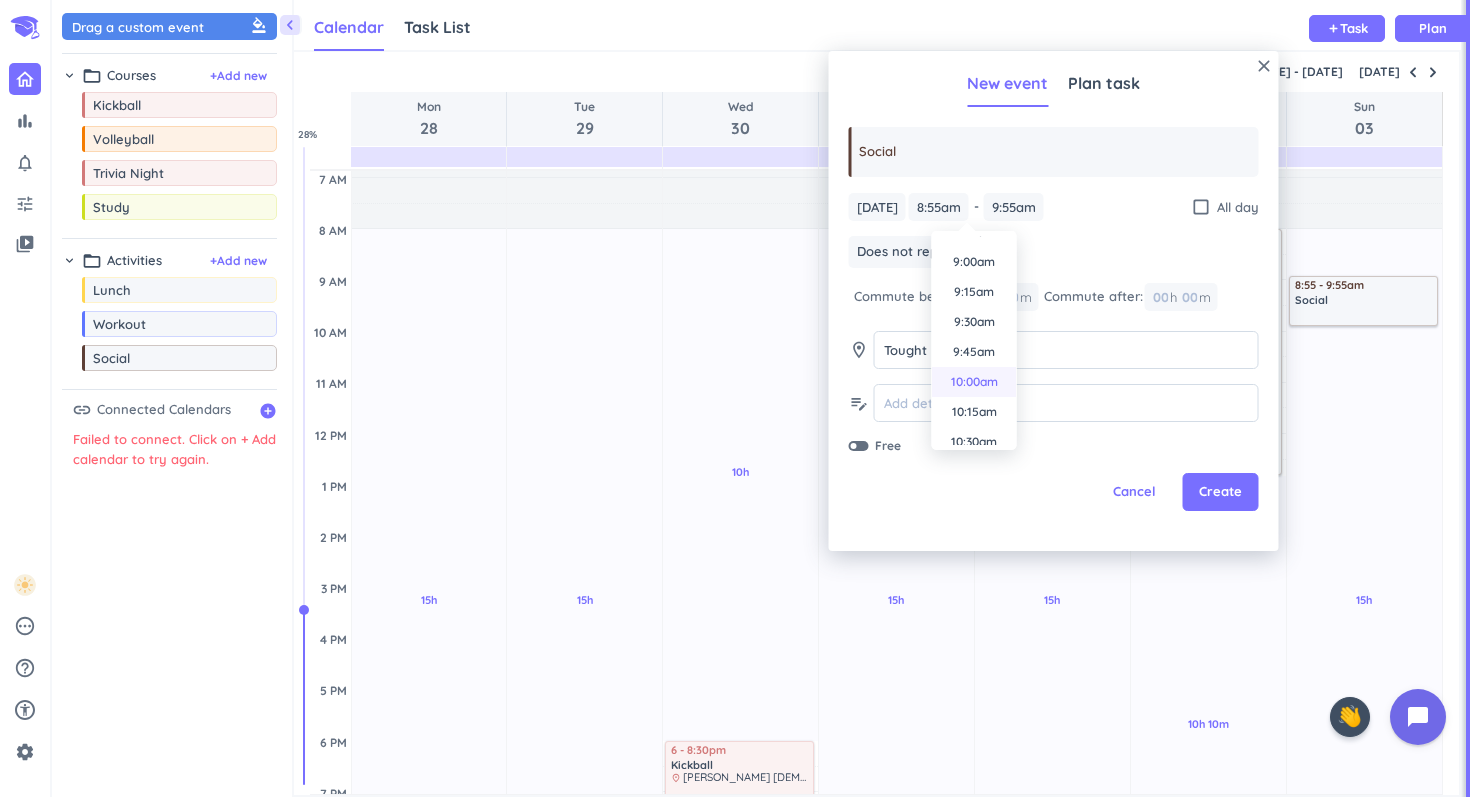 click on "10:00am" at bounding box center [974, 382] 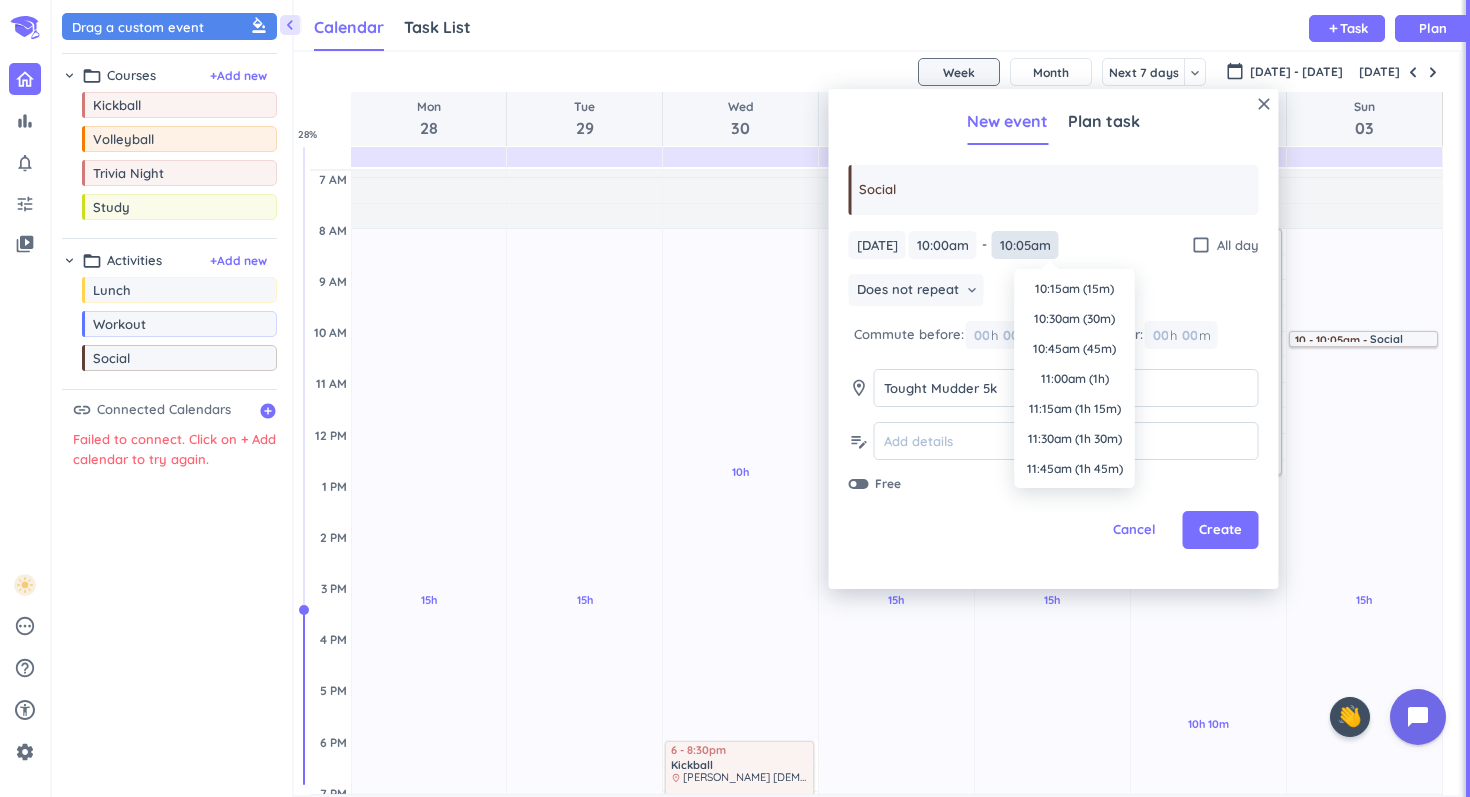 click on "10:05am" at bounding box center (1025, 245) 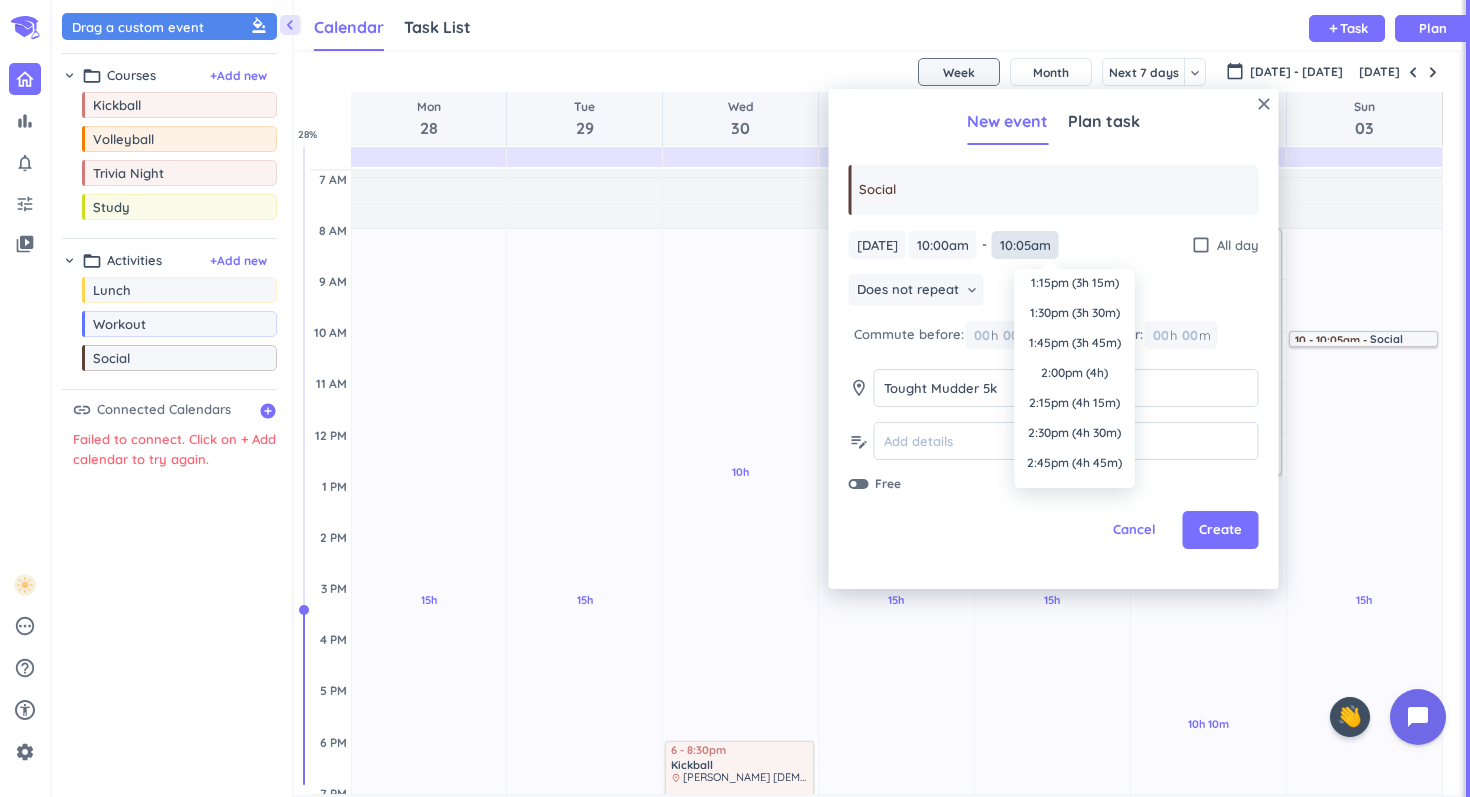 scroll, scrollTop: 0, scrollLeft: 0, axis: both 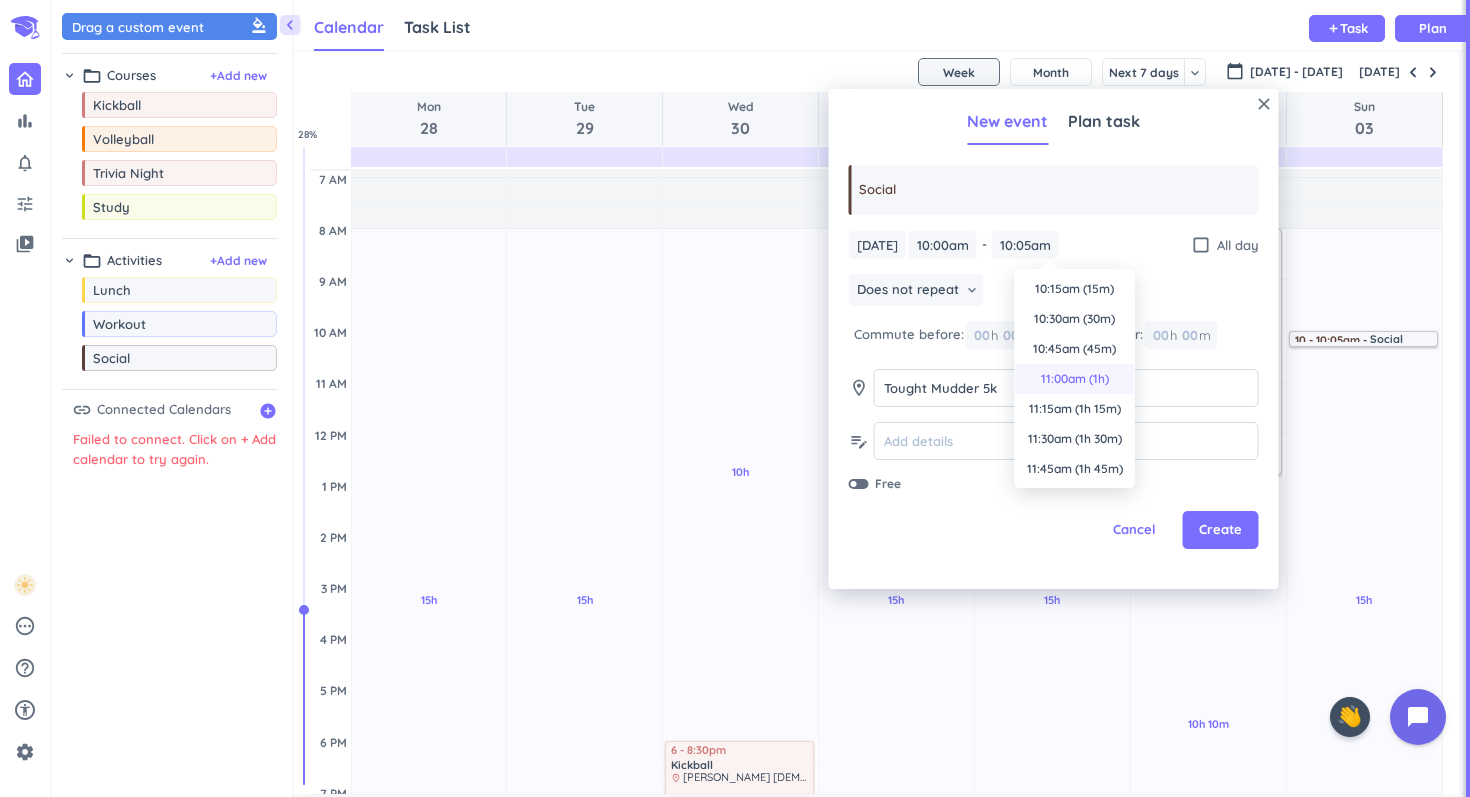 click on "11:00am (1h)" at bounding box center (1075, 379) 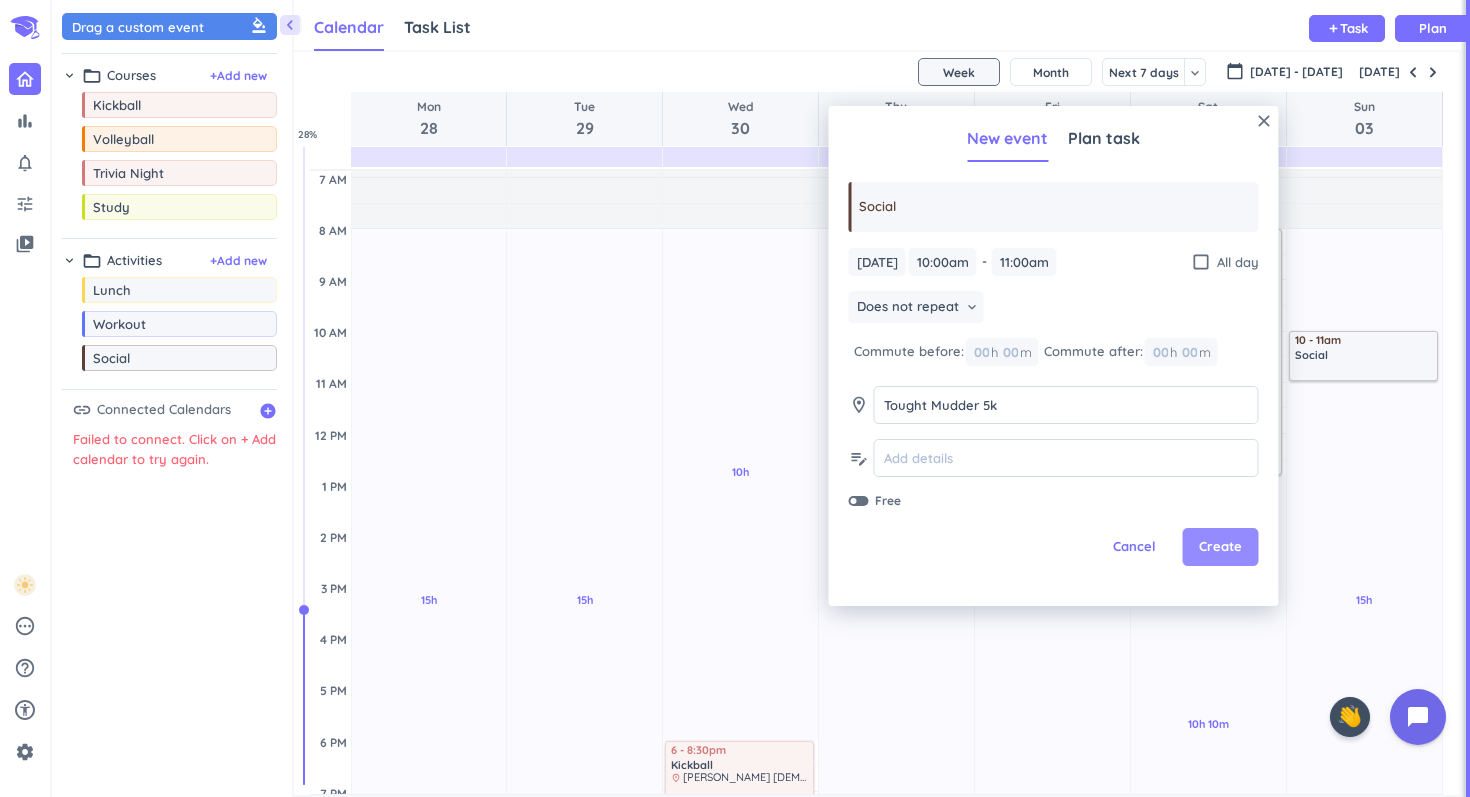 click on "Create" at bounding box center [1221, 547] 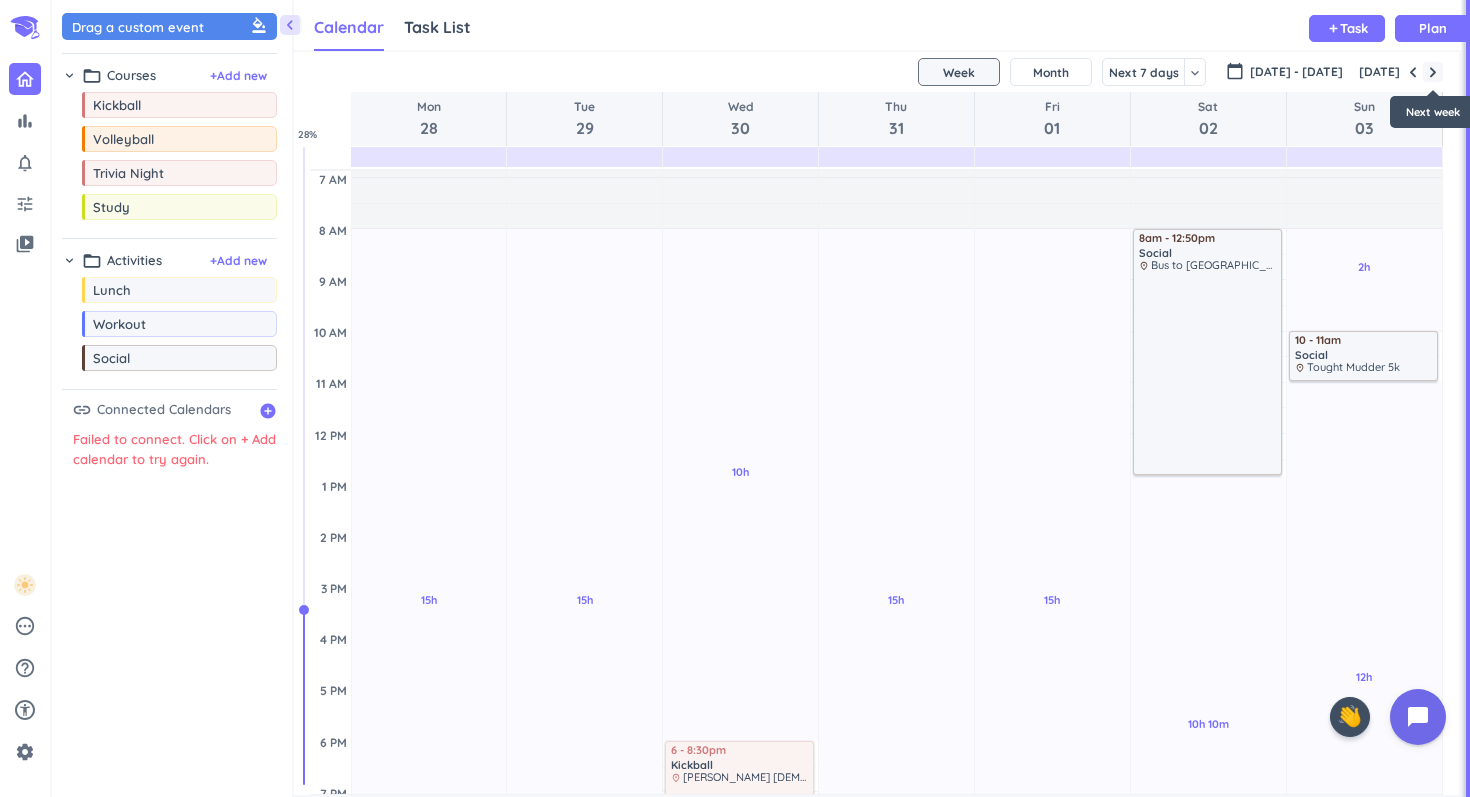 click at bounding box center [1433, 72] 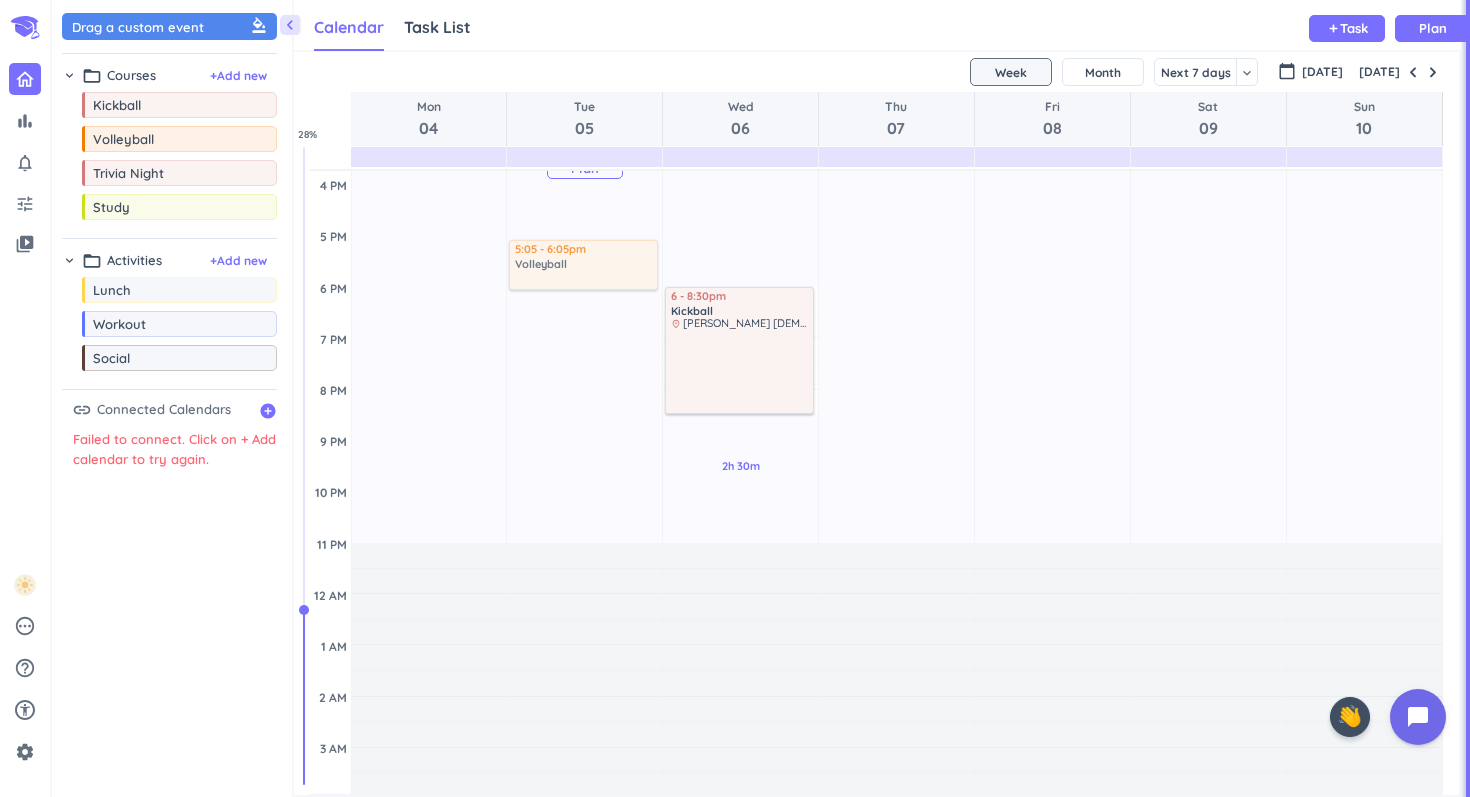 click on "chevron_left Drag a custom event format_color_fill chevron_right folder_open Courses   +  Add new drag_indicator Kickball more_horiz drag_indicator Volleyball more_horiz drag_indicator Trivia Night more_horiz drag_indicator Study more_horiz chevron_right folder_open Activities   +  Add new drag_indicator Lunch more_horiz drag_indicator Workout more_horiz drag_indicator Social more_horiz link Connected Calendars add_circle Failed to connect. Click on + Add calendar to try again. Calendar Task List Calendar keyboard_arrow_down add Task Plan SHOVEL [DATE] - [DATE] Week Month Next 7 days keyboard_arrow_down Week keyboard_arrow_down calendar_today [DATE] [DATE] Mon 04 Tue 05 Wed 06 Thu 07 Fri 08 Sat 09 Sun 10 4 AM 5 AM 6 AM 7 AM 8 AM 9 AM 10 AM 11 AM 12 PM 1 PM 2 PM 3 PM 4 PM 5 PM 6 PM 7 PM 8 PM 9 PM 10 PM 11 PM 12 AM 1 AM 2 AM 3 AM 15h  Past due Plan Adjust Awake Time Adjust Awake Time 15h  Past due Plan Adjust Awake Time Adjust Awake Time 5:05 - 6:05pm Volleyball delete_outline 10h  Past due Plan 2h 30m 28" at bounding box center (761, 398) 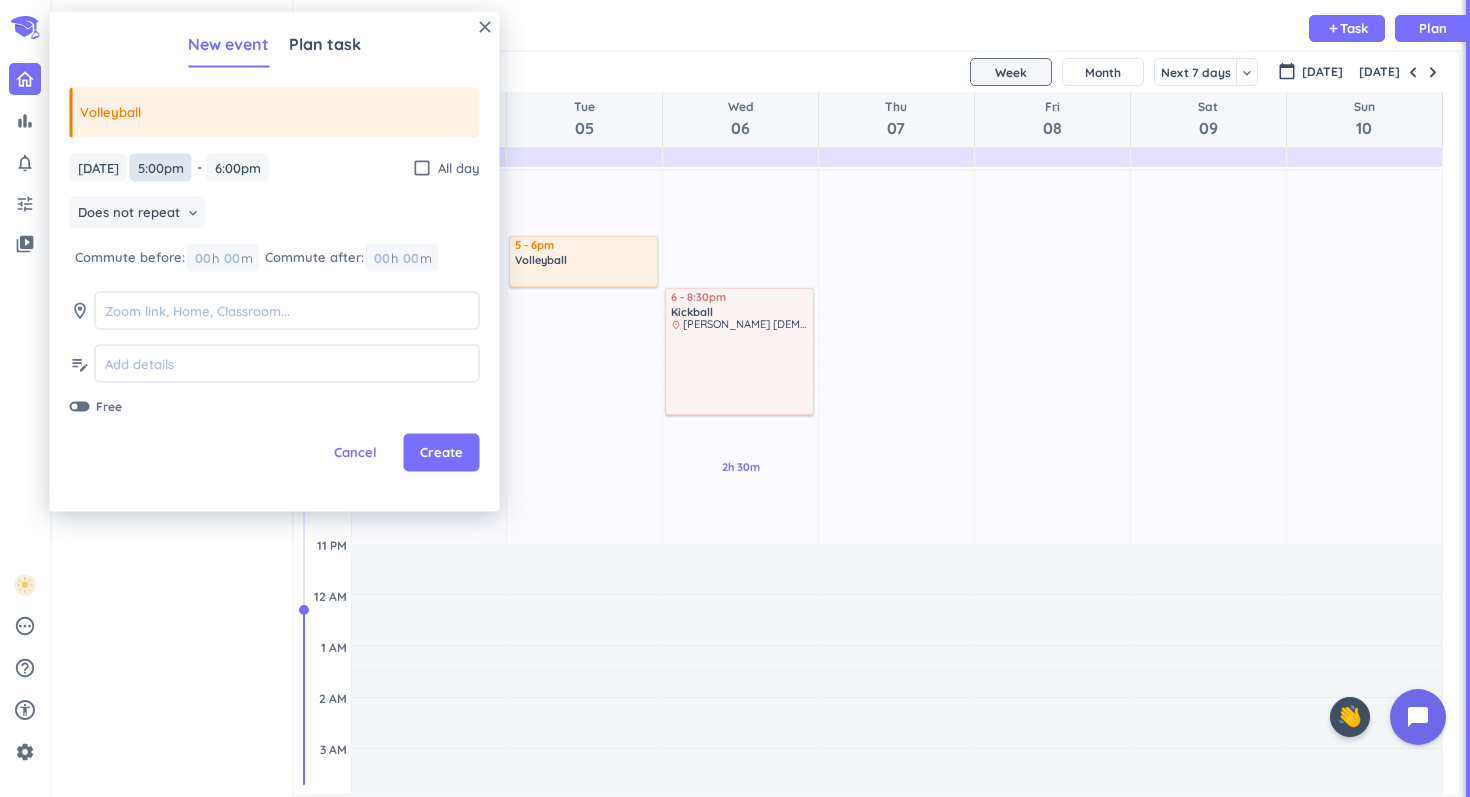 click on "5:00pm" at bounding box center [161, 167] 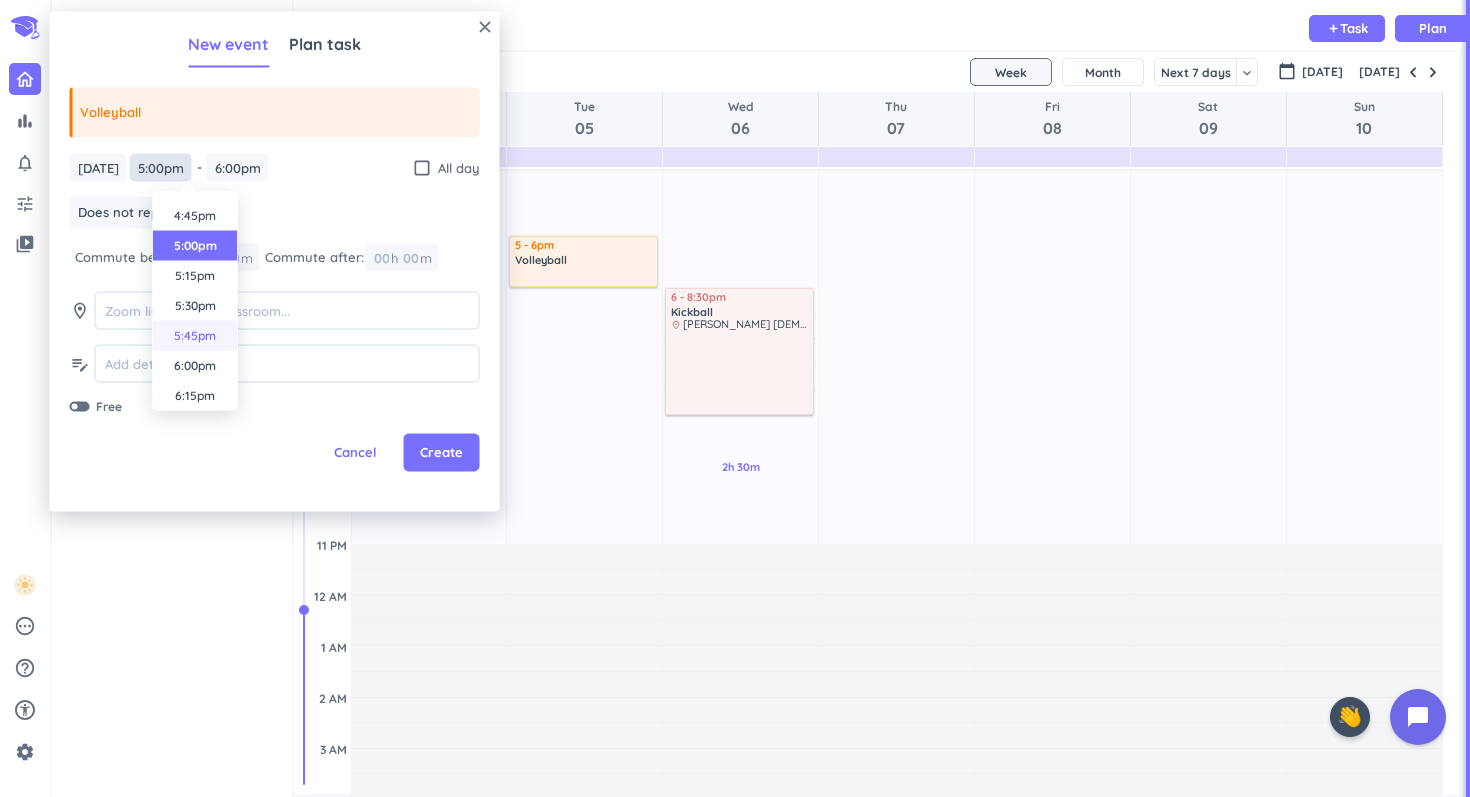scroll, scrollTop: 2005, scrollLeft: 0, axis: vertical 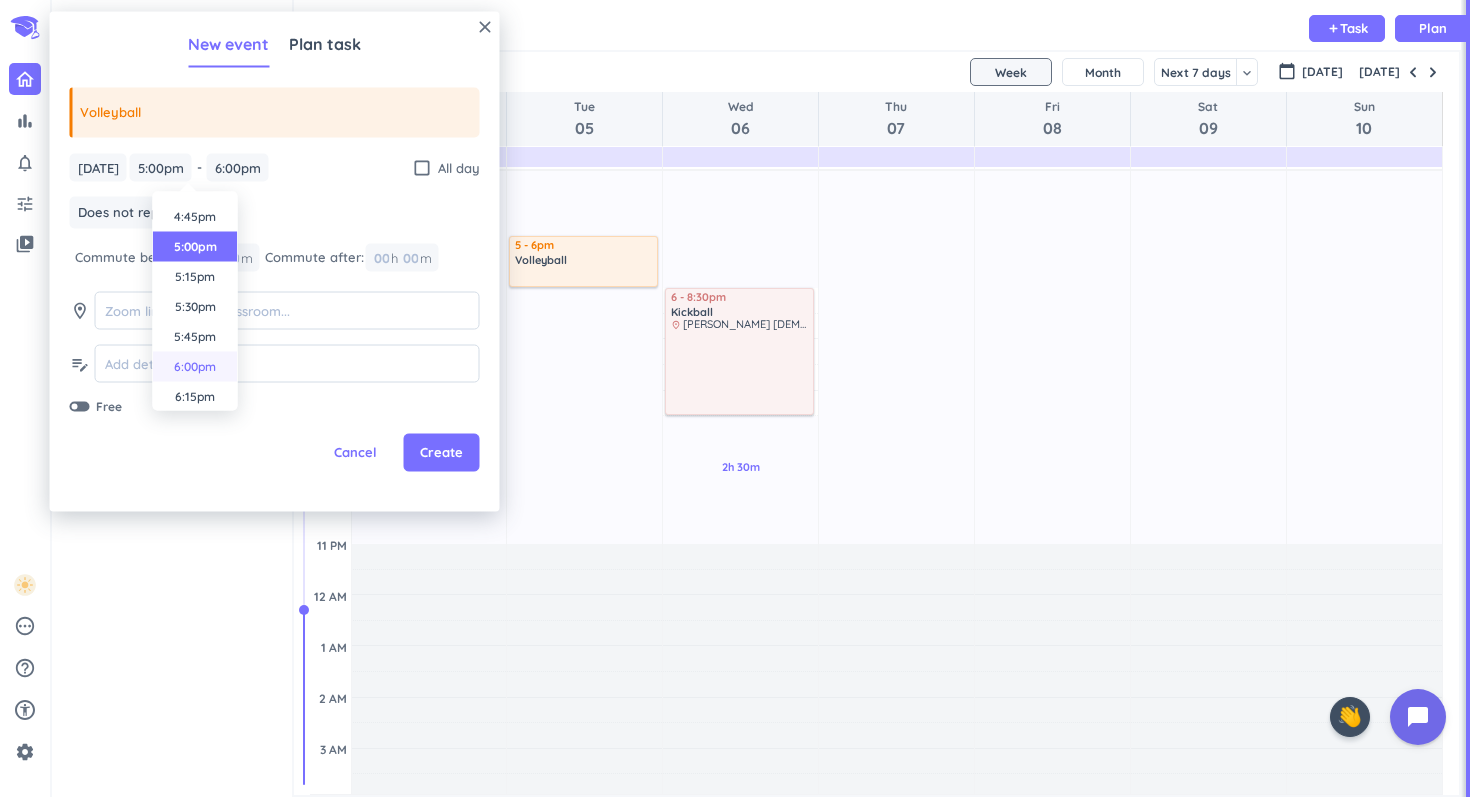 click on "6:00pm" at bounding box center [195, 367] 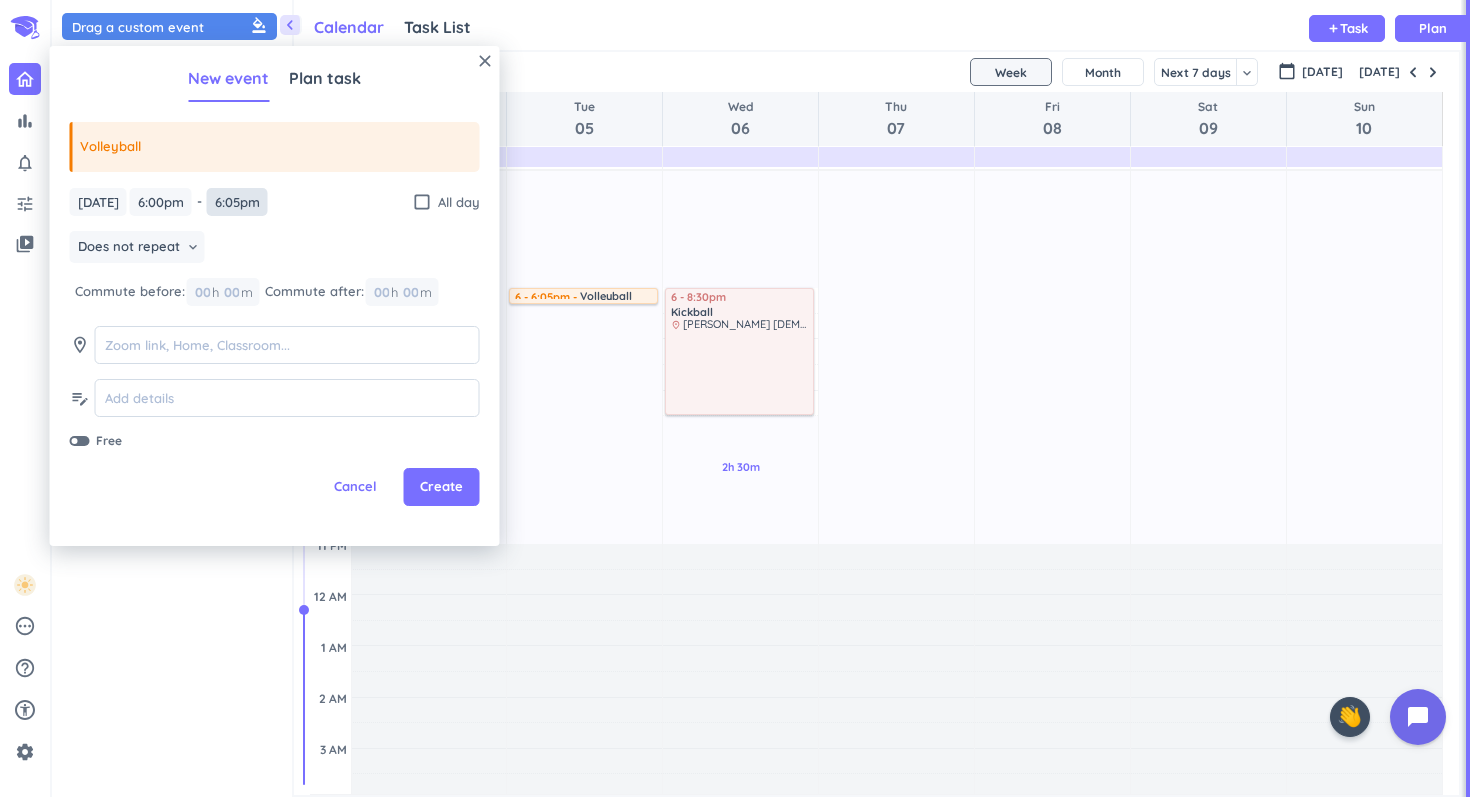 click on "6:05pm" at bounding box center (237, 202) 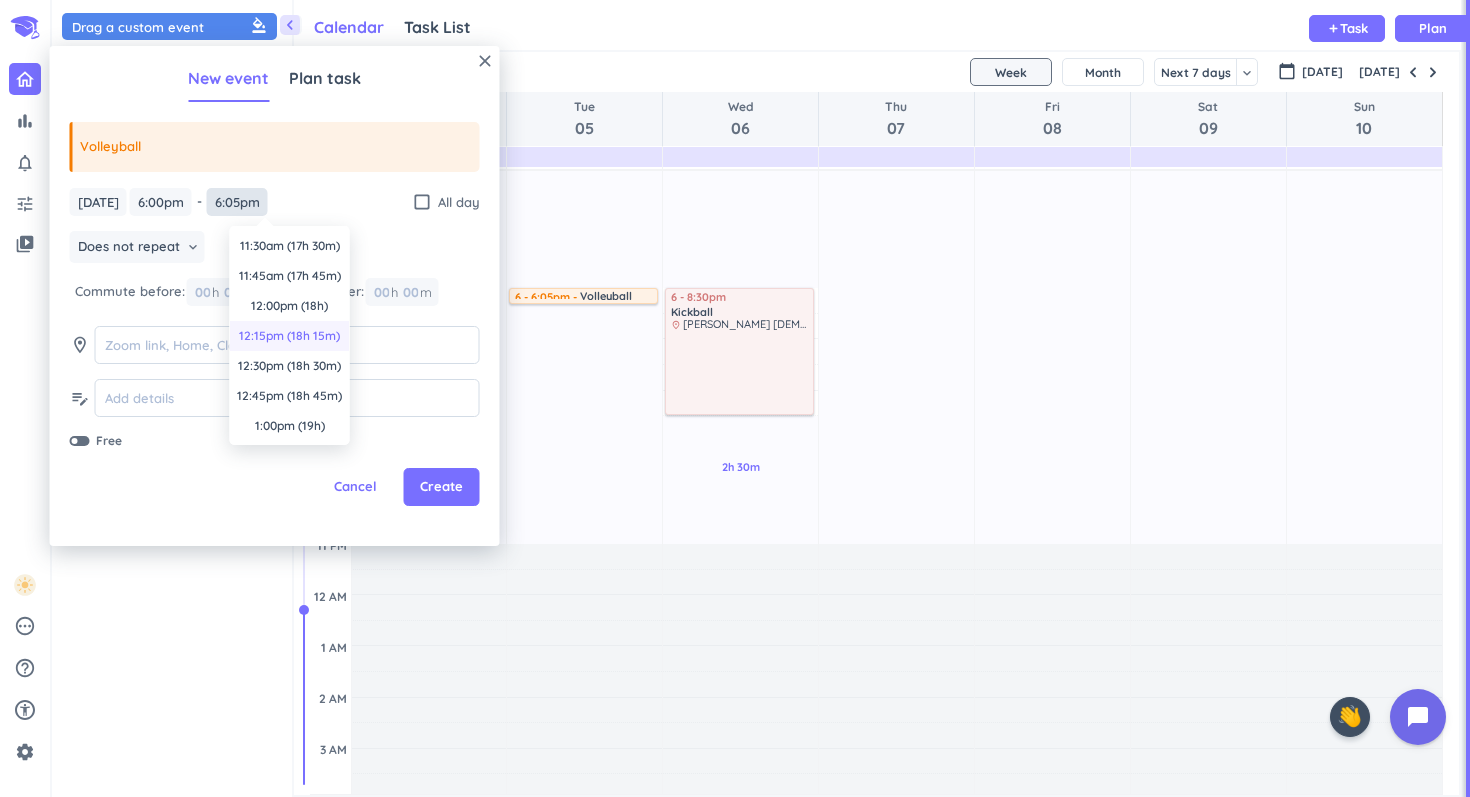 scroll, scrollTop: 0, scrollLeft: 0, axis: both 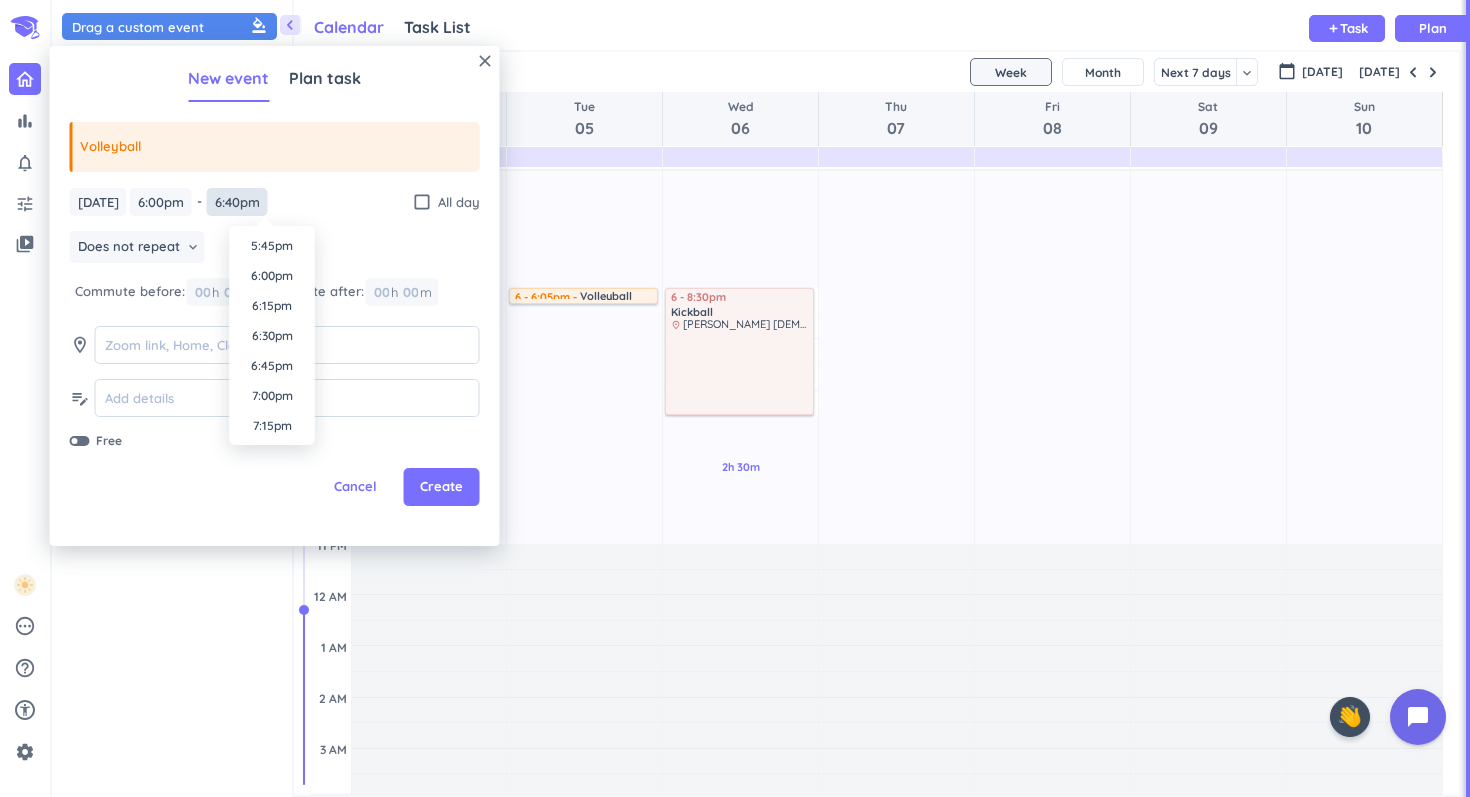 type on "6:40pm" 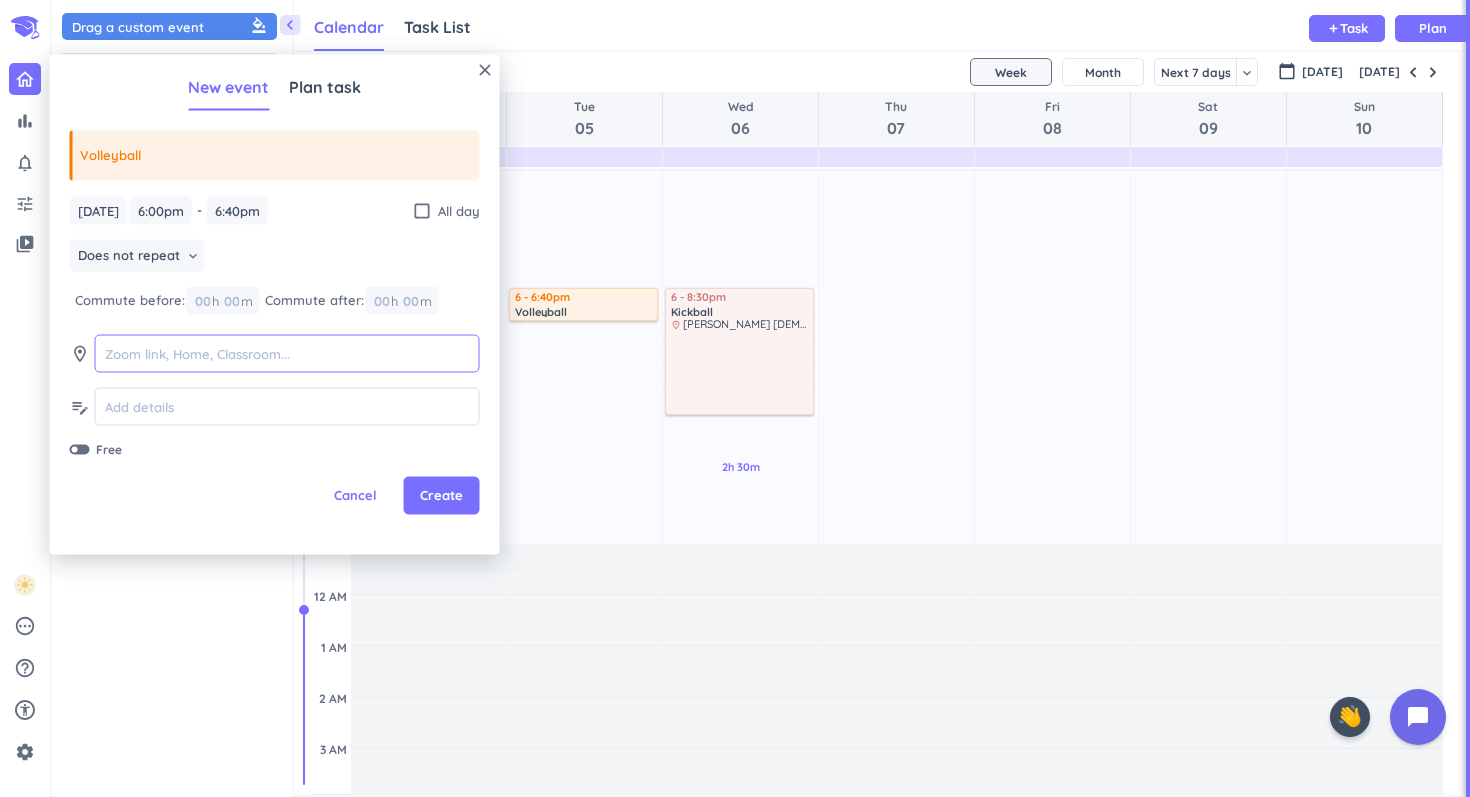 click at bounding box center [287, 353] 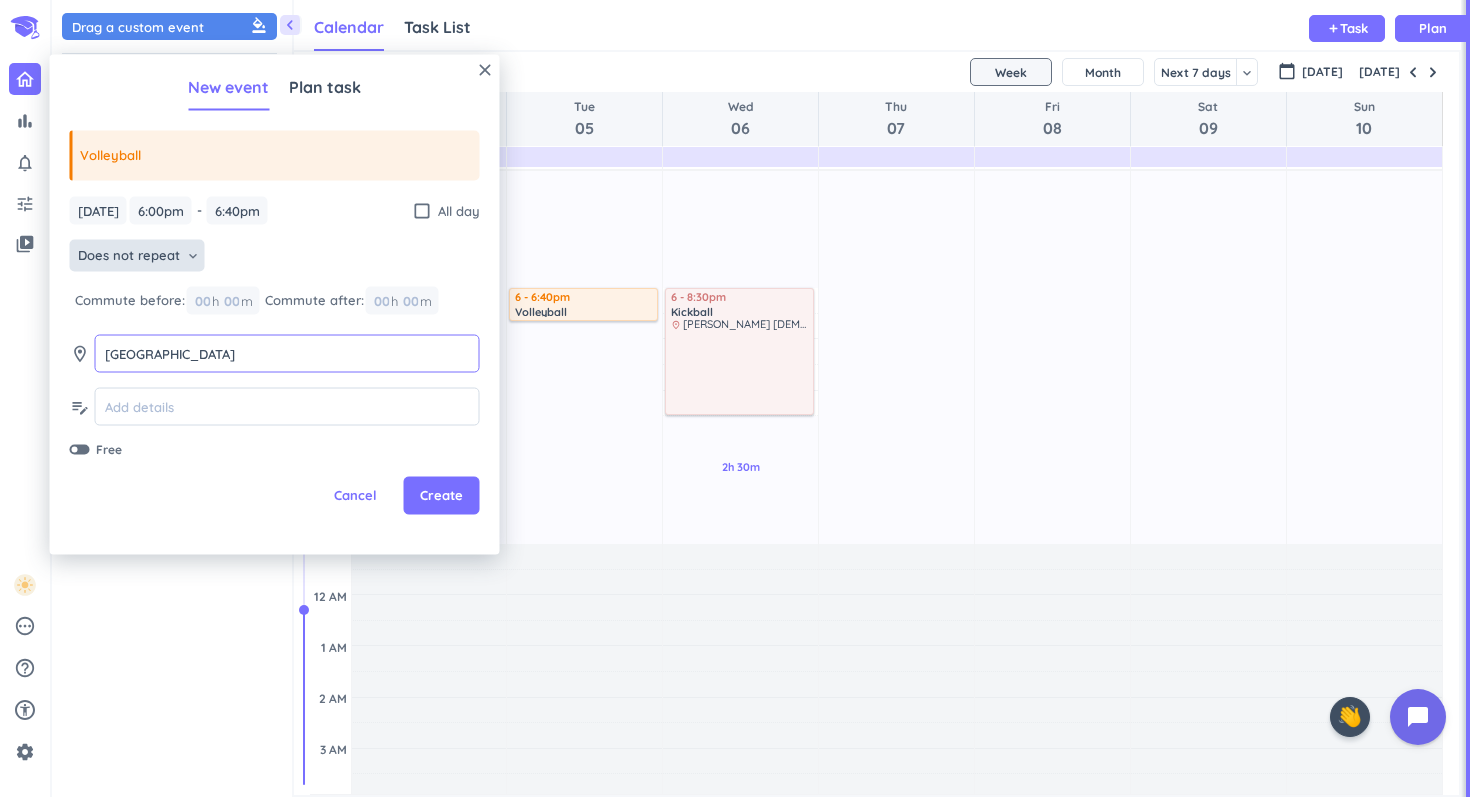 type on "[GEOGRAPHIC_DATA]" 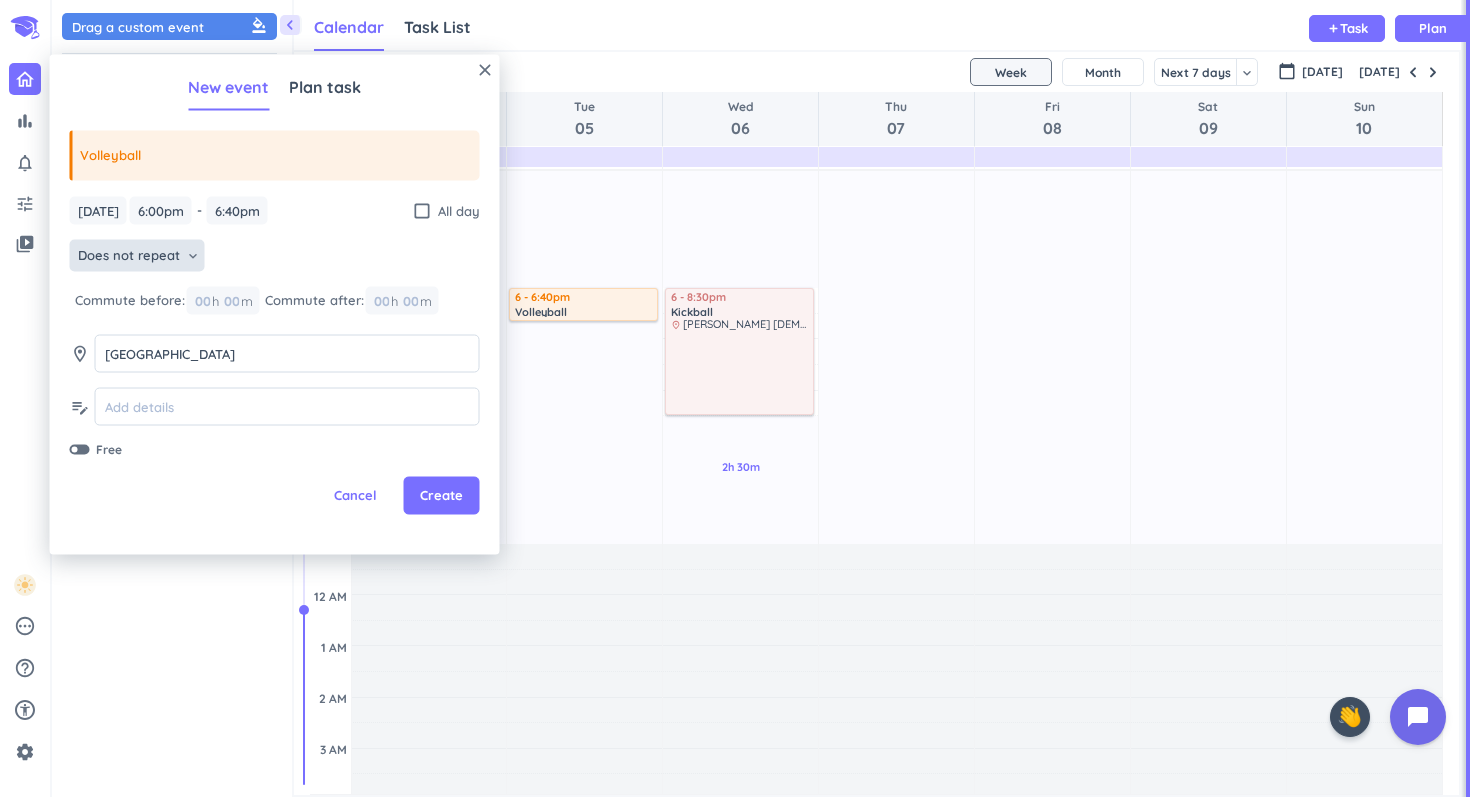 click on "Does not repeat" at bounding box center [129, 256] 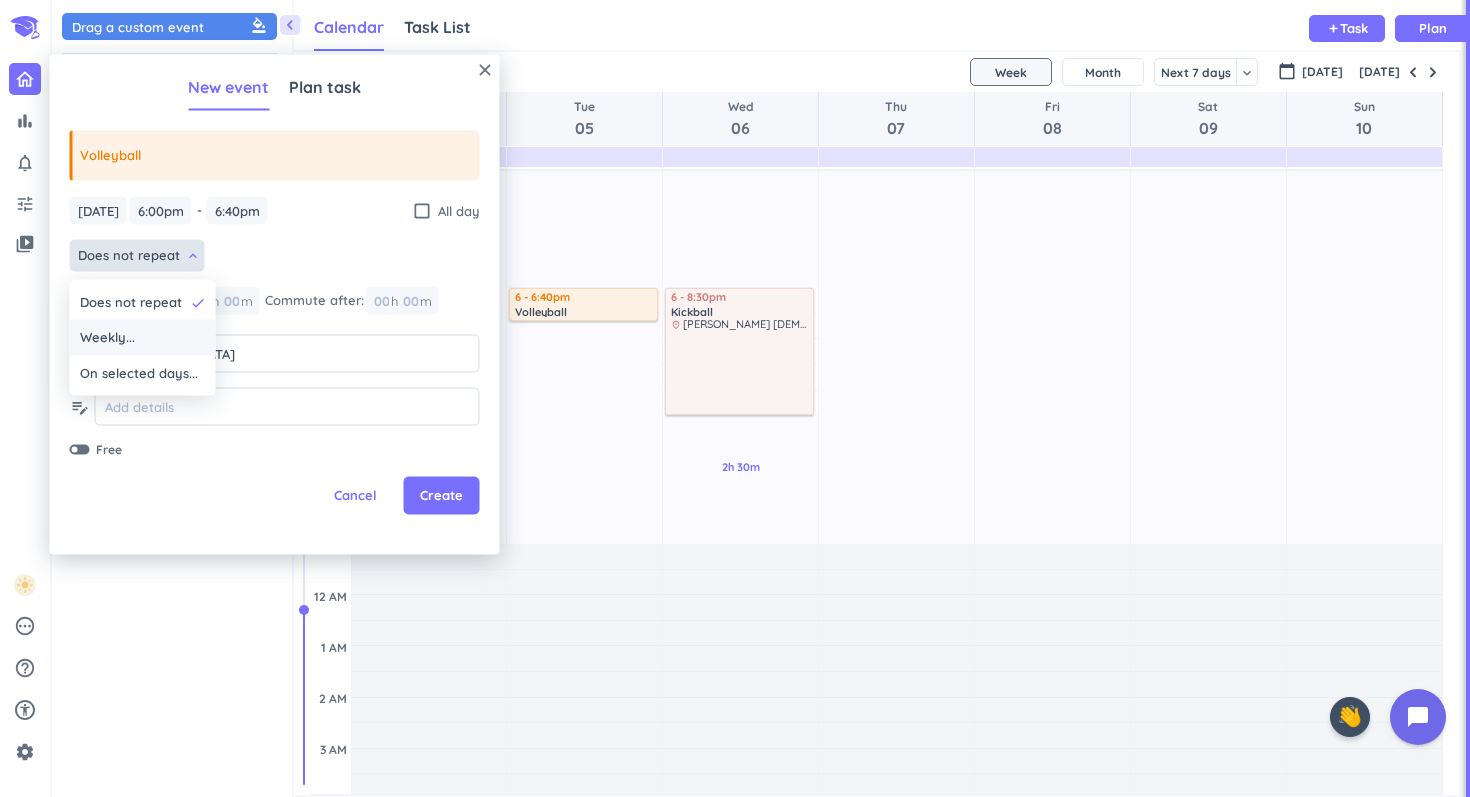 click on "Weekly..." at bounding box center [143, 338] 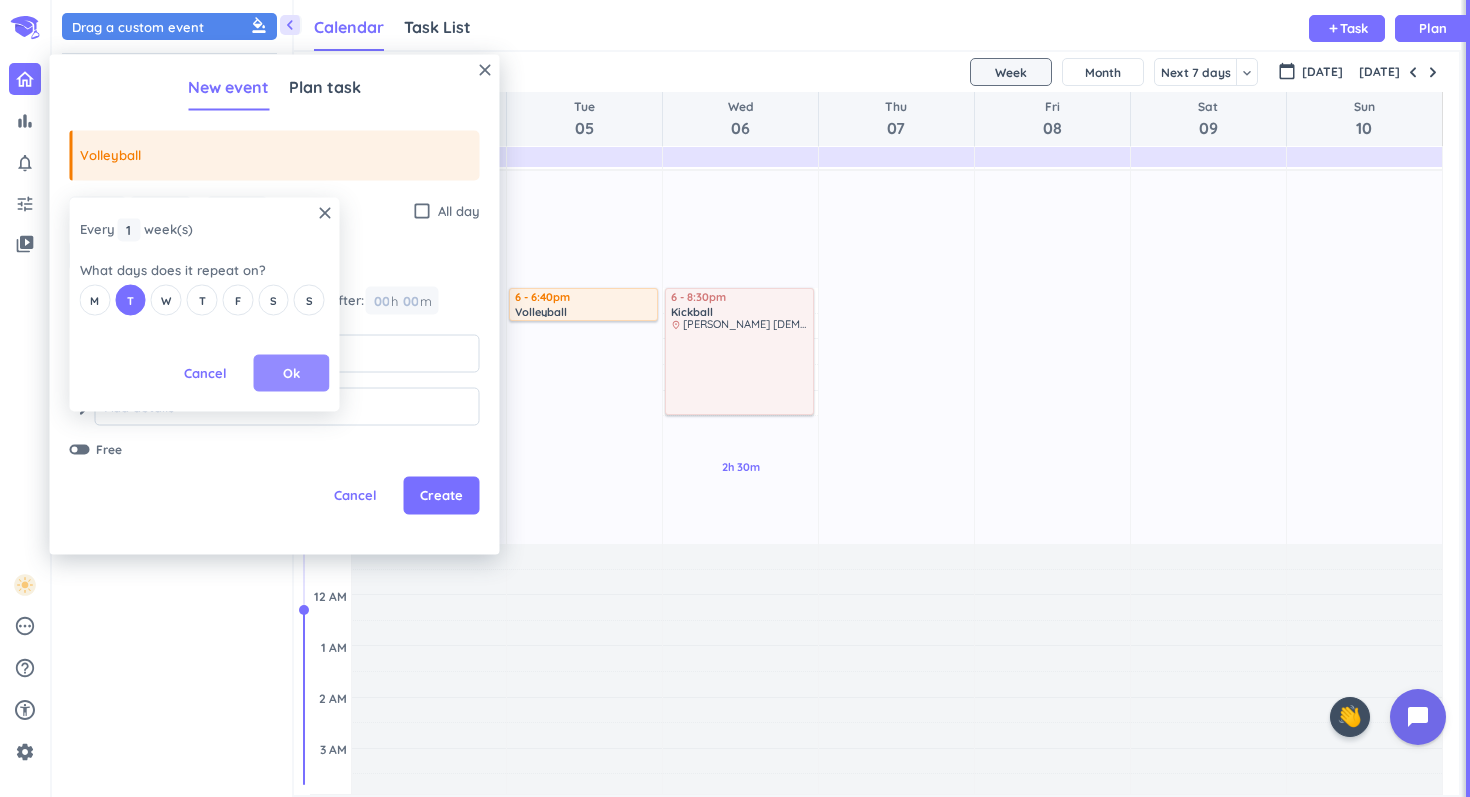 click on "Ok" at bounding box center [292, 373] 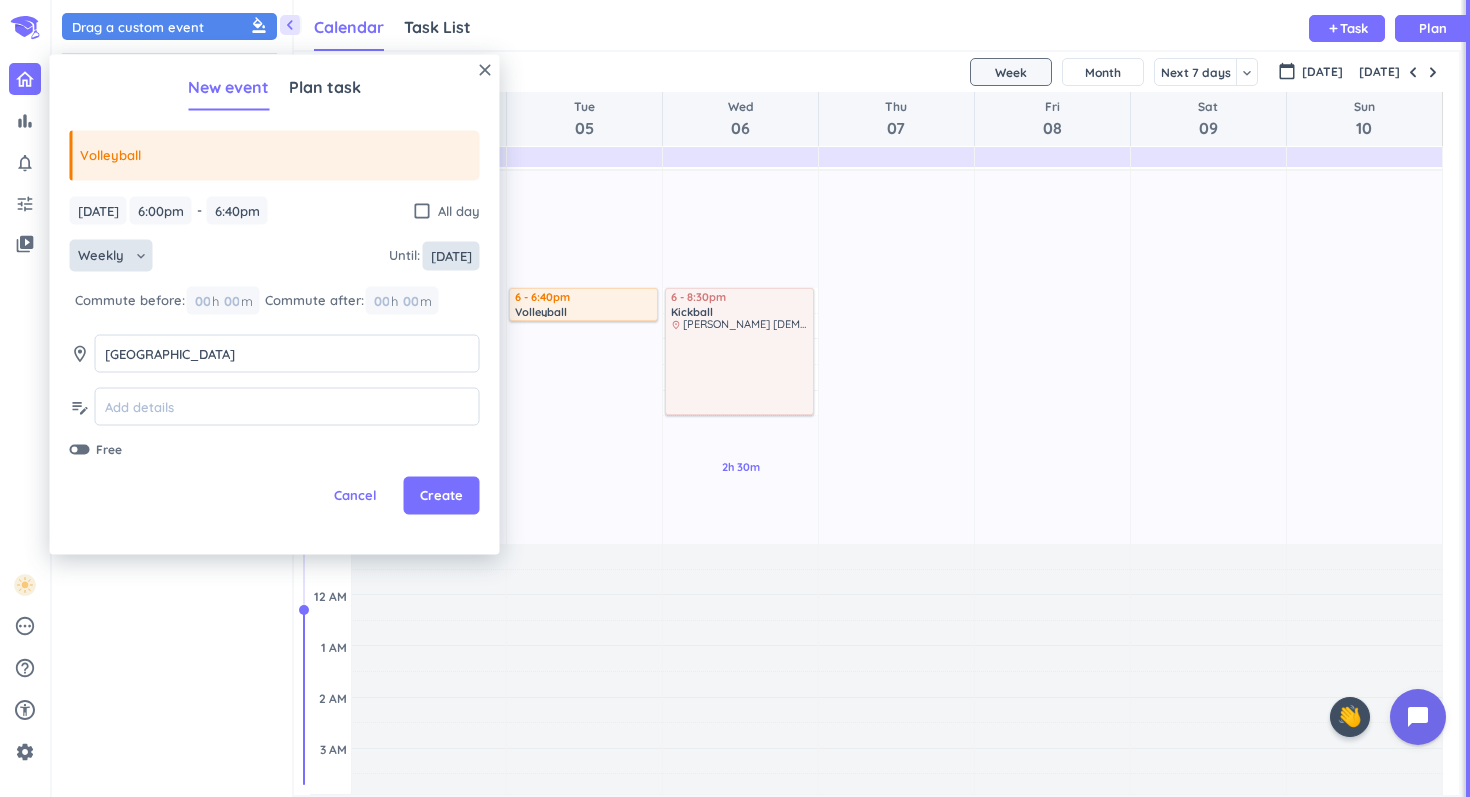 click on "[DATE]" at bounding box center (451, 255) 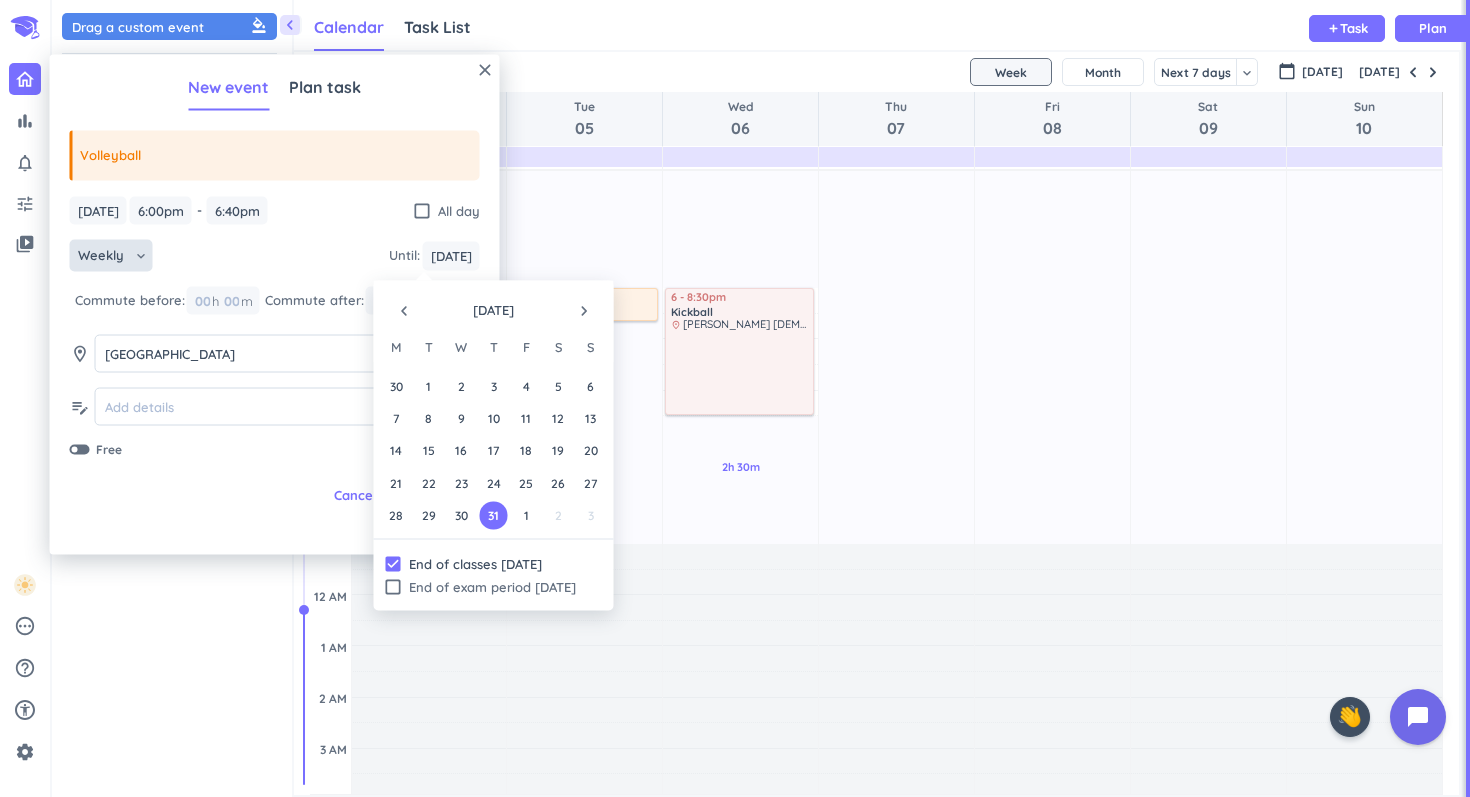 click on "navigate_before" at bounding box center [404, 311] 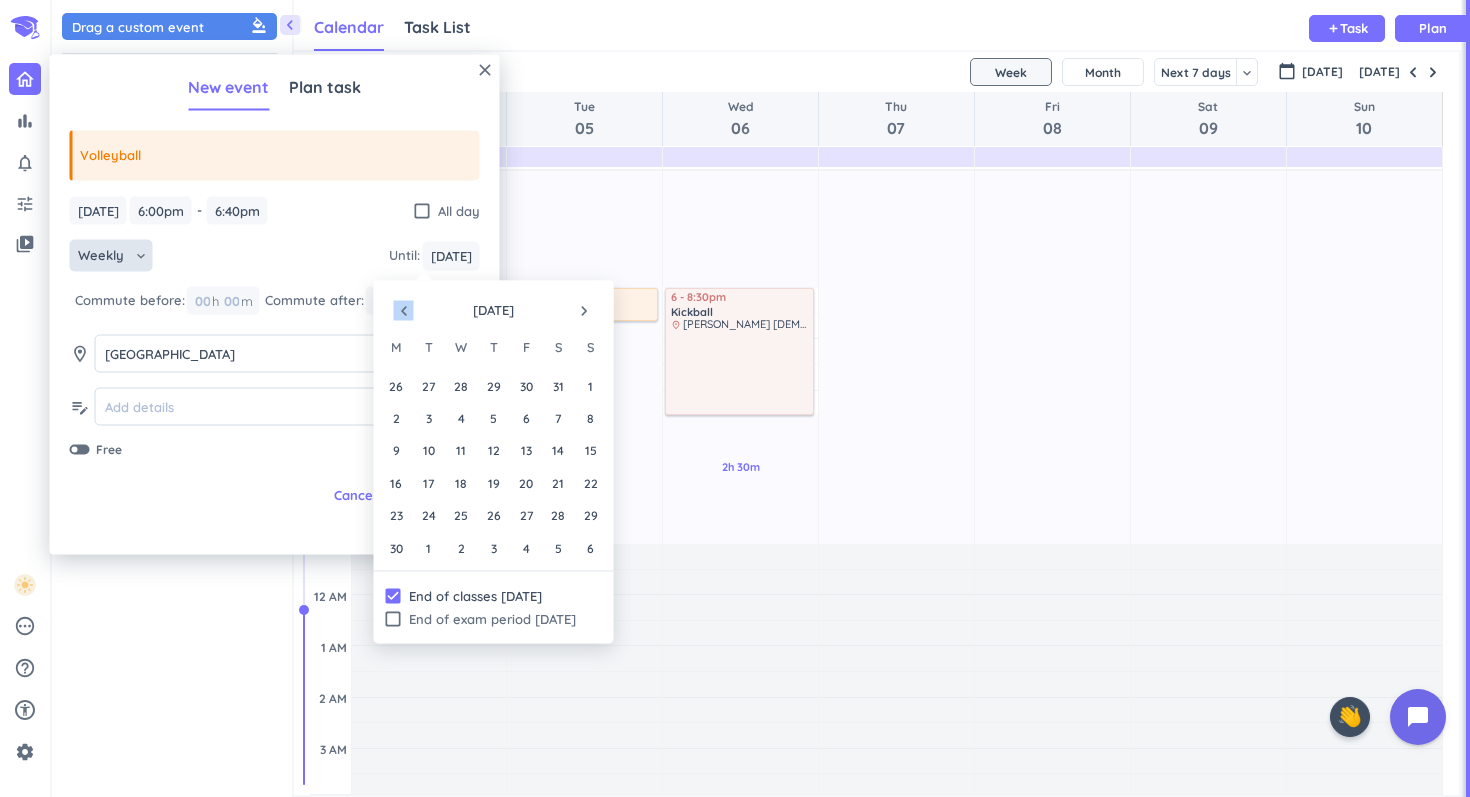 click on "navigate_before" at bounding box center [404, 311] 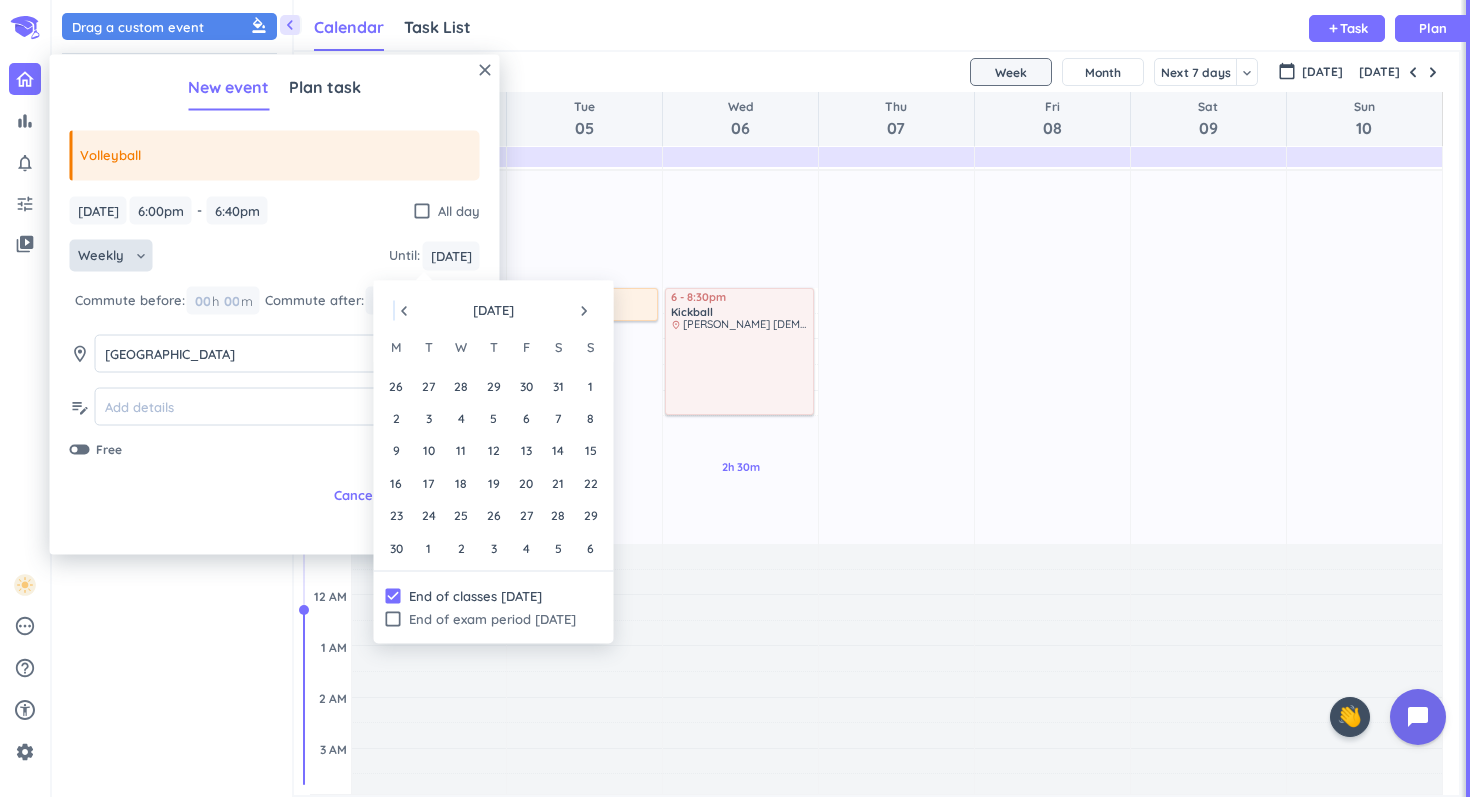 click on "navigate_before" at bounding box center (404, 311) 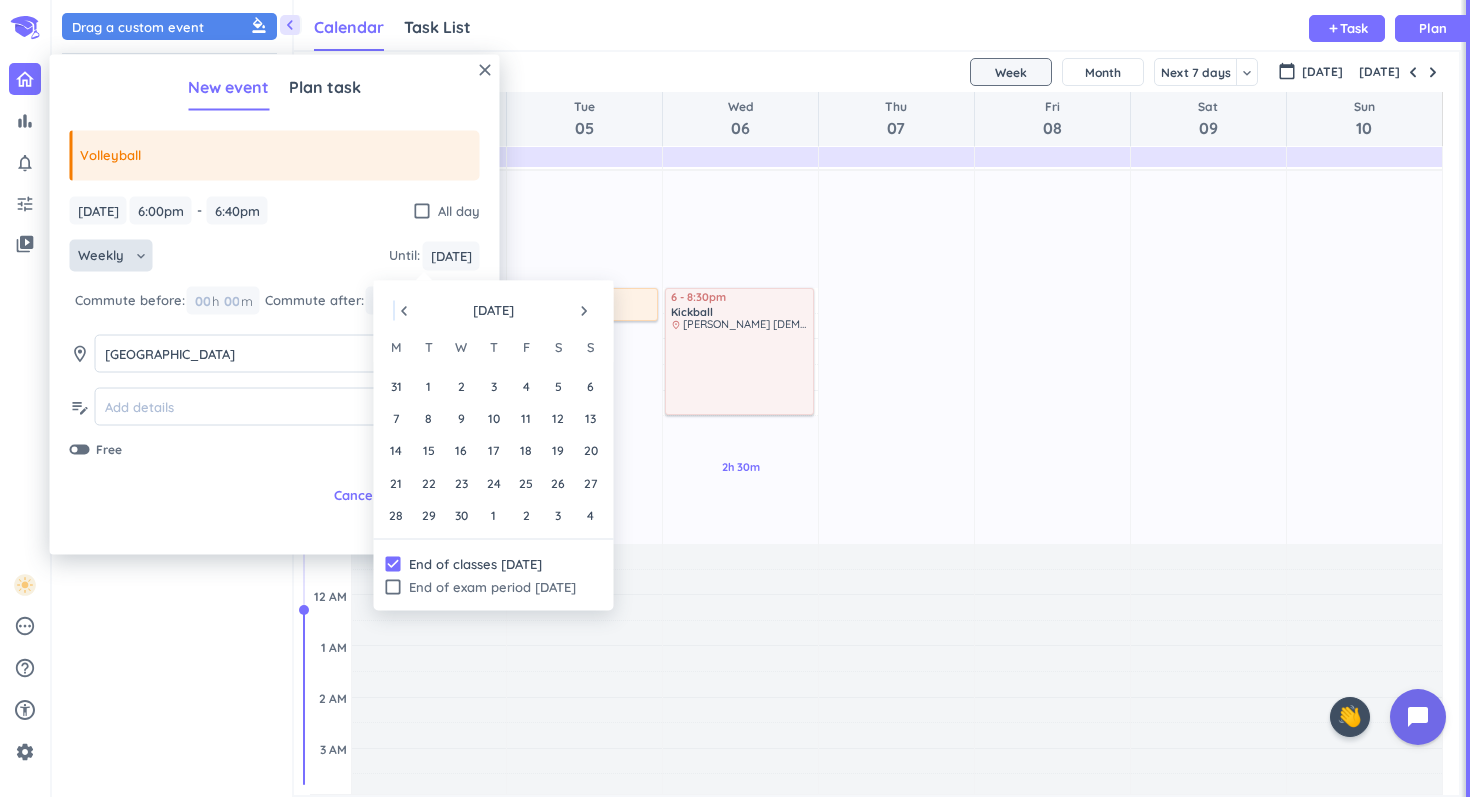 click on "navigate_before" at bounding box center [404, 311] 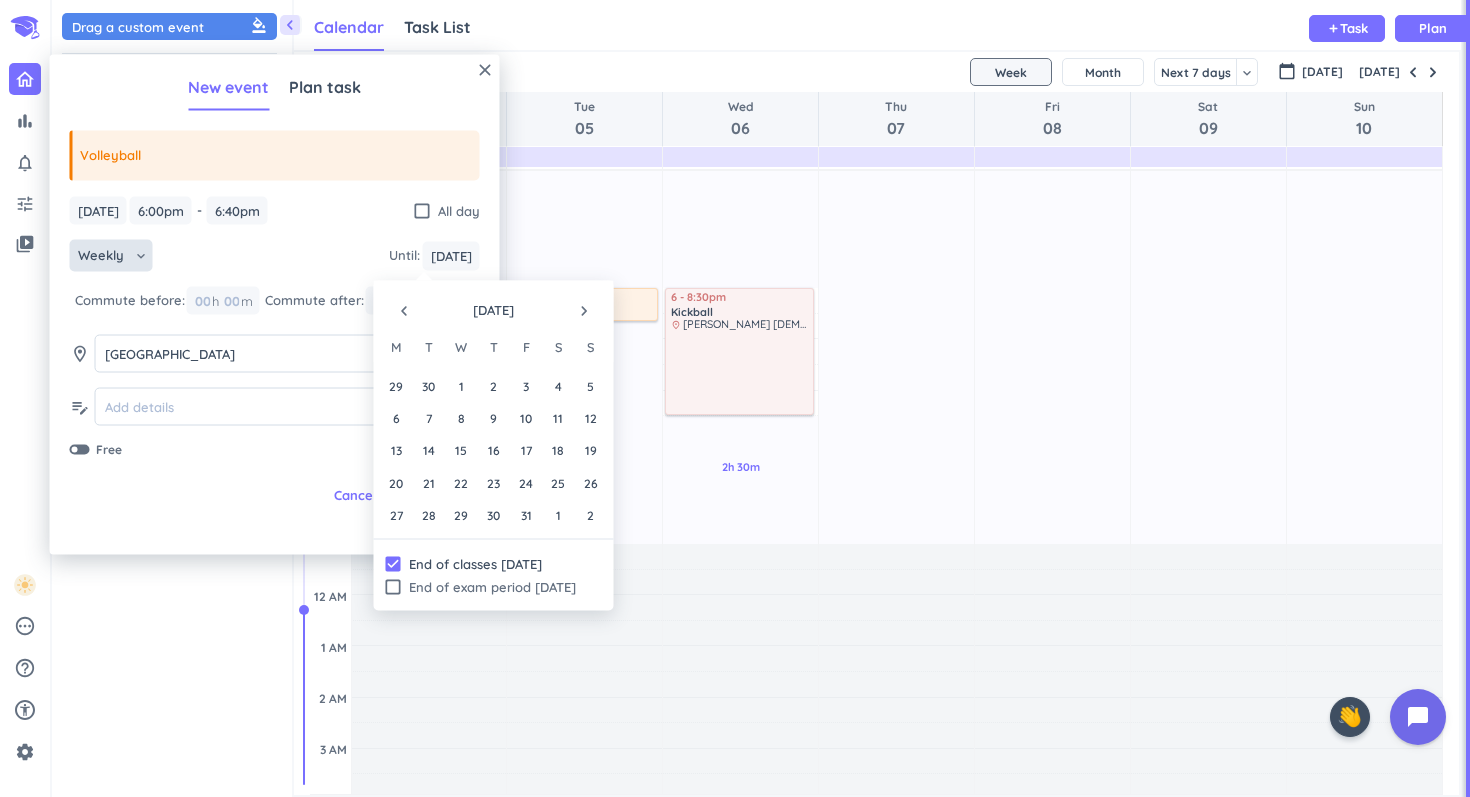 click on "navigate_before" at bounding box center (404, 311) 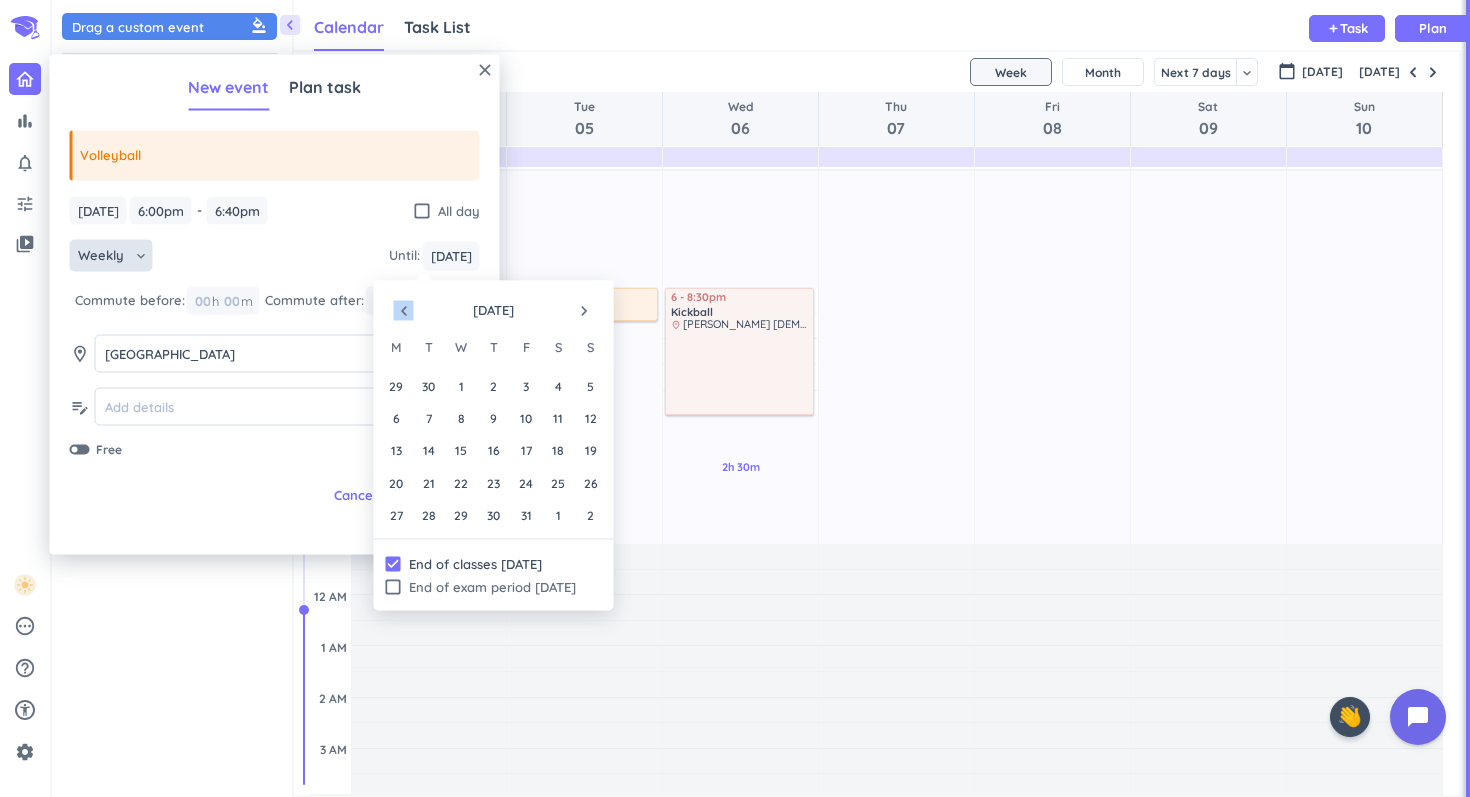 click on "navigate_before" at bounding box center [404, 311] 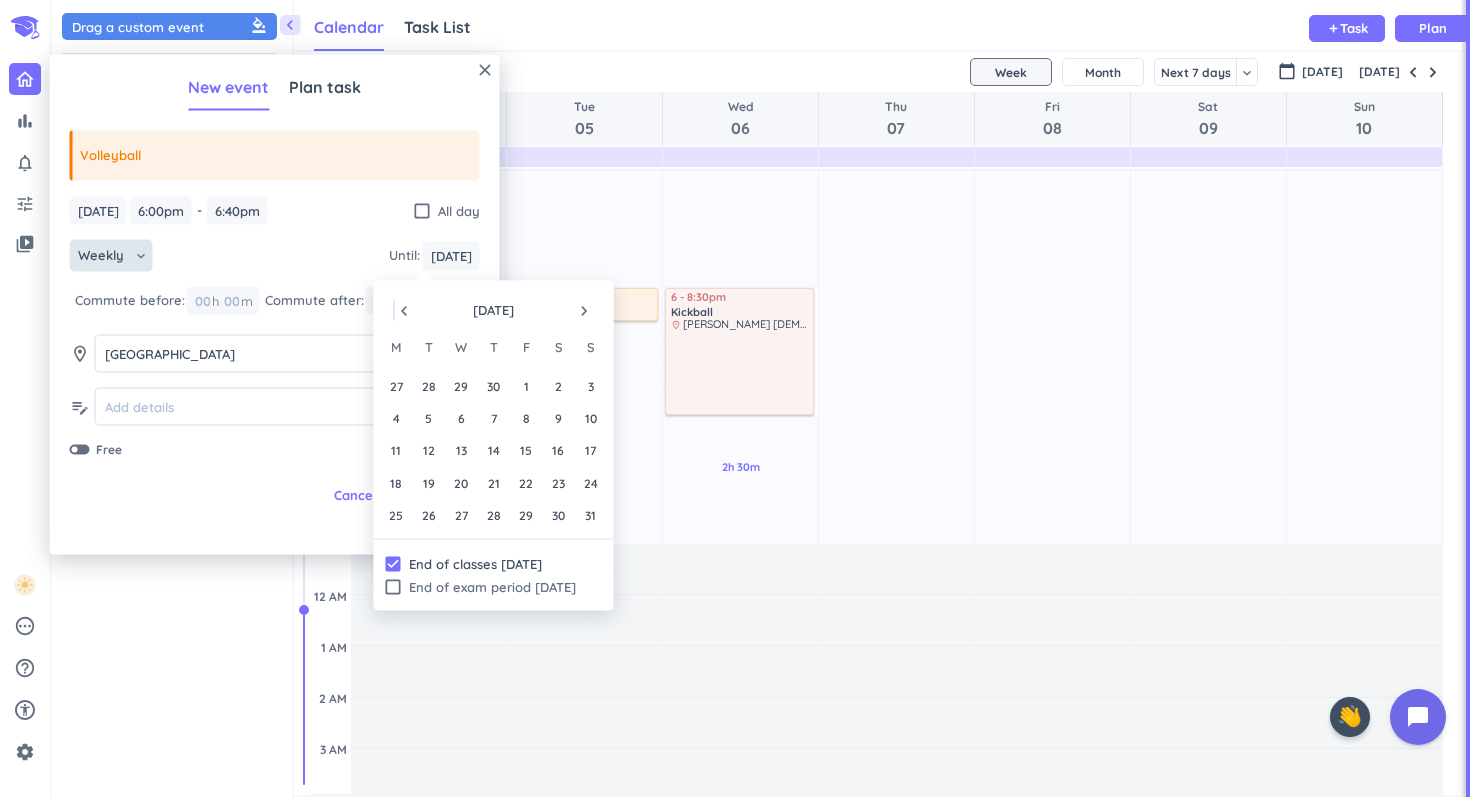 click on "navigate_before" at bounding box center (404, 311) 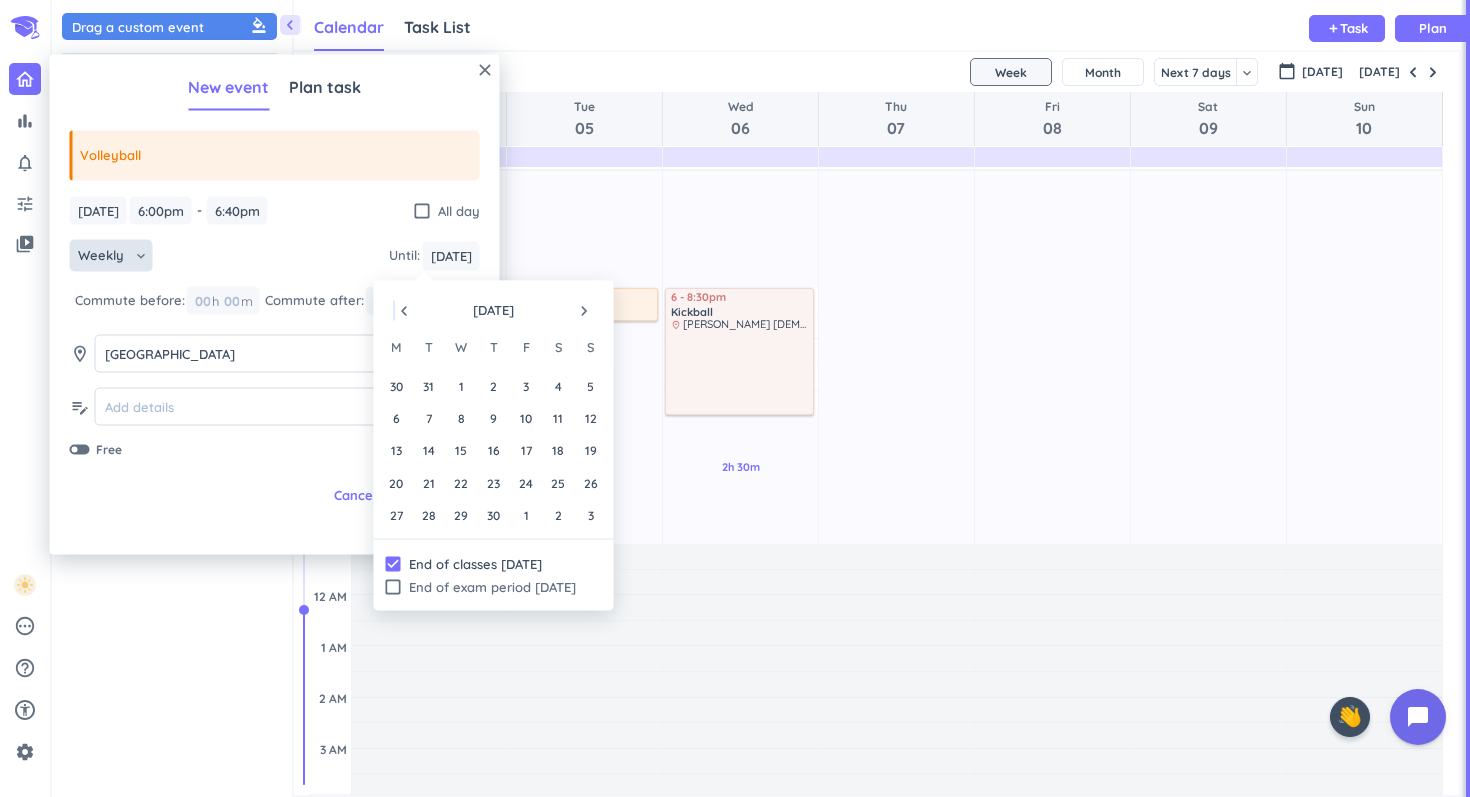 click on "navigate_before" at bounding box center (404, 311) 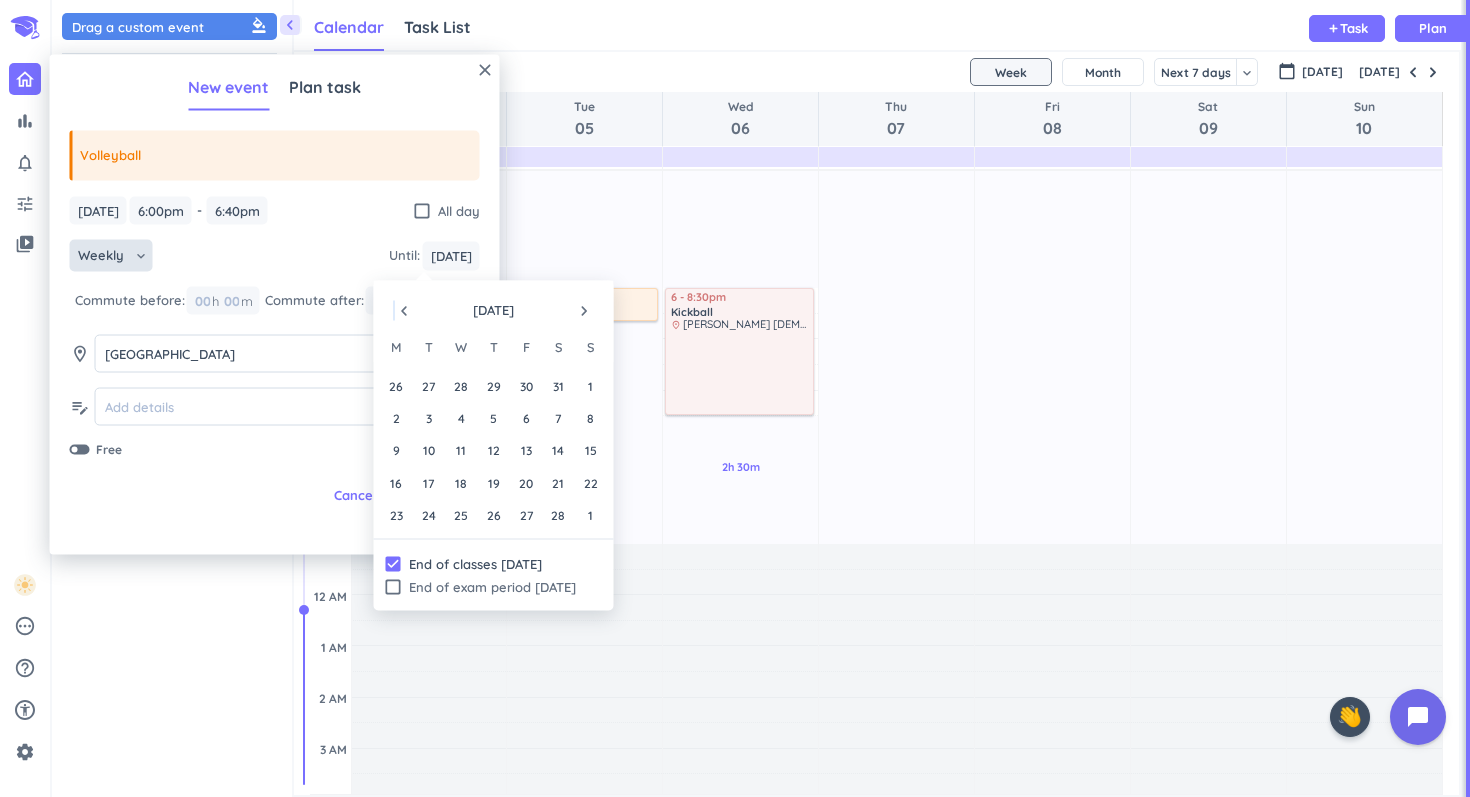 click on "navigate_before" at bounding box center (404, 311) 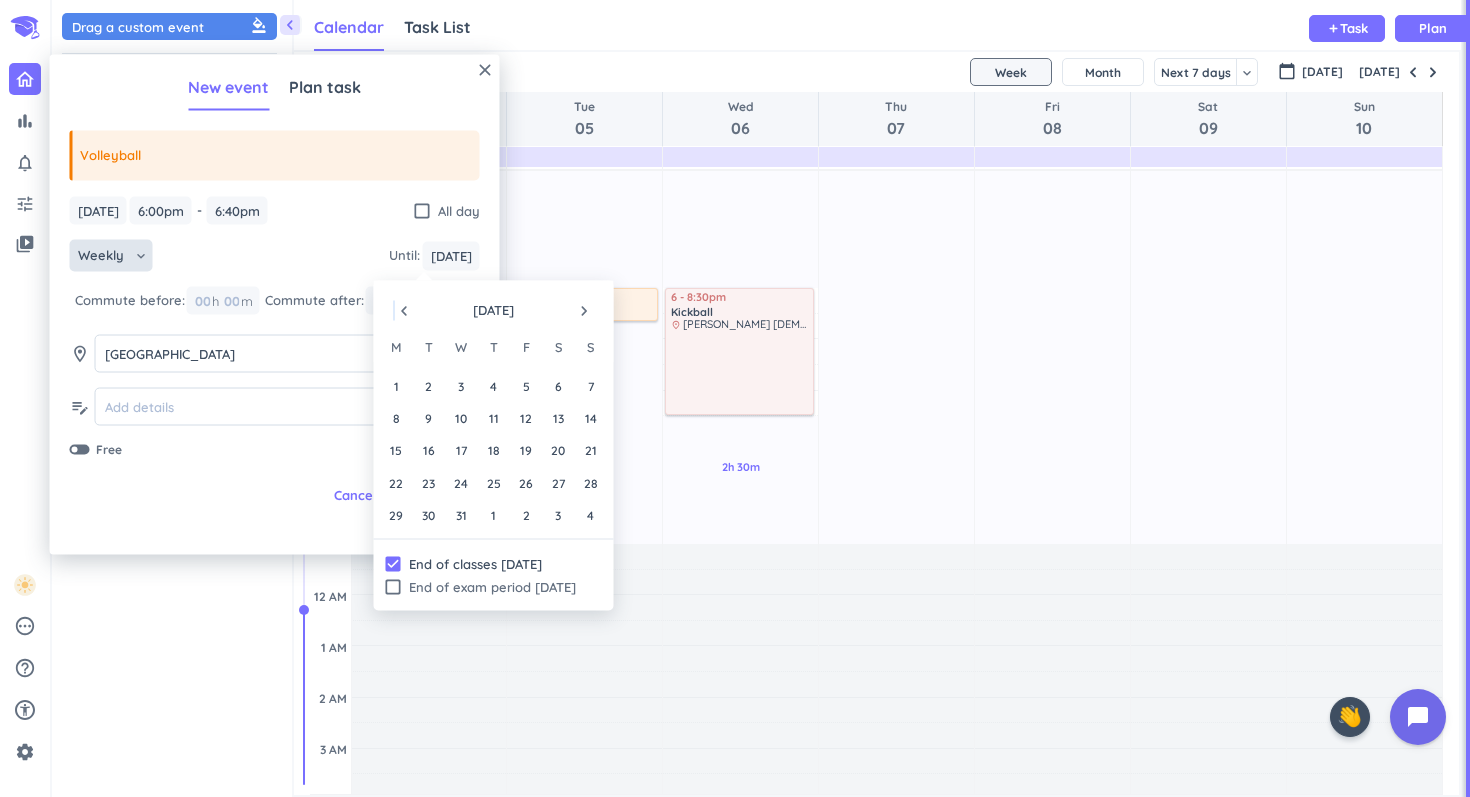 click on "navigate_before" at bounding box center (404, 311) 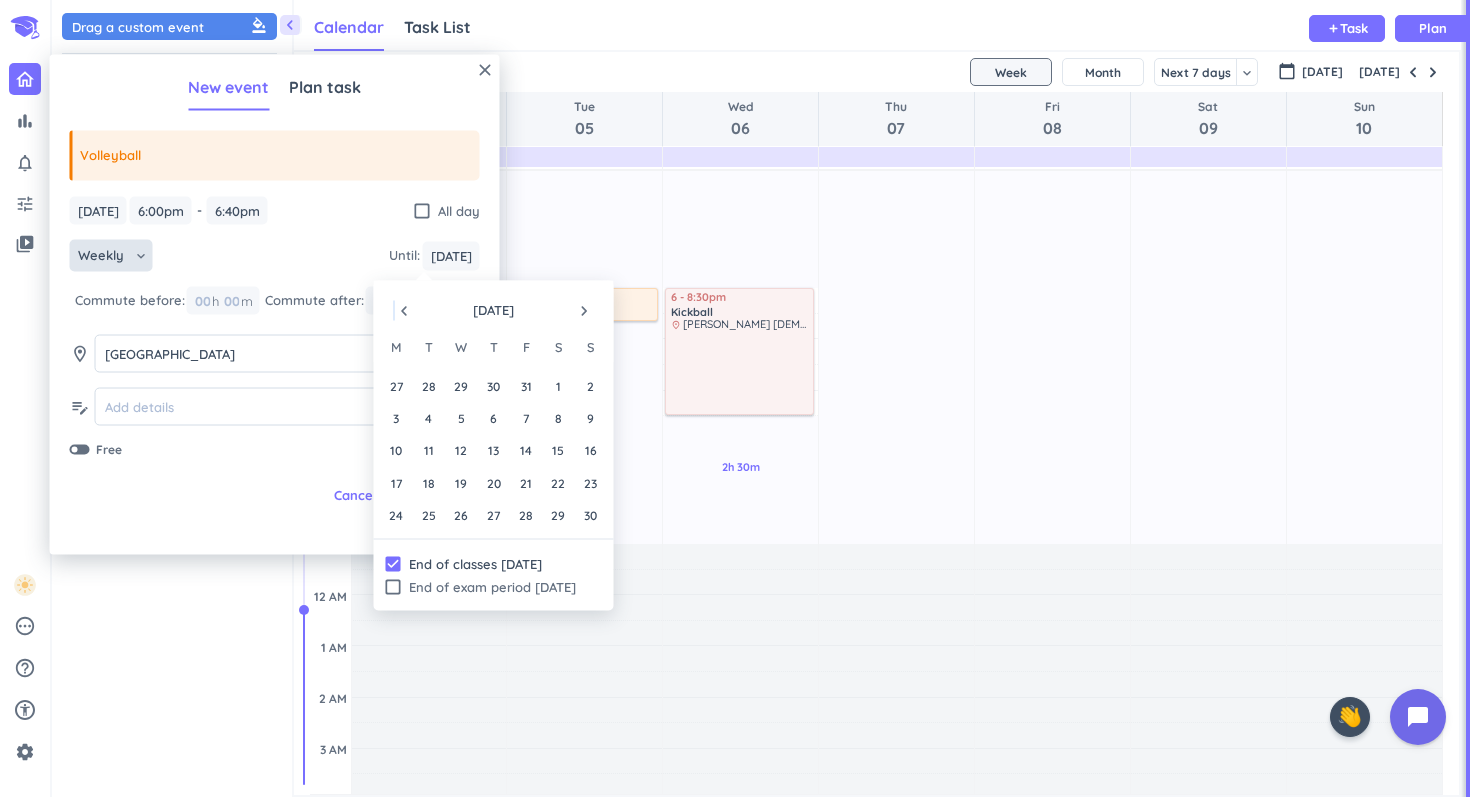 click on "navigate_before" at bounding box center (404, 311) 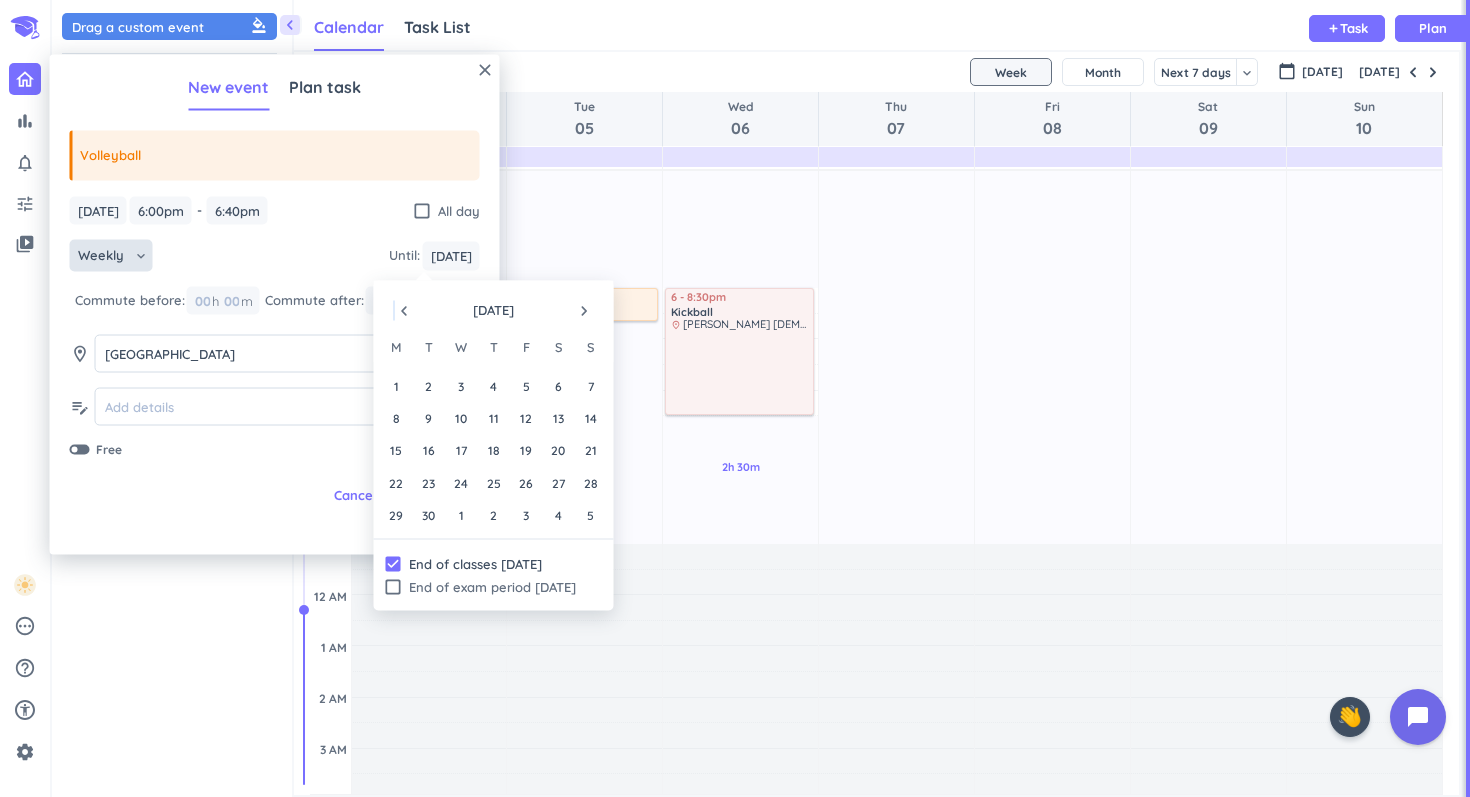click on "navigate_before" at bounding box center [404, 311] 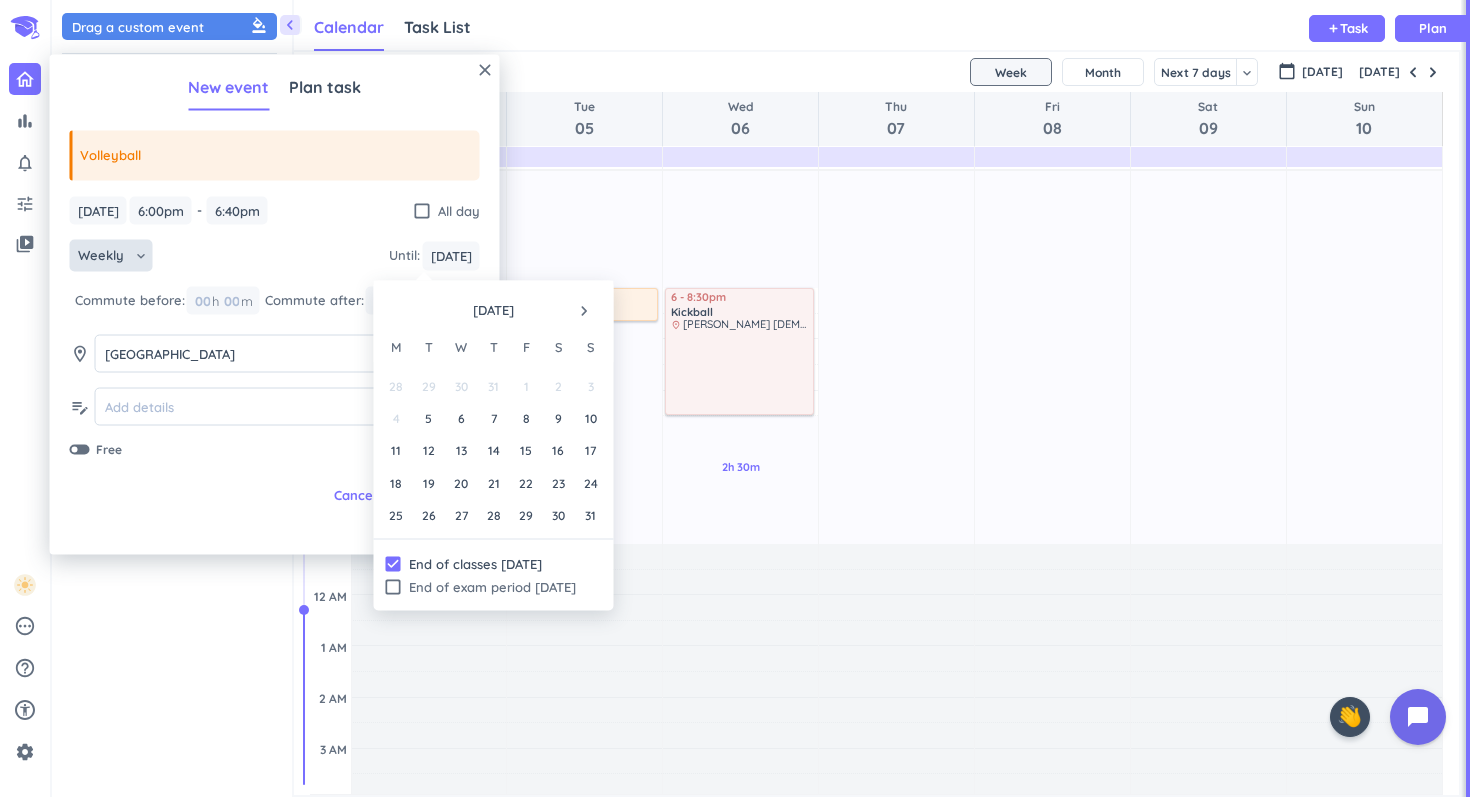 click on "navigate_next" at bounding box center (584, 311) 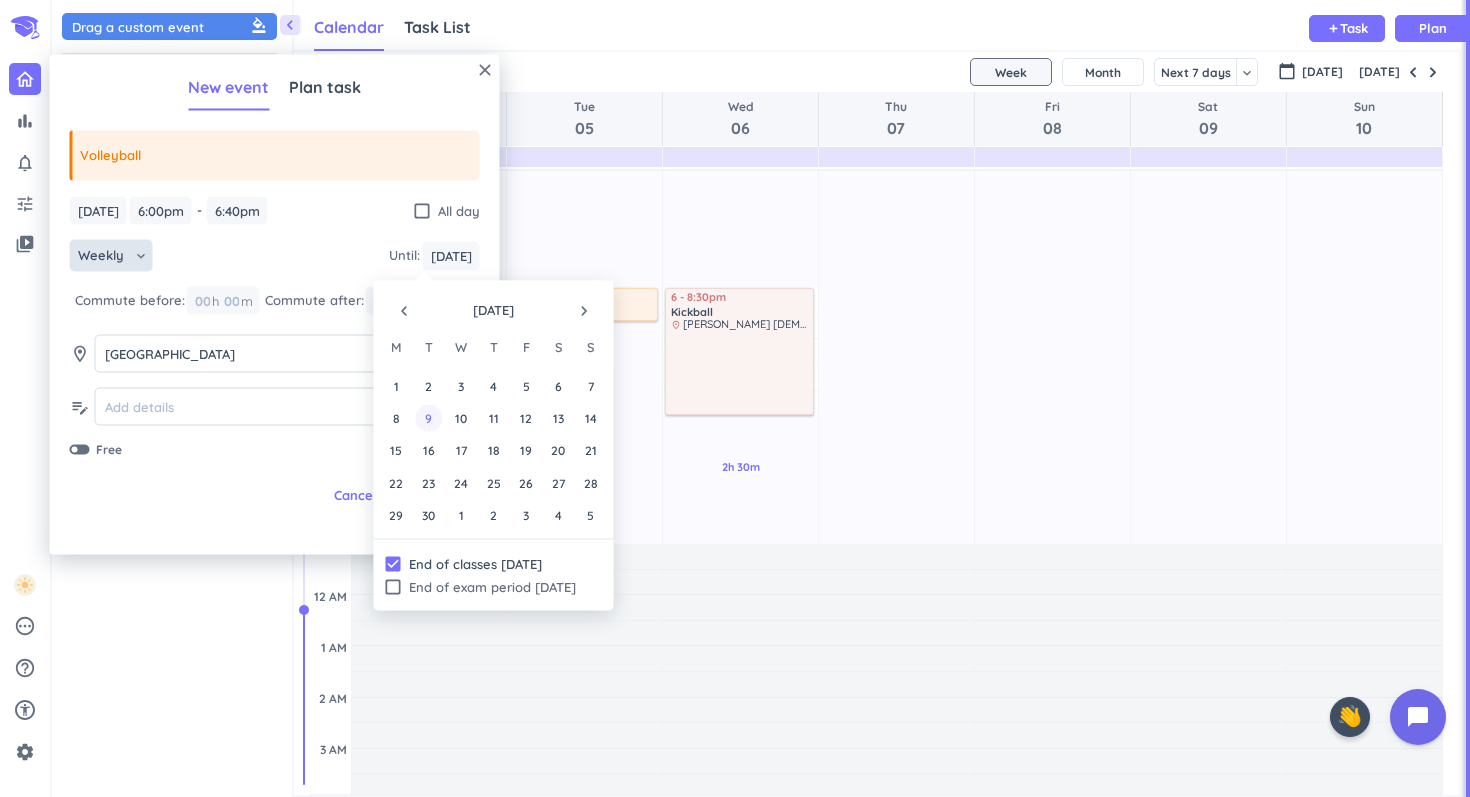 click on "9" at bounding box center [428, 418] 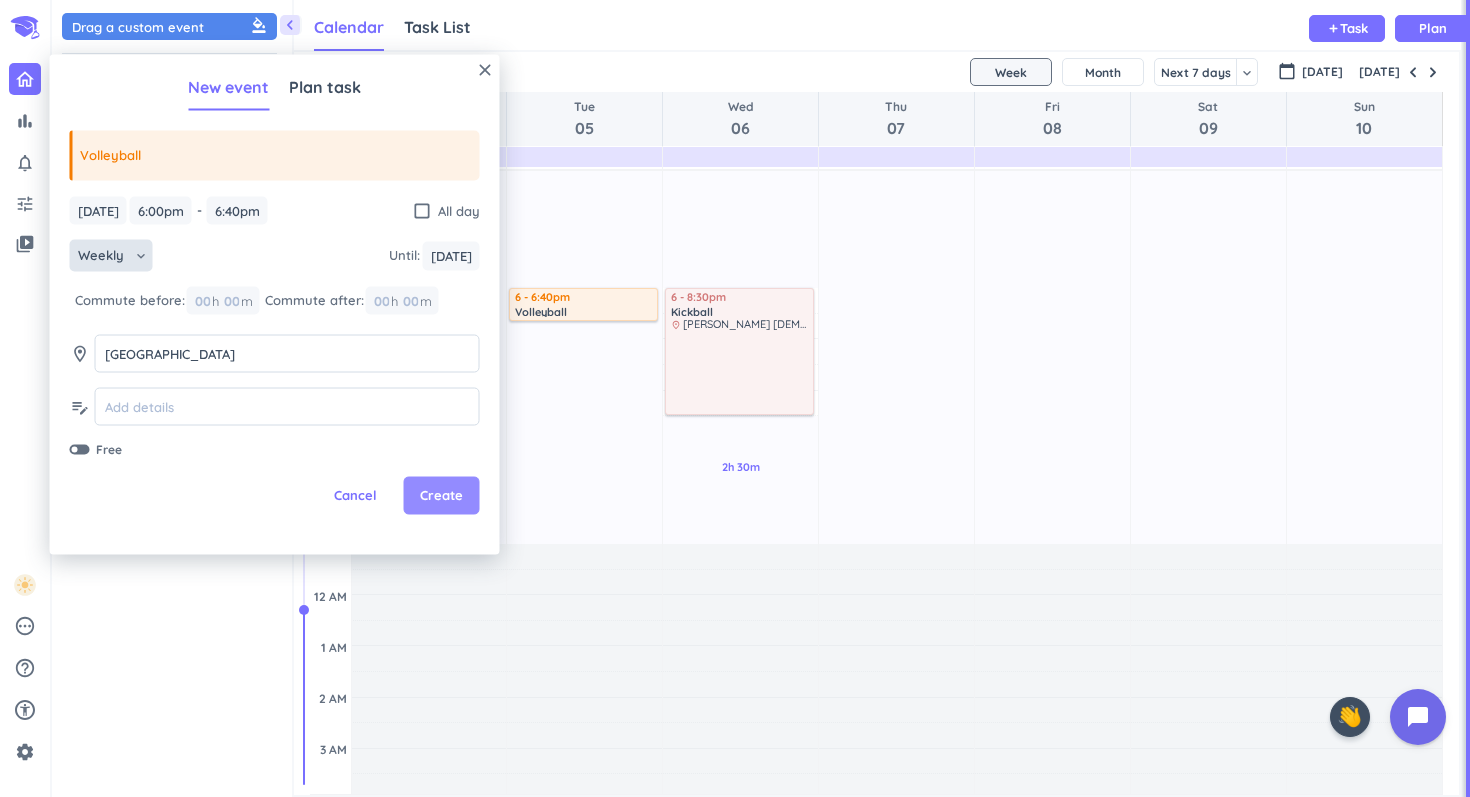 click on "Create" at bounding box center [441, 496] 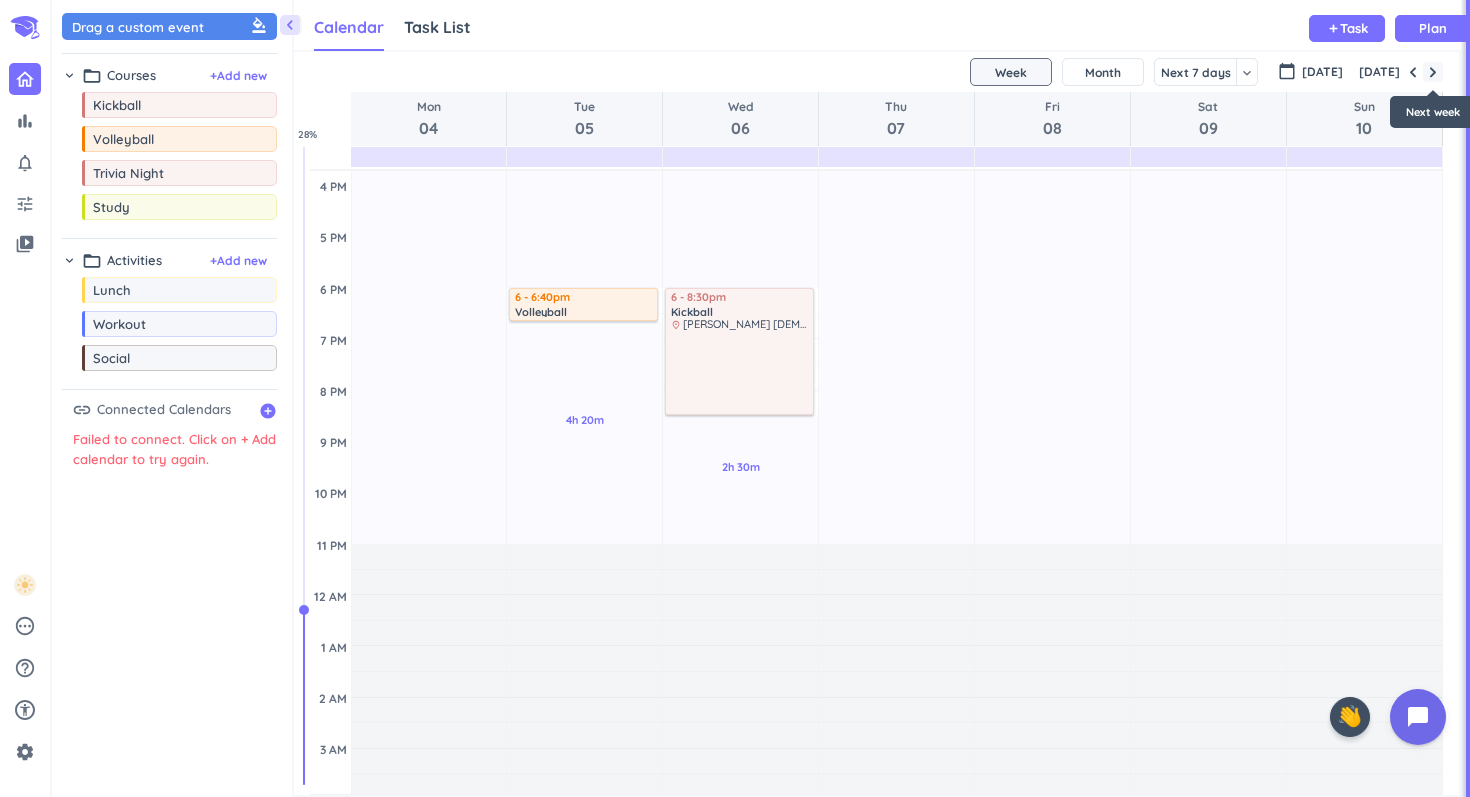 click at bounding box center (1433, 72) 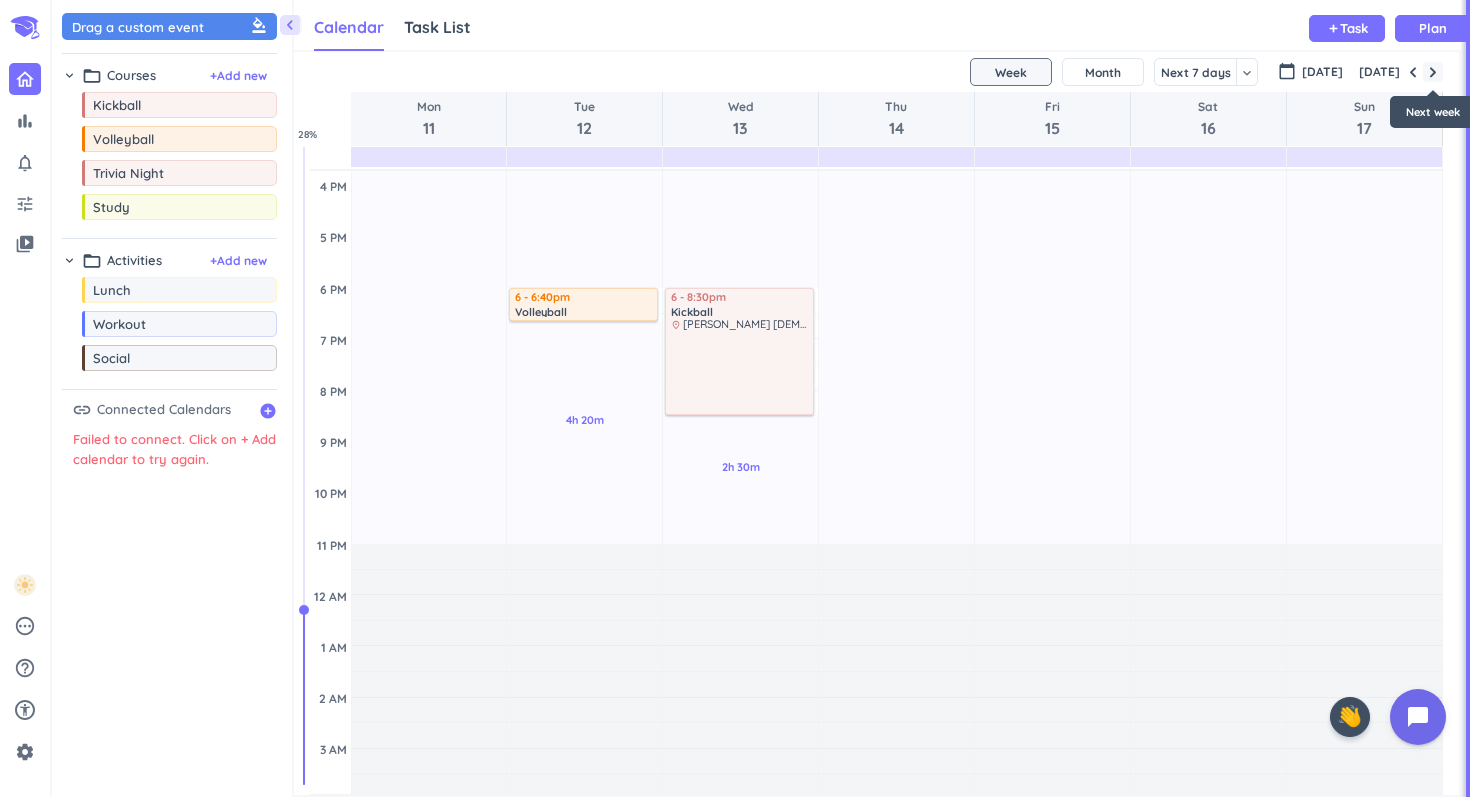 scroll, scrollTop: 606, scrollLeft: 0, axis: vertical 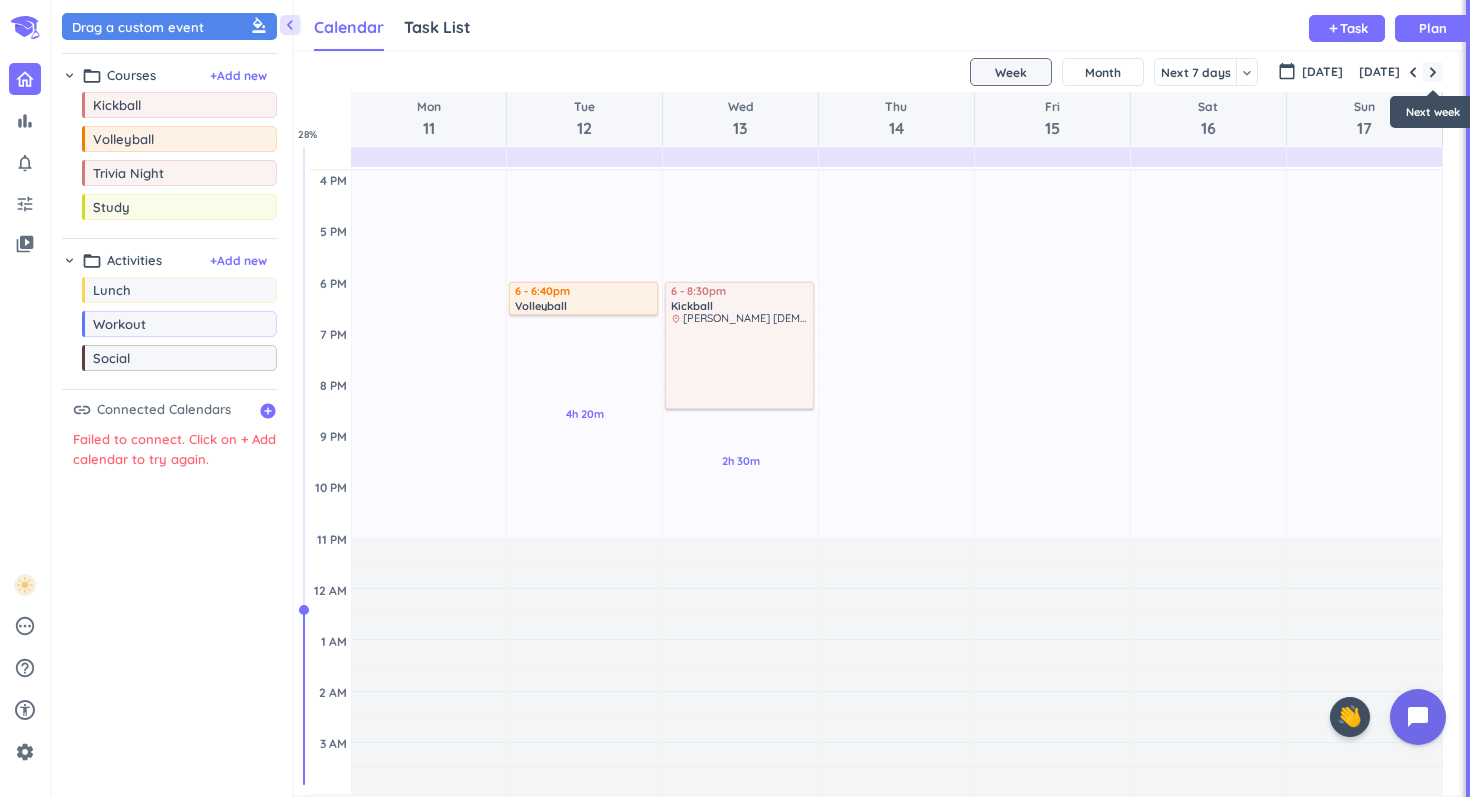 click at bounding box center [1433, 72] 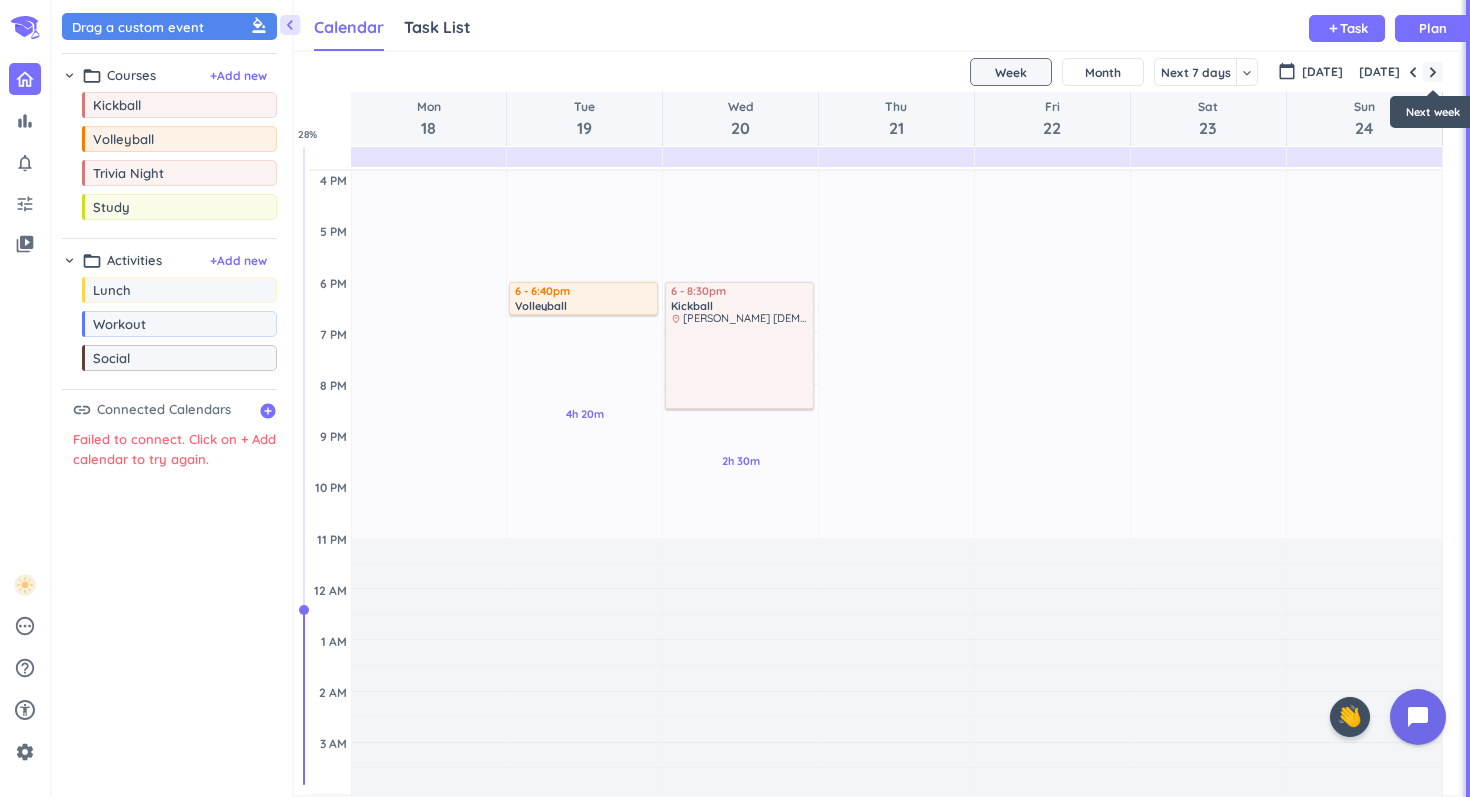 click at bounding box center (1433, 72) 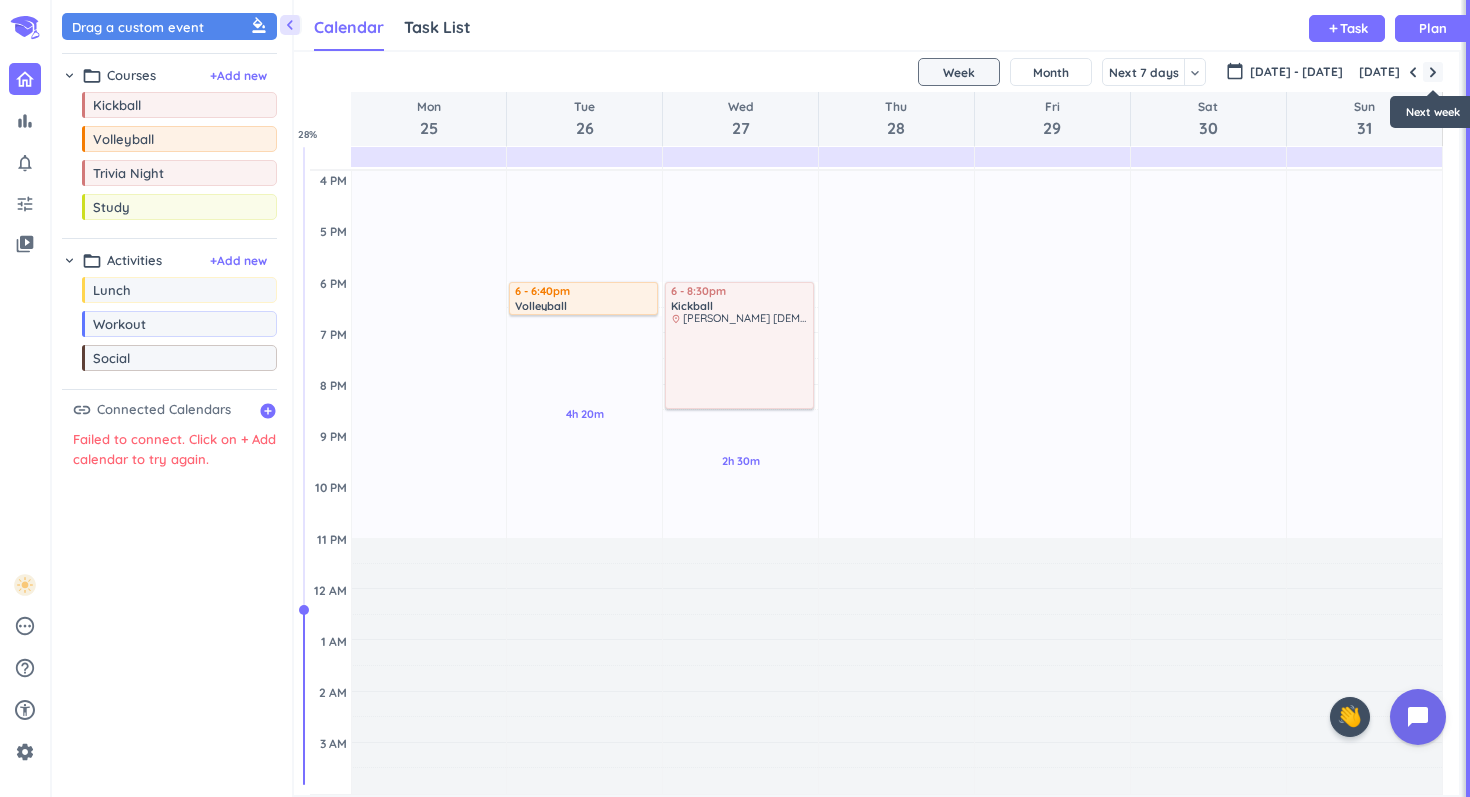 click at bounding box center (1433, 72) 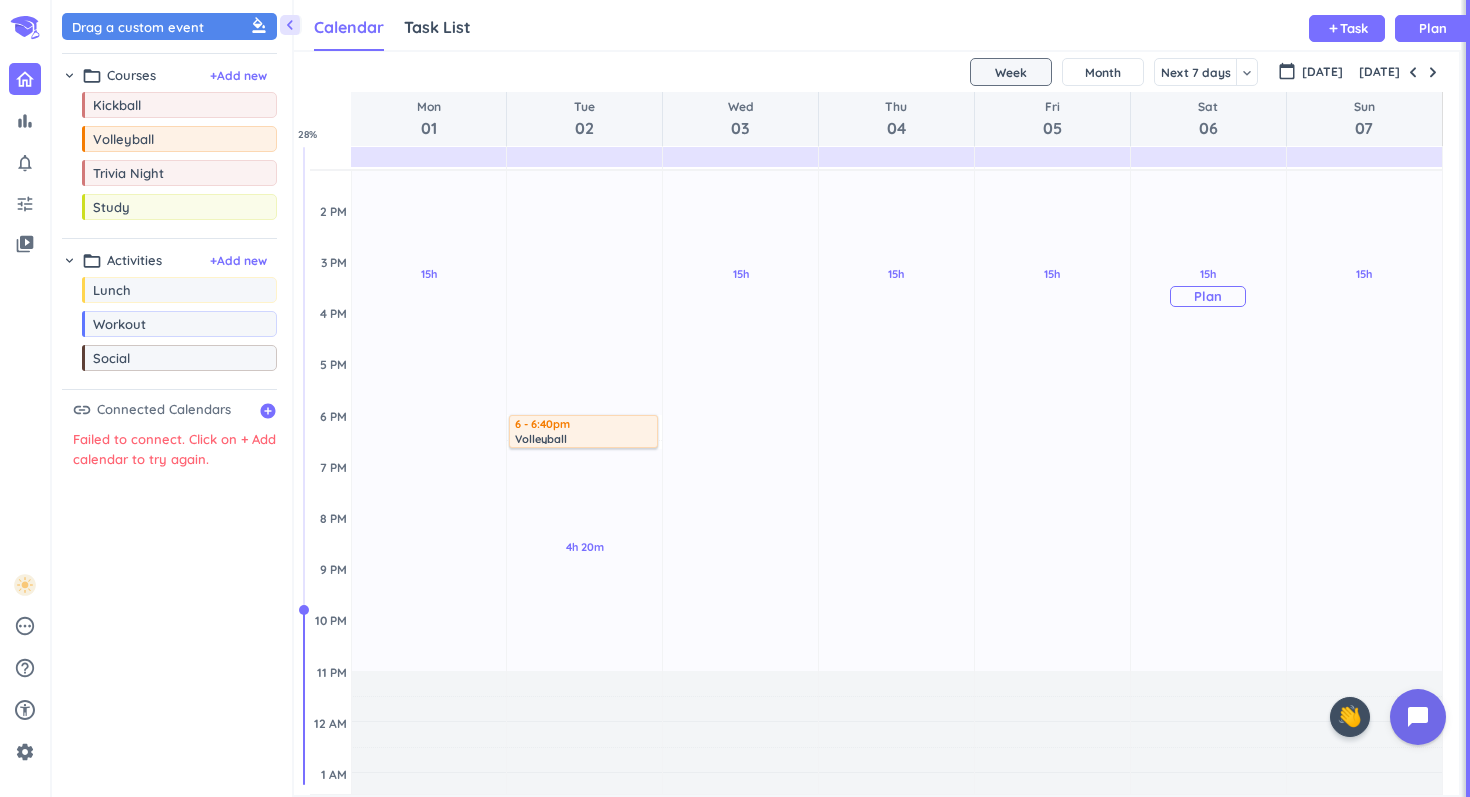 scroll, scrollTop: 472, scrollLeft: 0, axis: vertical 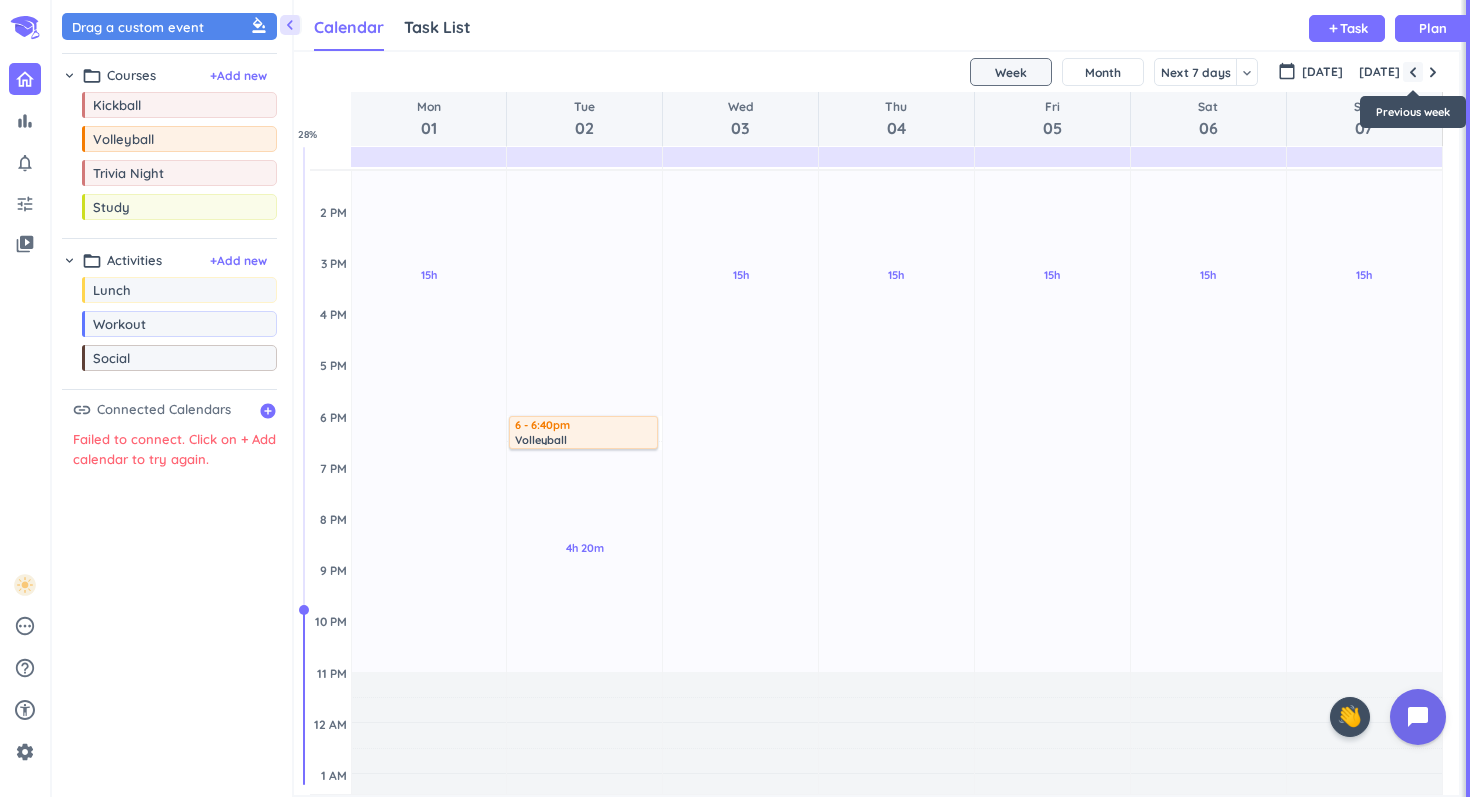 click at bounding box center (1413, 72) 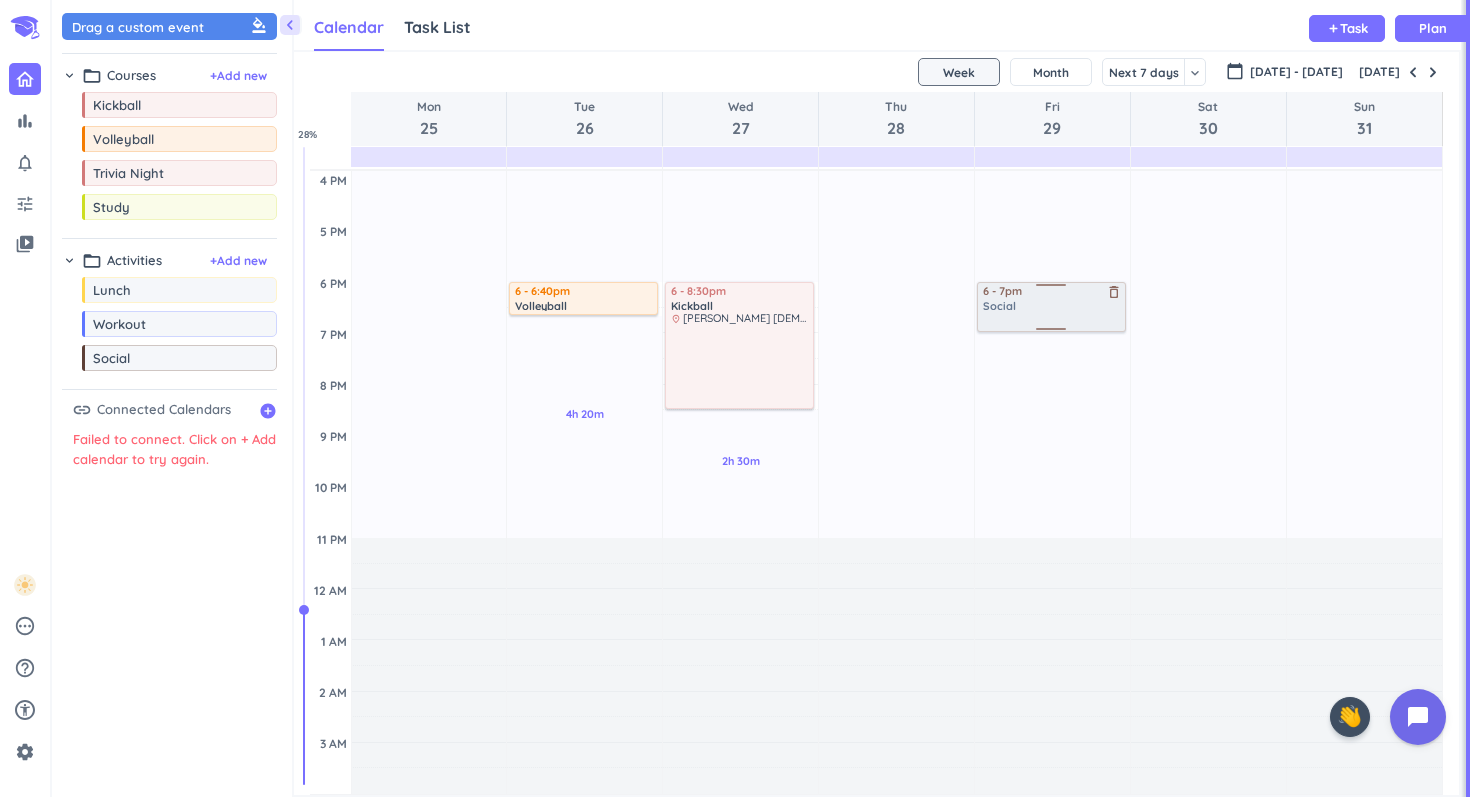 drag, startPoint x: 122, startPoint y: 367, endPoint x: 1102, endPoint y: 284, distance: 983.50854 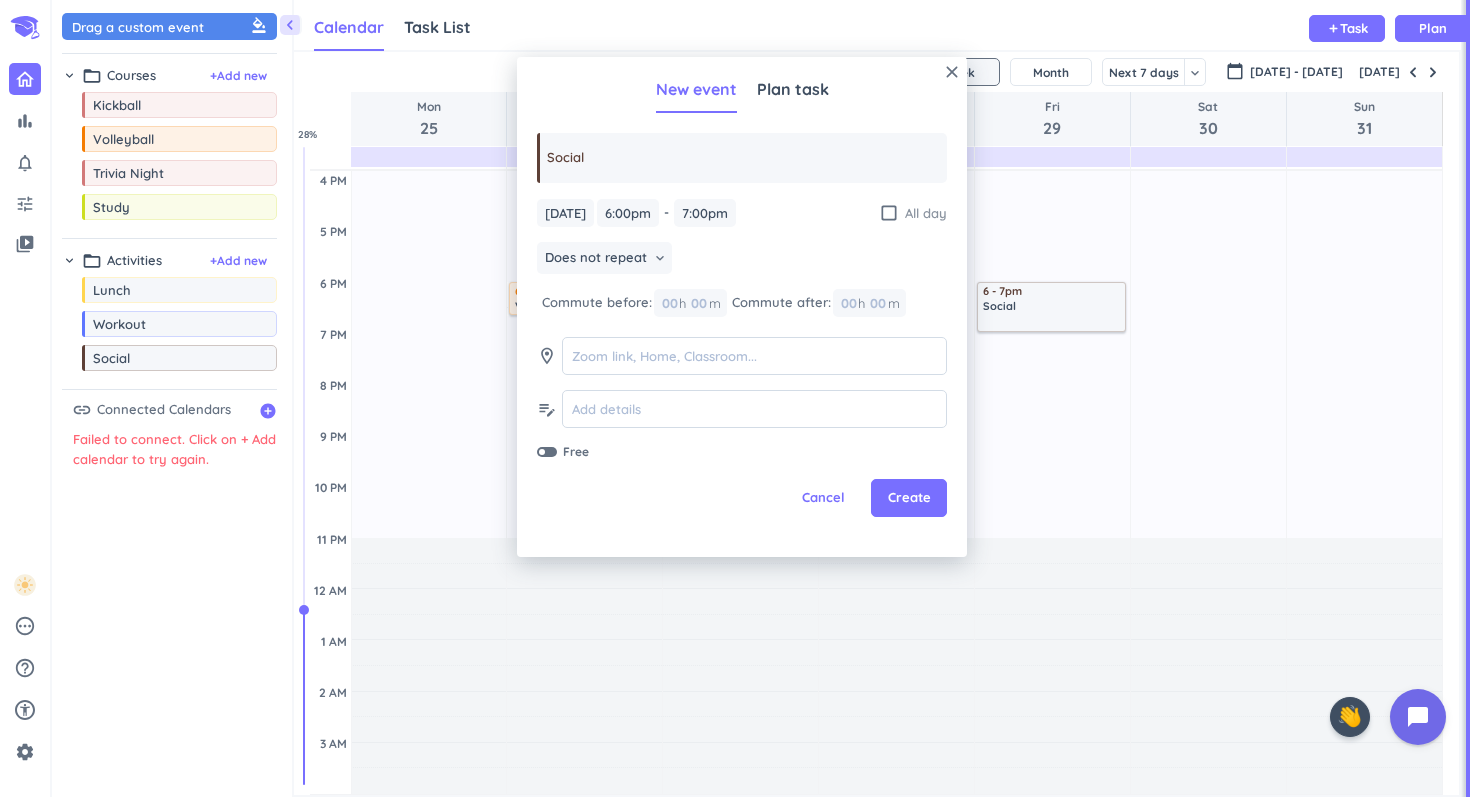 click on "check_box_outline_blank" at bounding box center [889, 213] 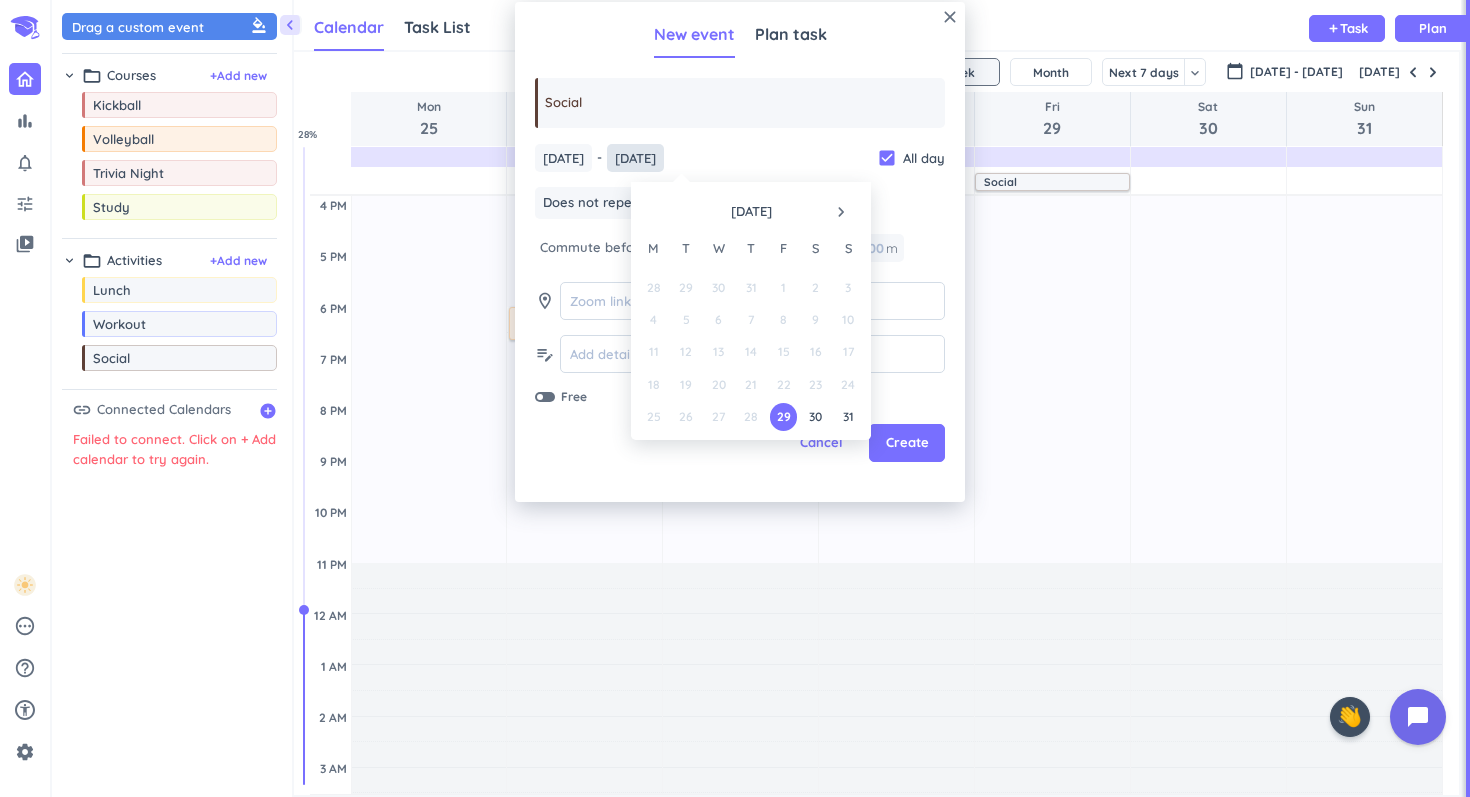 click on "[DATE]" at bounding box center [635, 158] 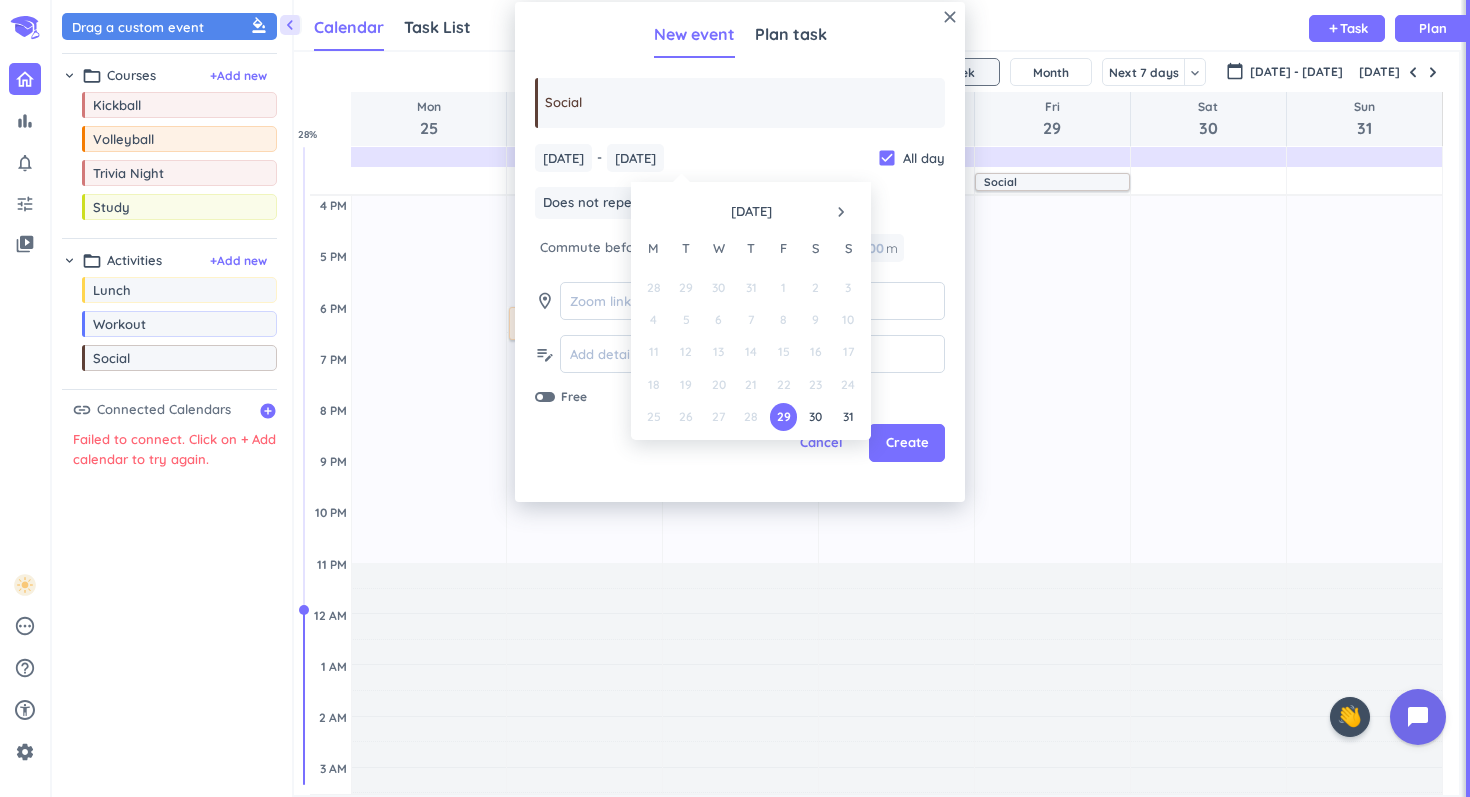click on "navigate_next" at bounding box center (841, 212) 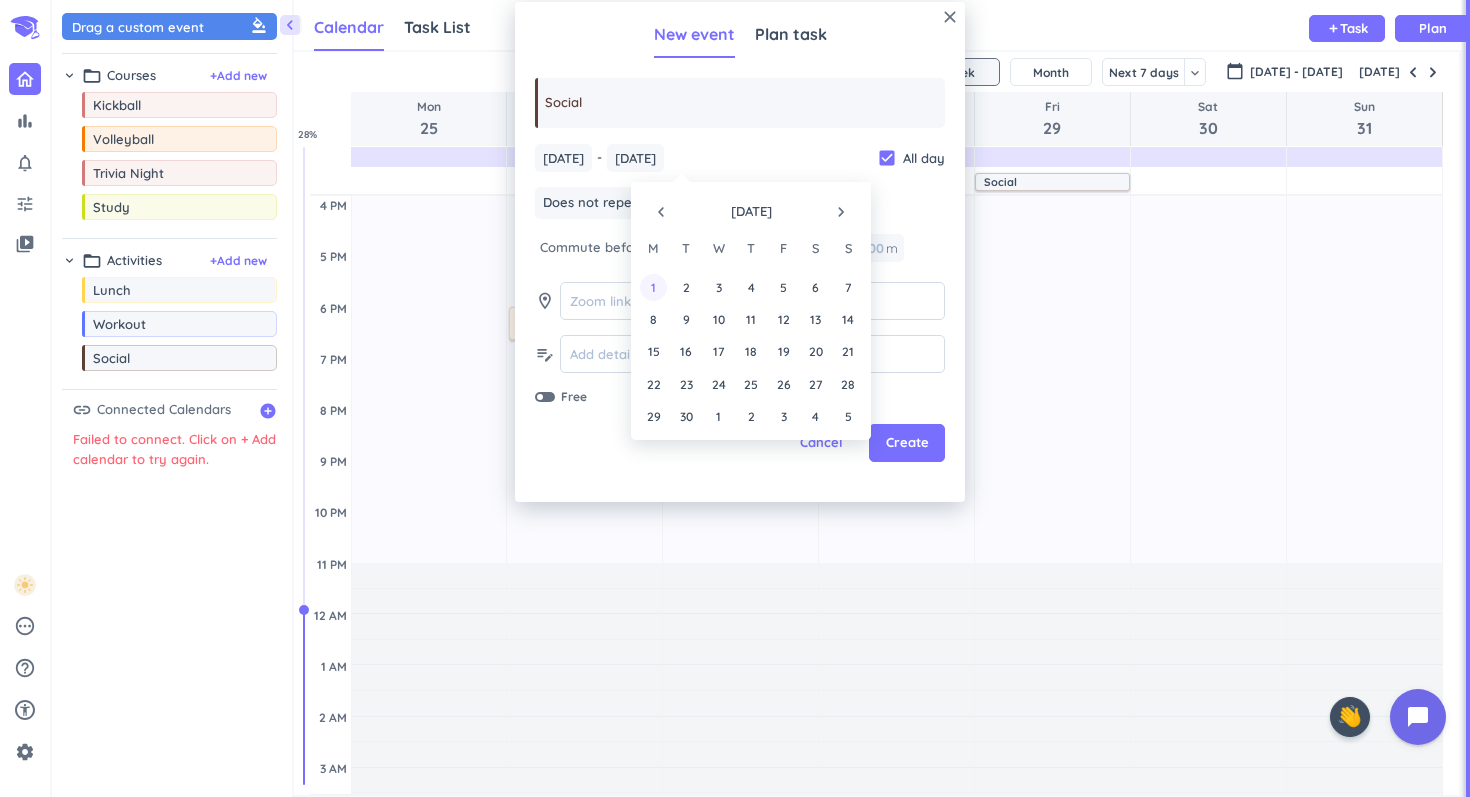 click on "1" at bounding box center (653, 287) 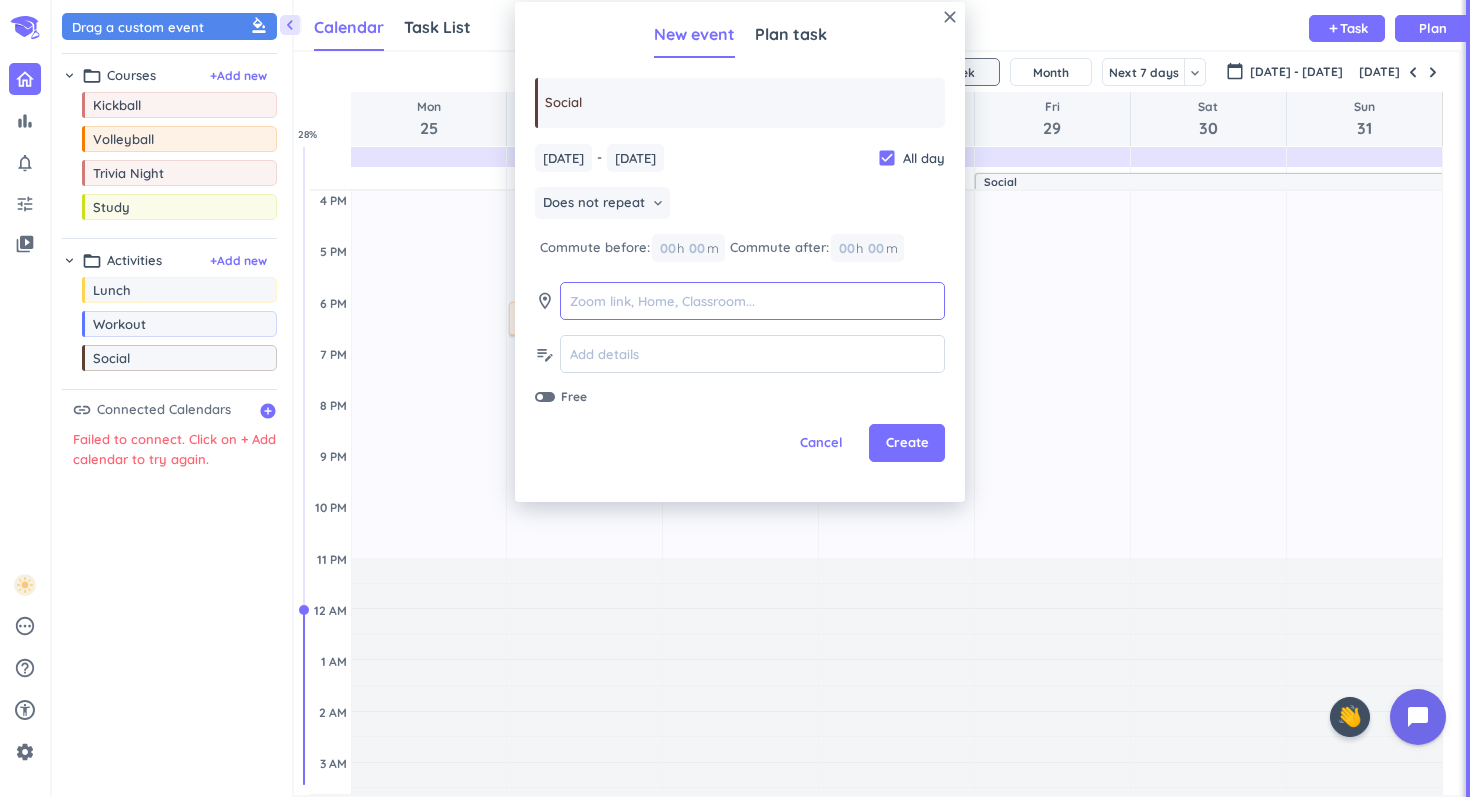 click at bounding box center (752, 301) 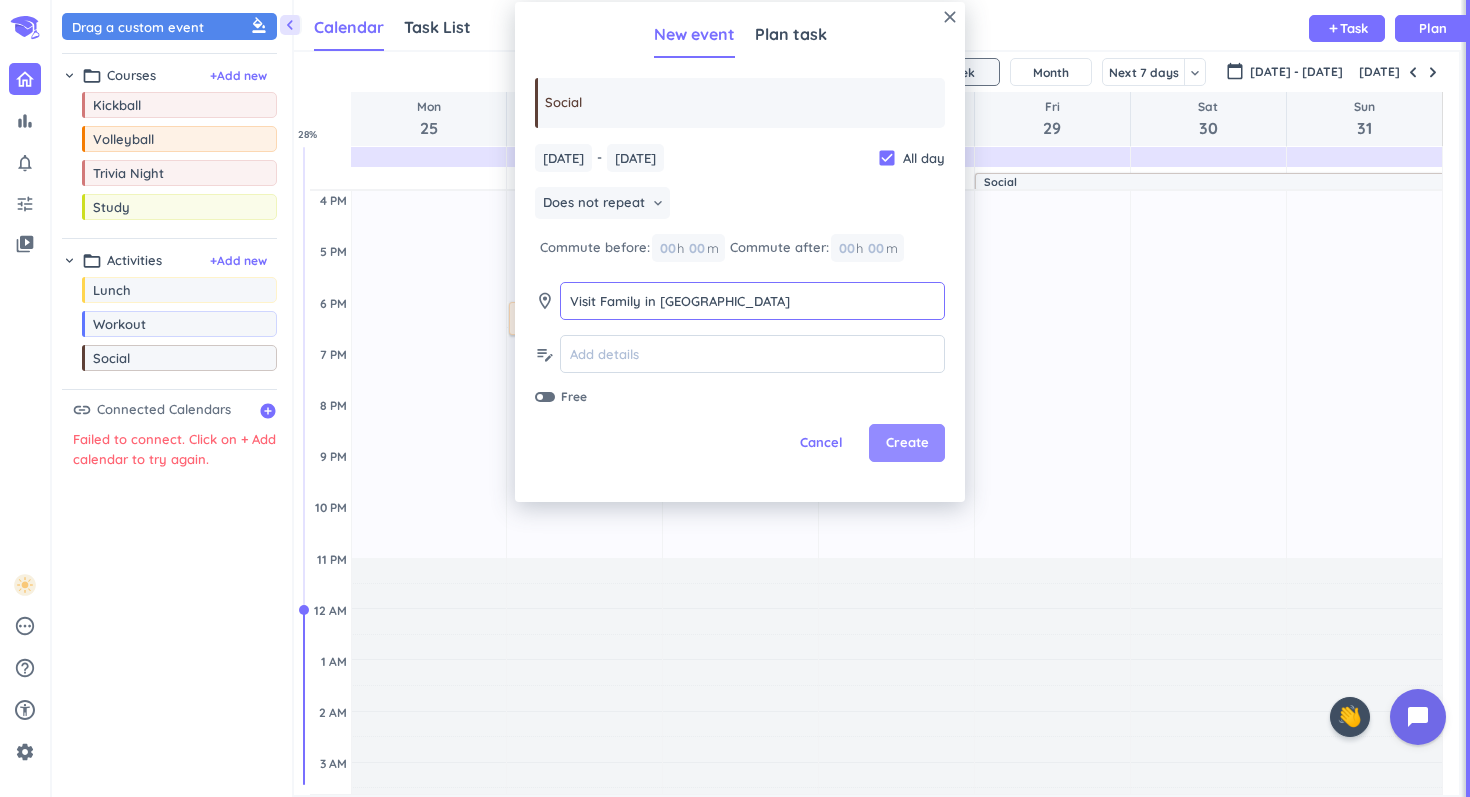 type on "Visit Family in [GEOGRAPHIC_DATA]" 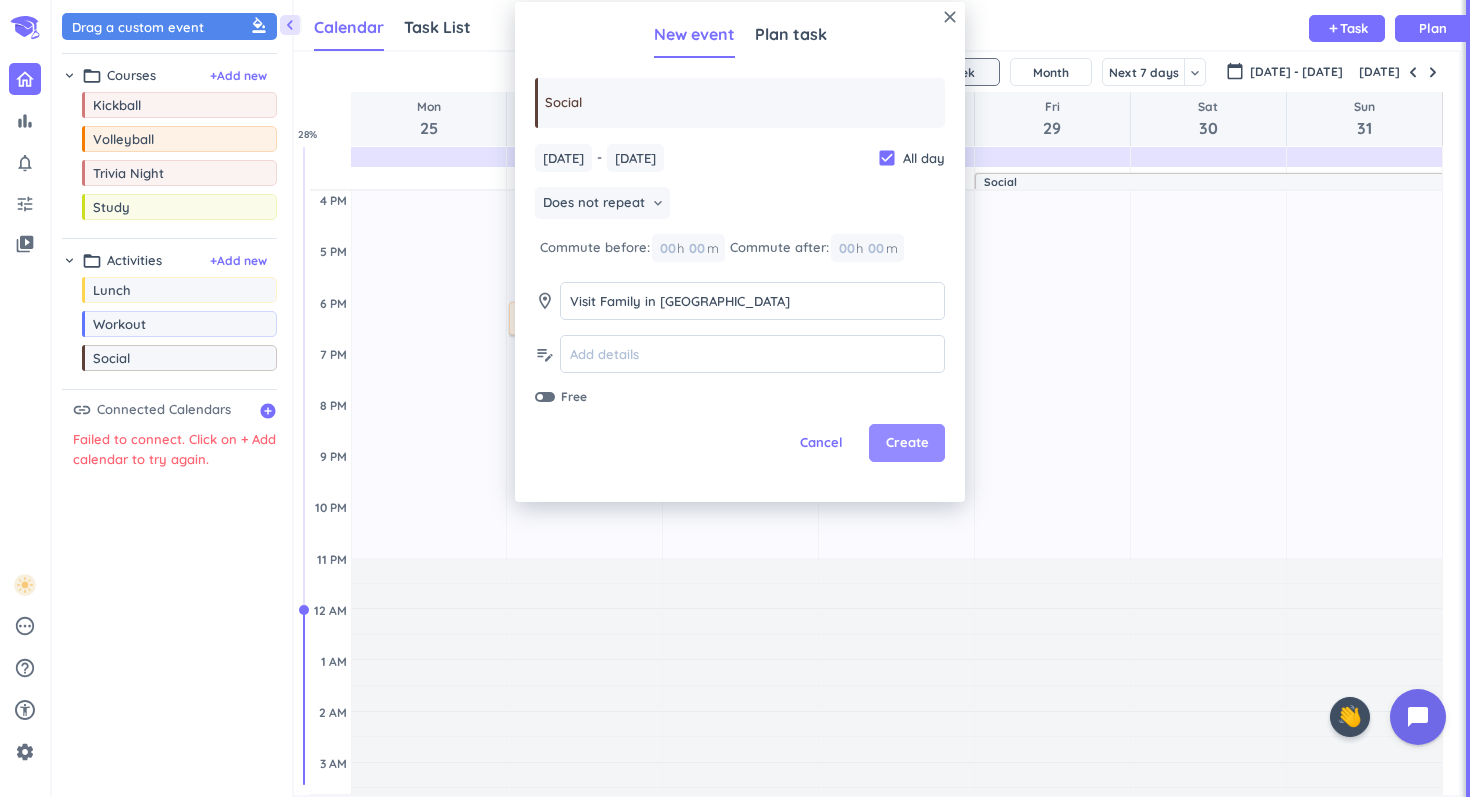 click on "Create" at bounding box center (907, 443) 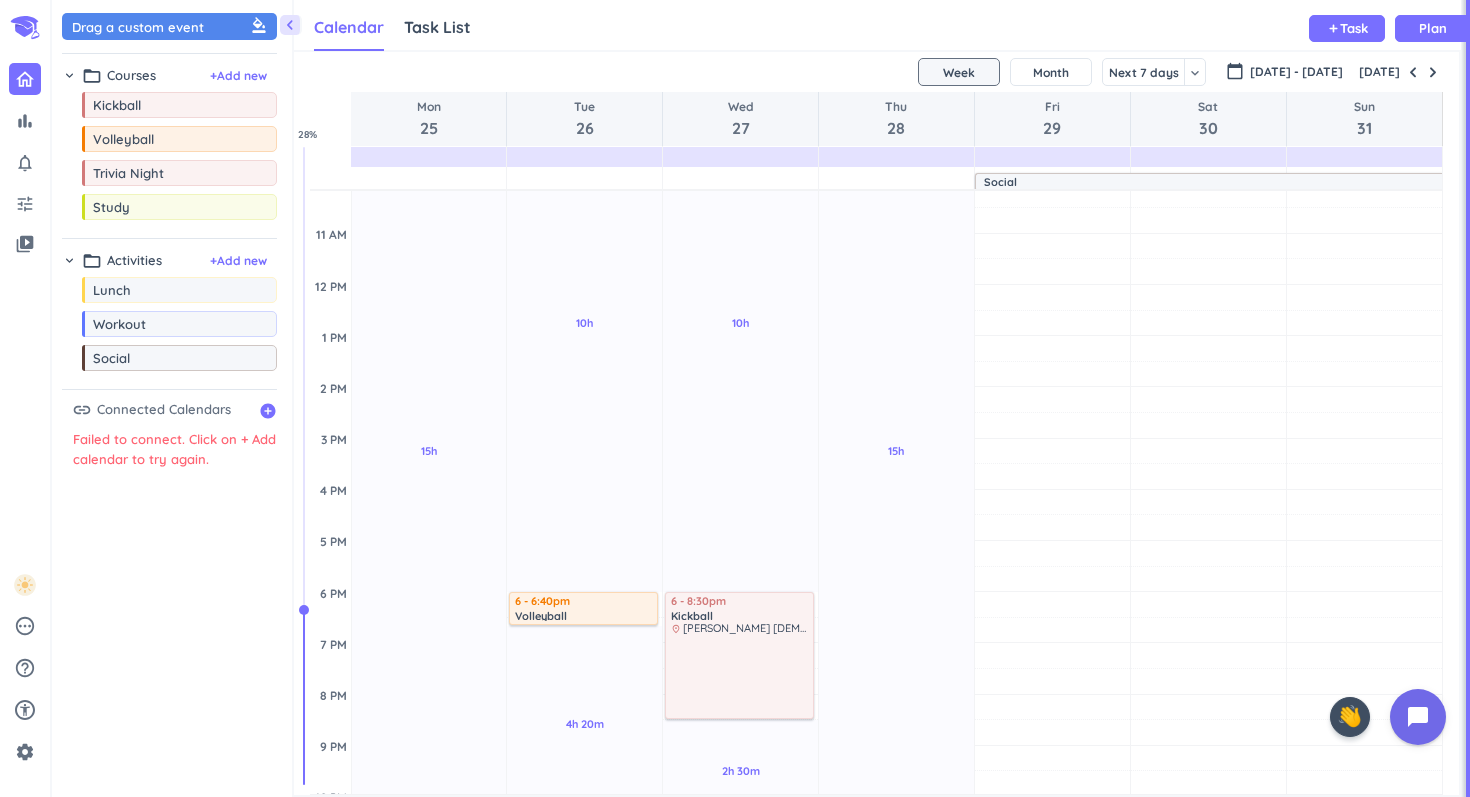 scroll, scrollTop: 328, scrollLeft: 0, axis: vertical 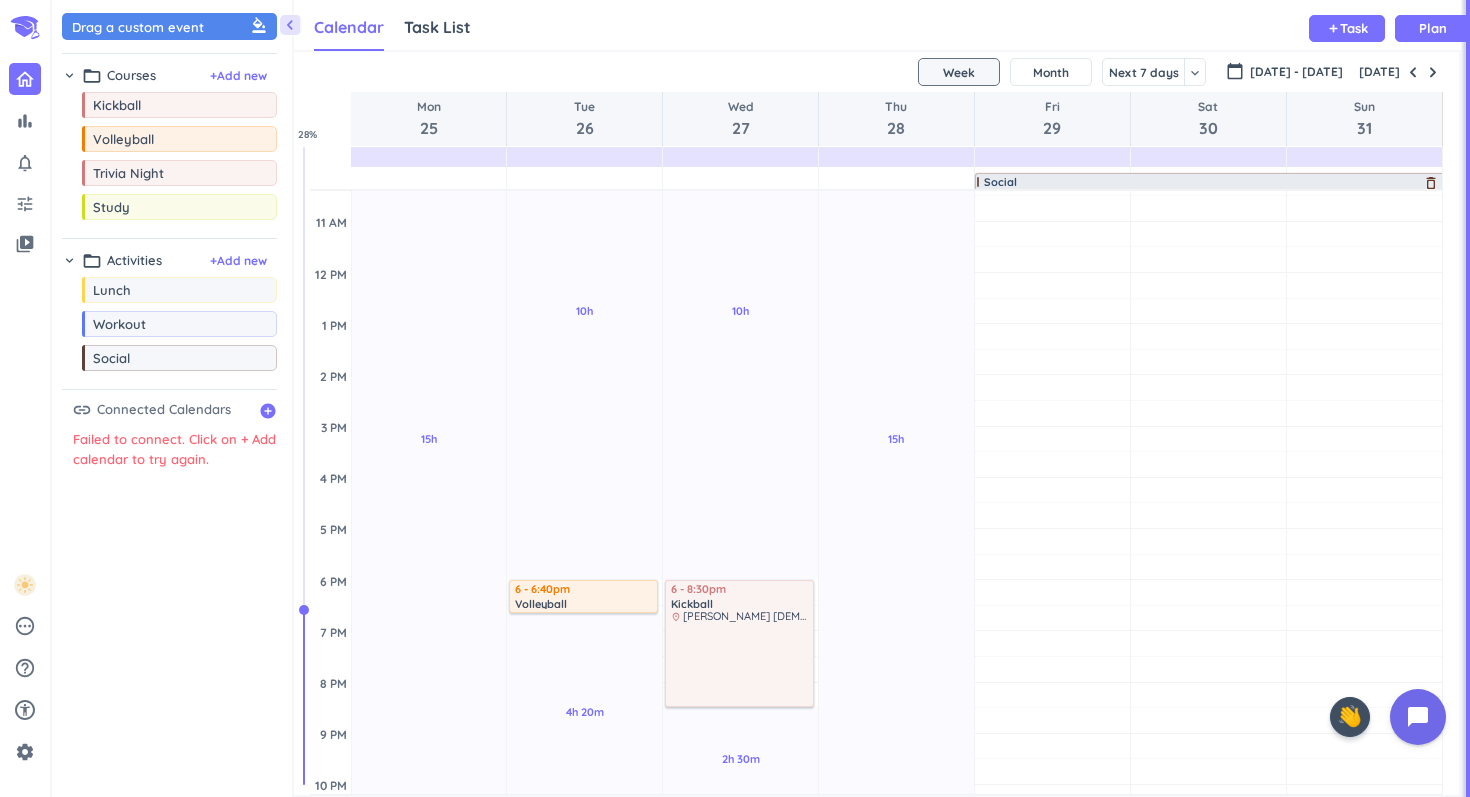 click on "Social" at bounding box center [1211, 182] 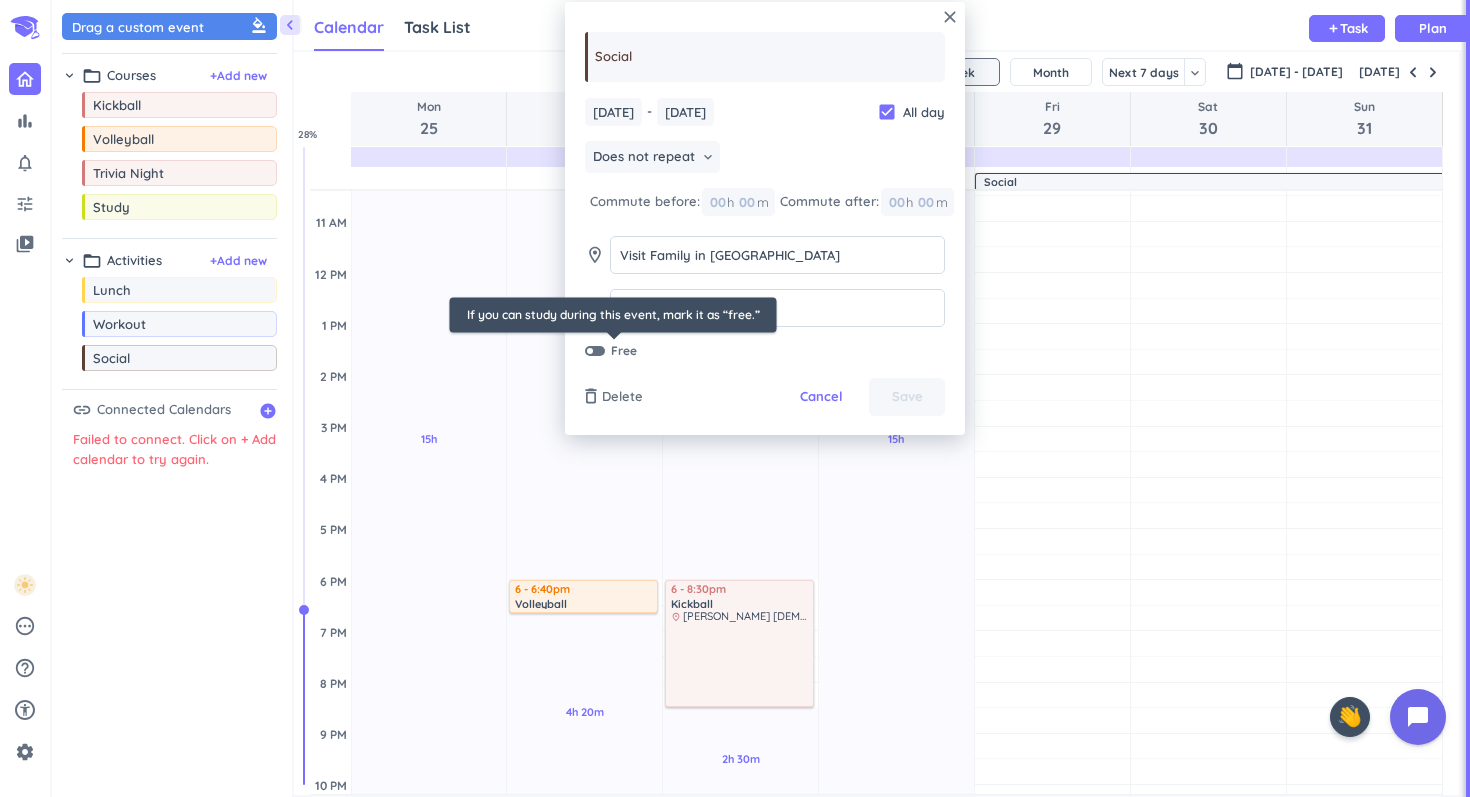 click at bounding box center [595, 351] 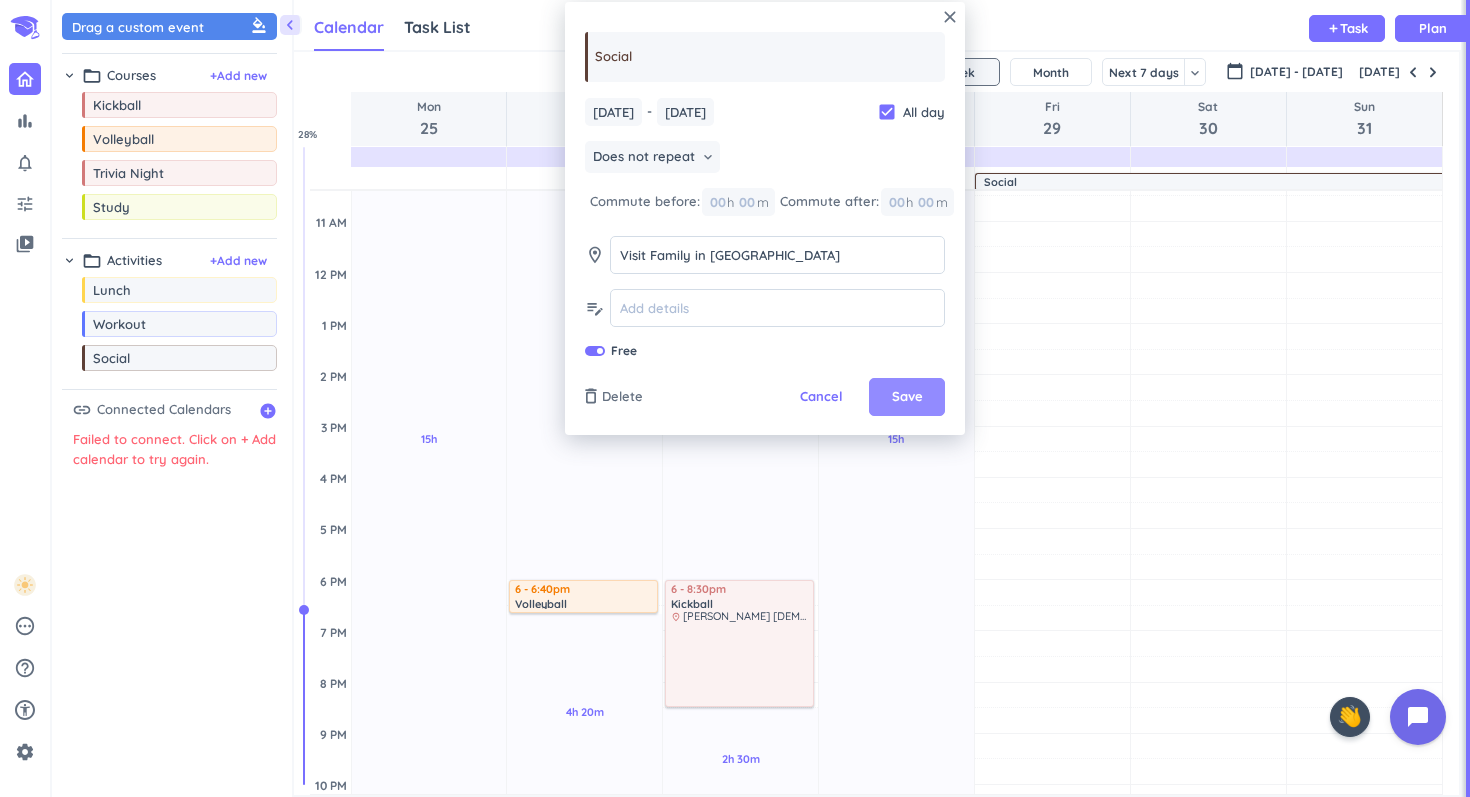click on "Save" at bounding box center (907, 397) 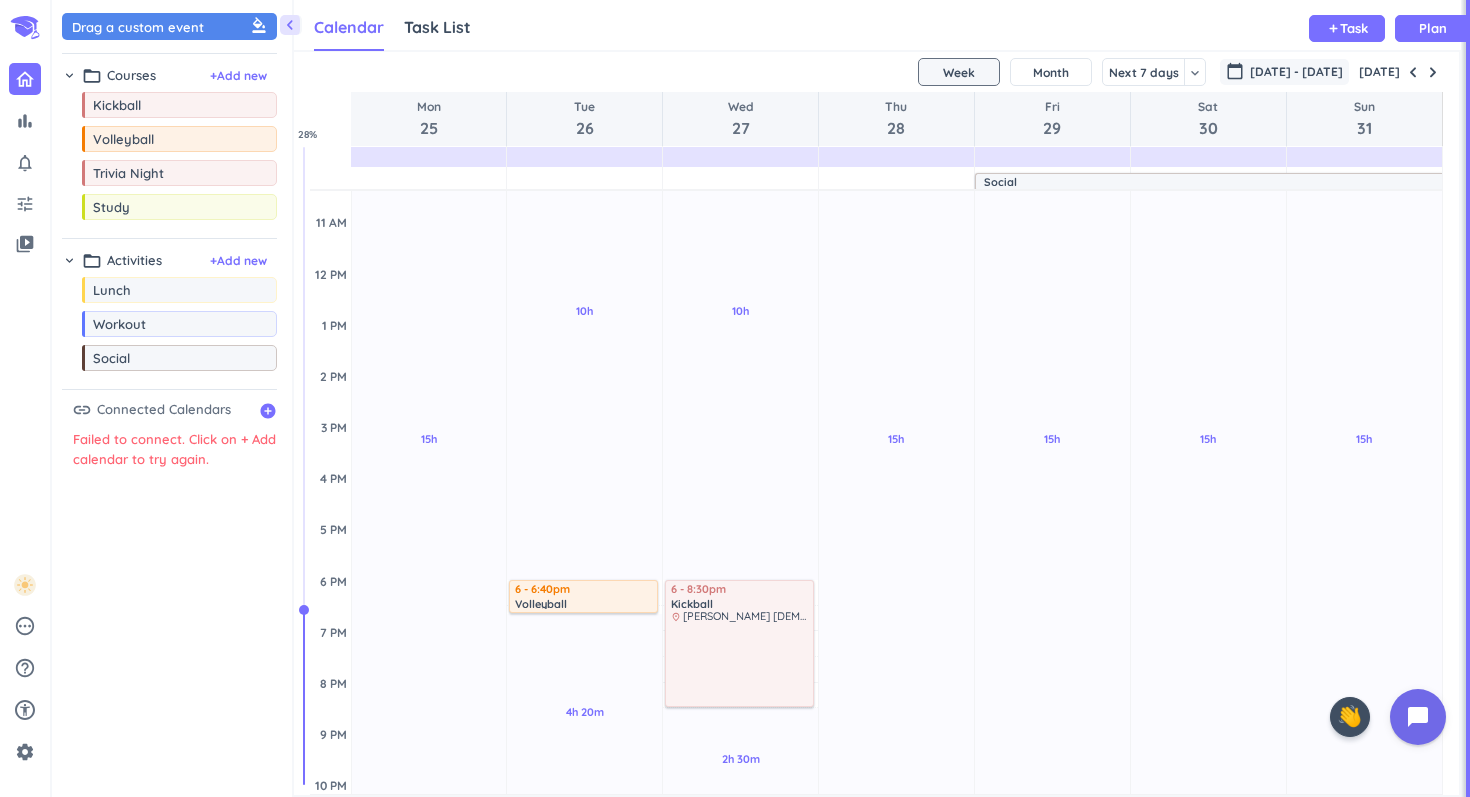 click on "[DATE] - [DATE]" at bounding box center [1296, 72] 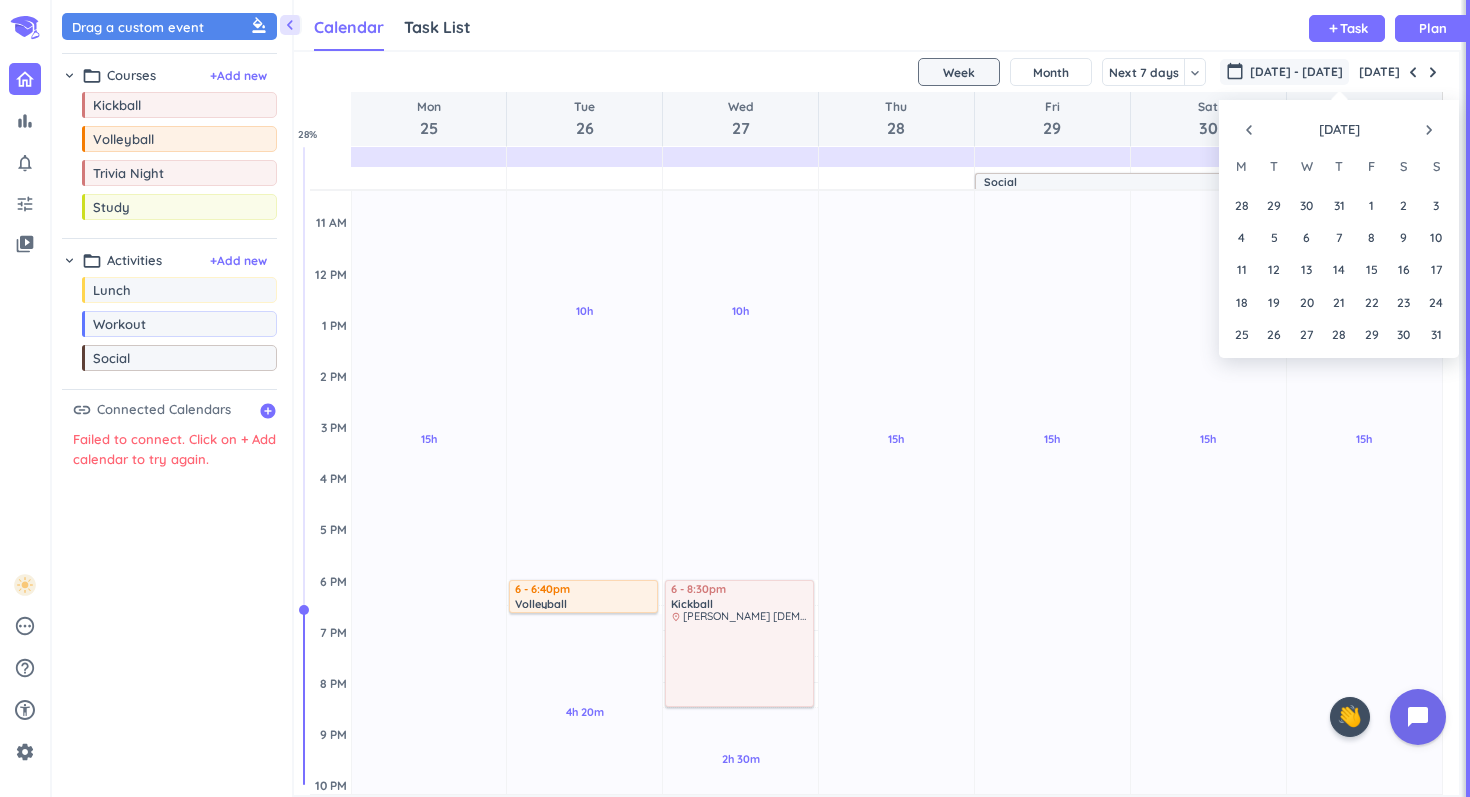 click on "navigate_next" at bounding box center [1429, 130] 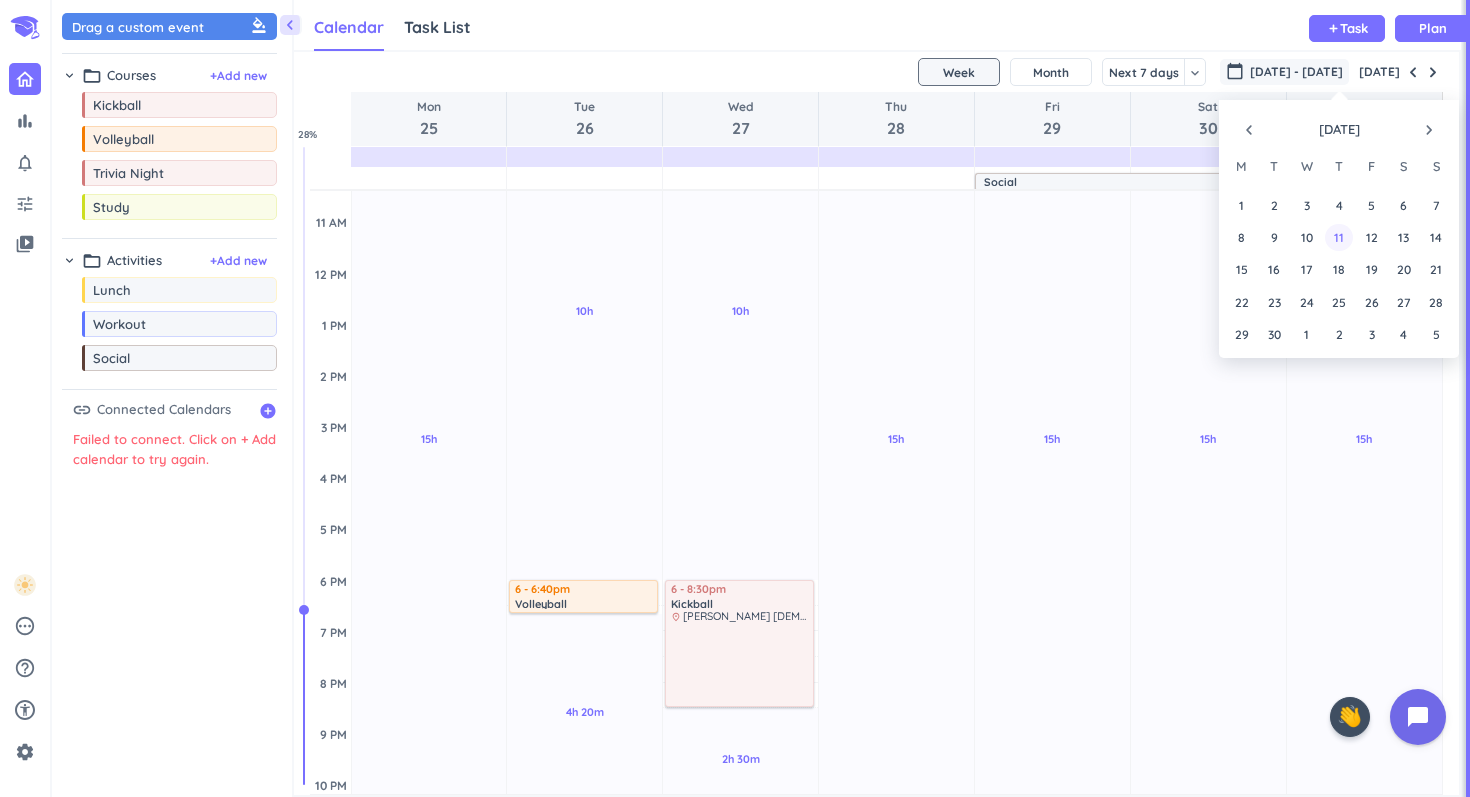 click on "11" at bounding box center (1338, 237) 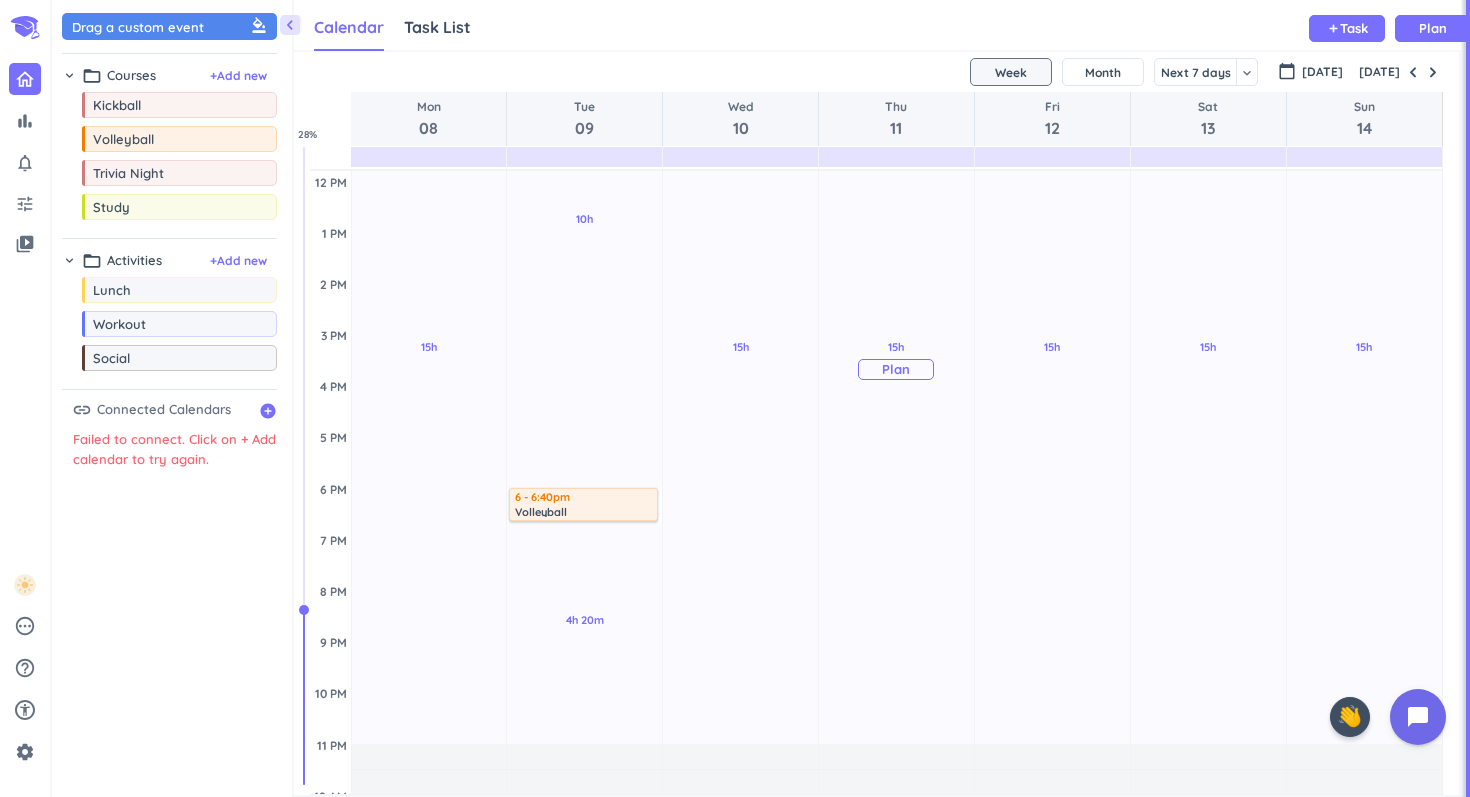 scroll, scrollTop: 395, scrollLeft: 0, axis: vertical 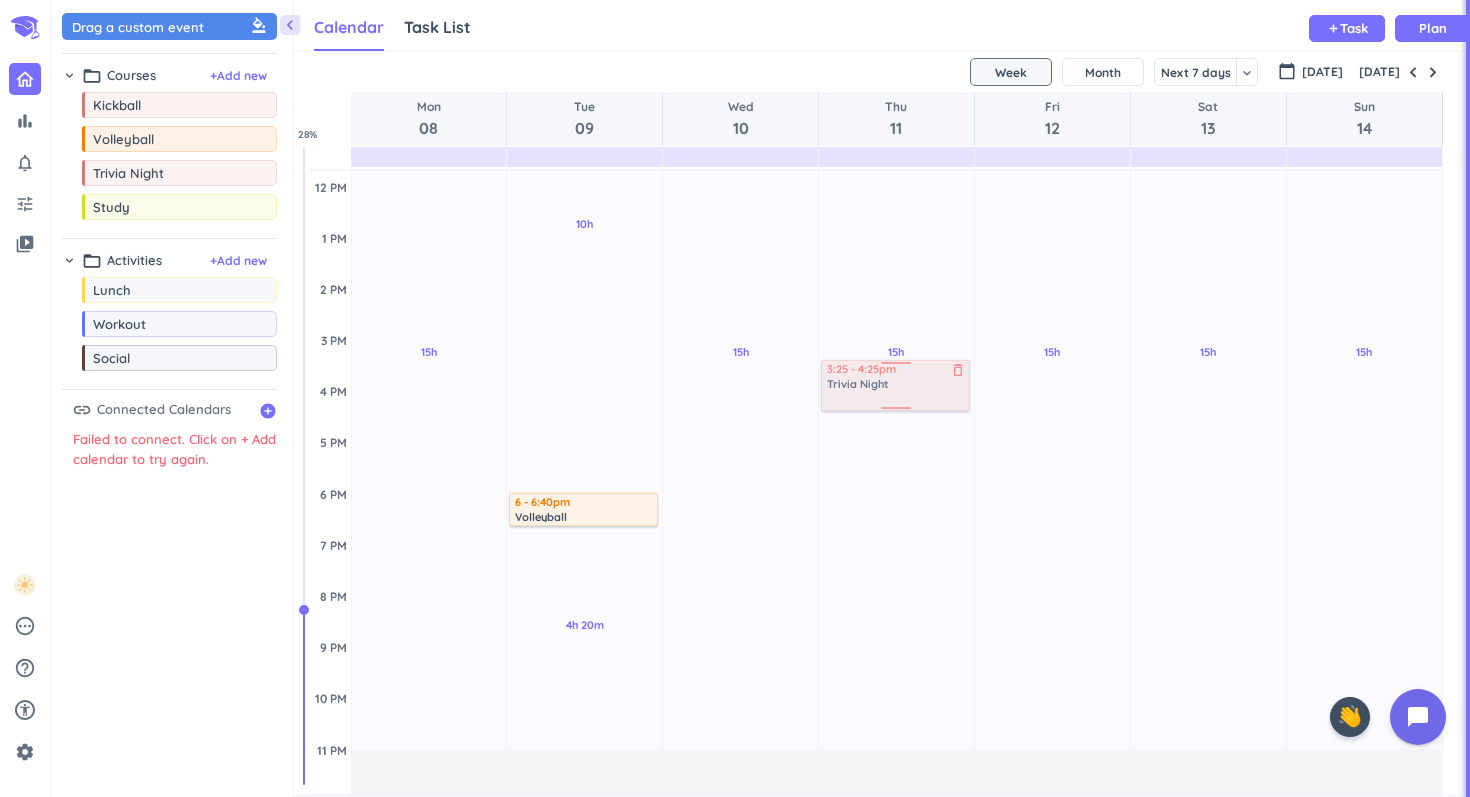 click on "chevron_left Drag a custom event format_color_fill chevron_right folder_open Courses   +  Add new drag_indicator Kickball more_horiz drag_indicator Volleyball more_horiz drag_indicator Trivia Night more_horiz drag_indicator Study more_horiz chevron_right folder_open Activities   +  Add new drag_indicator Lunch more_horiz drag_indicator Workout more_horiz drag_indicator Social more_horiz link Connected Calendars add_circle Failed to connect. Click on + Add calendar to try again. Calendar Task List Calendar keyboard_arrow_down add Task Plan SHOVEL [DATE] - [DATE] Week Month Next 7 days keyboard_arrow_down Week keyboard_arrow_down calendar_today [DATE] [DATE] Mon 08 Tue 09 Wed 10 Thu 11 Fri 12 Sat 13 Sun 14 4 AM 5 AM 6 AM 7 AM 8 AM 9 AM 10 AM 11 AM 12 PM 1 PM 2 PM 3 PM 4 PM 5 PM 6 PM 7 PM 8 PM 9 PM 10 PM 11 PM 12 AM 1 AM 2 AM 3 AM 15h  Past due Plan Adjust Awake Time Adjust Awake Time 10h  Past due Plan 4h 20m Past due Plan Adjust Awake Time Adjust Awake Time 6 - 6:40pm Volleyball delete_outline place 15h" at bounding box center [761, 398] 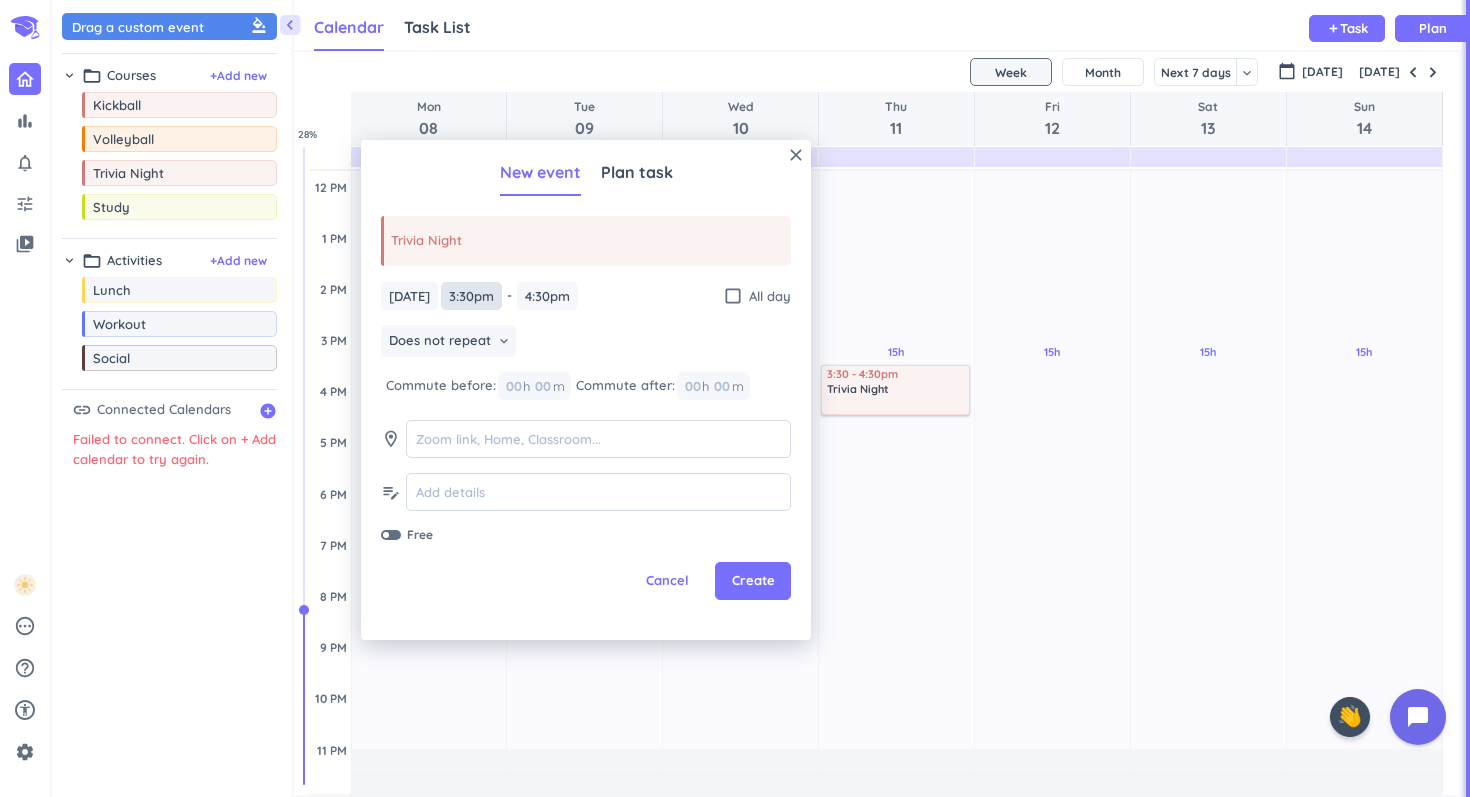 click on "3:30pm" at bounding box center [471, 296] 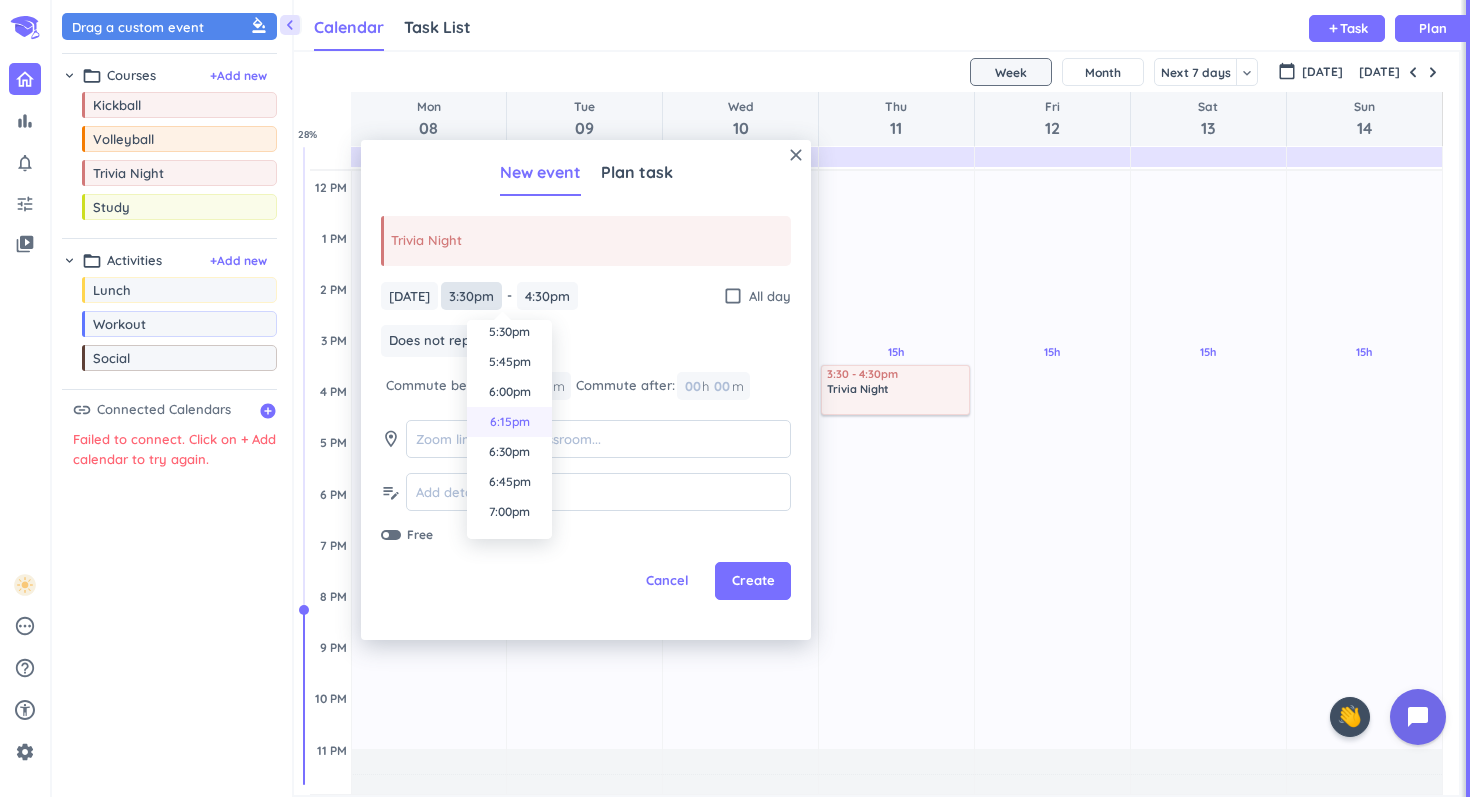 scroll, scrollTop: 2127, scrollLeft: 0, axis: vertical 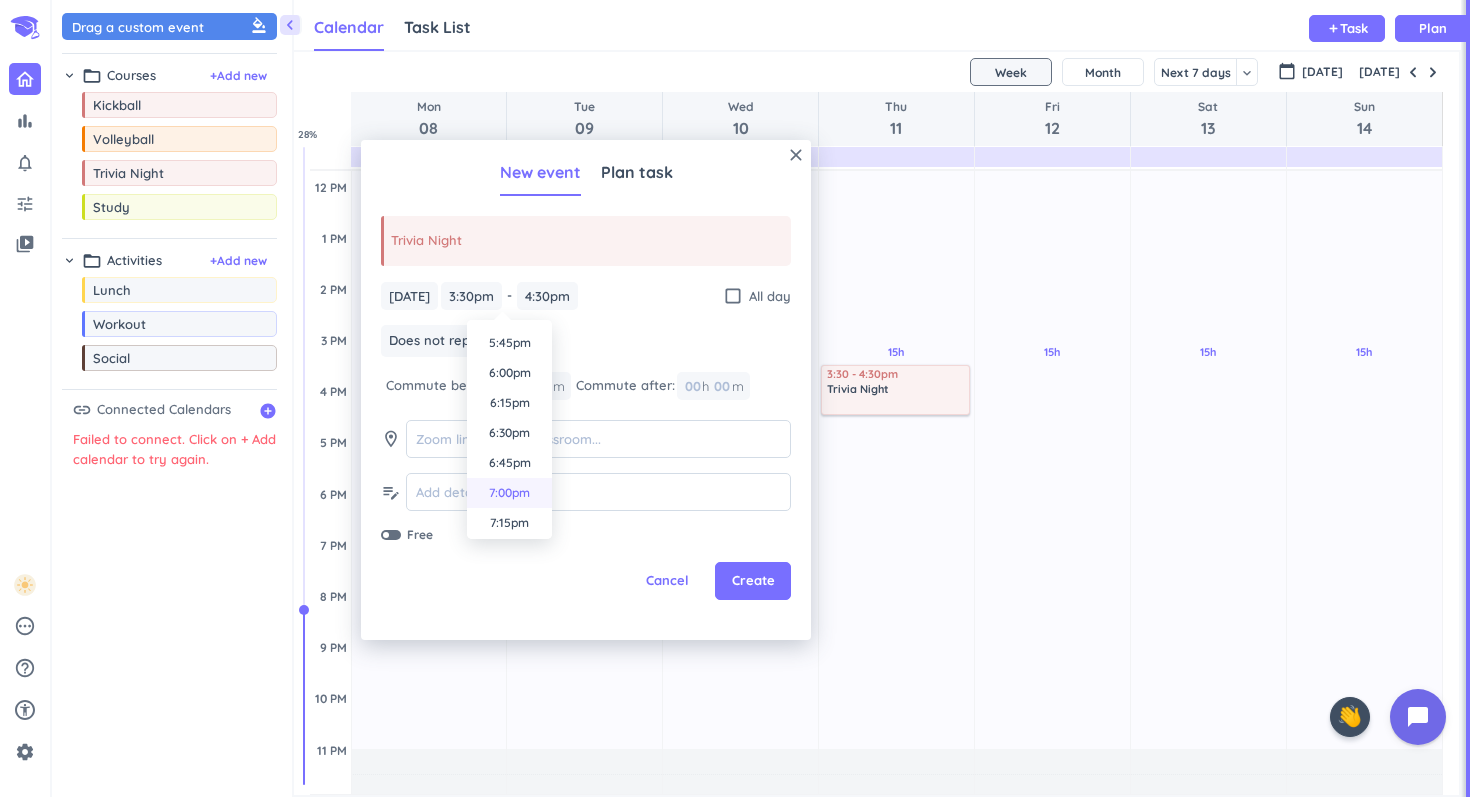 click on "7:00pm" at bounding box center (509, 493) 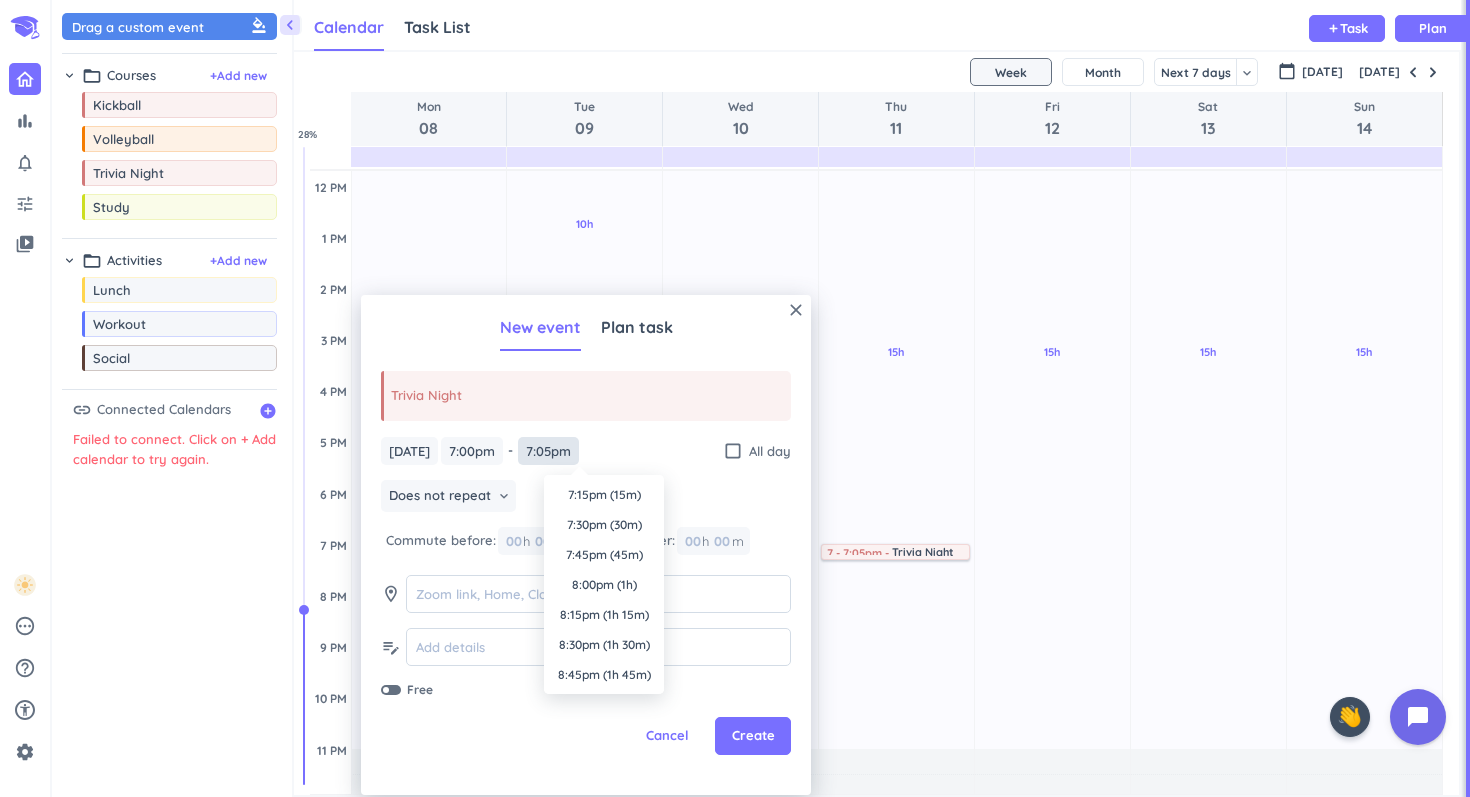 click on "7:05pm" at bounding box center (548, 451) 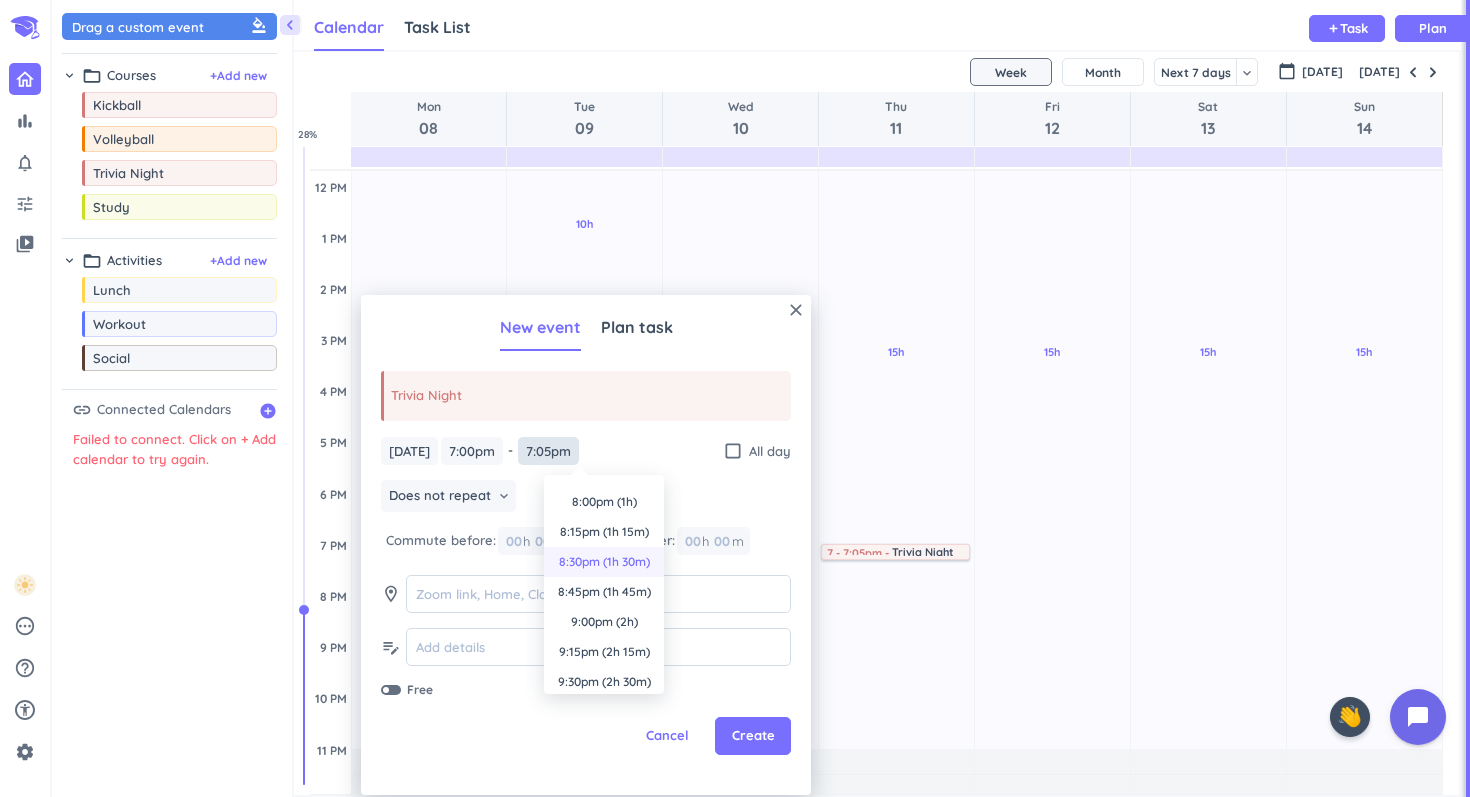 scroll, scrollTop: 84, scrollLeft: 0, axis: vertical 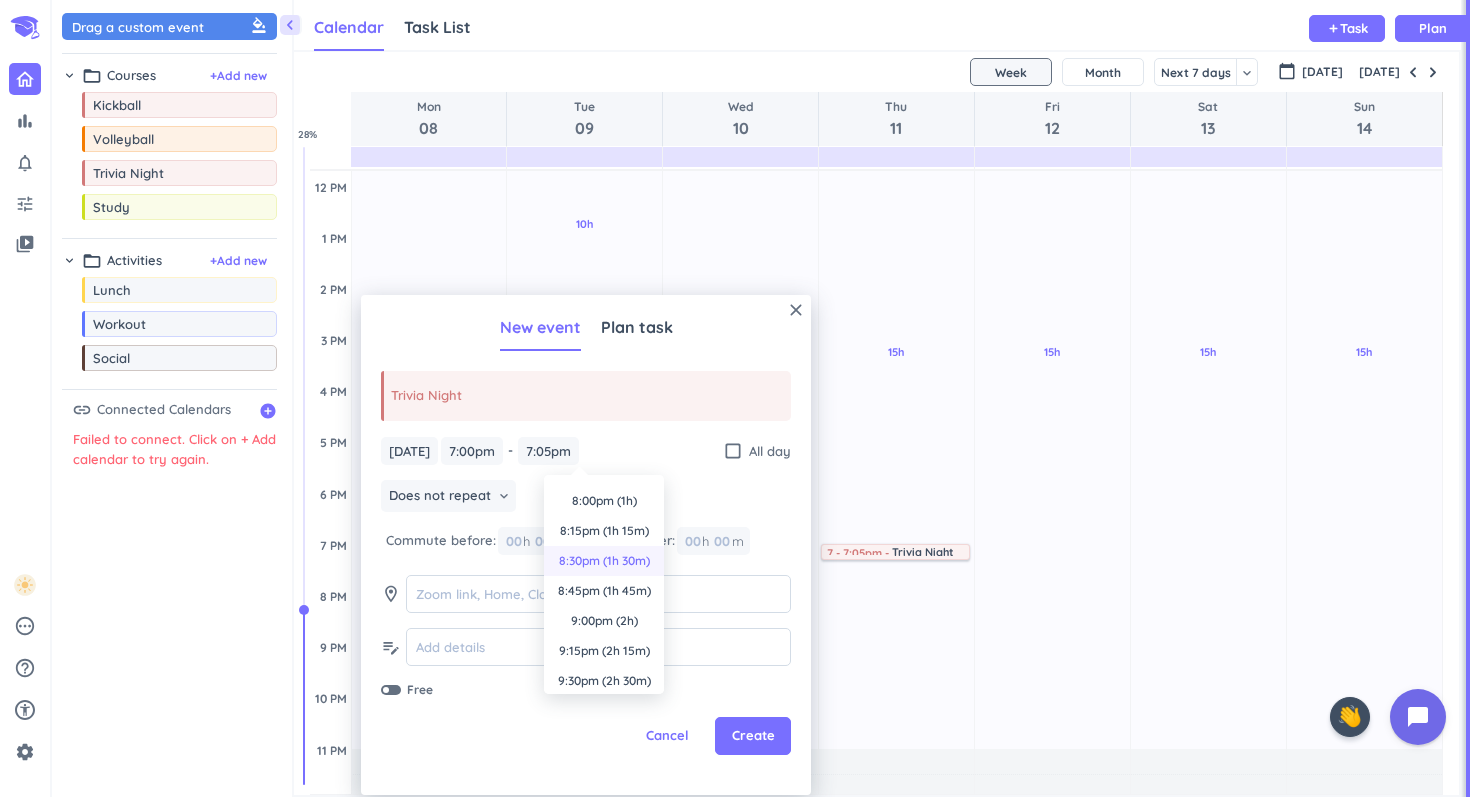 click on "9:00pm (2h)" at bounding box center [604, 621] 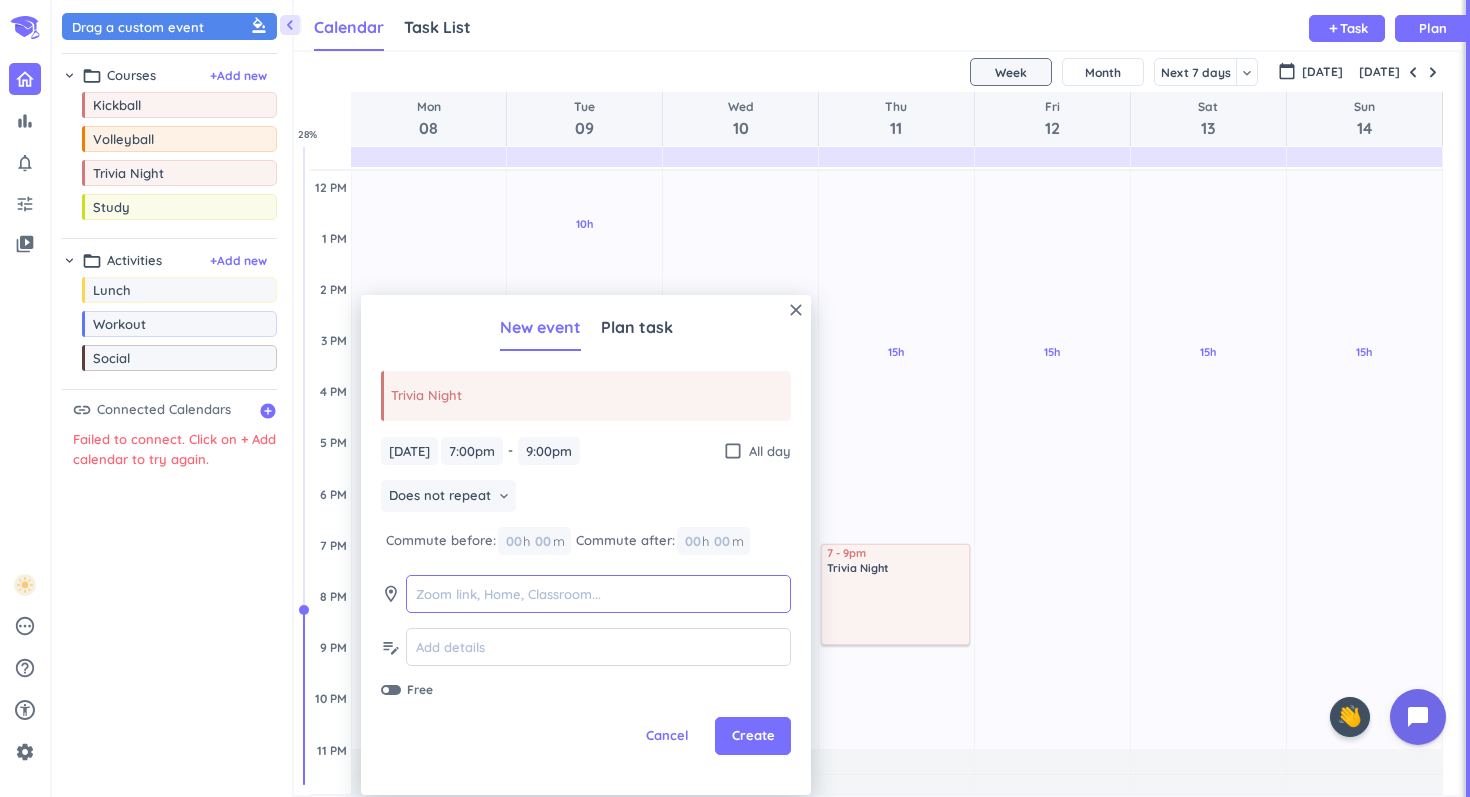 click at bounding box center [598, 594] 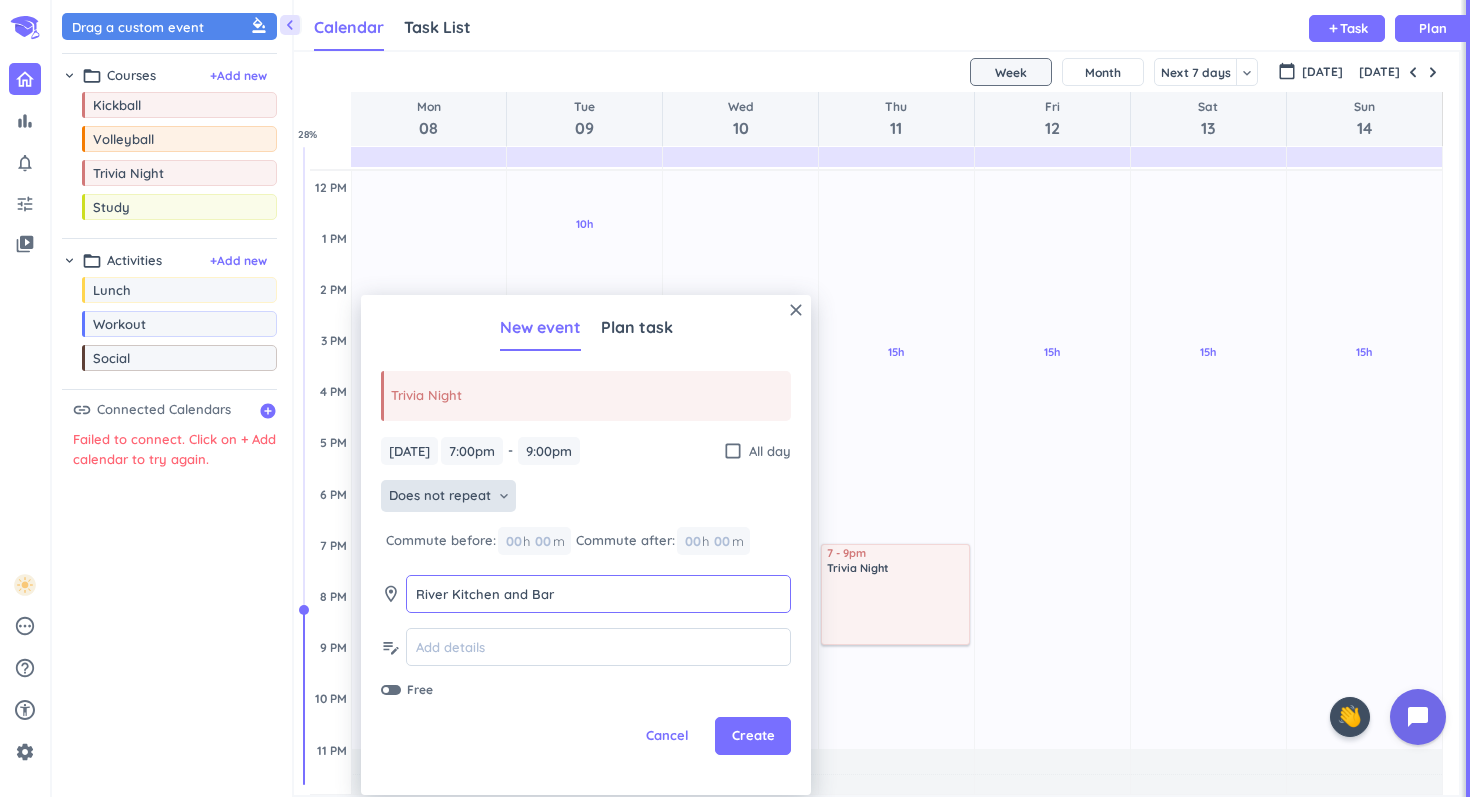 type on "River Kitchen and Bar" 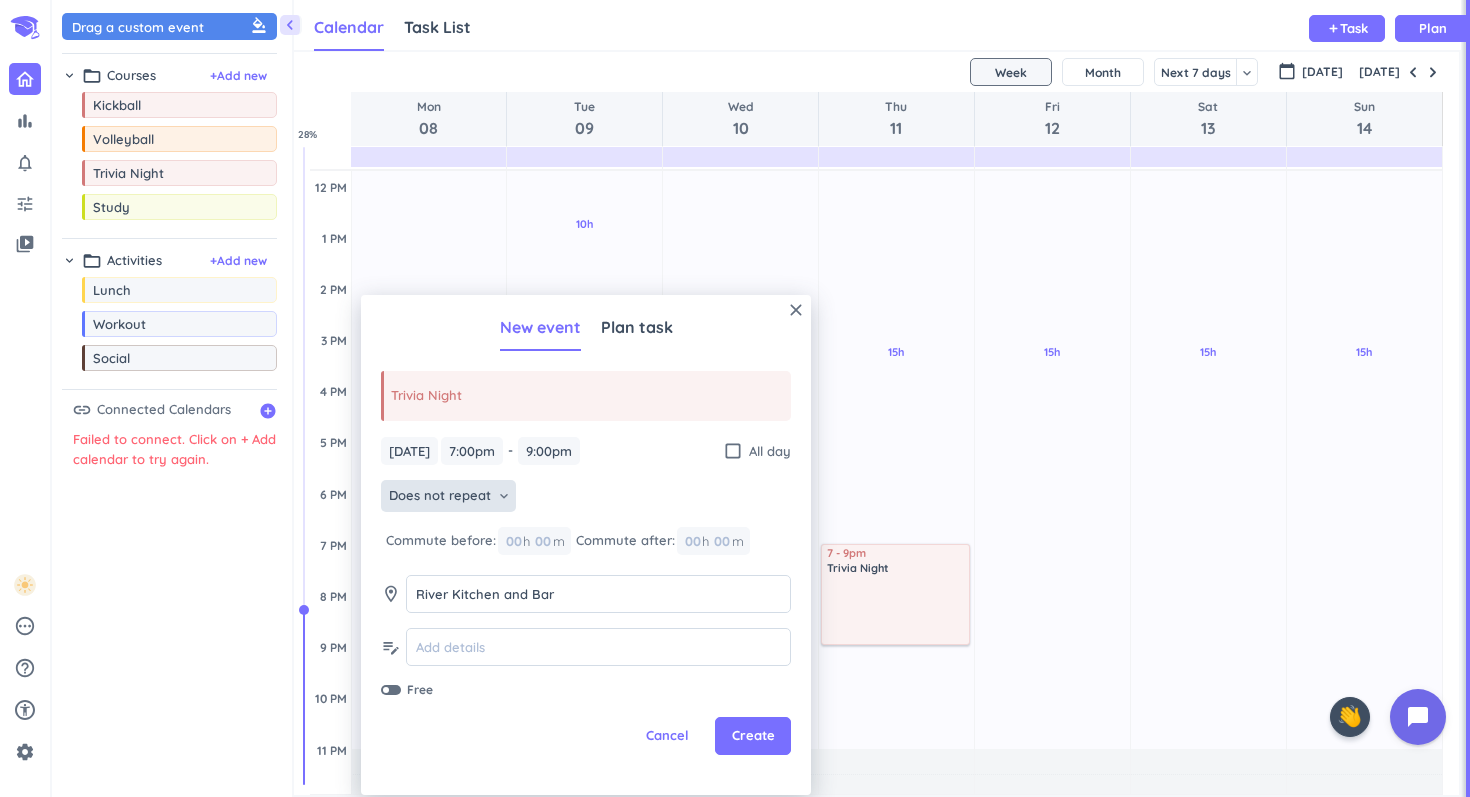 click on "Does not repeat keyboard_arrow_down" at bounding box center (448, 496) 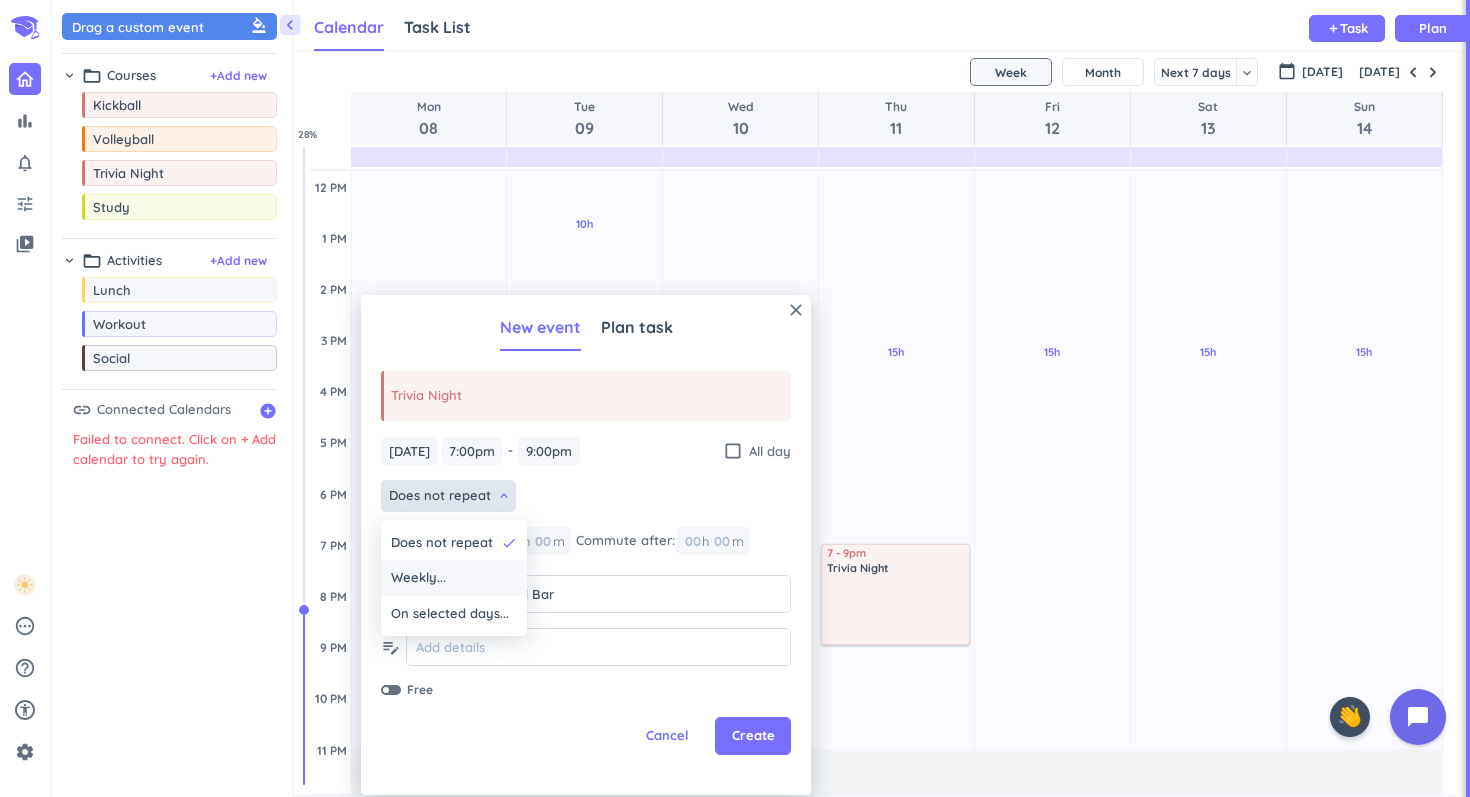 click on "Weekly..." at bounding box center (454, 578) 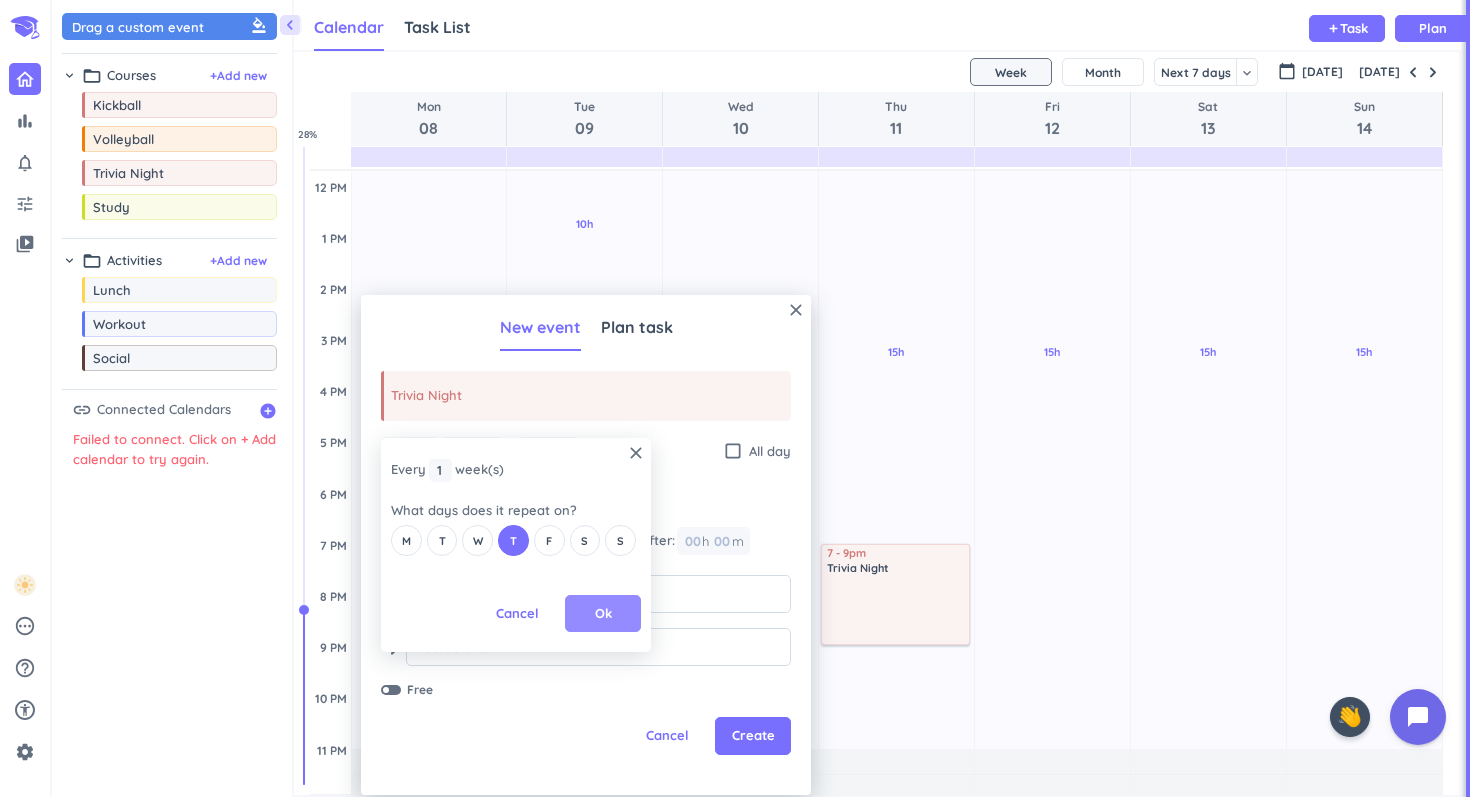 click on "Ok" at bounding box center [603, 614] 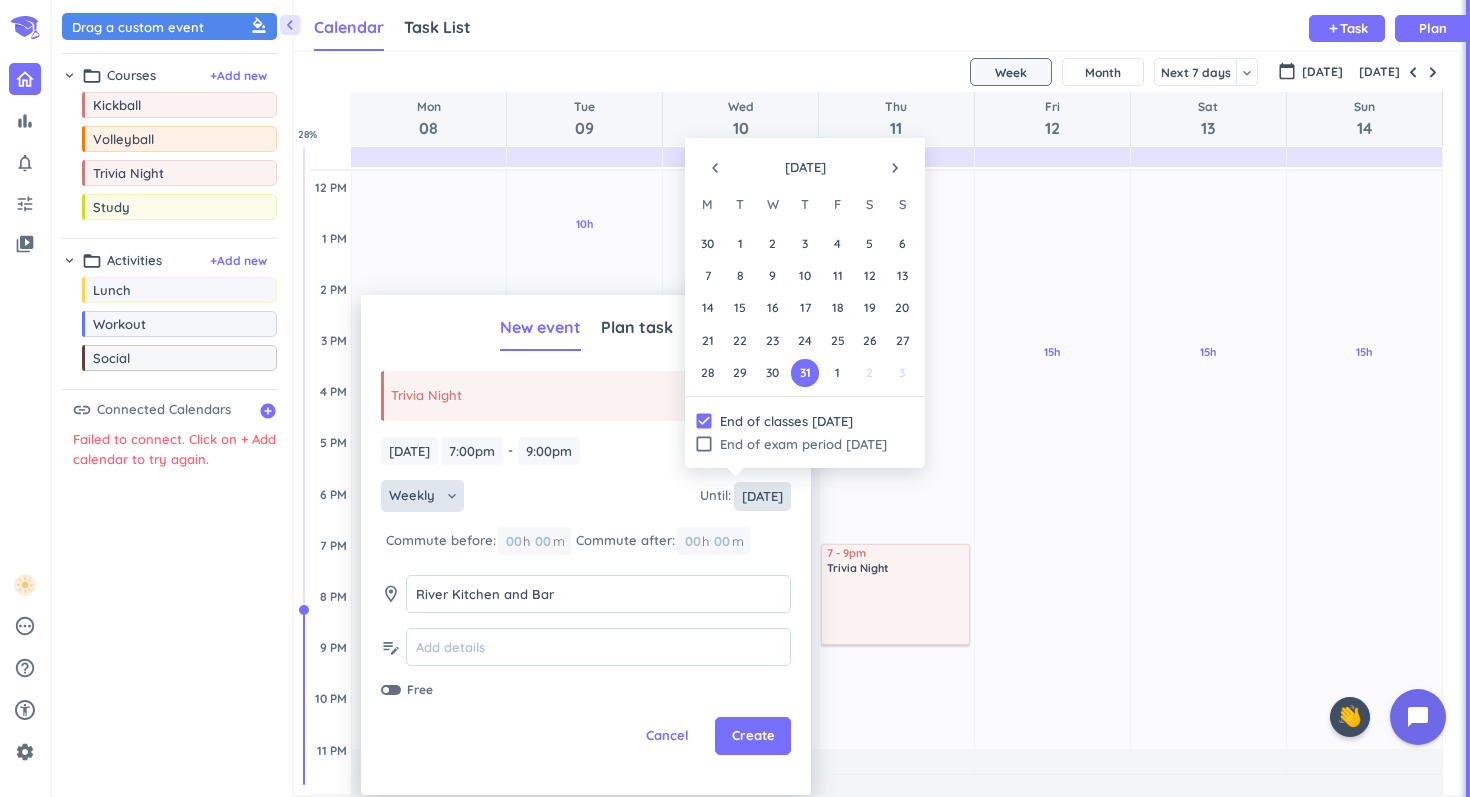 click on "[DATE]" at bounding box center [762, 496] 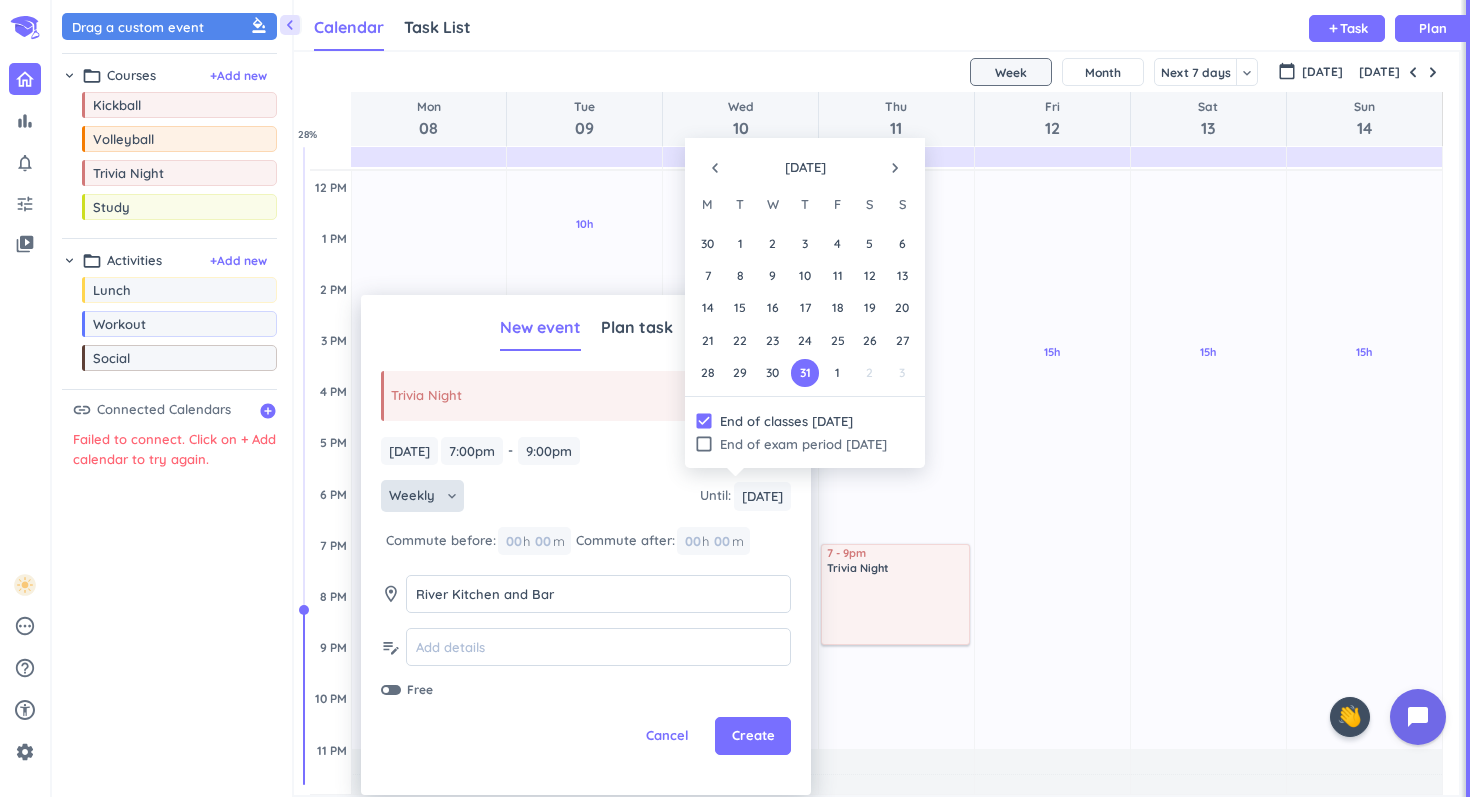 click on "navigate_before" at bounding box center [715, 168] 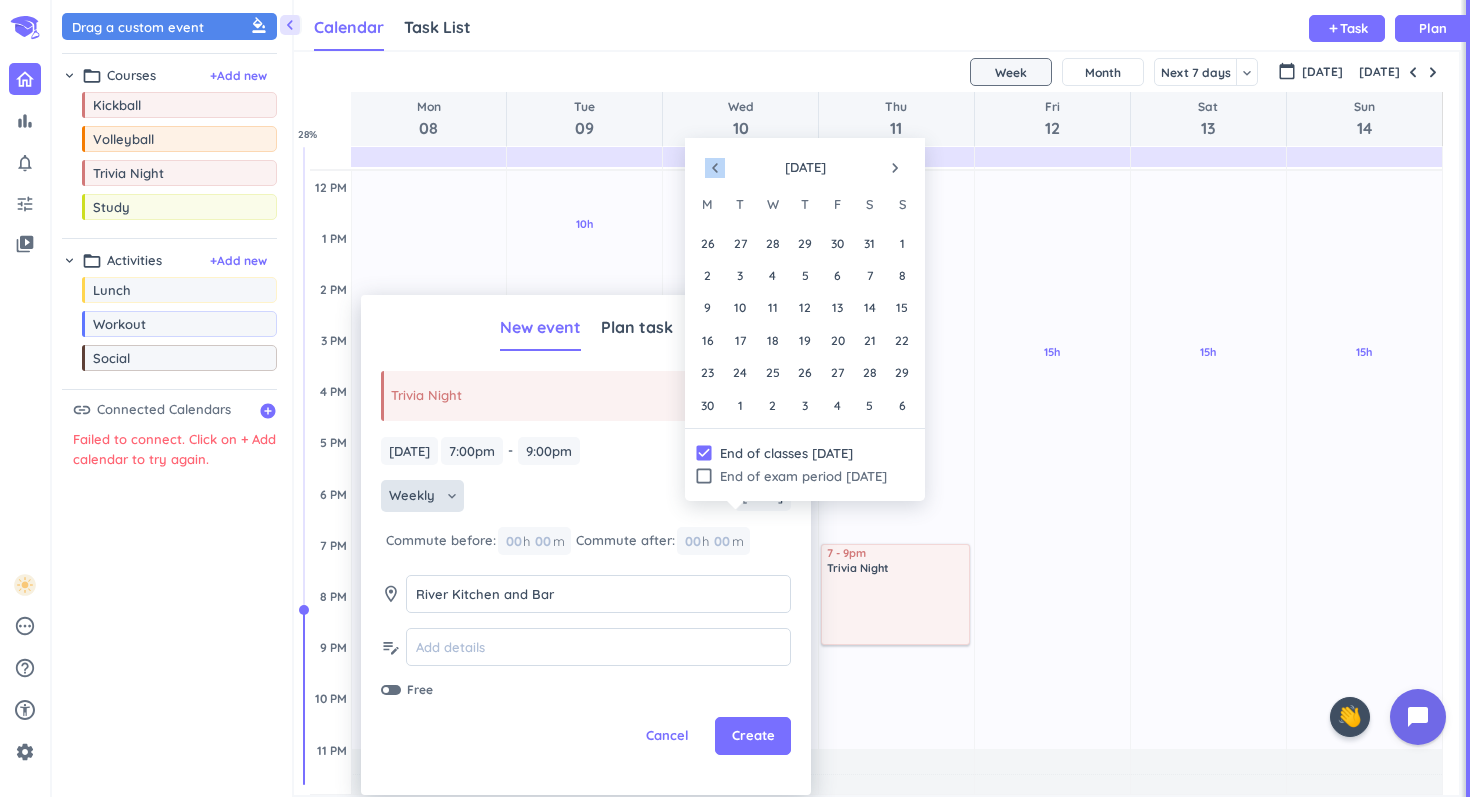 click on "navigate_before" at bounding box center (715, 168) 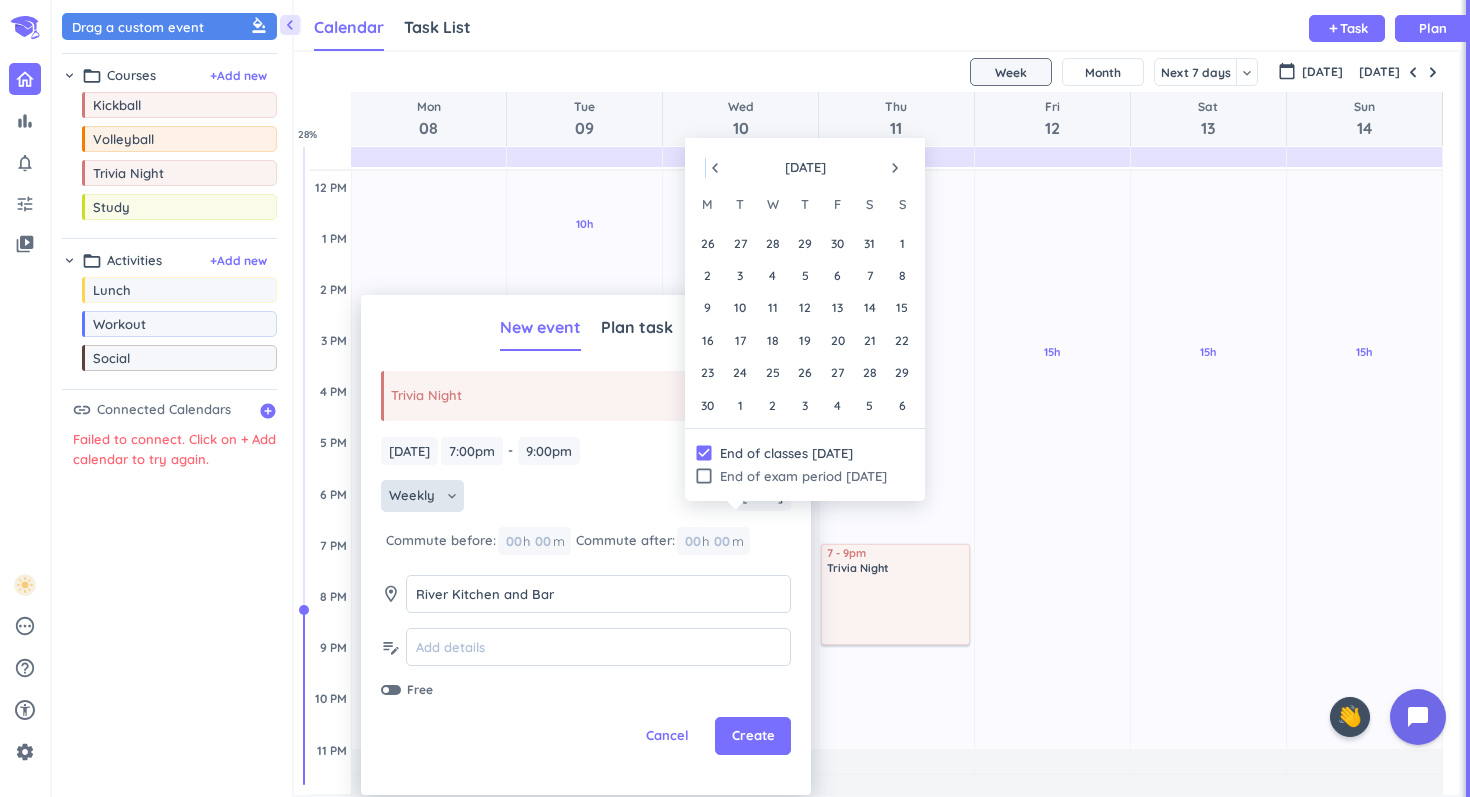 click on "navigate_before" at bounding box center (715, 168) 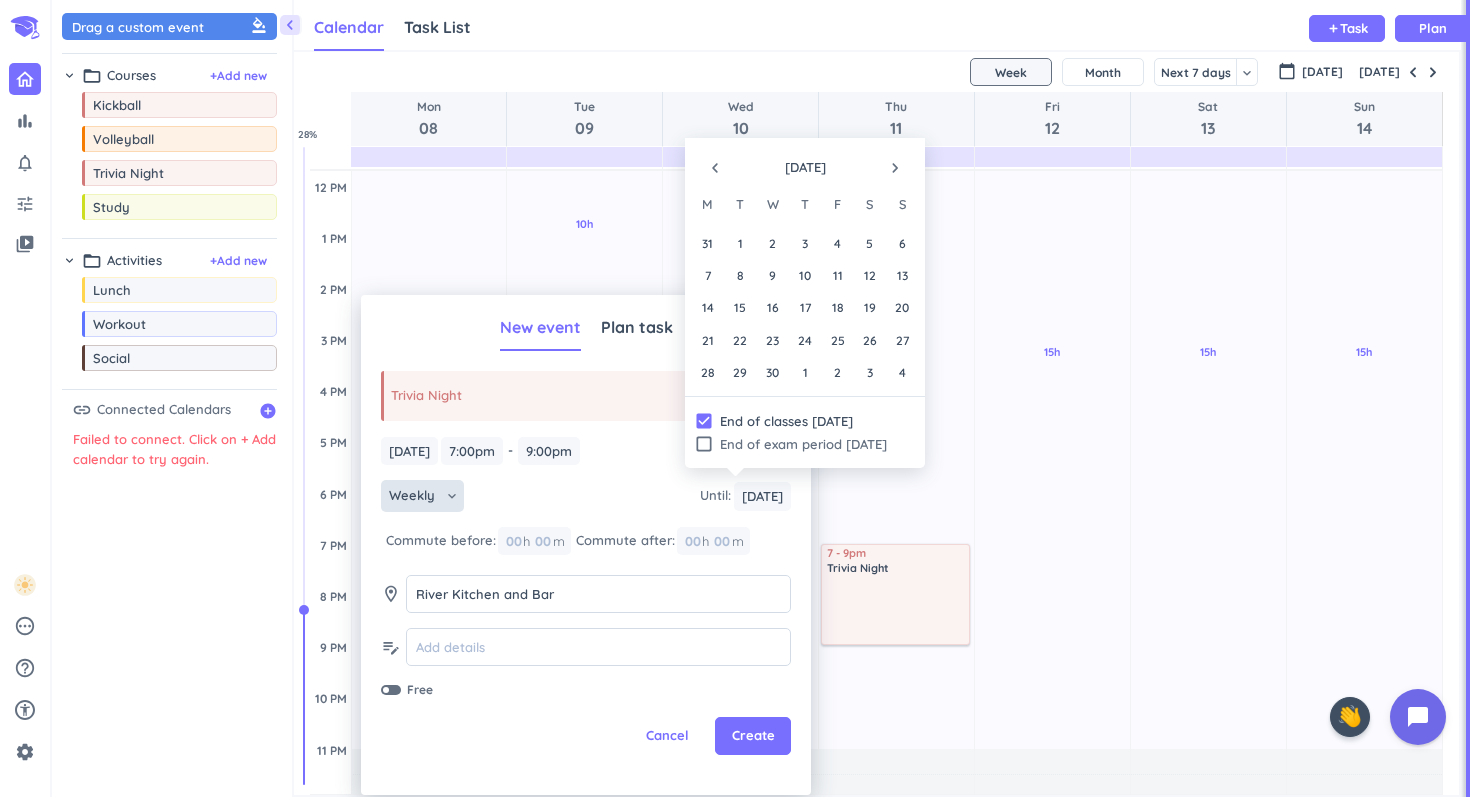 click on "navigate_before" at bounding box center [715, 168] 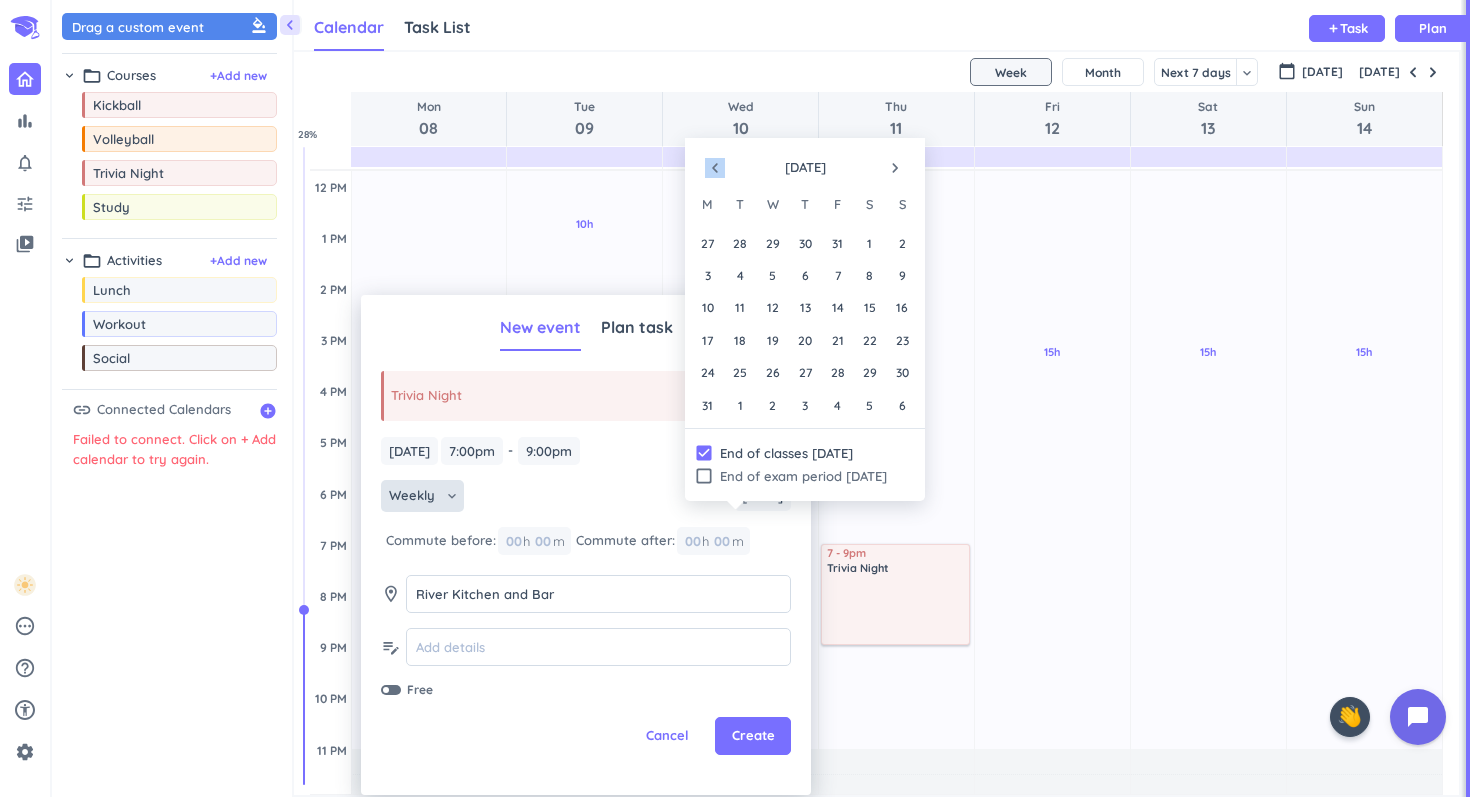 click on "navigate_before" at bounding box center [715, 168] 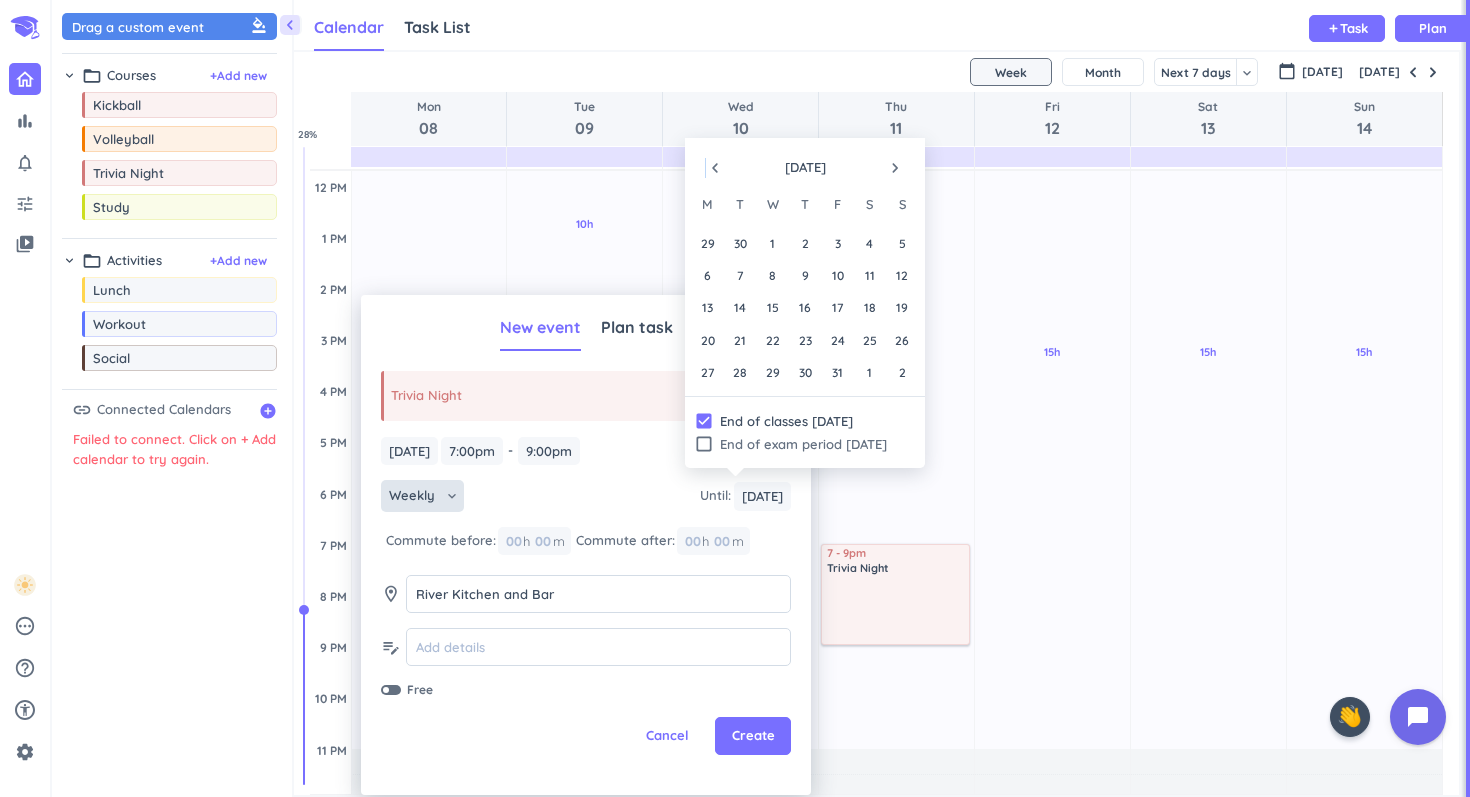 click on "navigate_before" at bounding box center (715, 168) 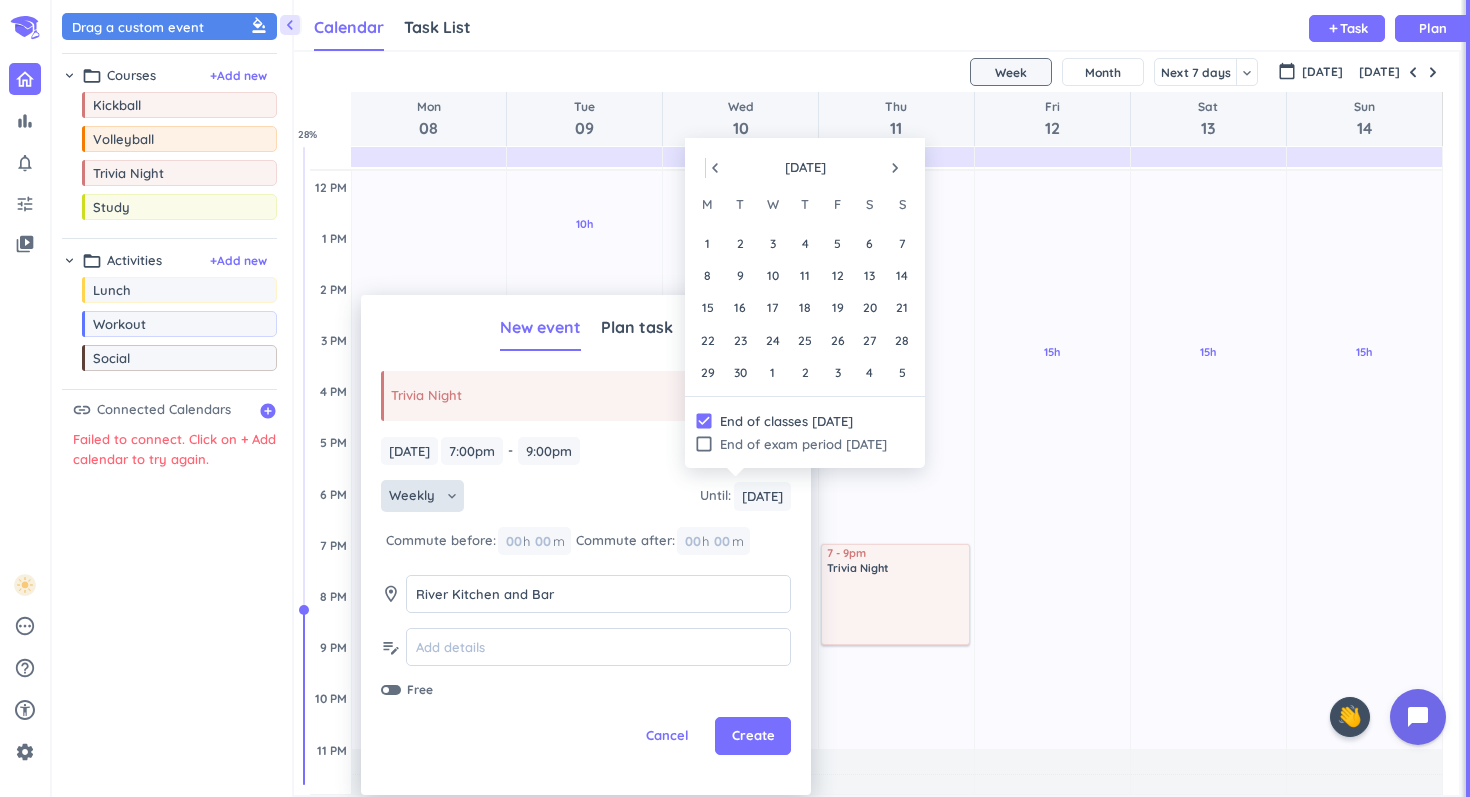click on "navigate_before" at bounding box center [715, 168] 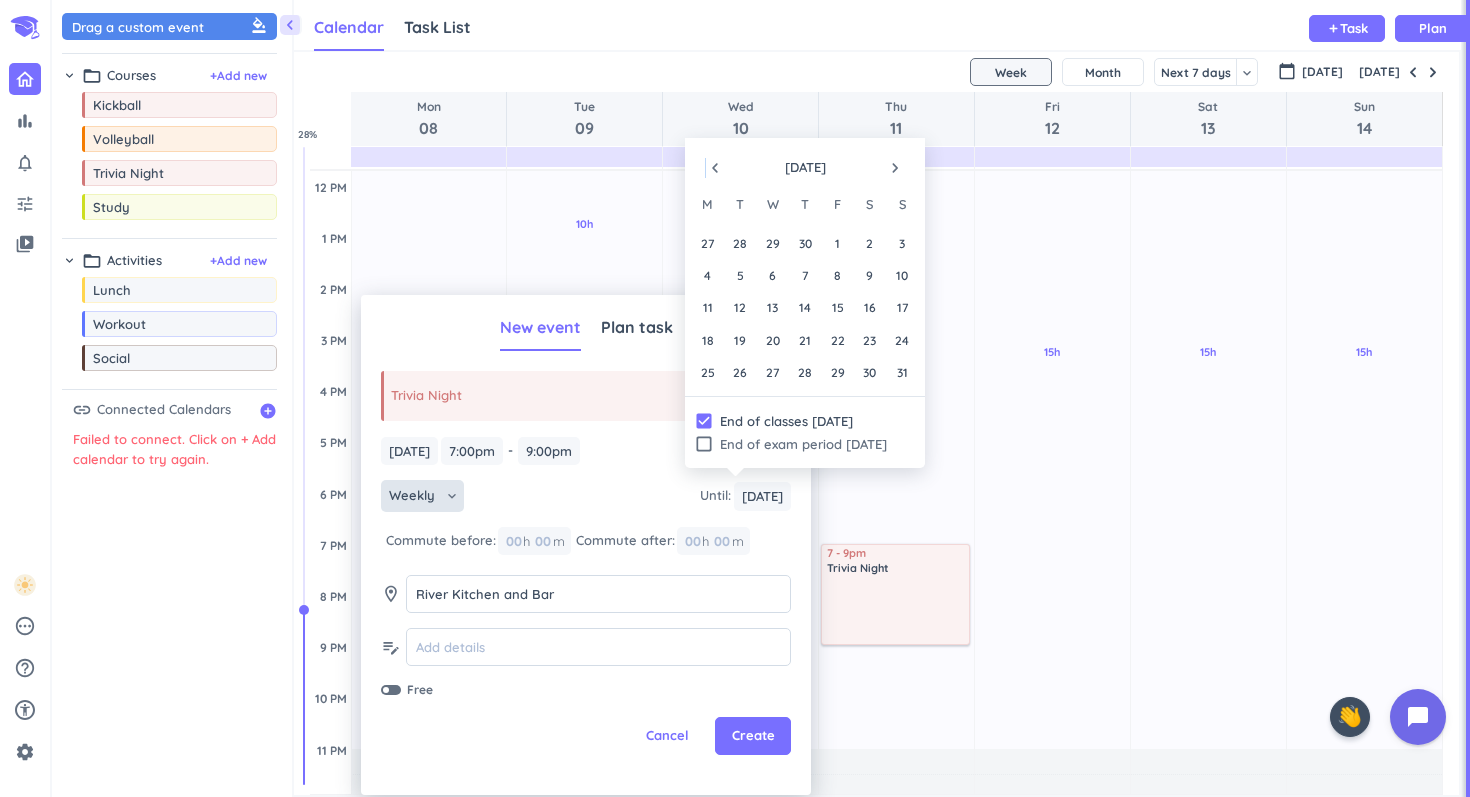 click on "navigate_before" at bounding box center (715, 168) 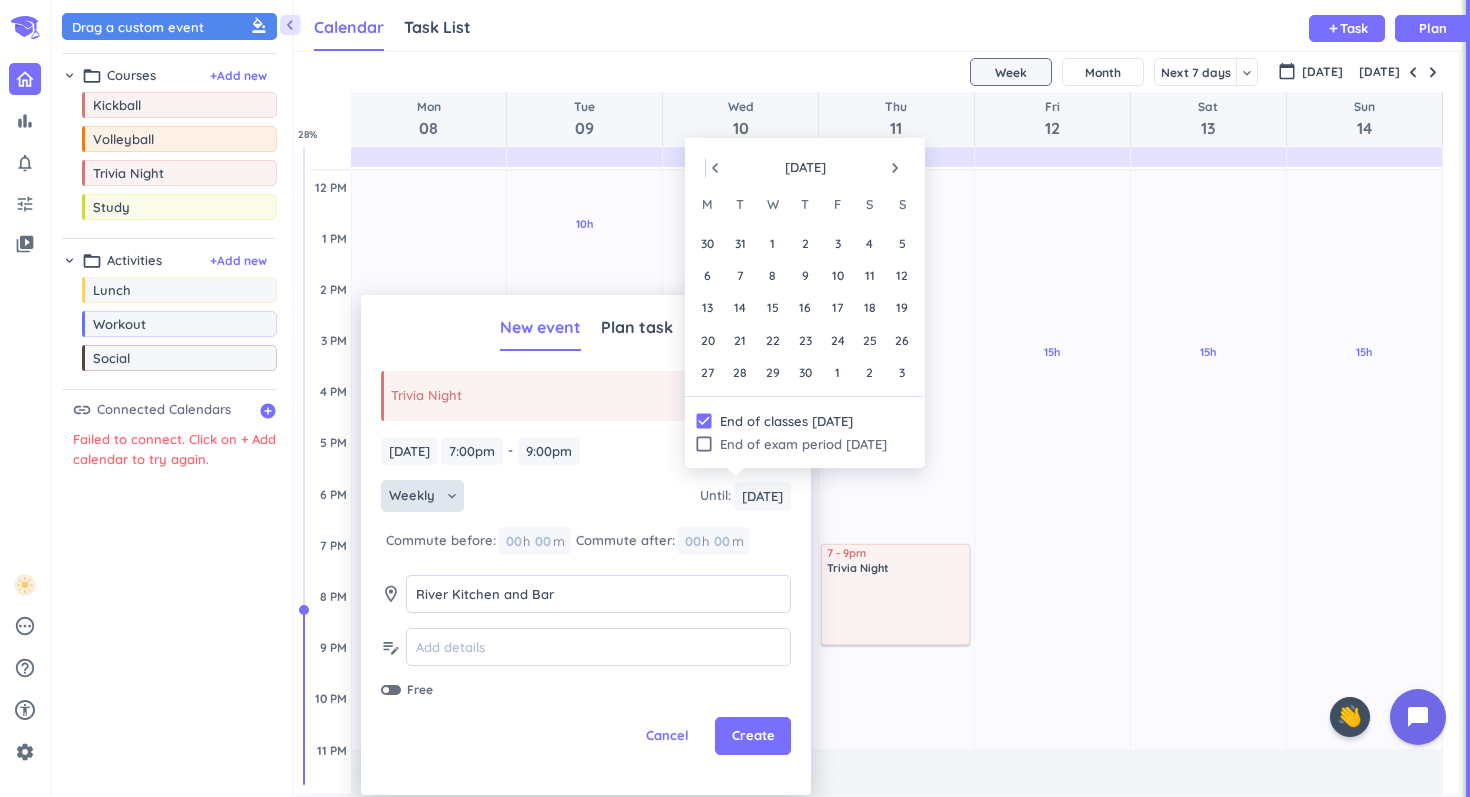 click on "navigate_before" at bounding box center (715, 168) 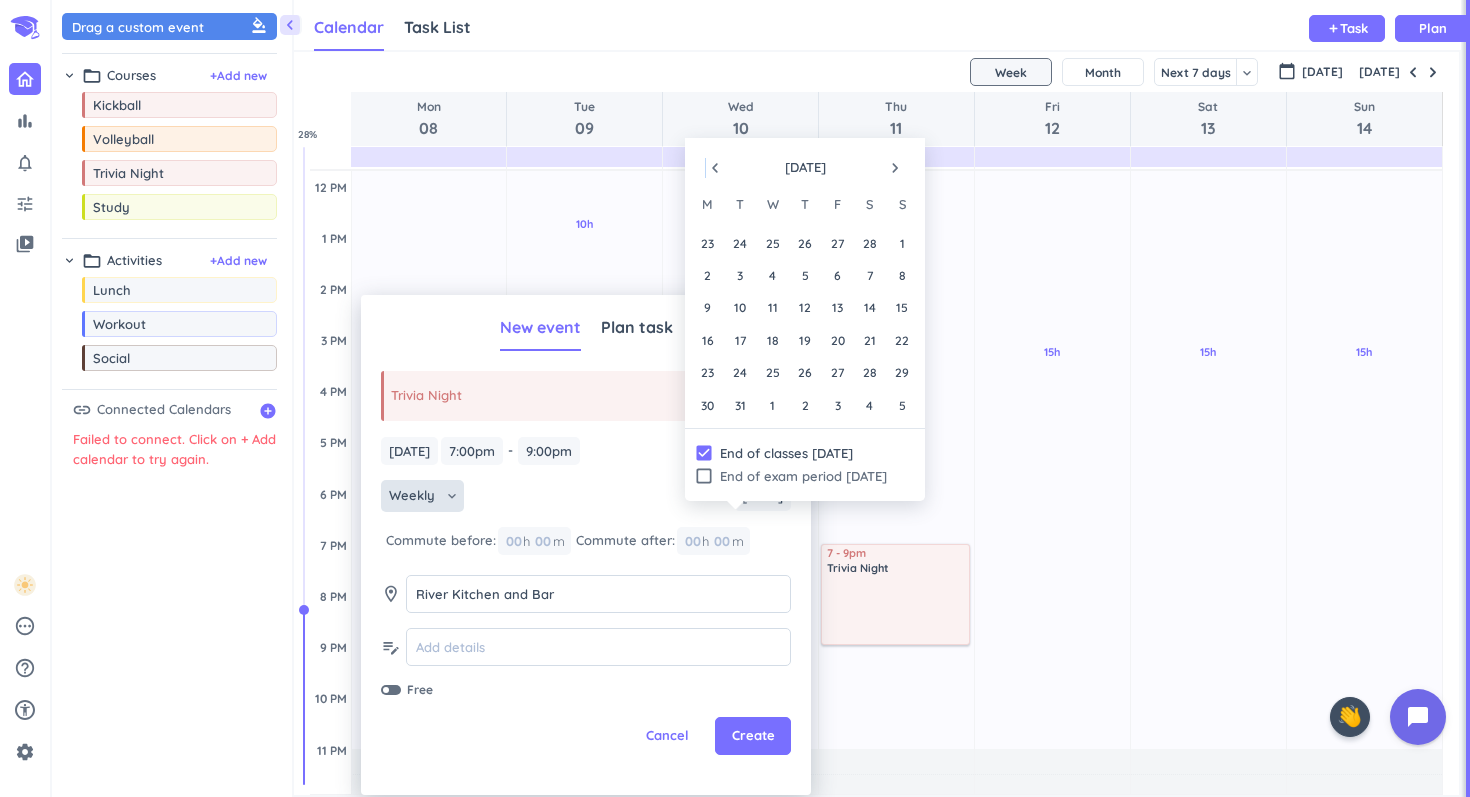 click on "navigate_before" at bounding box center (715, 168) 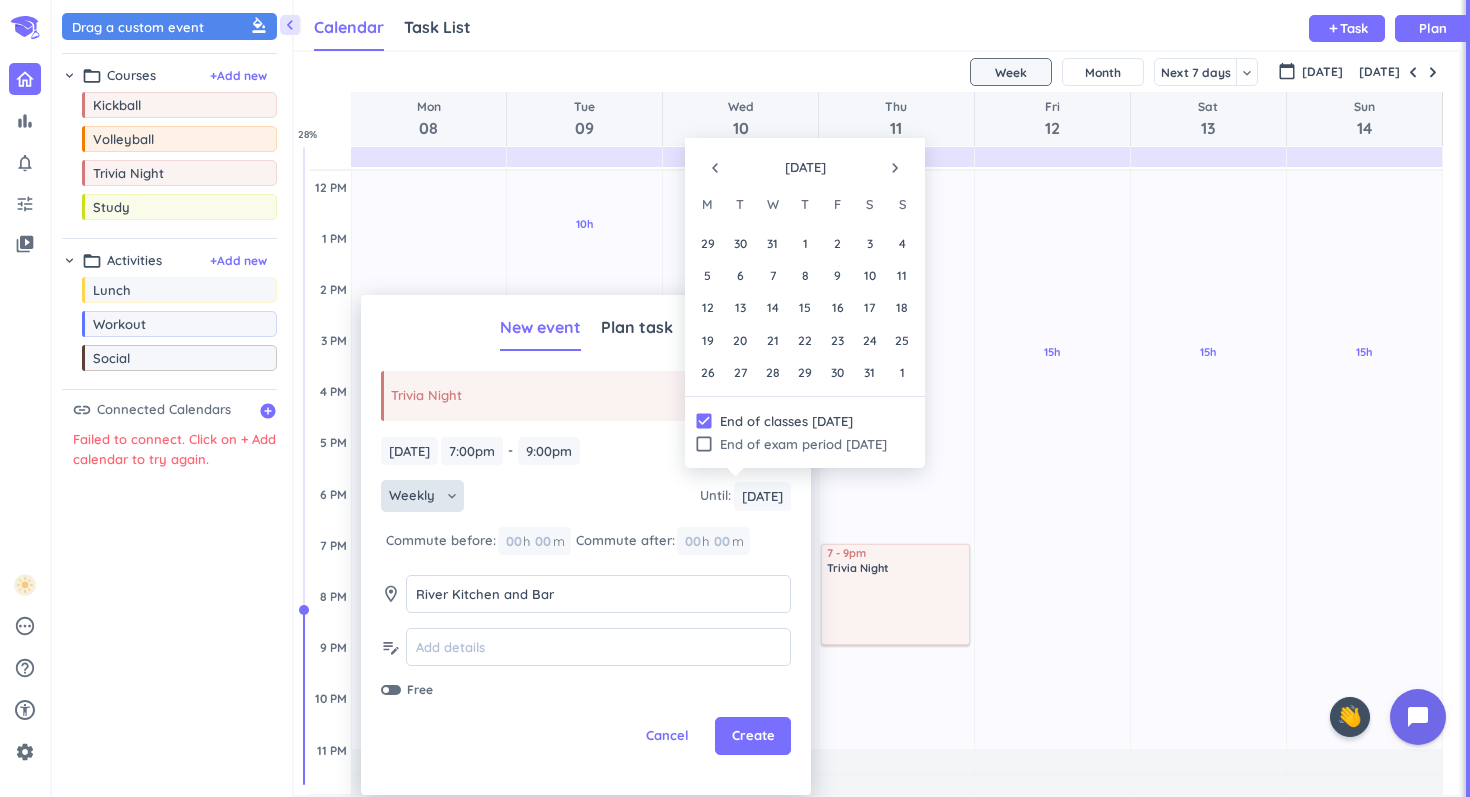 click on "navigate_before" at bounding box center [715, 168] 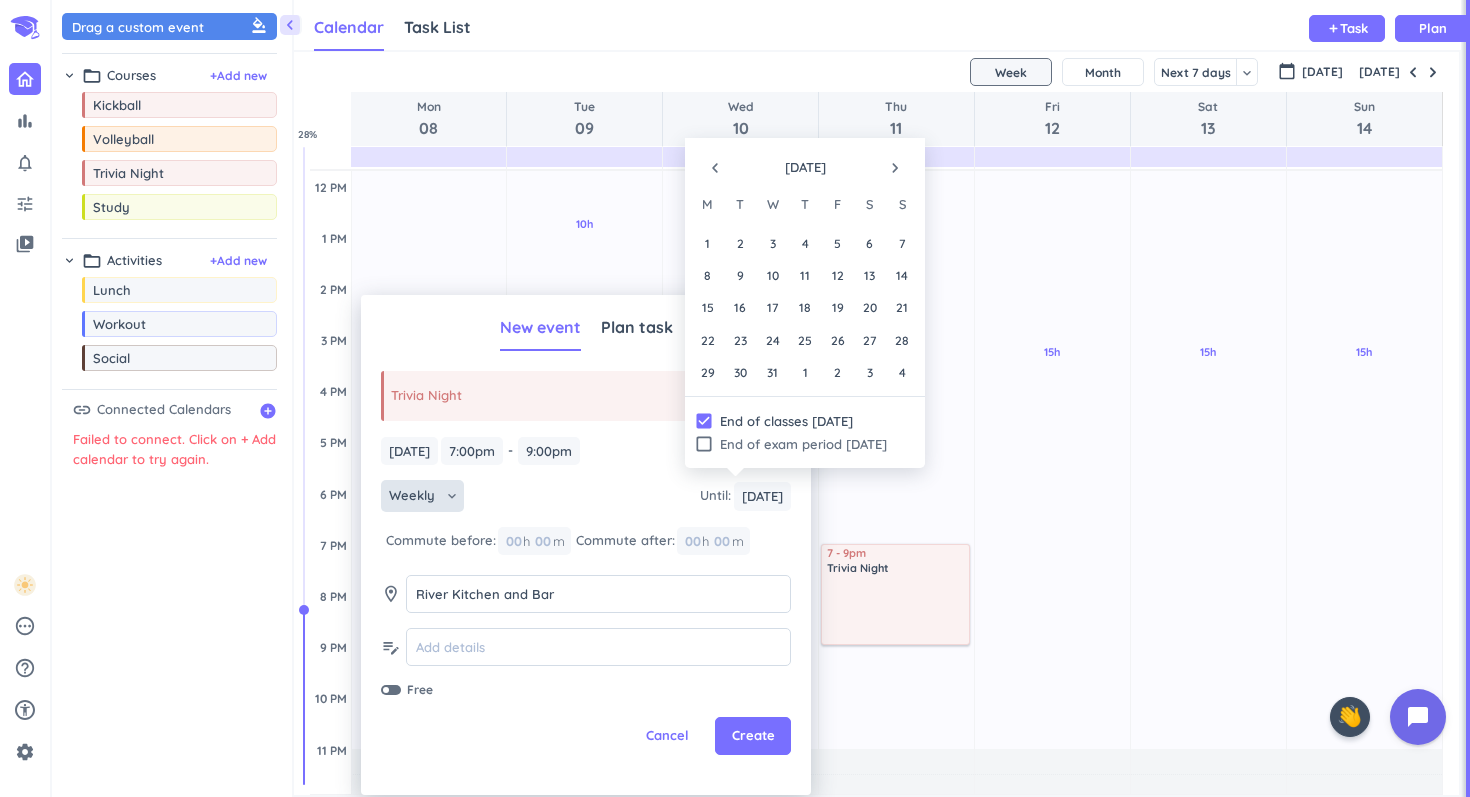 click on "navigate_before" at bounding box center (715, 168) 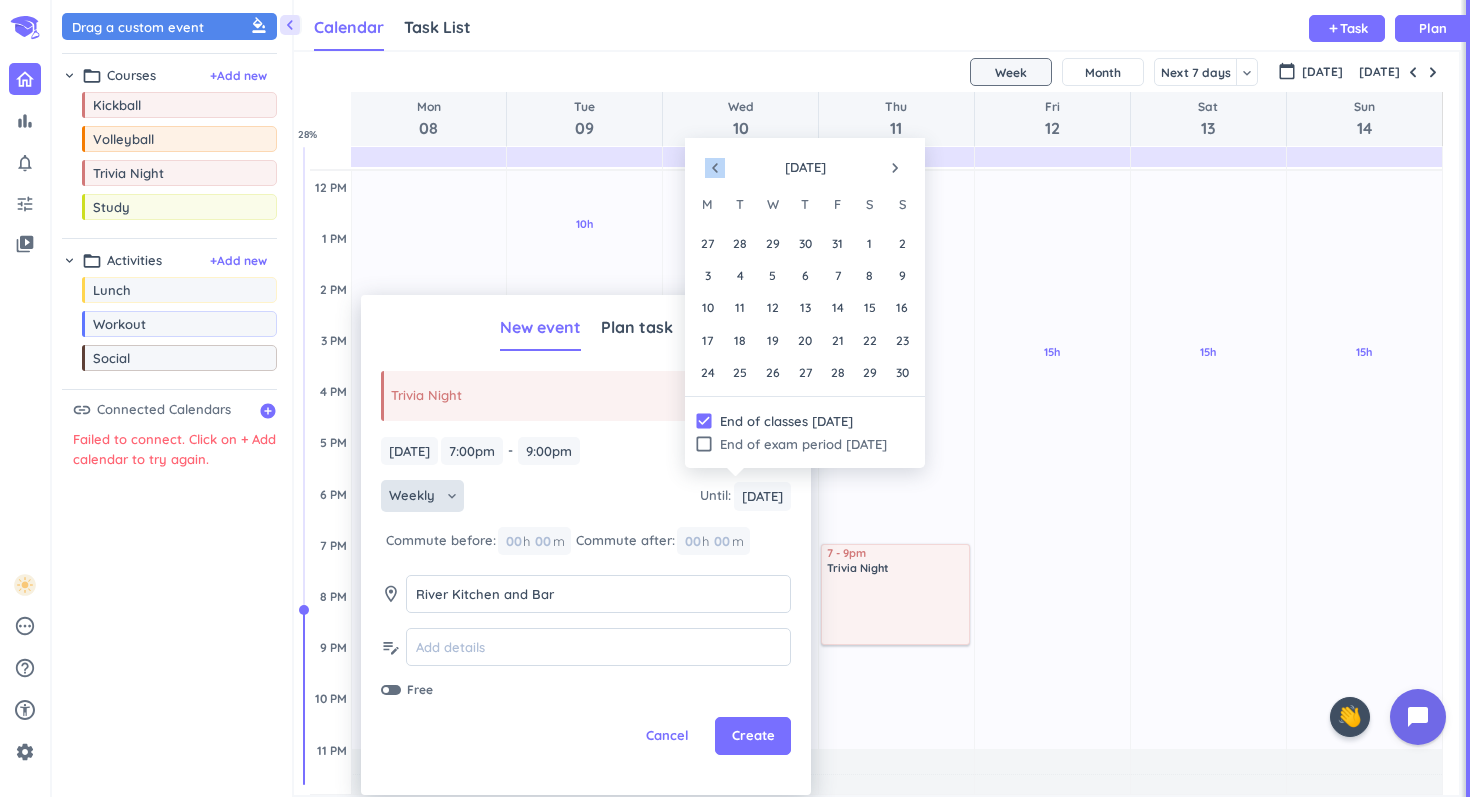 click on "navigate_before" at bounding box center [715, 168] 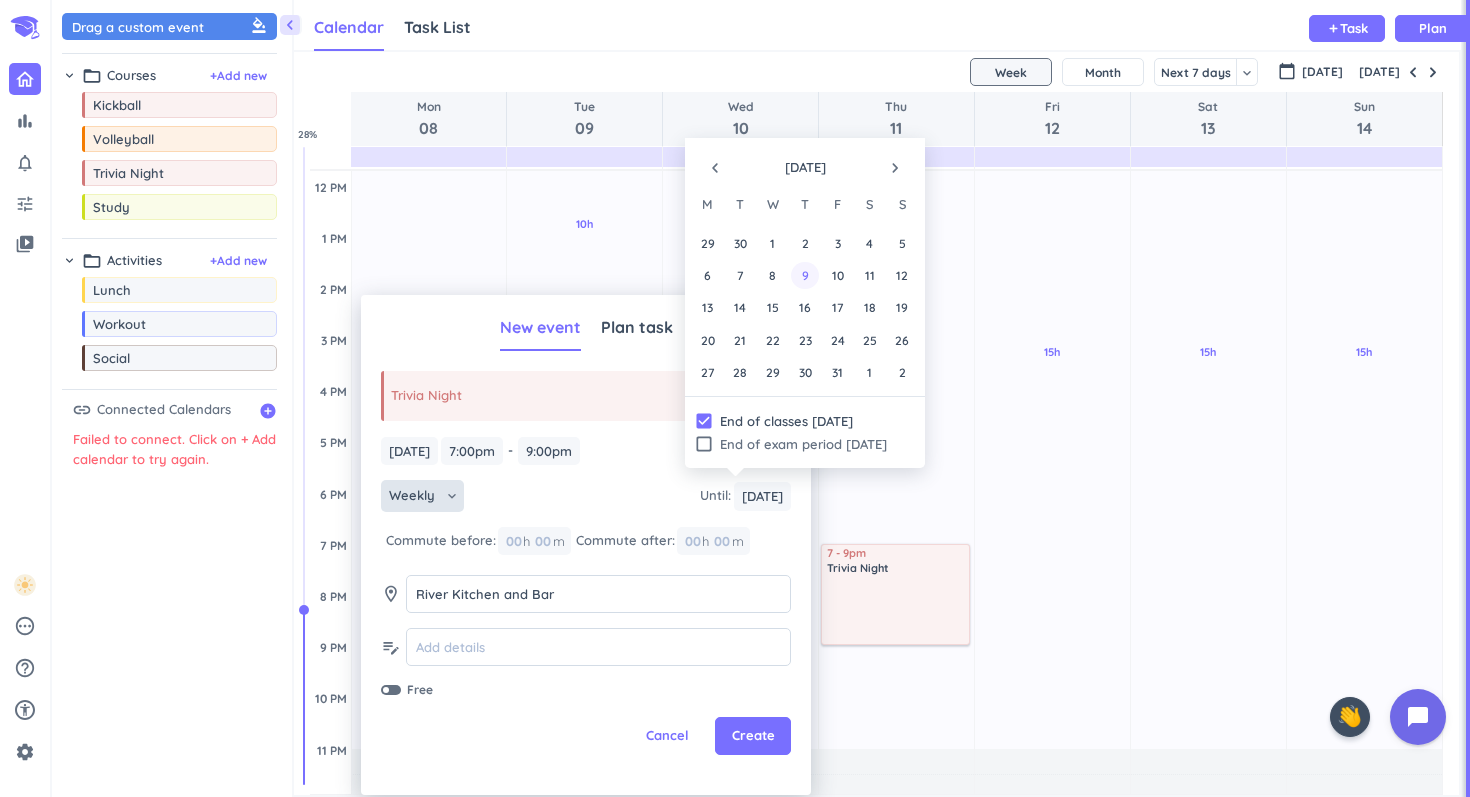 click on "9" at bounding box center (804, 275) 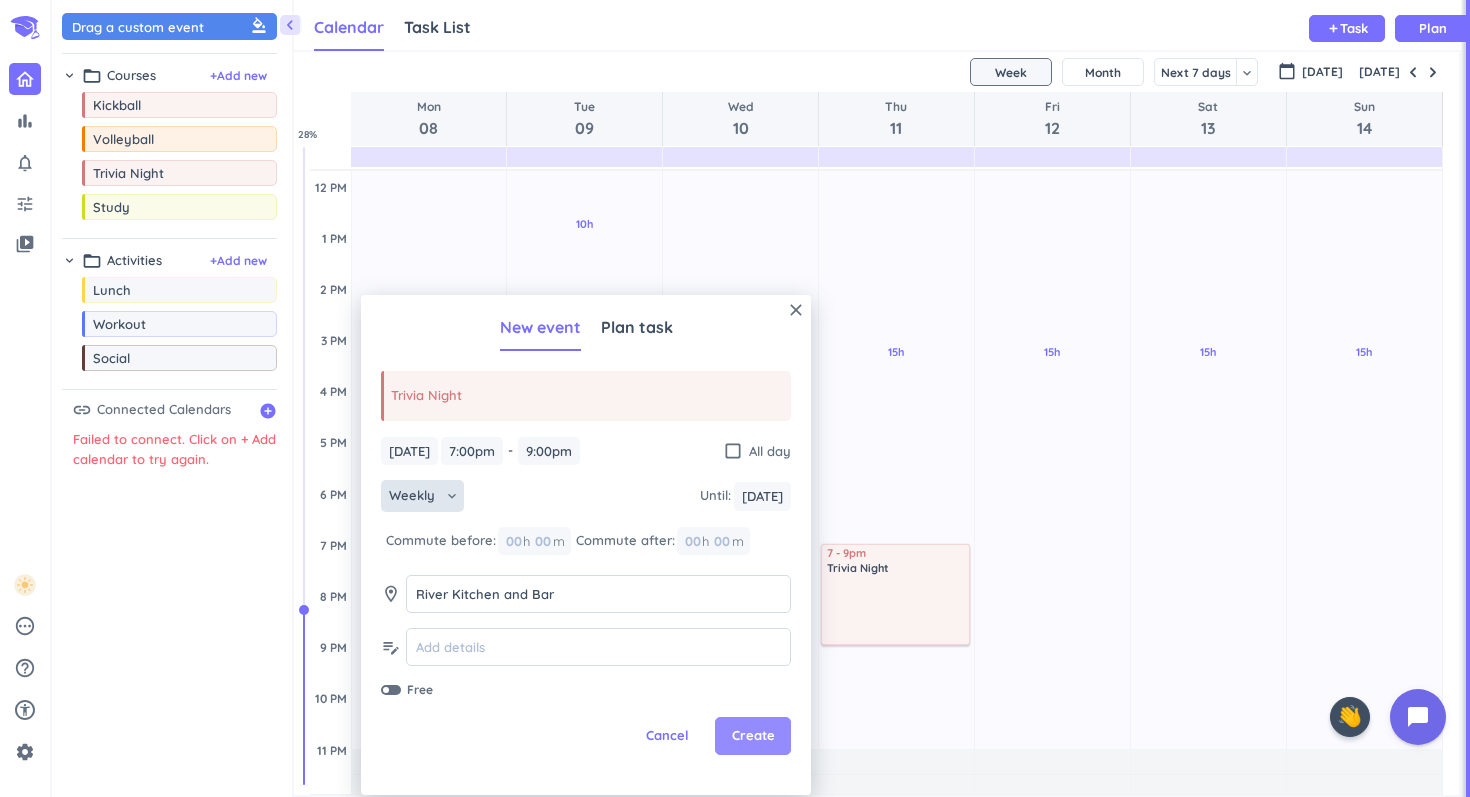 click on "Create" at bounding box center [753, 736] 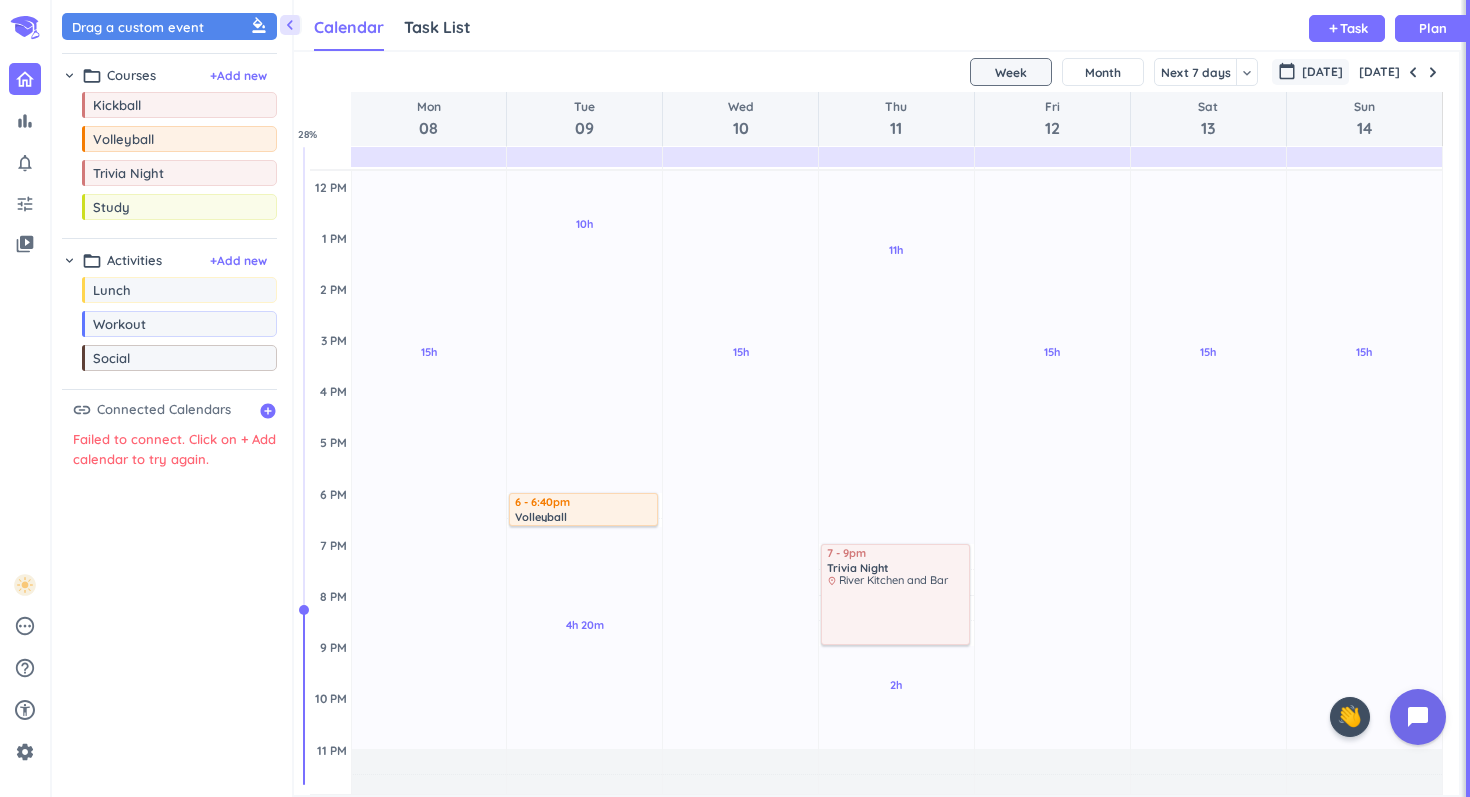 click on "[DATE]" at bounding box center [1322, 72] 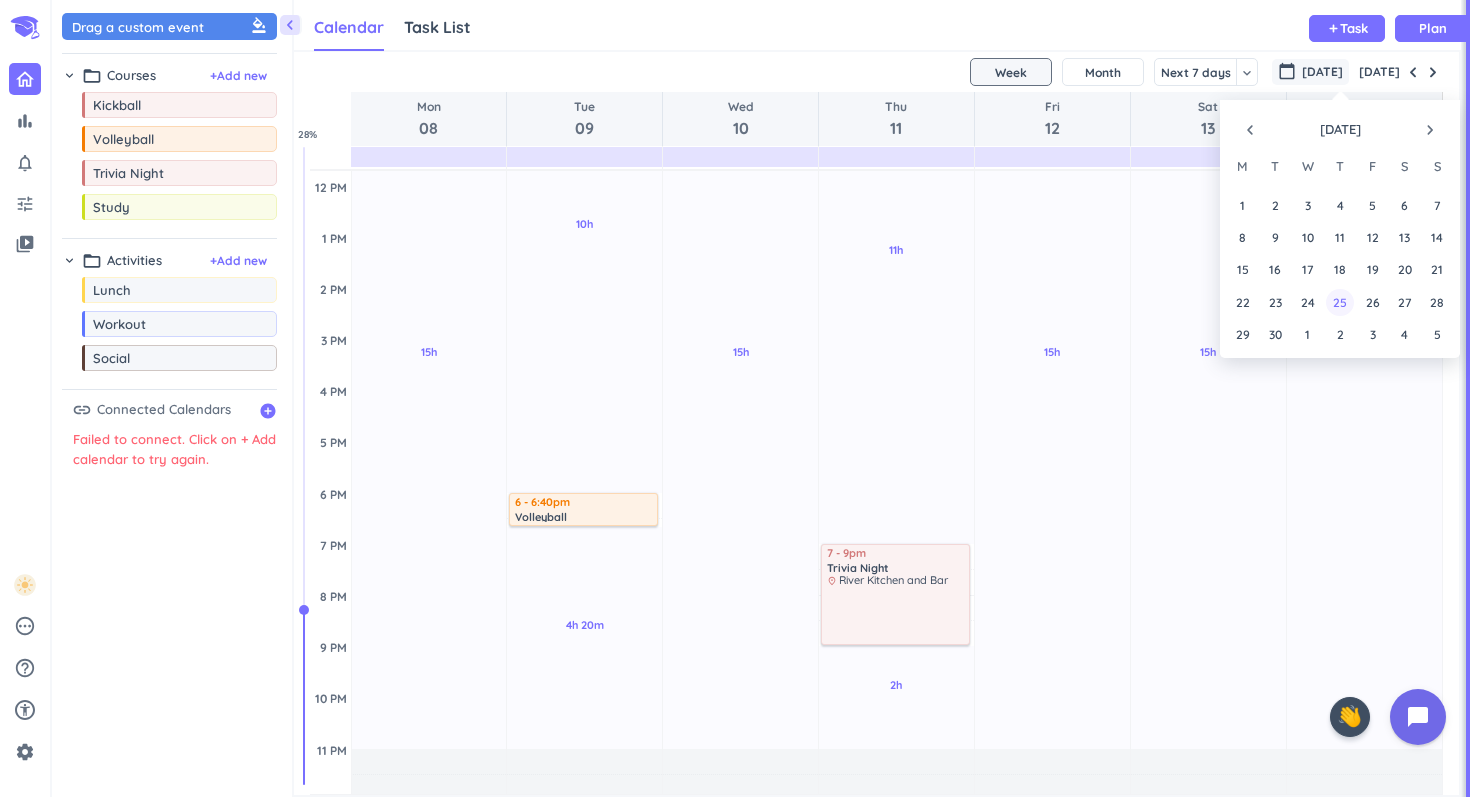 click on "25" at bounding box center [1339, 301] 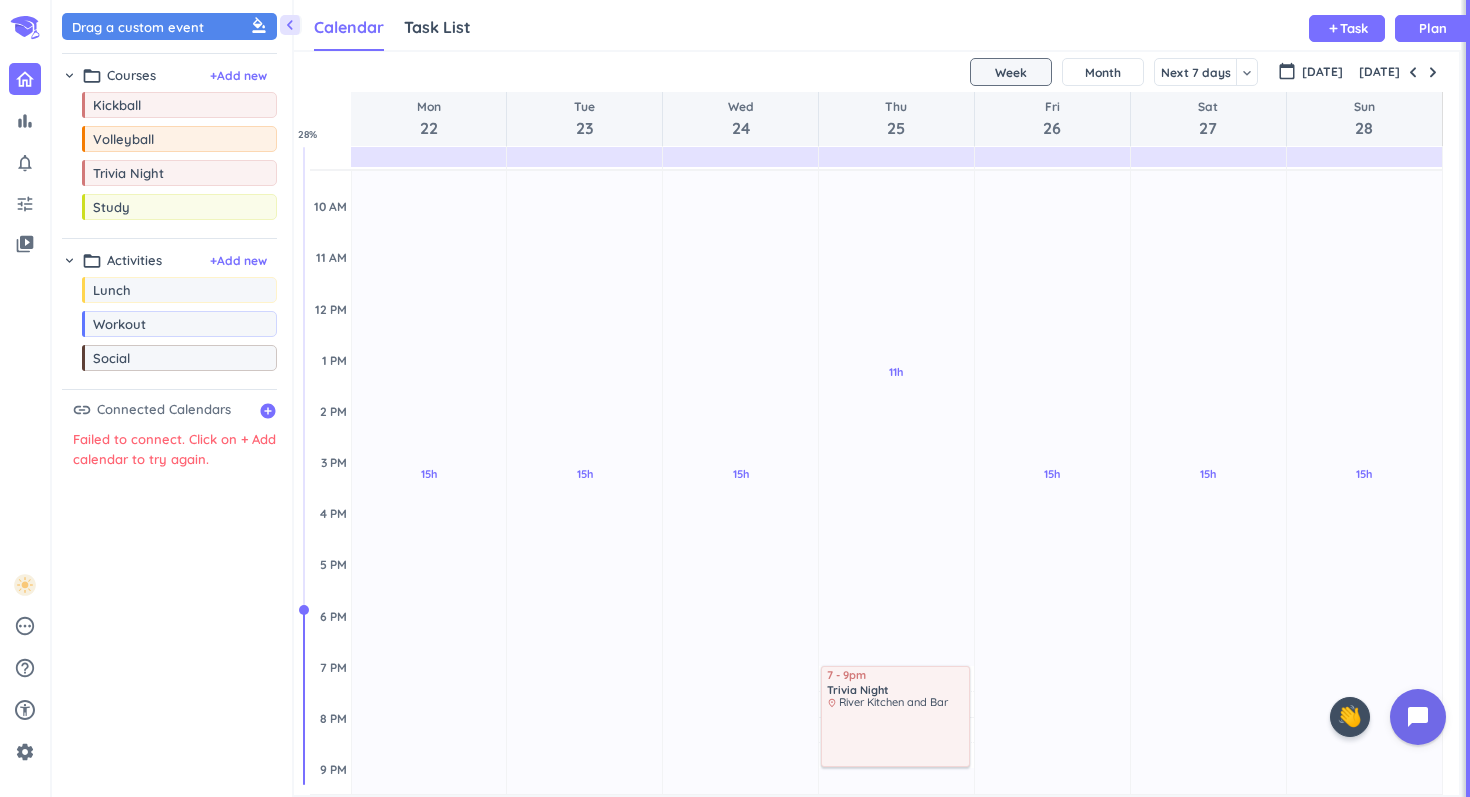 scroll, scrollTop: 100, scrollLeft: 0, axis: vertical 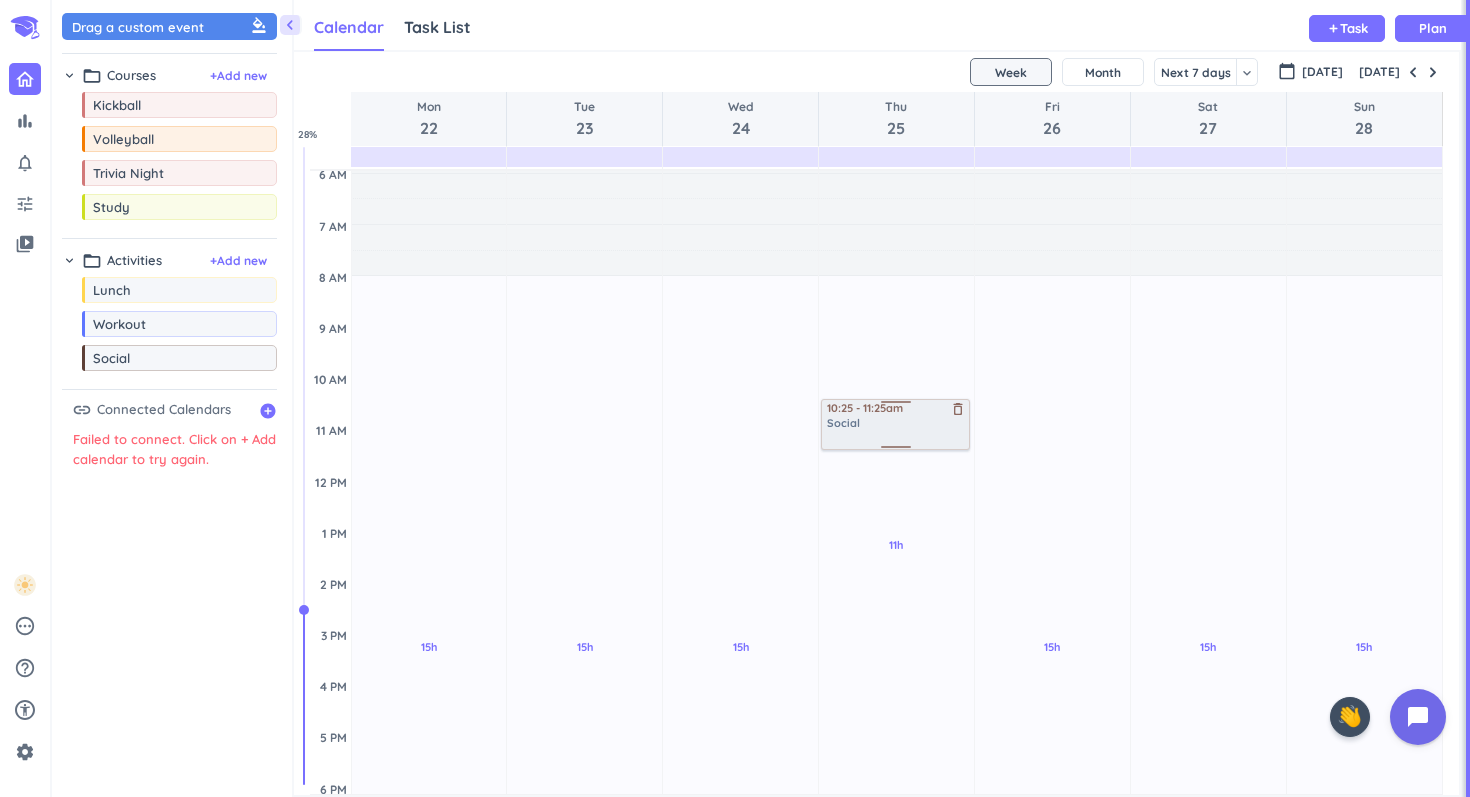 drag, startPoint x: 108, startPoint y: 371, endPoint x: 865, endPoint y: 403, distance: 757.676 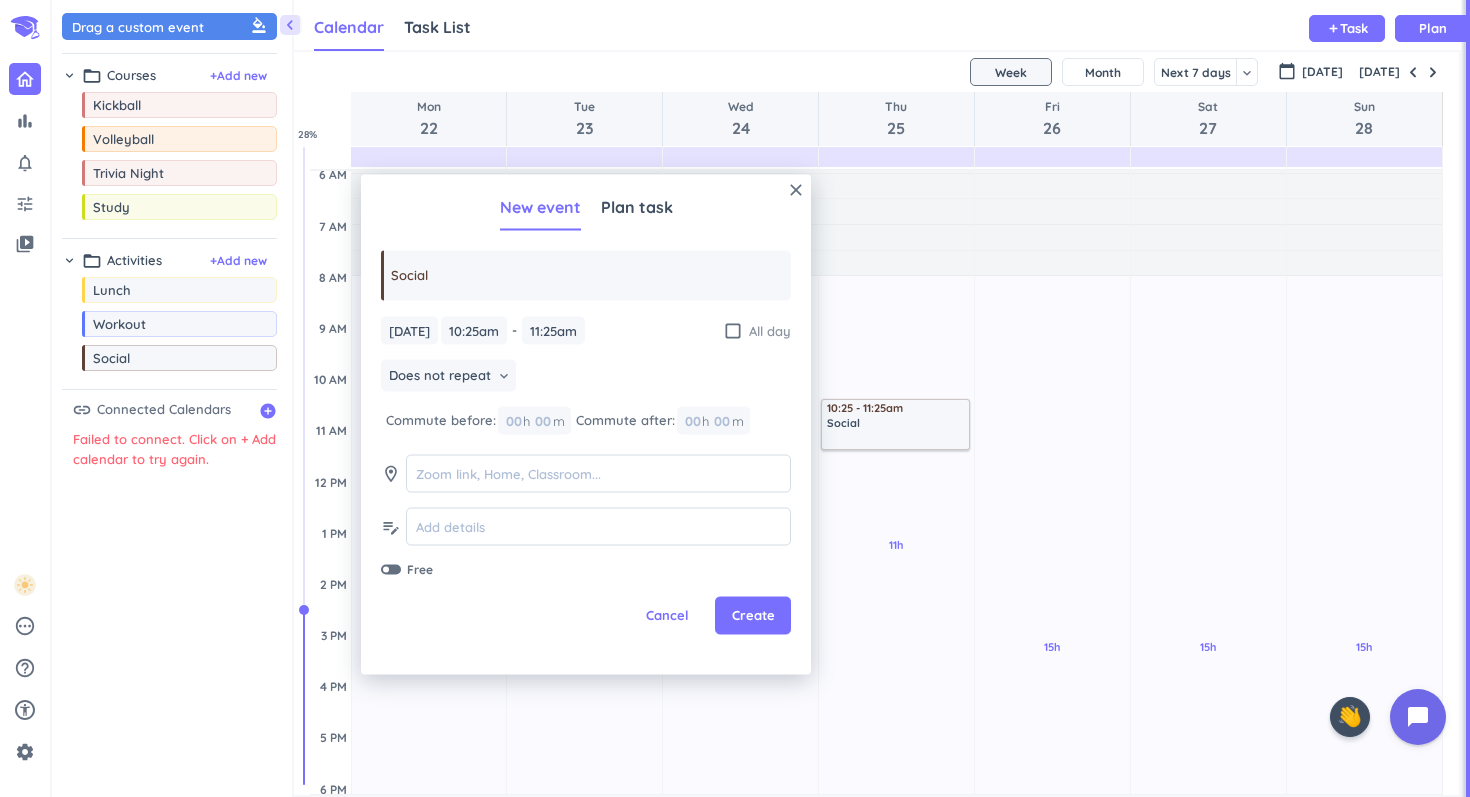 click on "check_box_outline_blank" at bounding box center [733, 330] 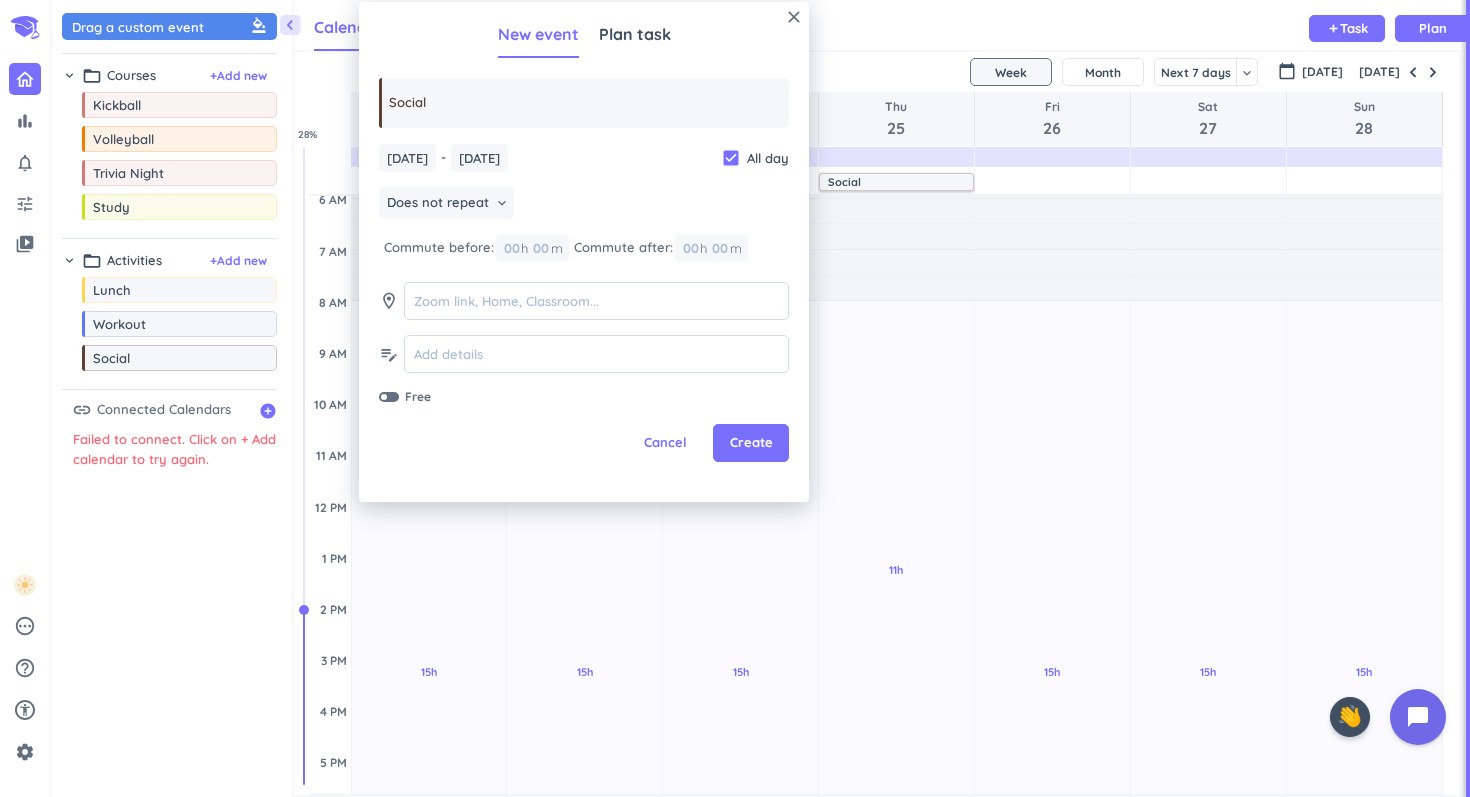 click at bounding box center (389, 397) 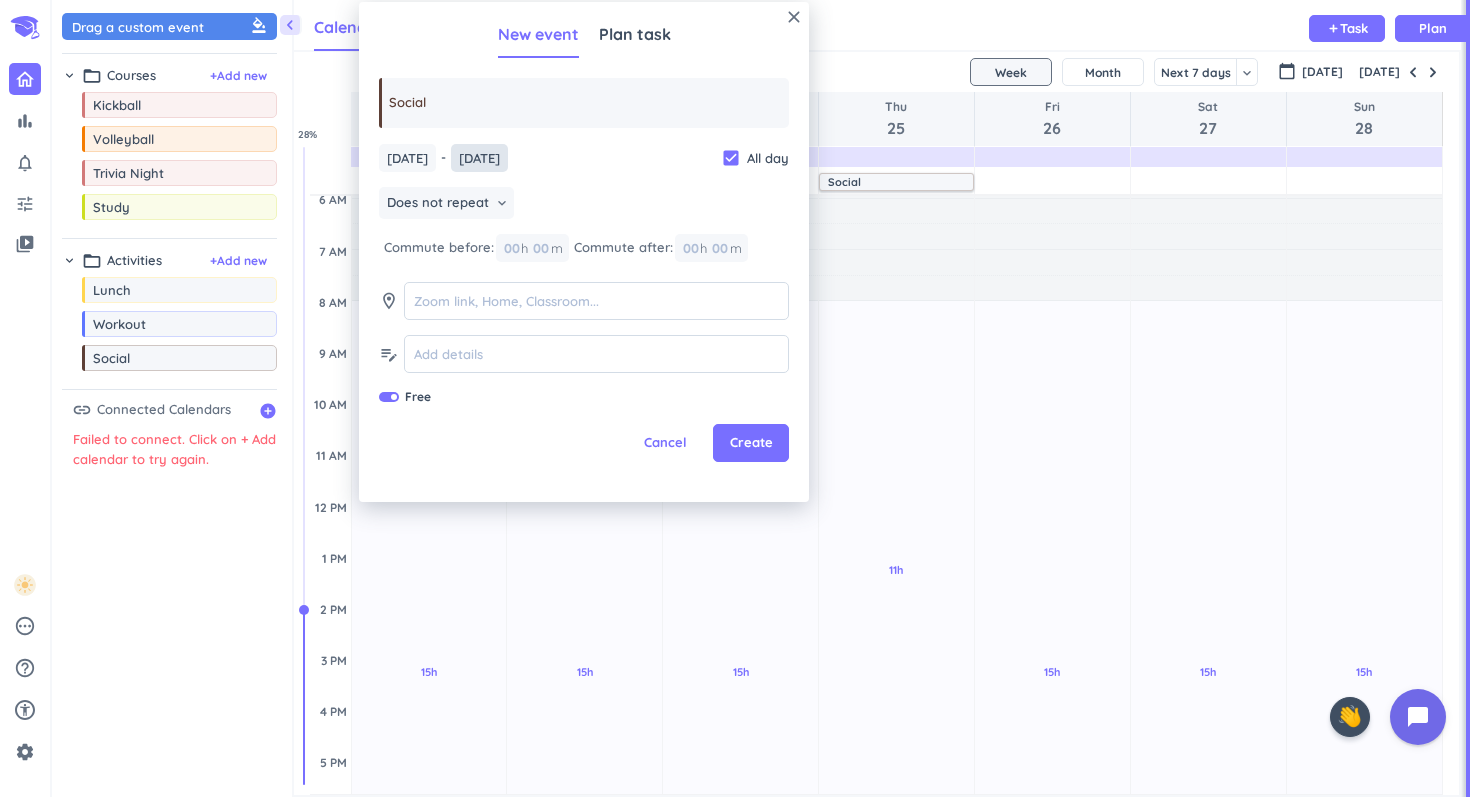 click on "[DATE]" at bounding box center (479, 158) 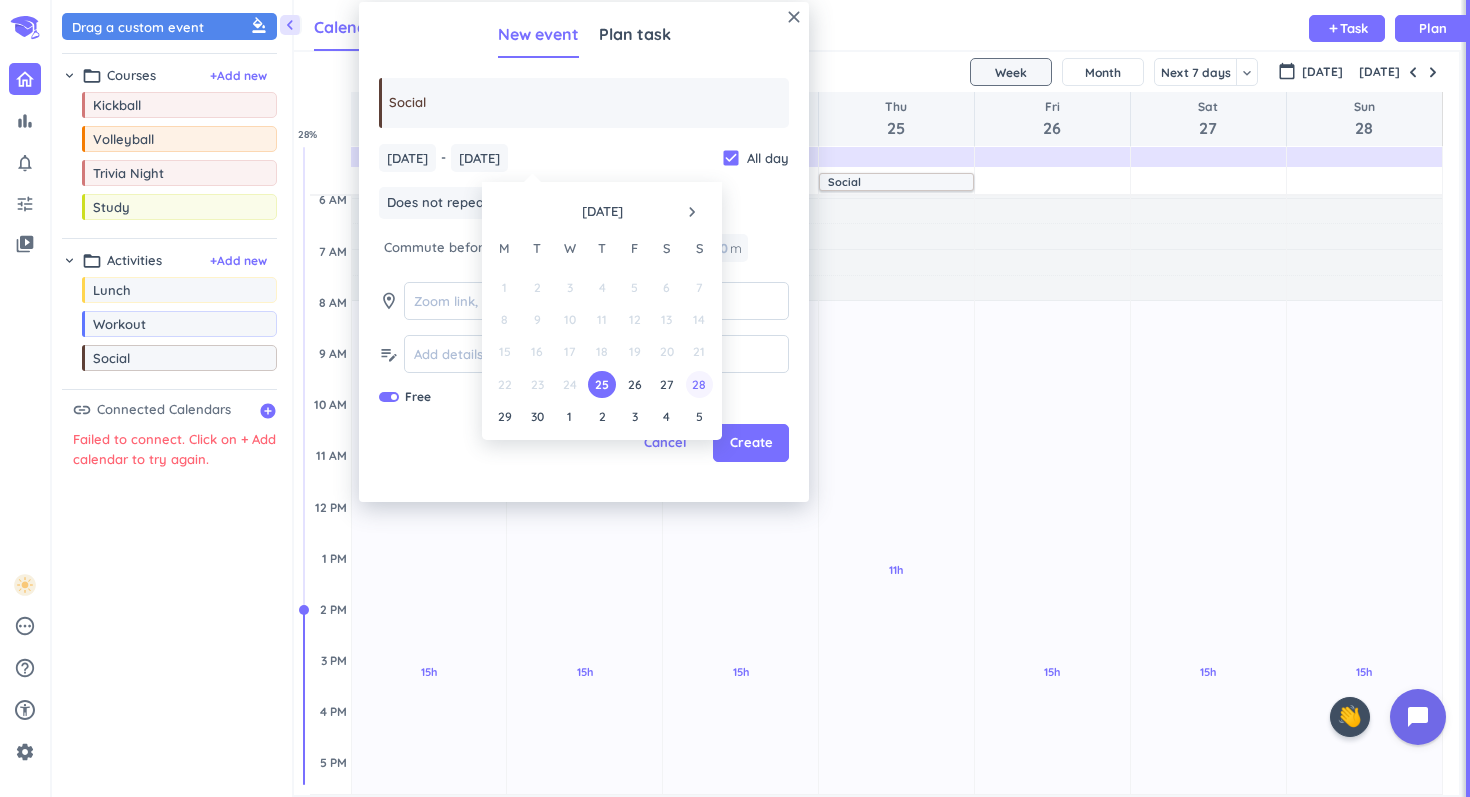 click on "28" at bounding box center (699, 384) 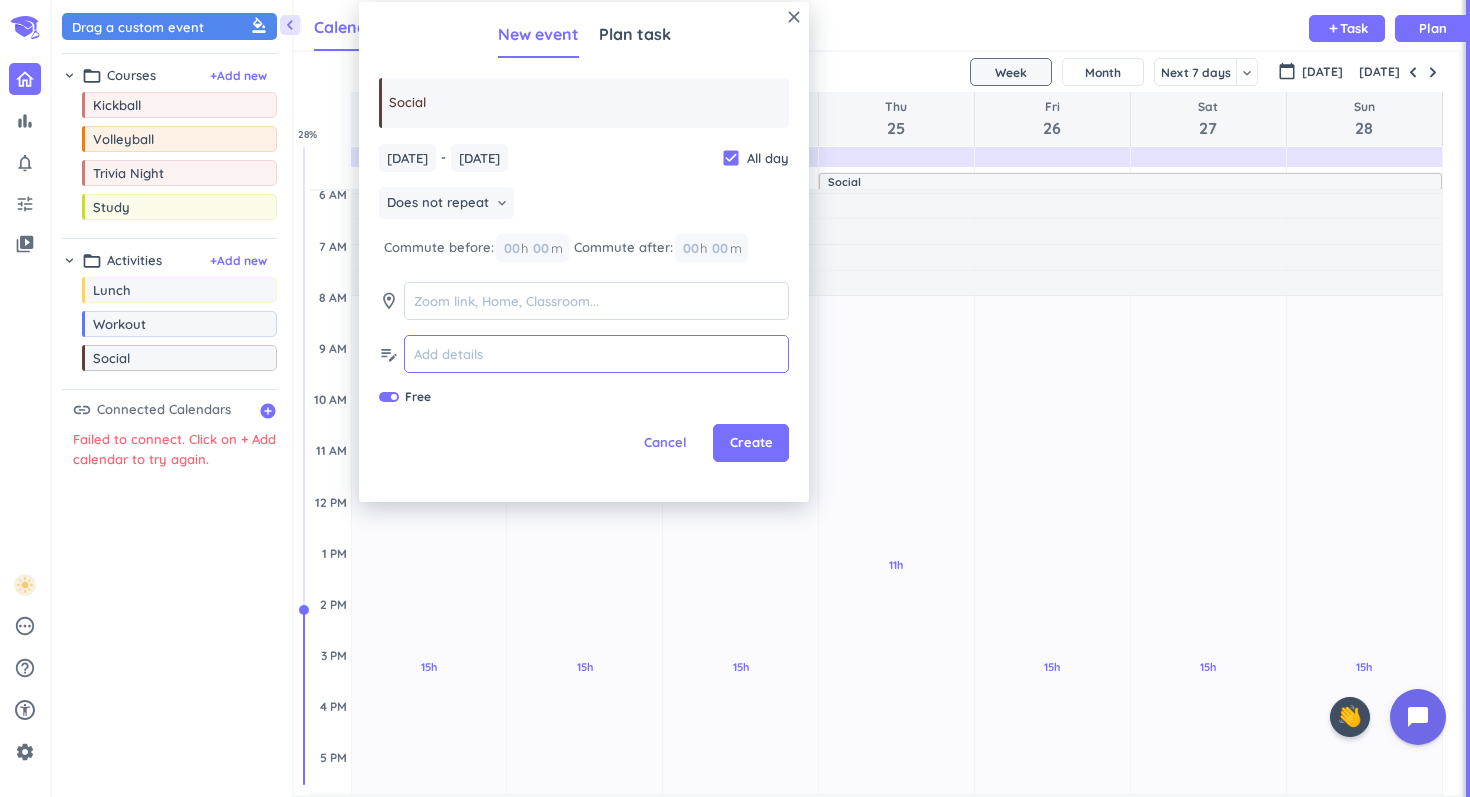 click at bounding box center (596, 354) 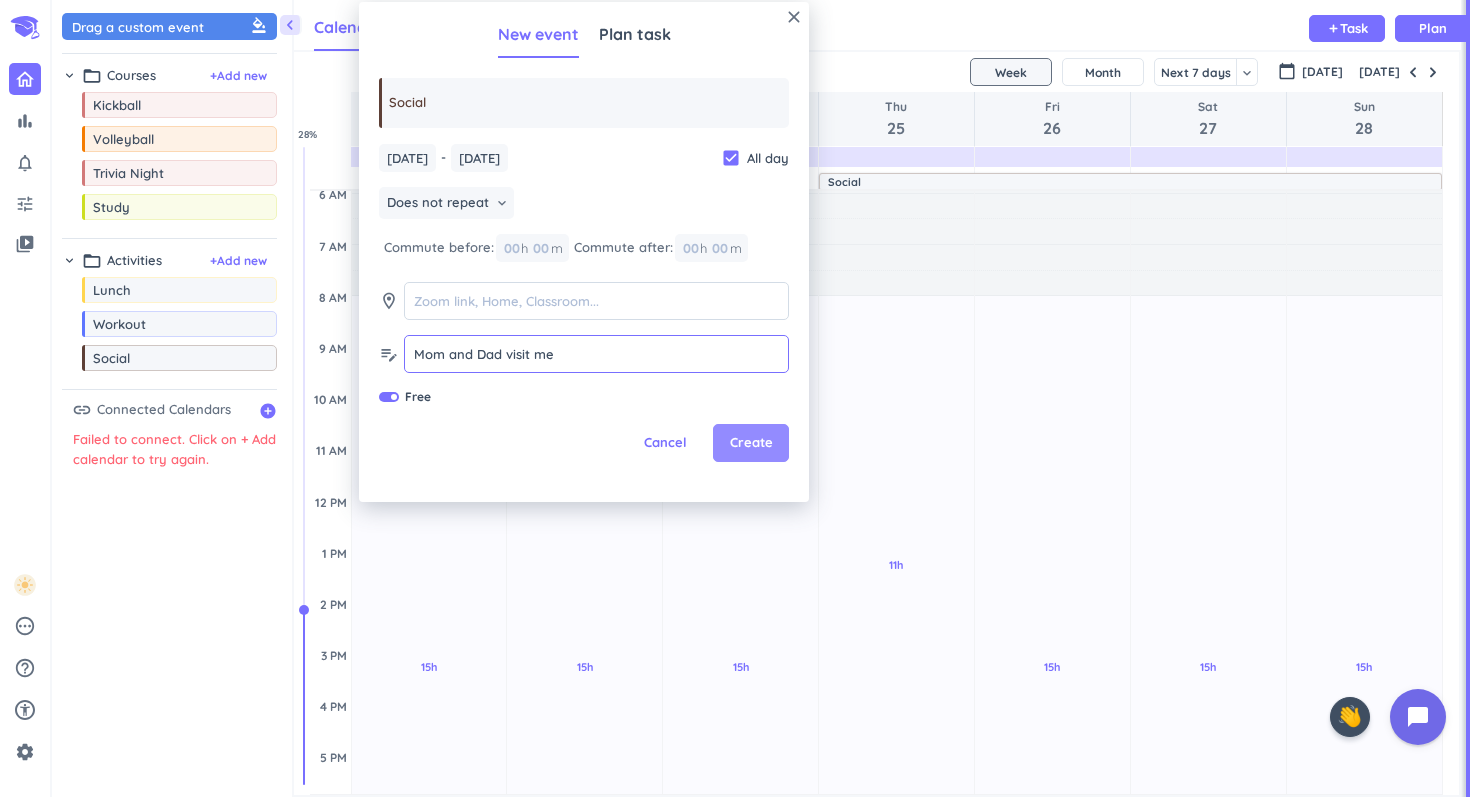 type on "Mom and Dad visit me" 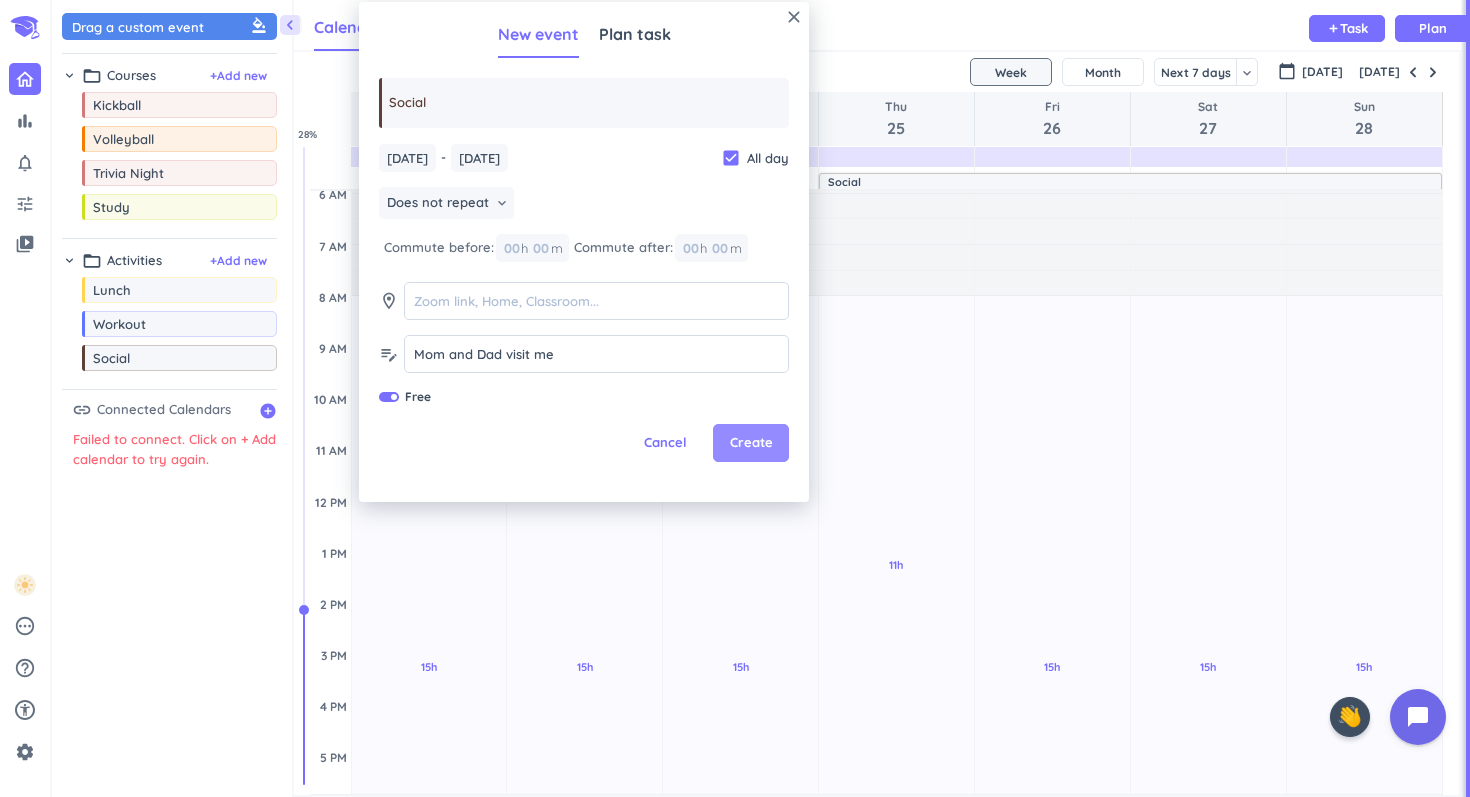 click on "Create" at bounding box center [751, 443] 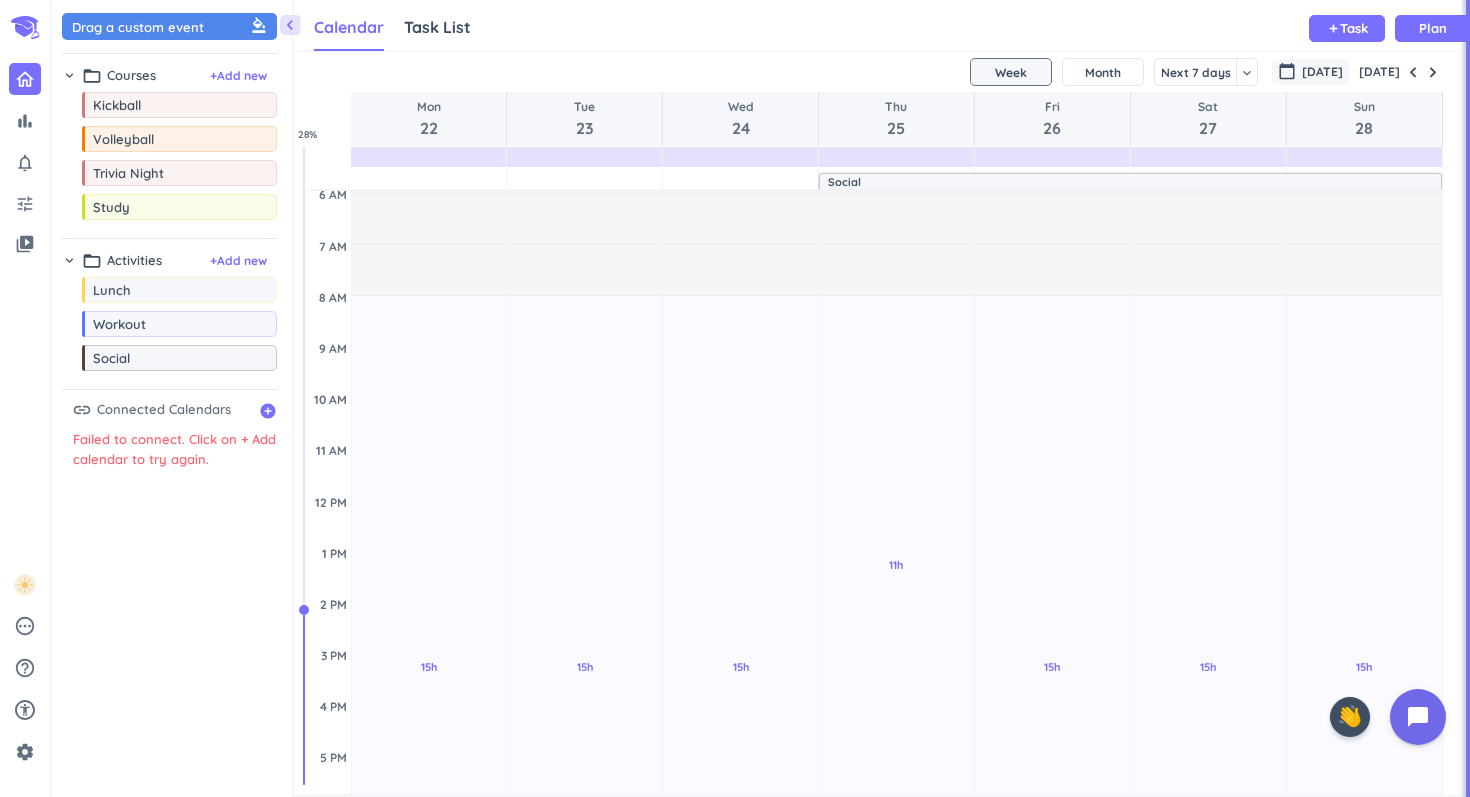 click on "calendar_today [DATE]" at bounding box center [1310, 72] 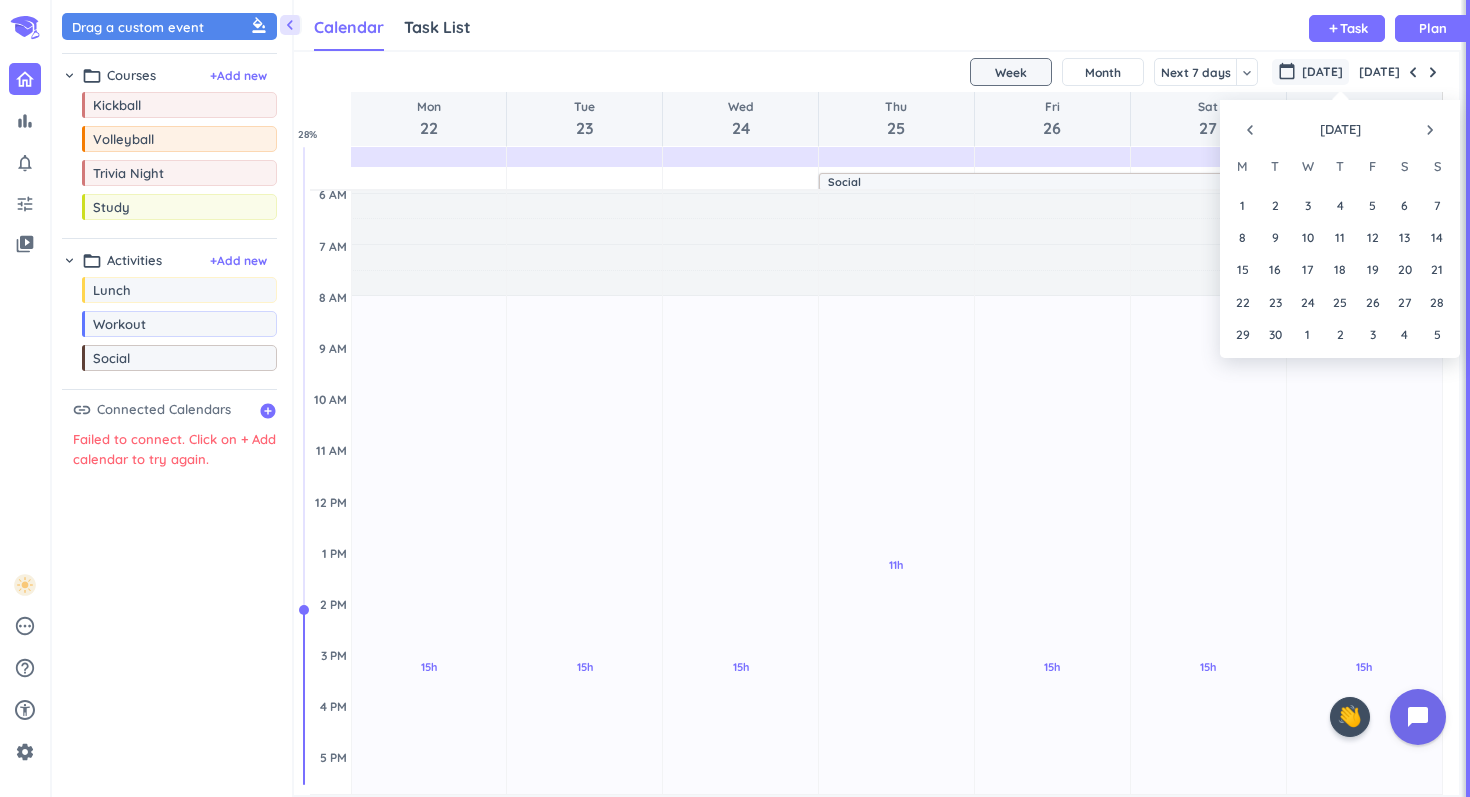 click on "navigate_next" at bounding box center [1430, 130] 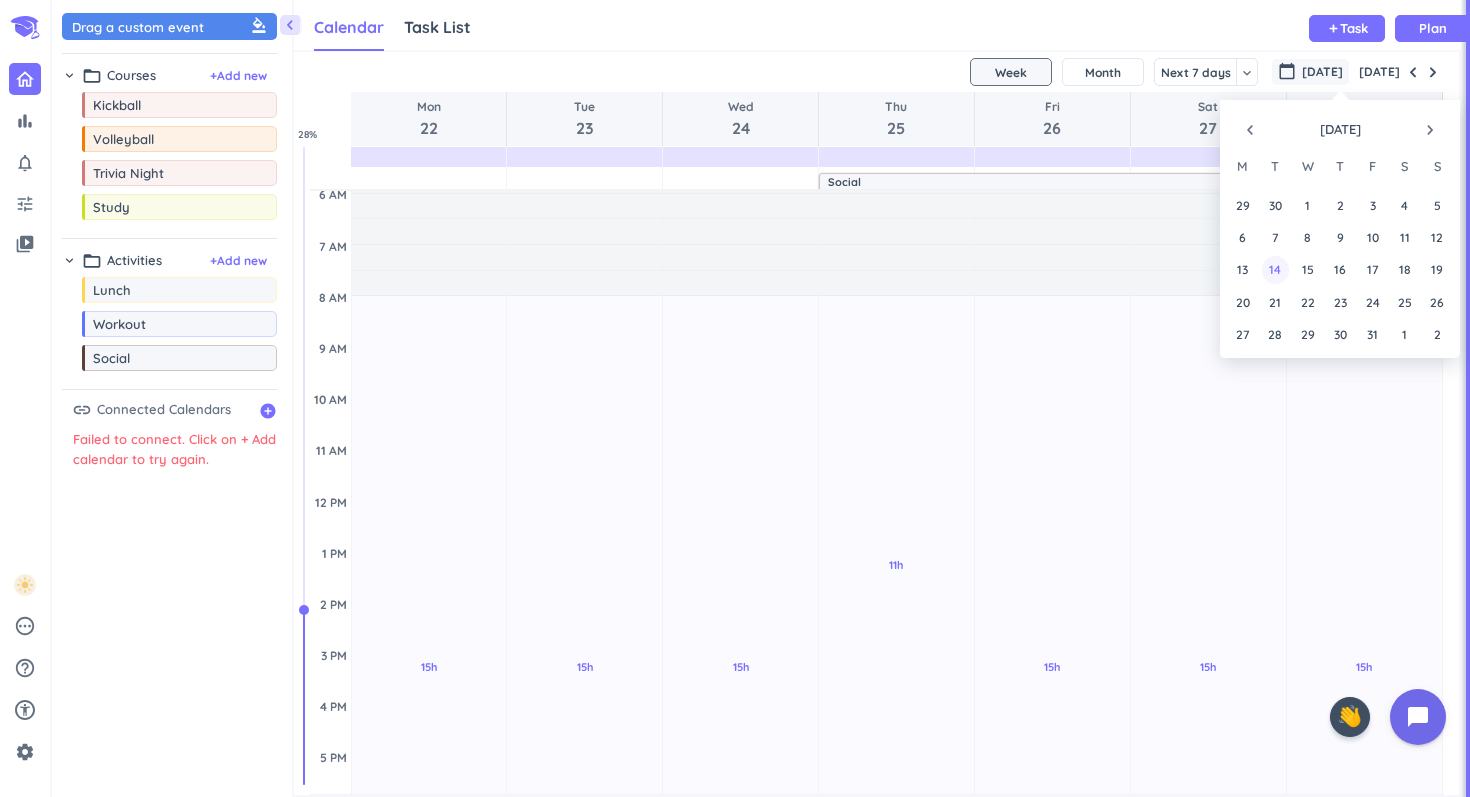 click on "14" at bounding box center (1275, 269) 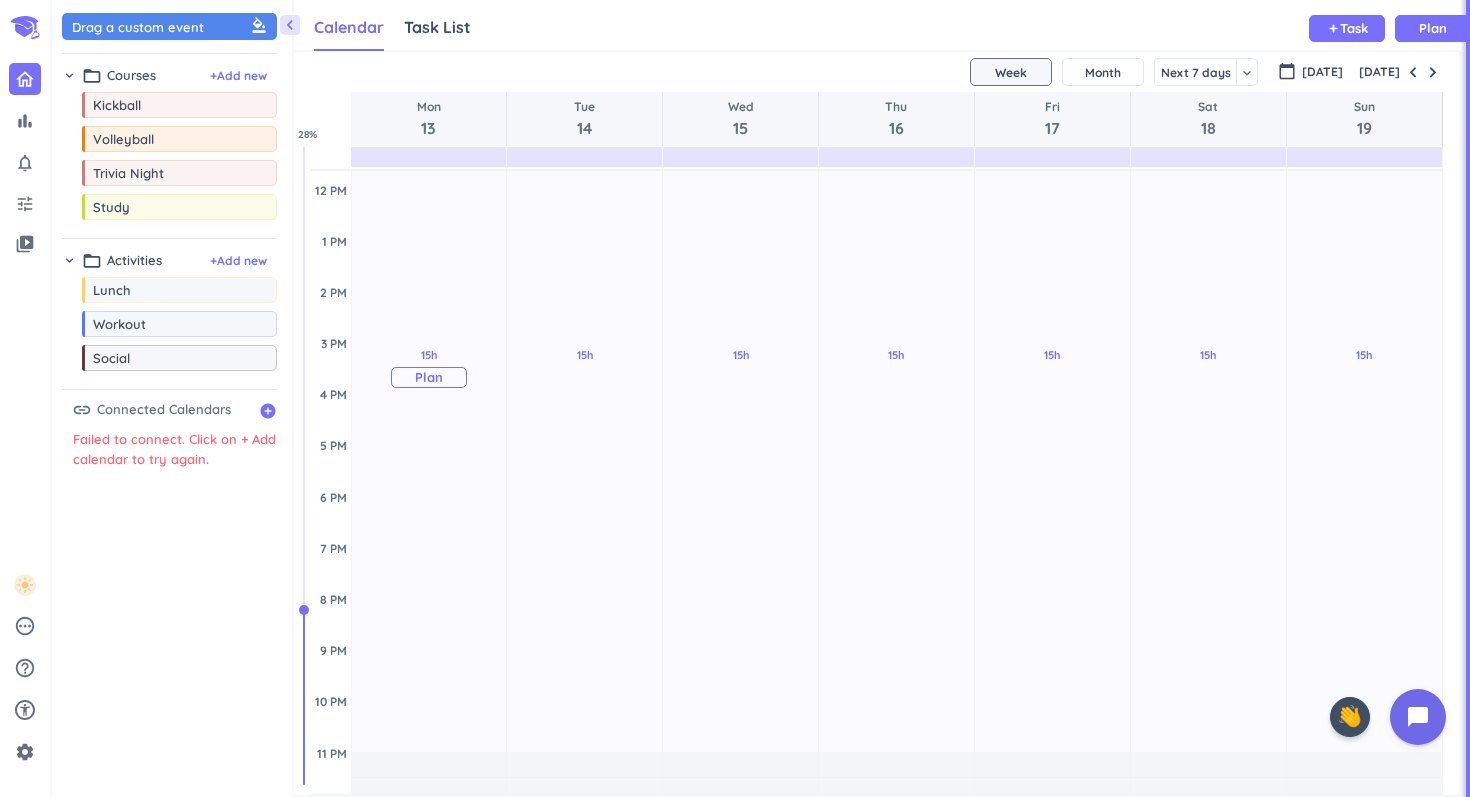 scroll, scrollTop: 385, scrollLeft: 0, axis: vertical 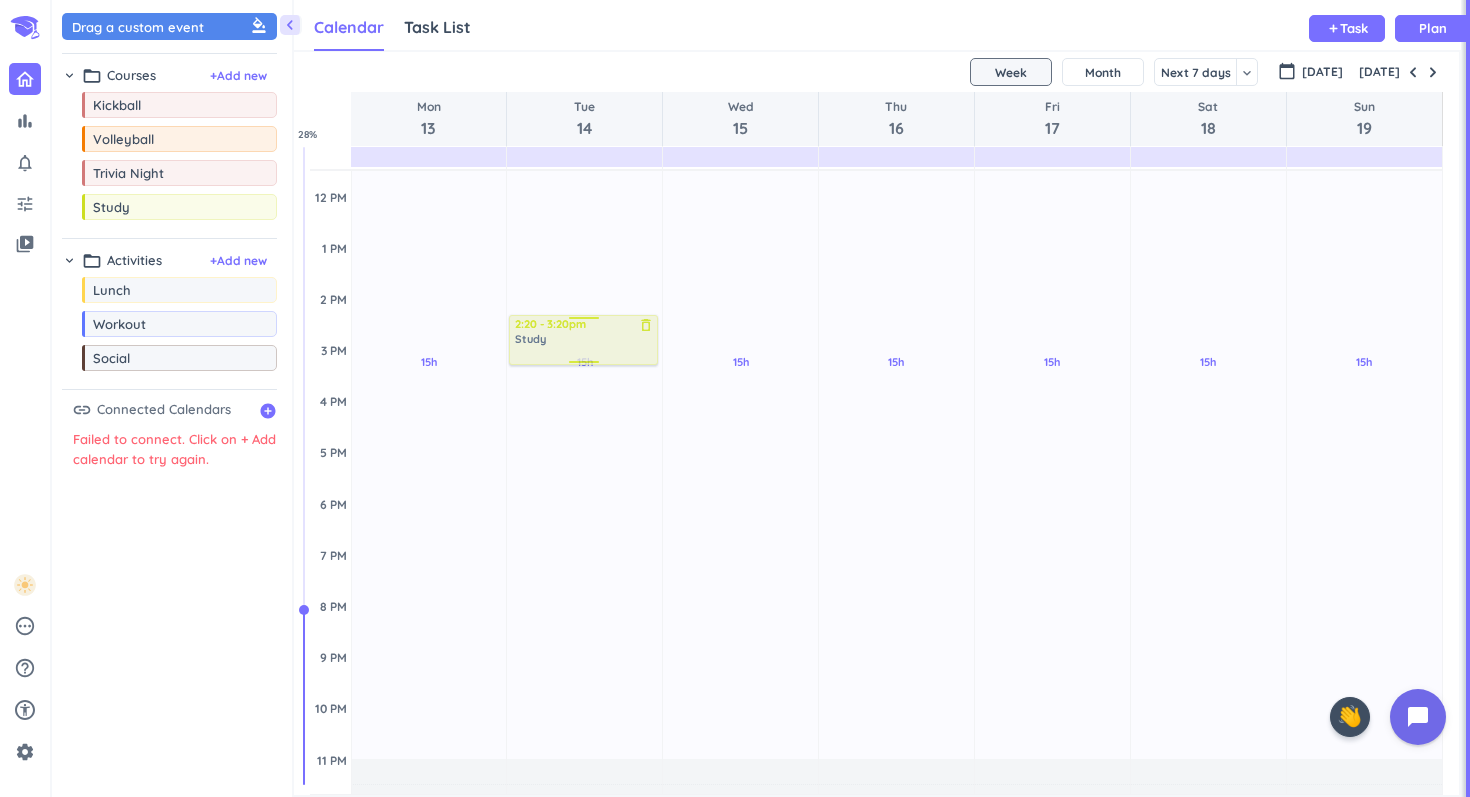 click on "chevron_left Drag a custom event format_color_fill chevron_right folder_open Courses   +  Add new drag_indicator Kickball more_horiz drag_indicator Volleyball more_horiz drag_indicator Trivia Night more_horiz drag_indicator Study more_horiz chevron_right folder_open Activities   +  Add new drag_indicator Lunch more_horiz drag_indicator Workout more_horiz drag_indicator Social more_horiz link Connected Calendars add_circle Failed to connect. Click on + Add calendar to try again. Calendar Task List Calendar keyboard_arrow_down add Task Plan SHOVEL [DATE] - [DATE] Week Month Next 7 days keyboard_arrow_down Week keyboard_arrow_down calendar_today [DATE] [DATE] Mon 13 Tue 14 Wed 15 Thu 16 Fri 17 Sat 18 Sun 19 4 AM 5 AM 6 AM 7 AM 8 AM 9 AM 10 AM 11 AM 12 PM 1 PM 2 PM 3 PM 4 PM 5 PM 6 PM 7 PM 8 PM 9 PM 10 PM 11 PM 12 AM 1 AM 2 AM 3 AM 15h  Past due Plan Adjust Awake Time Adjust Awake Time 15h  Past due Plan Adjust Awake Time Adjust Awake Time 2:20 - 3:20pm Study delete_outline 15h  Past due Plan 15h  Past due" at bounding box center [761, 398] 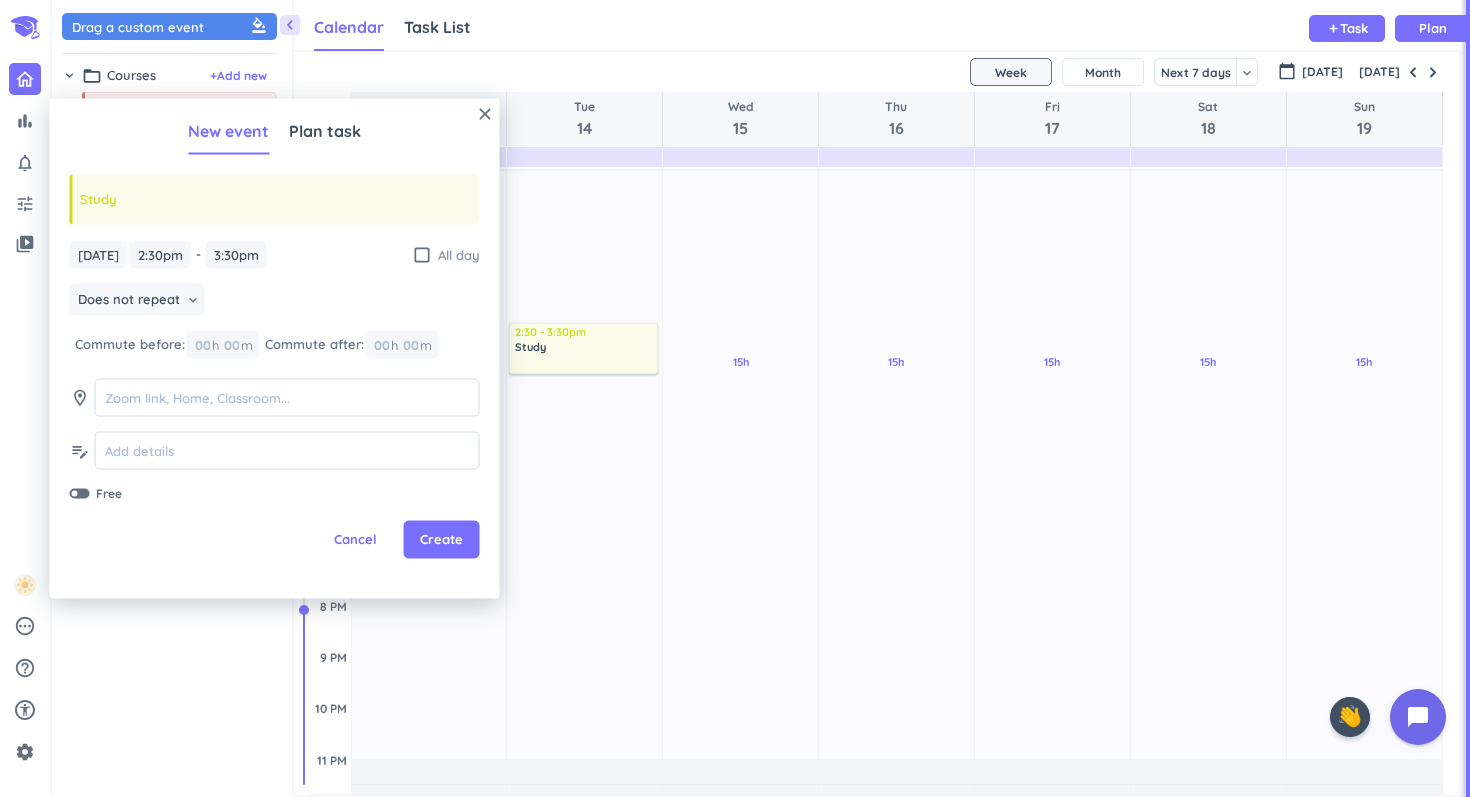 click on "check_box_outline_blank" at bounding box center (422, 254) 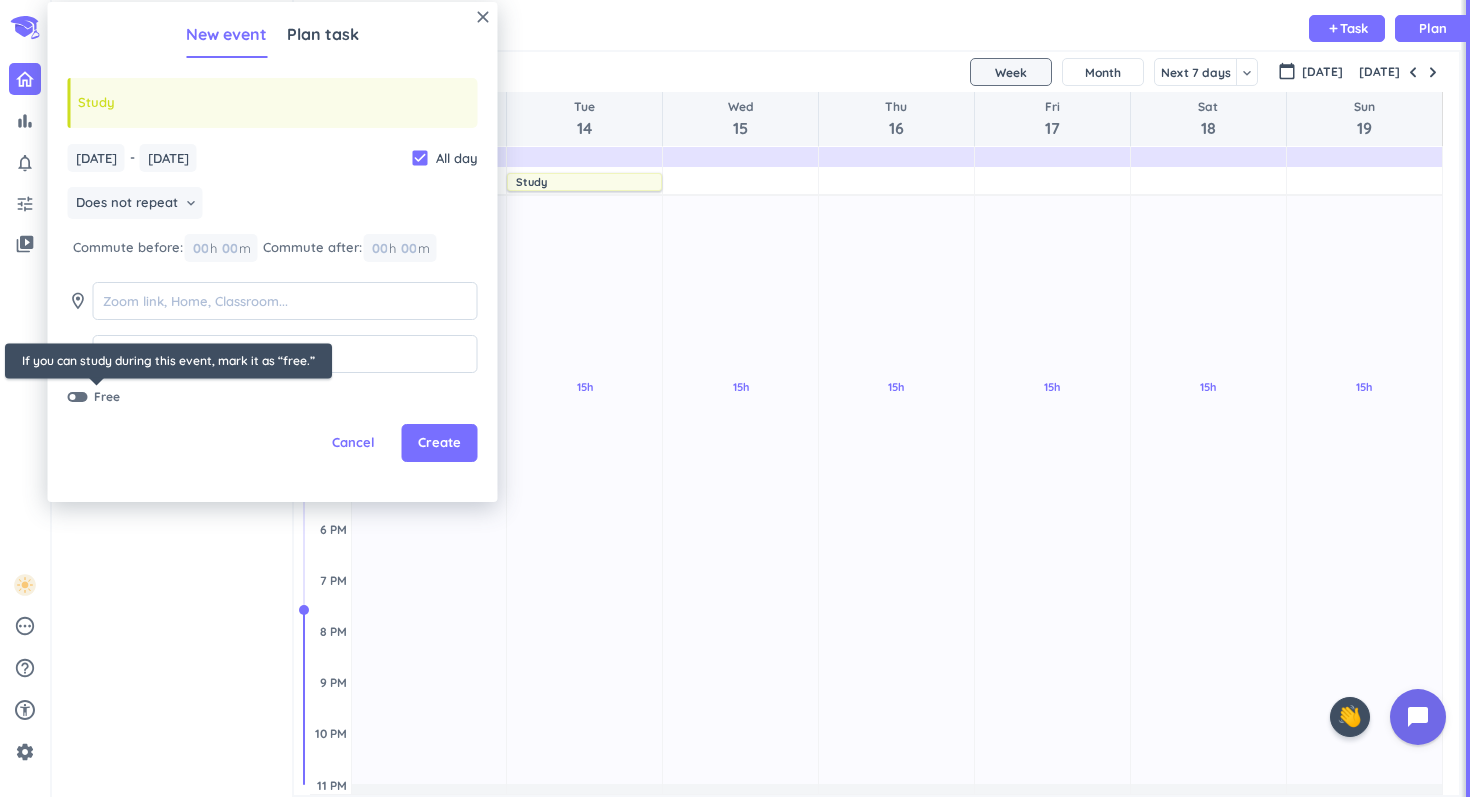 click on "Free" at bounding box center [97, 397] 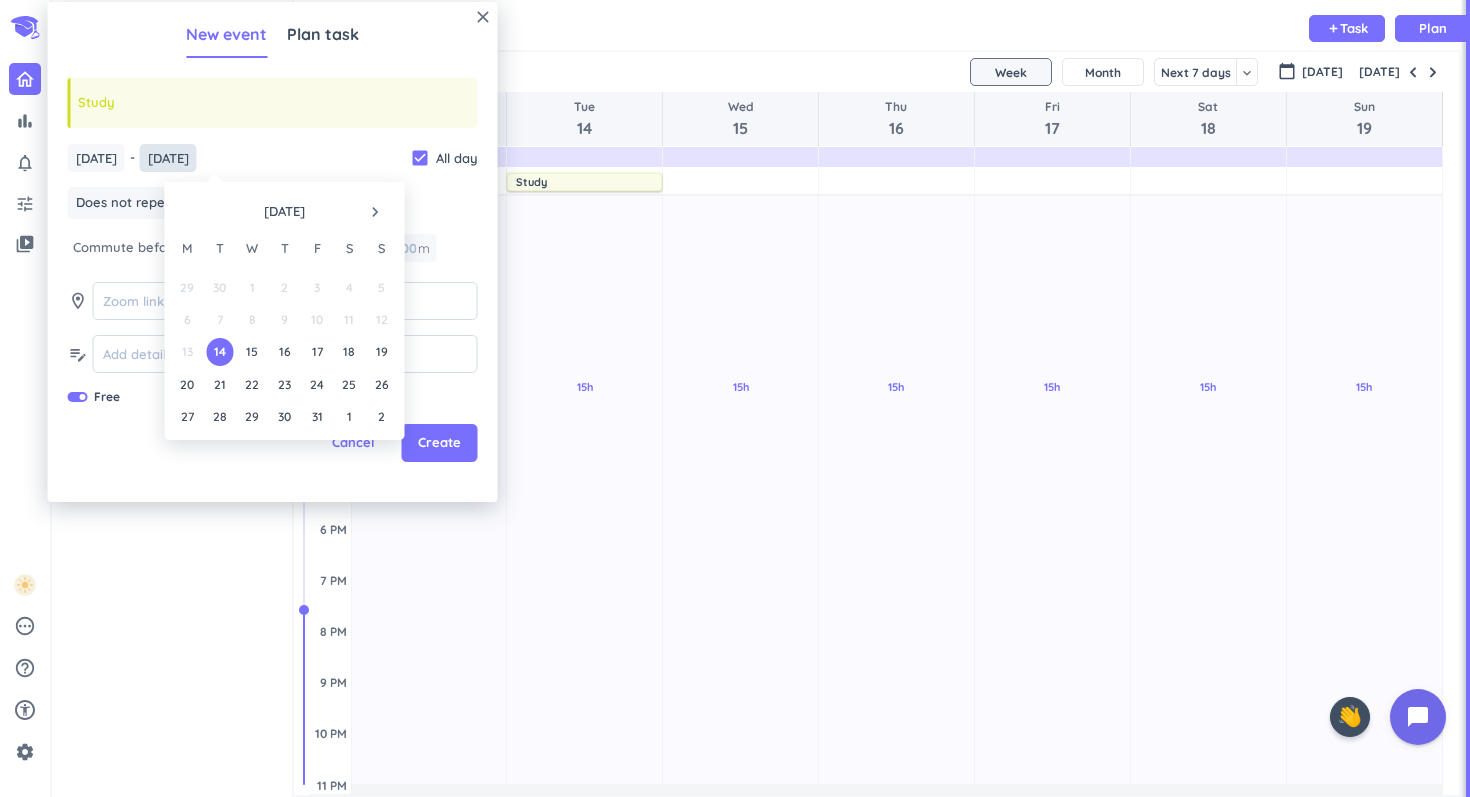 click on "[DATE]" at bounding box center [168, 158] 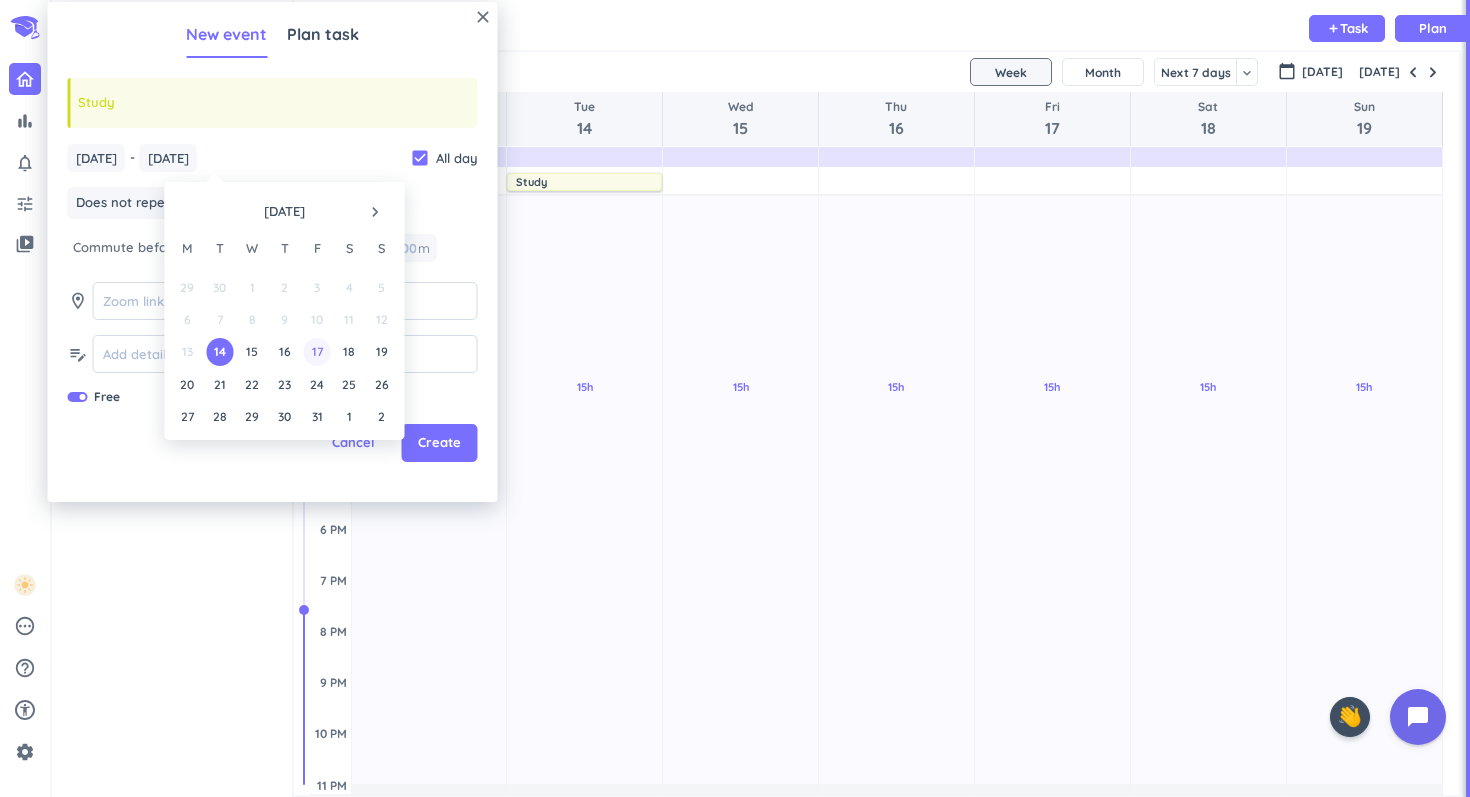 click on "17" at bounding box center [316, 351] 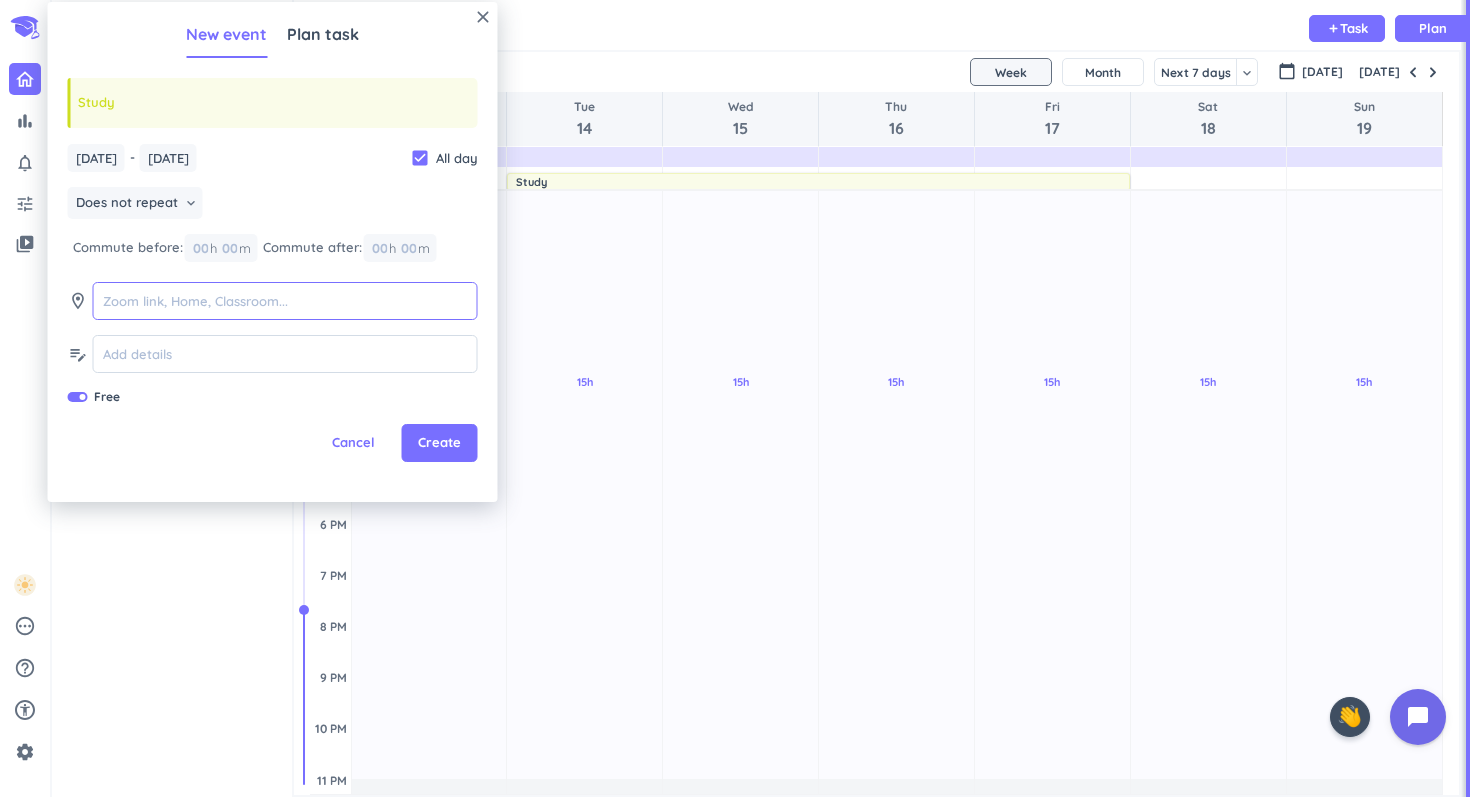 click at bounding box center (285, 301) 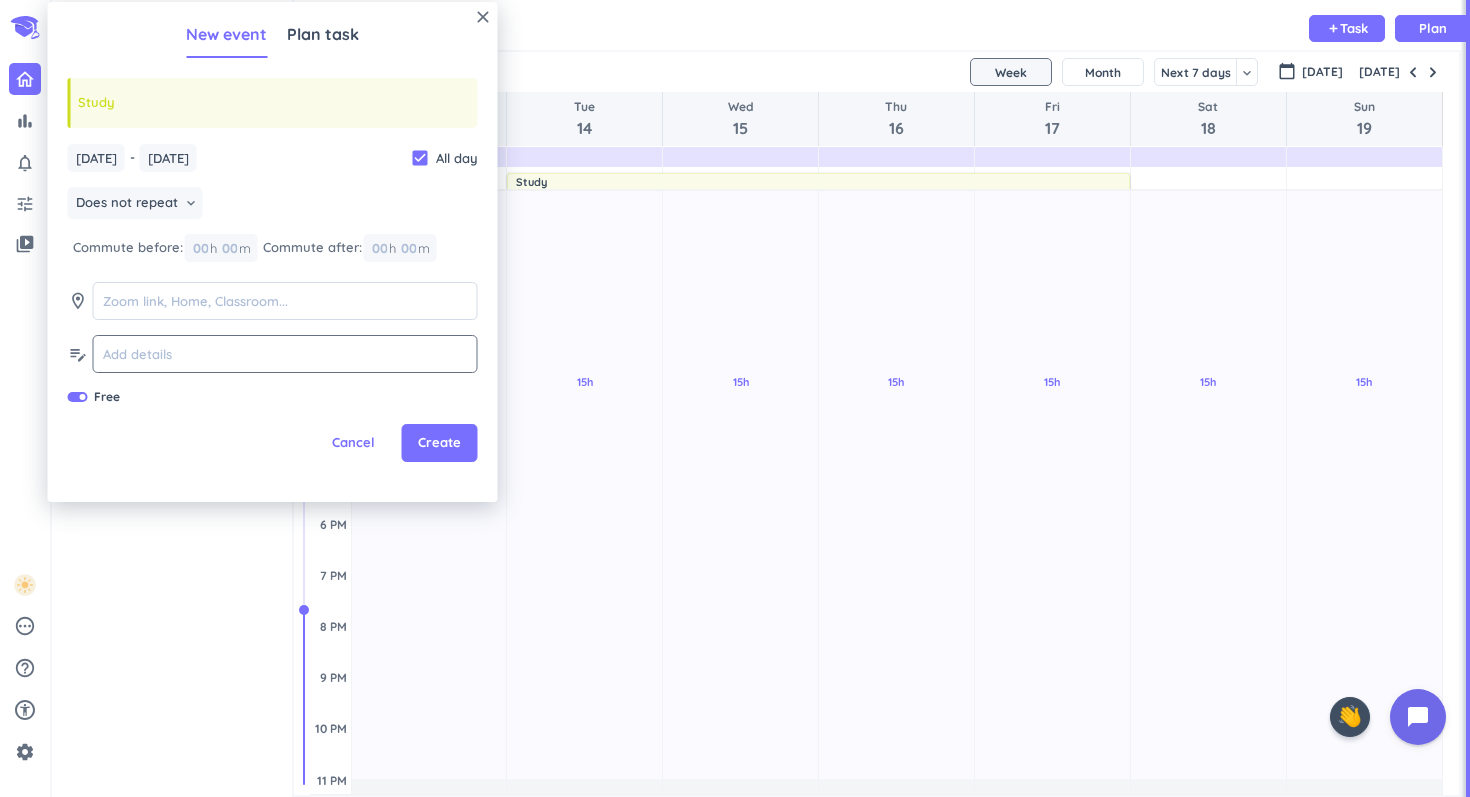 click 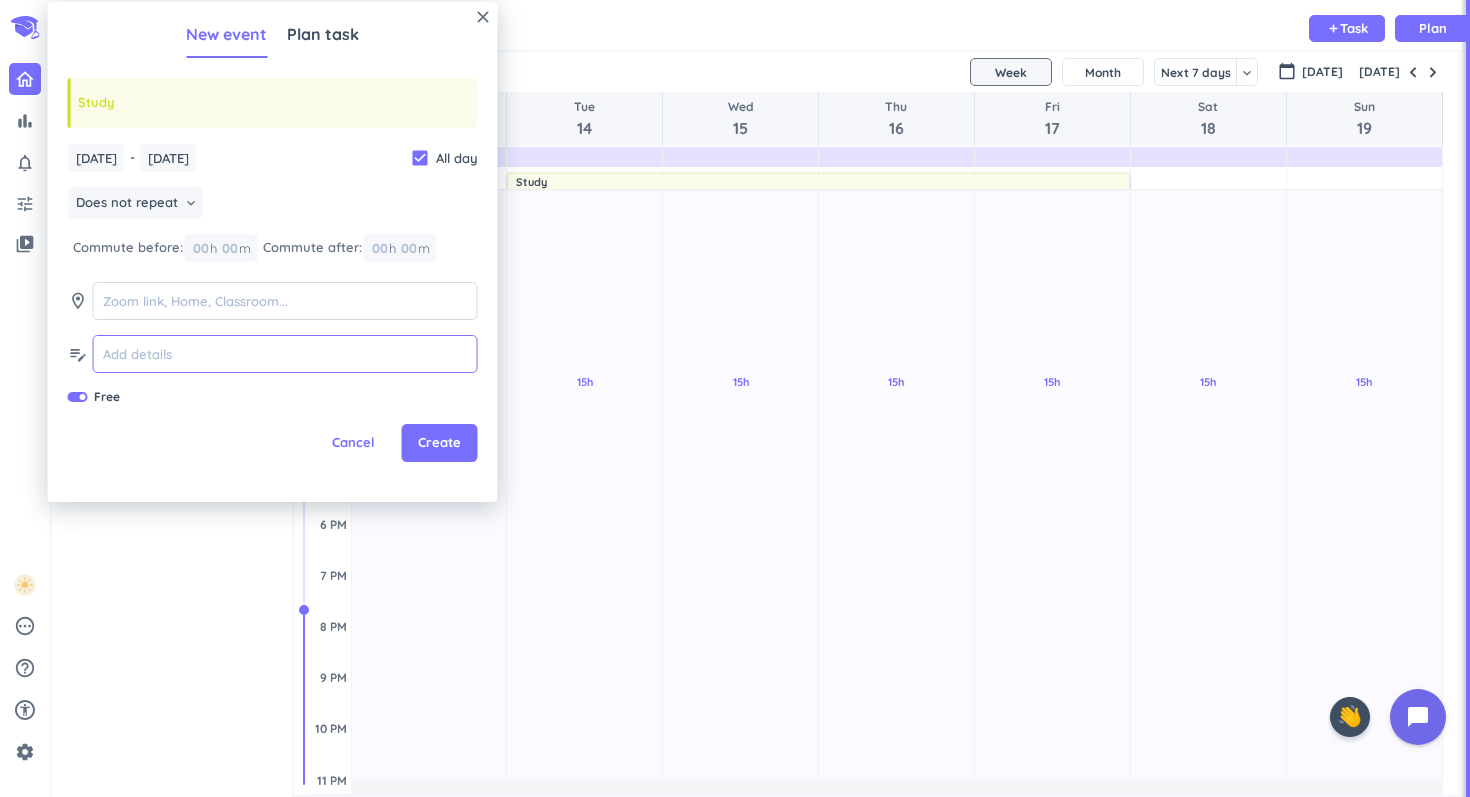 click at bounding box center (285, 354) 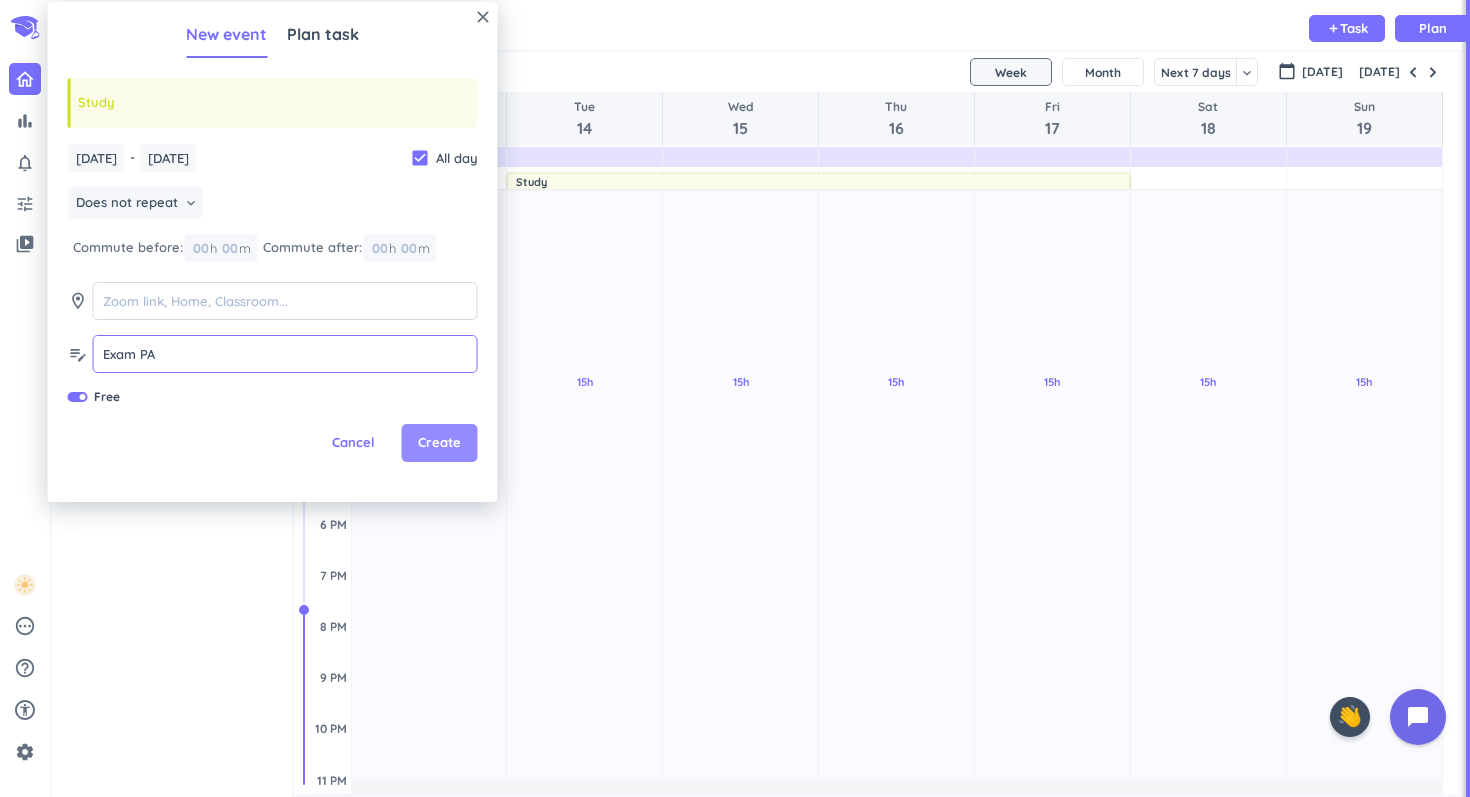 type on "Exam PA" 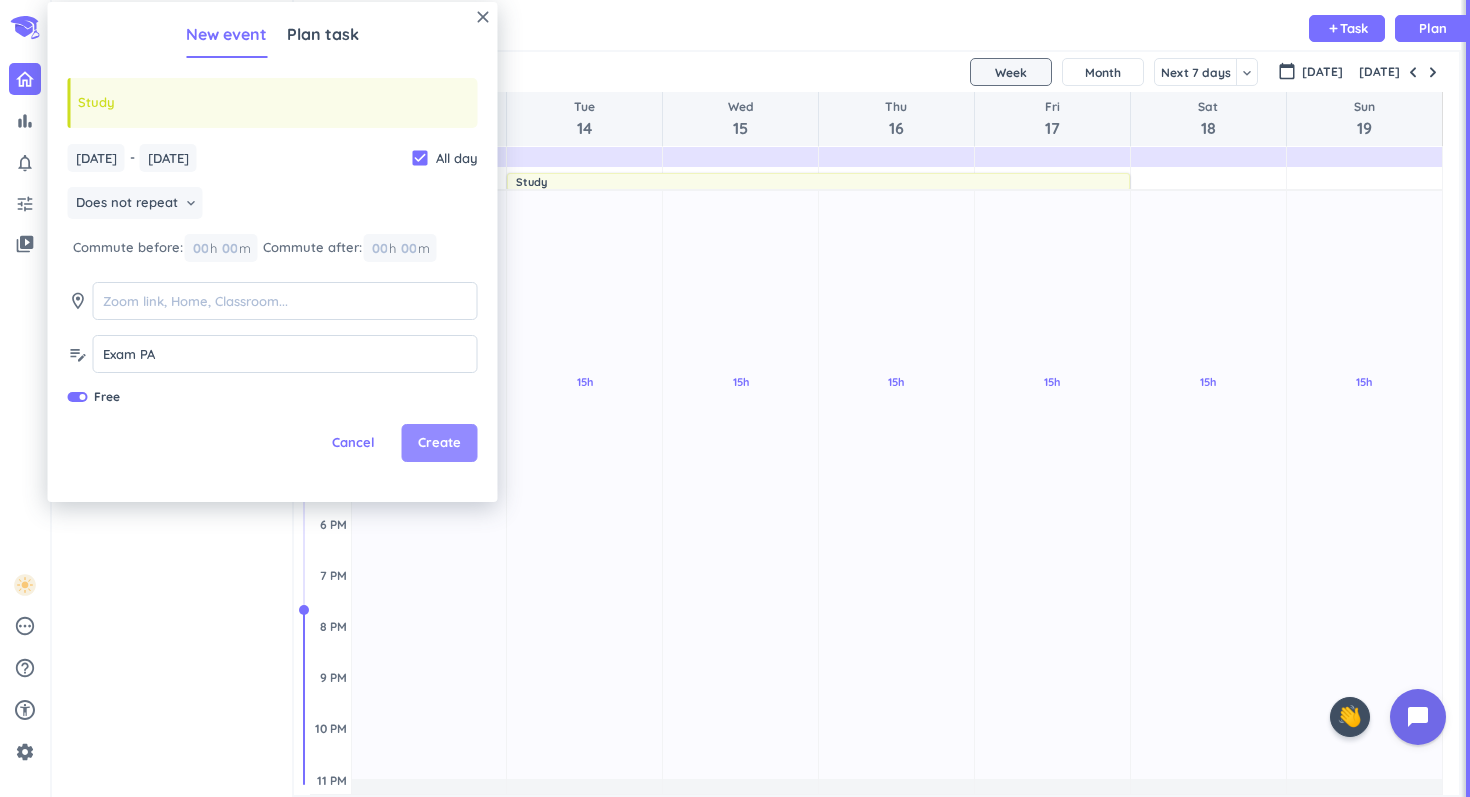 click on "Create" at bounding box center [440, 443] 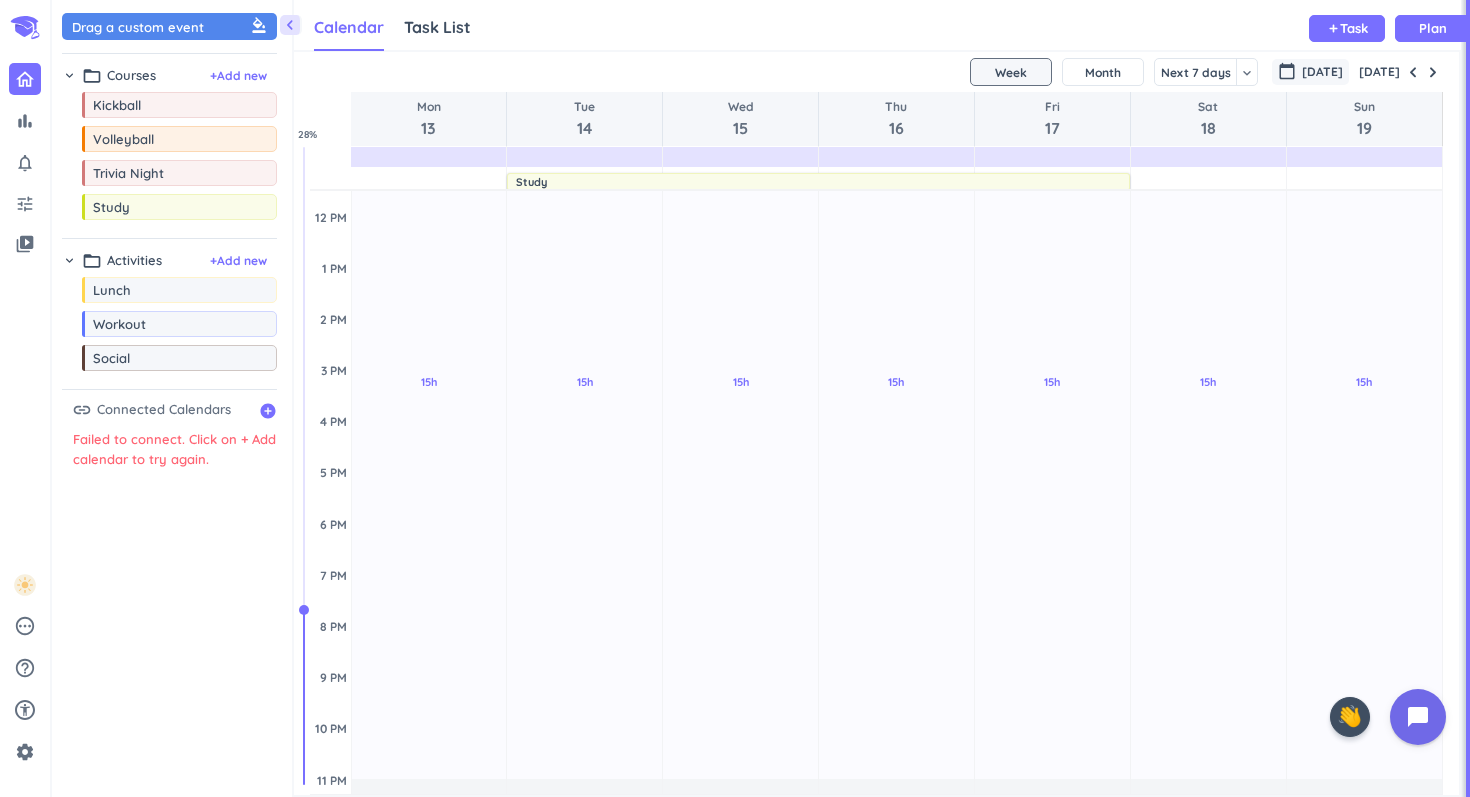 click on "[DATE]" at bounding box center (1322, 72) 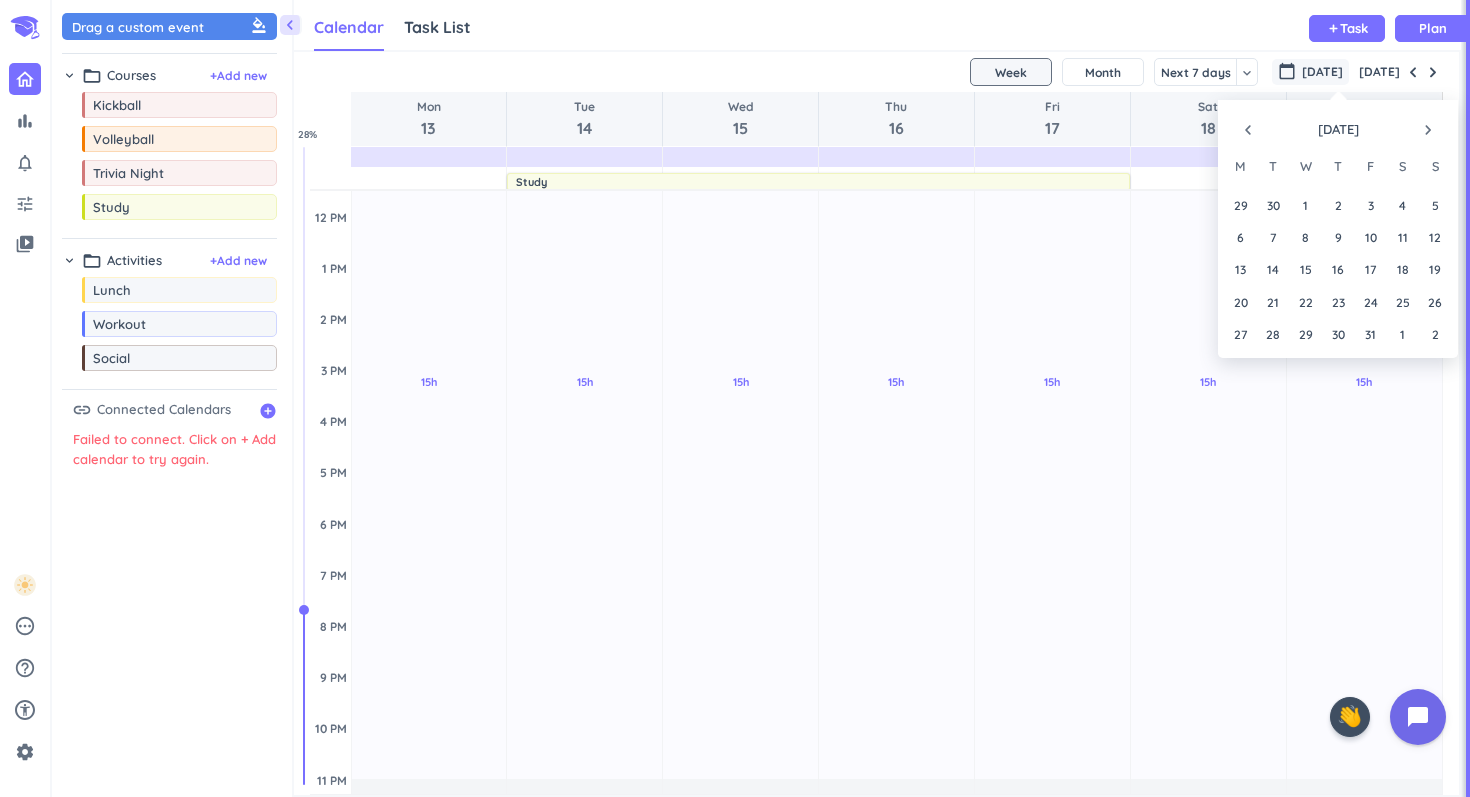 click on "navigate_before" at bounding box center (1248, 130) 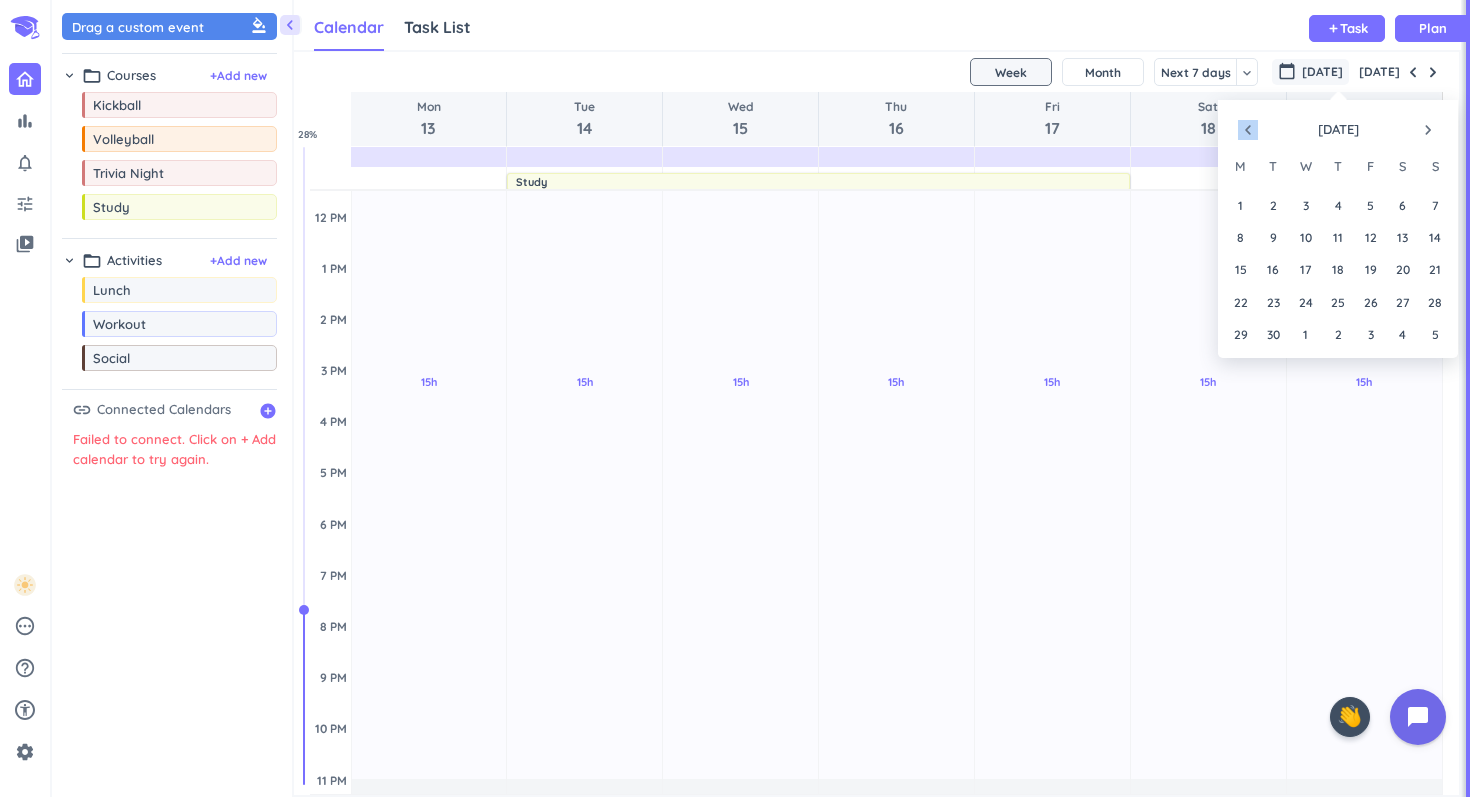 click on "navigate_before" at bounding box center (1248, 130) 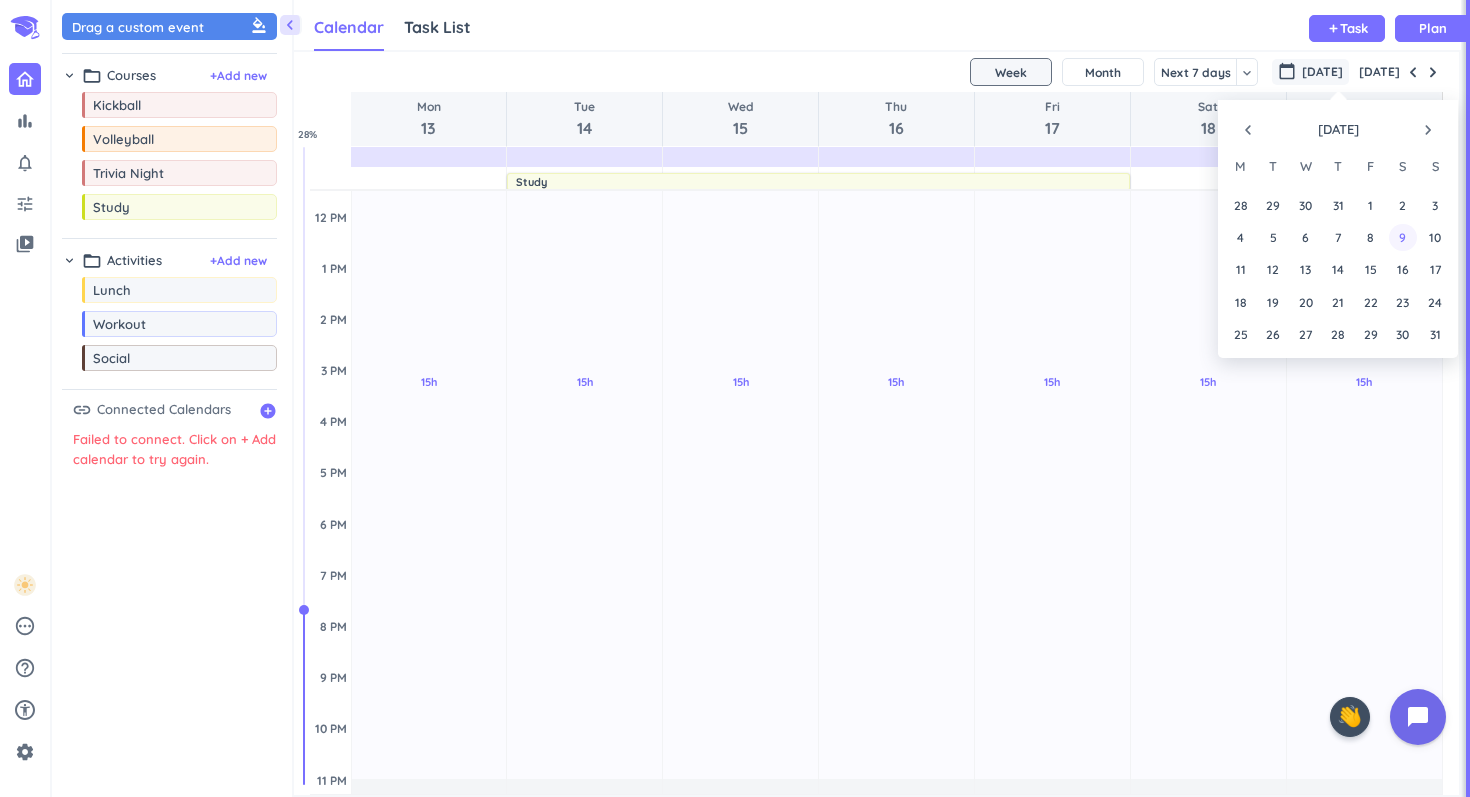 click on "9" at bounding box center (1402, 237) 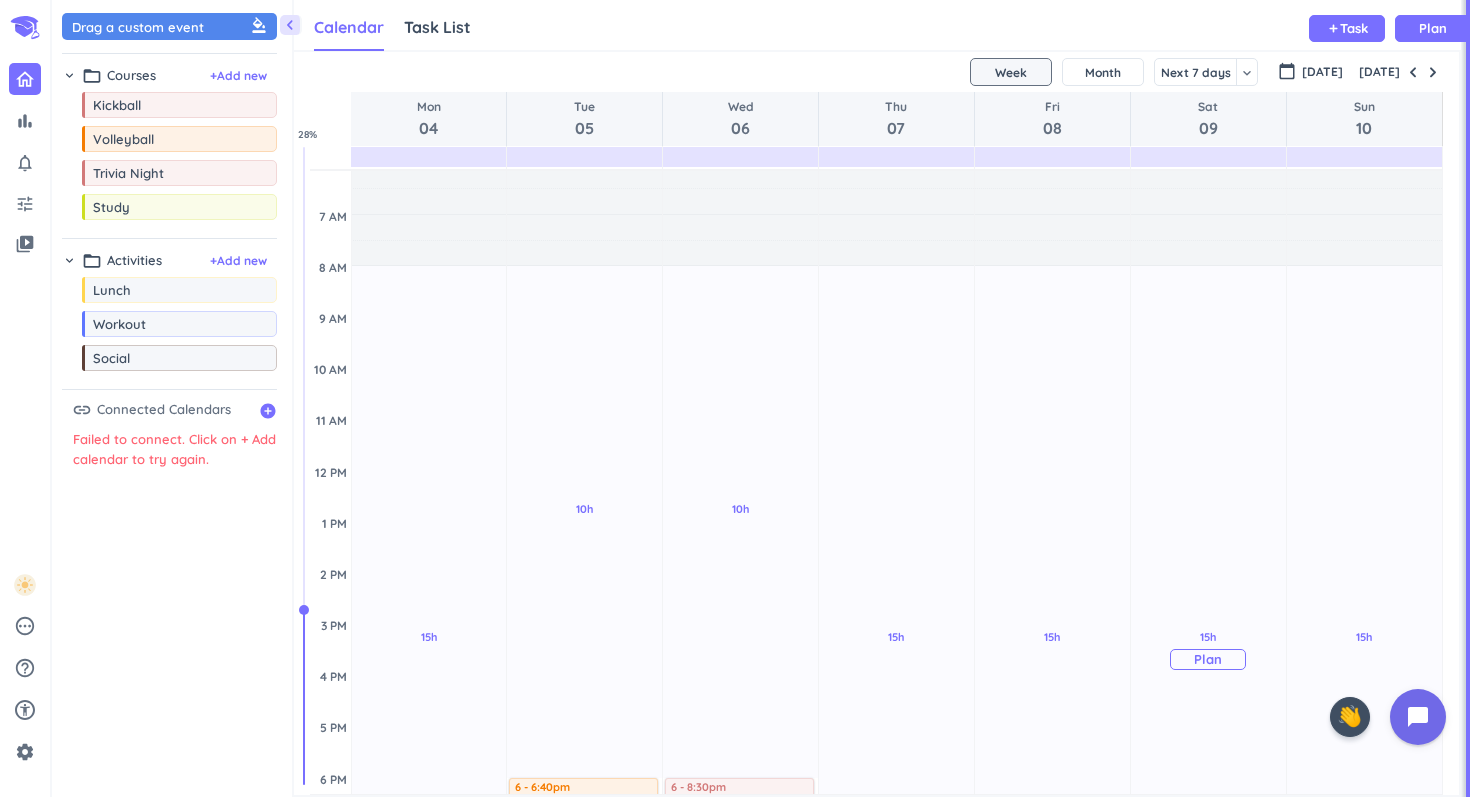 scroll, scrollTop: 118, scrollLeft: 0, axis: vertical 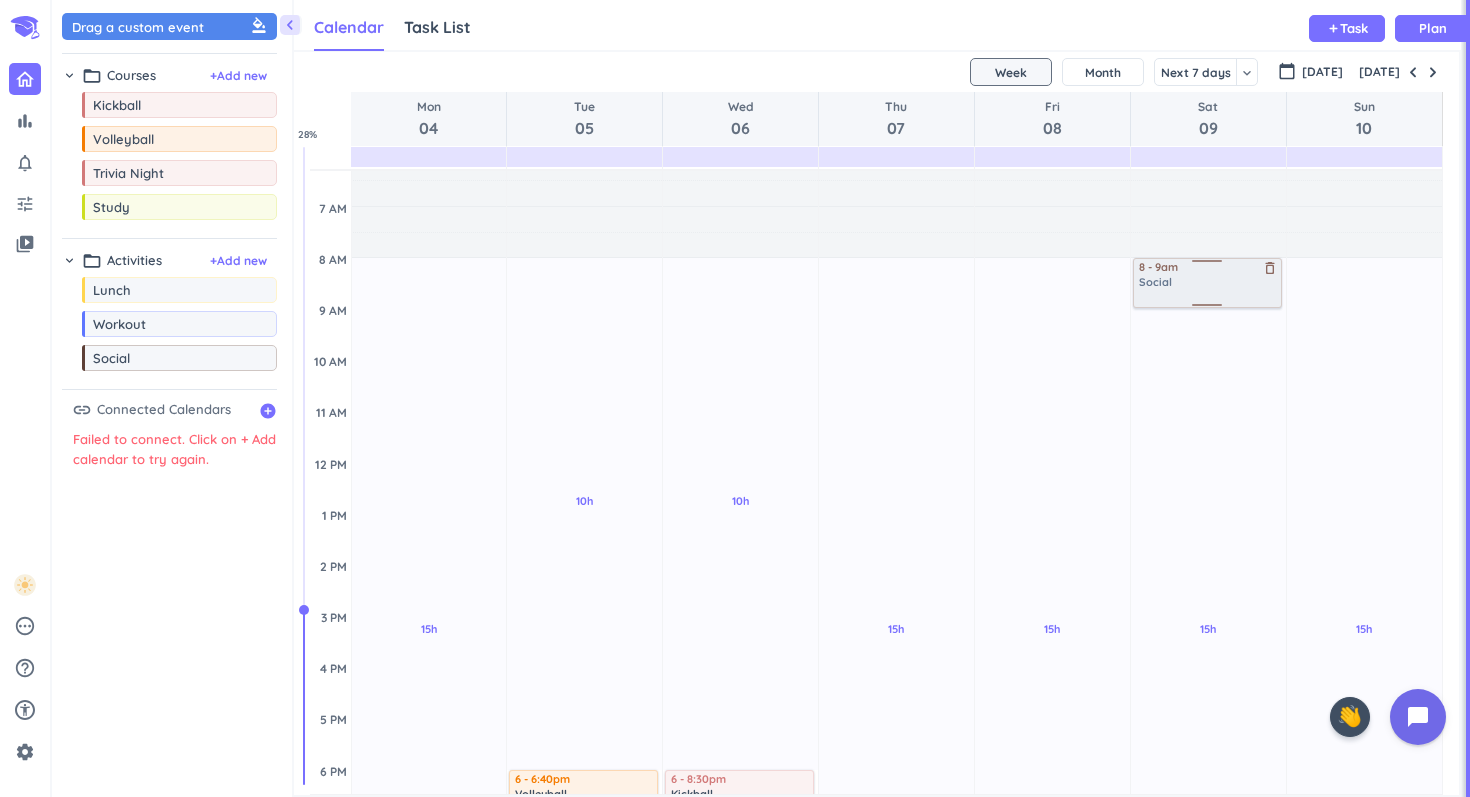 drag, startPoint x: 118, startPoint y: 367, endPoint x: 1258, endPoint y: 261, distance: 1144.9175 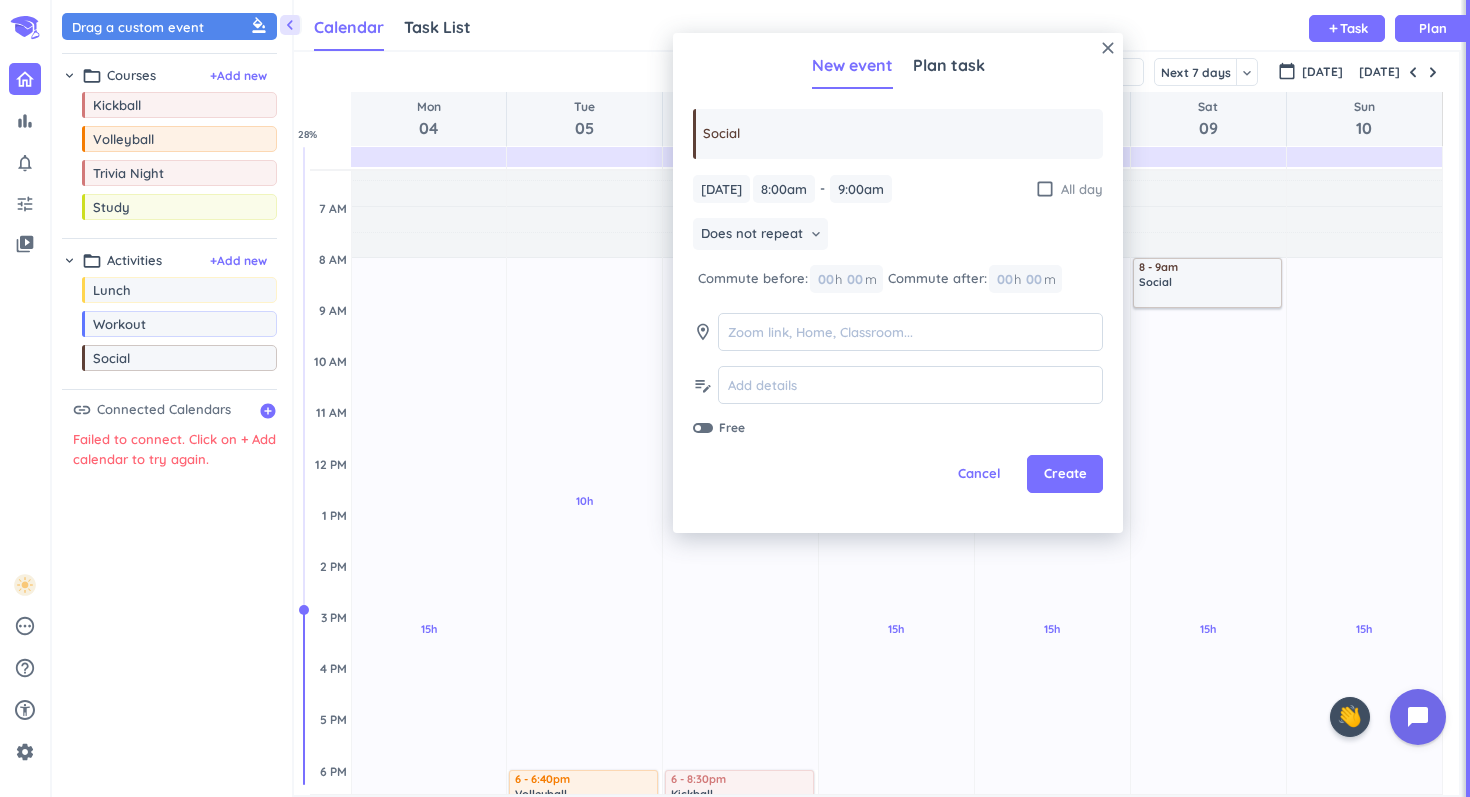 click on "check_box_outline_blank" at bounding box center [1045, 189] 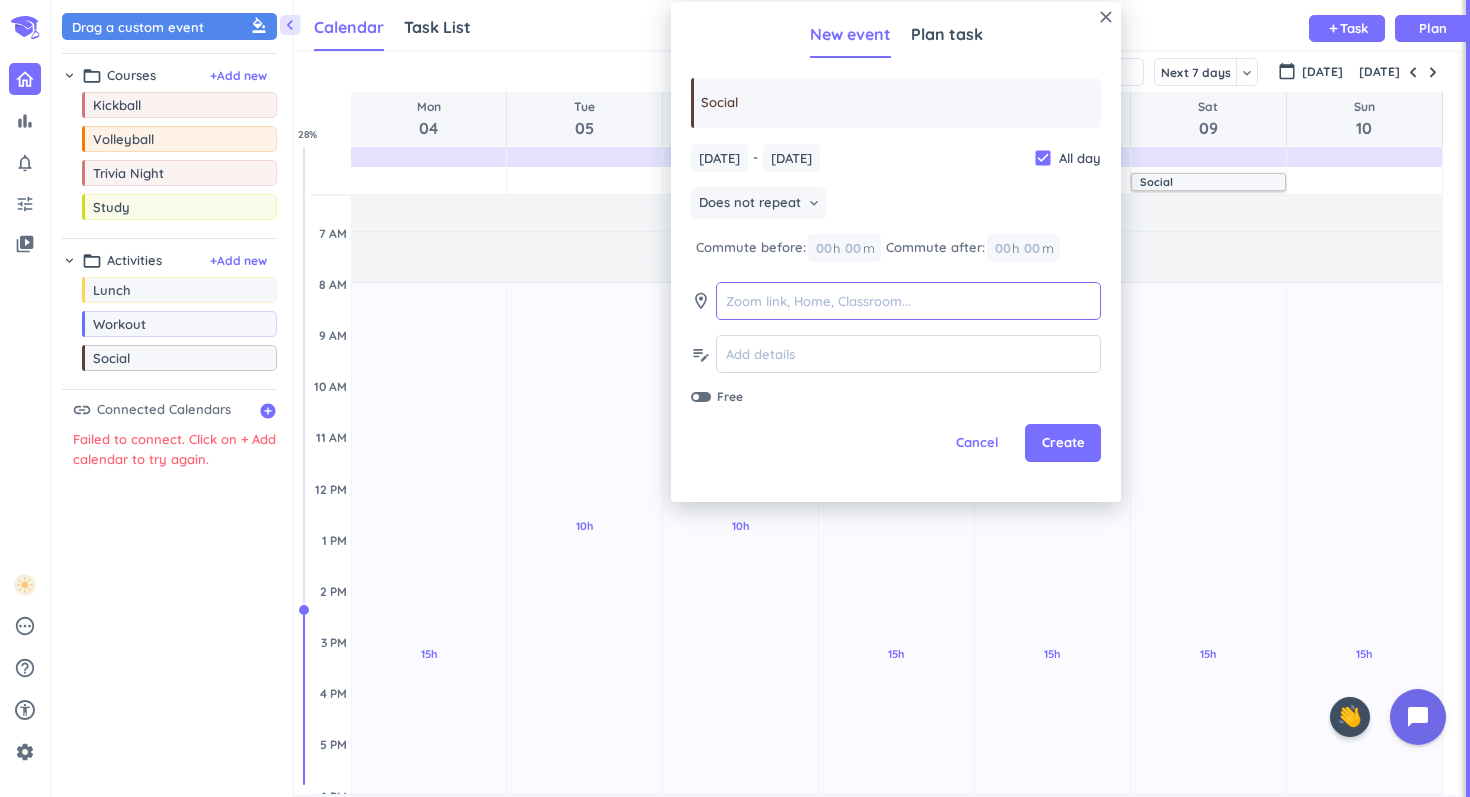click at bounding box center (908, 301) 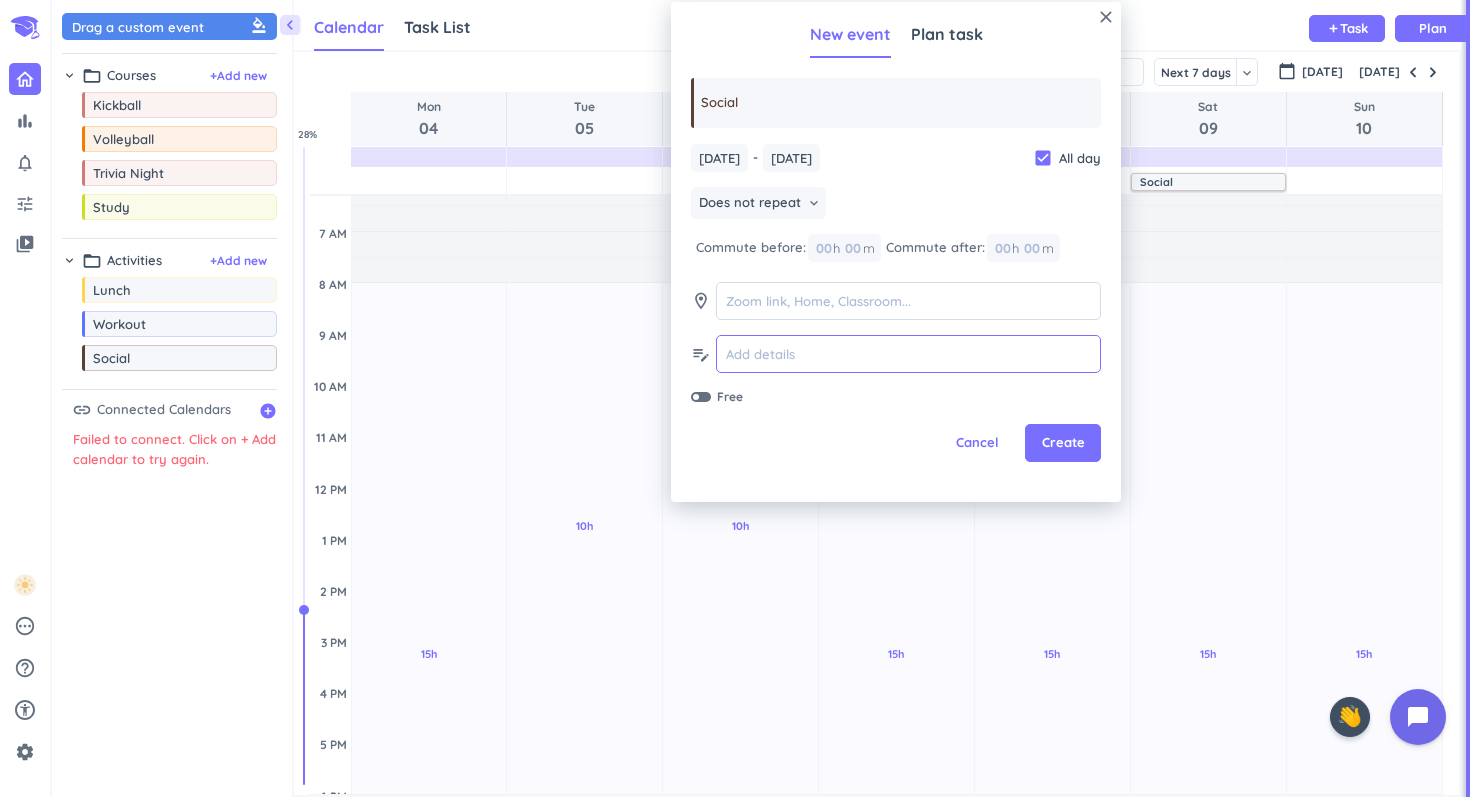 click at bounding box center (908, 354) 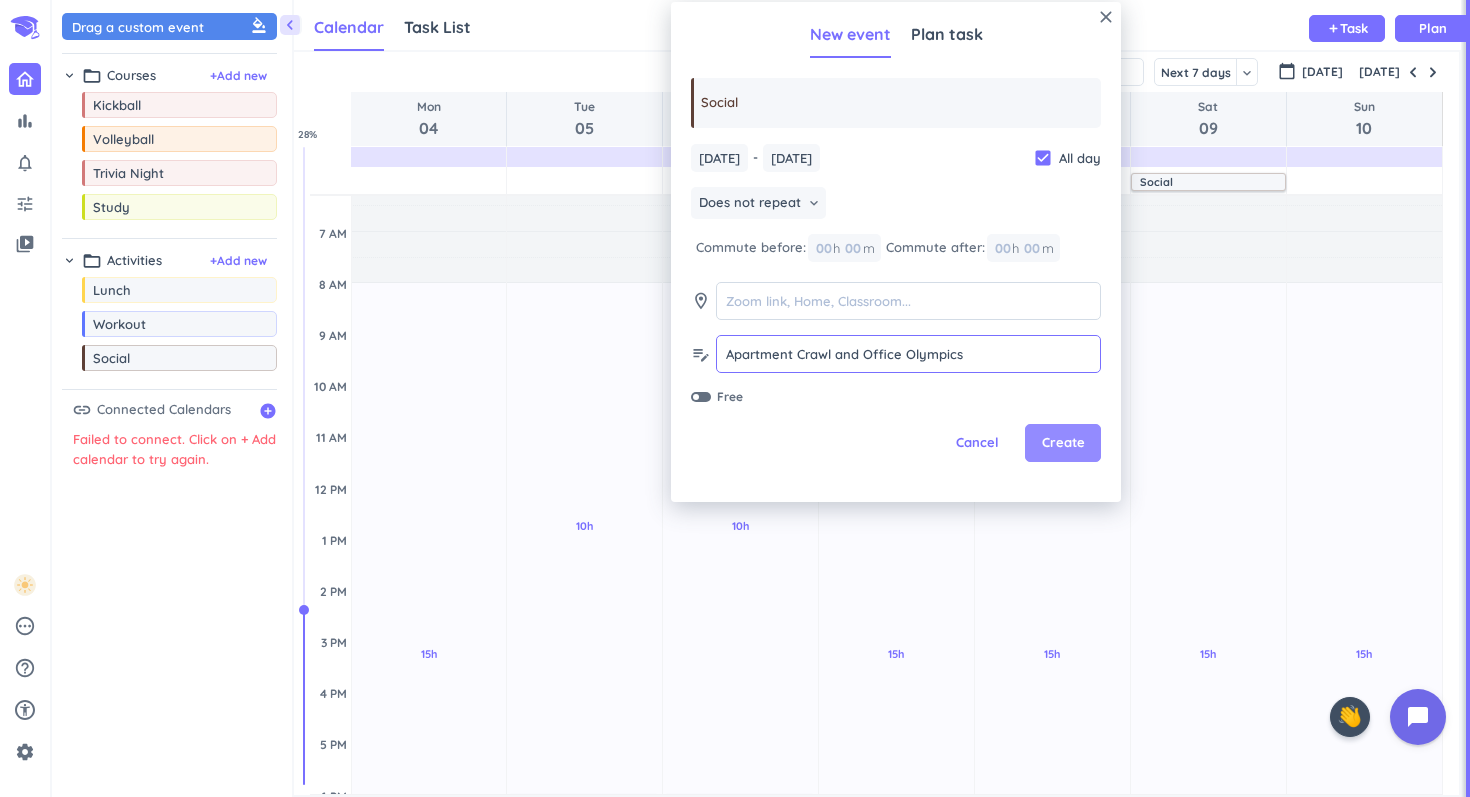 type on "Apartment Crawl and Office Olympics" 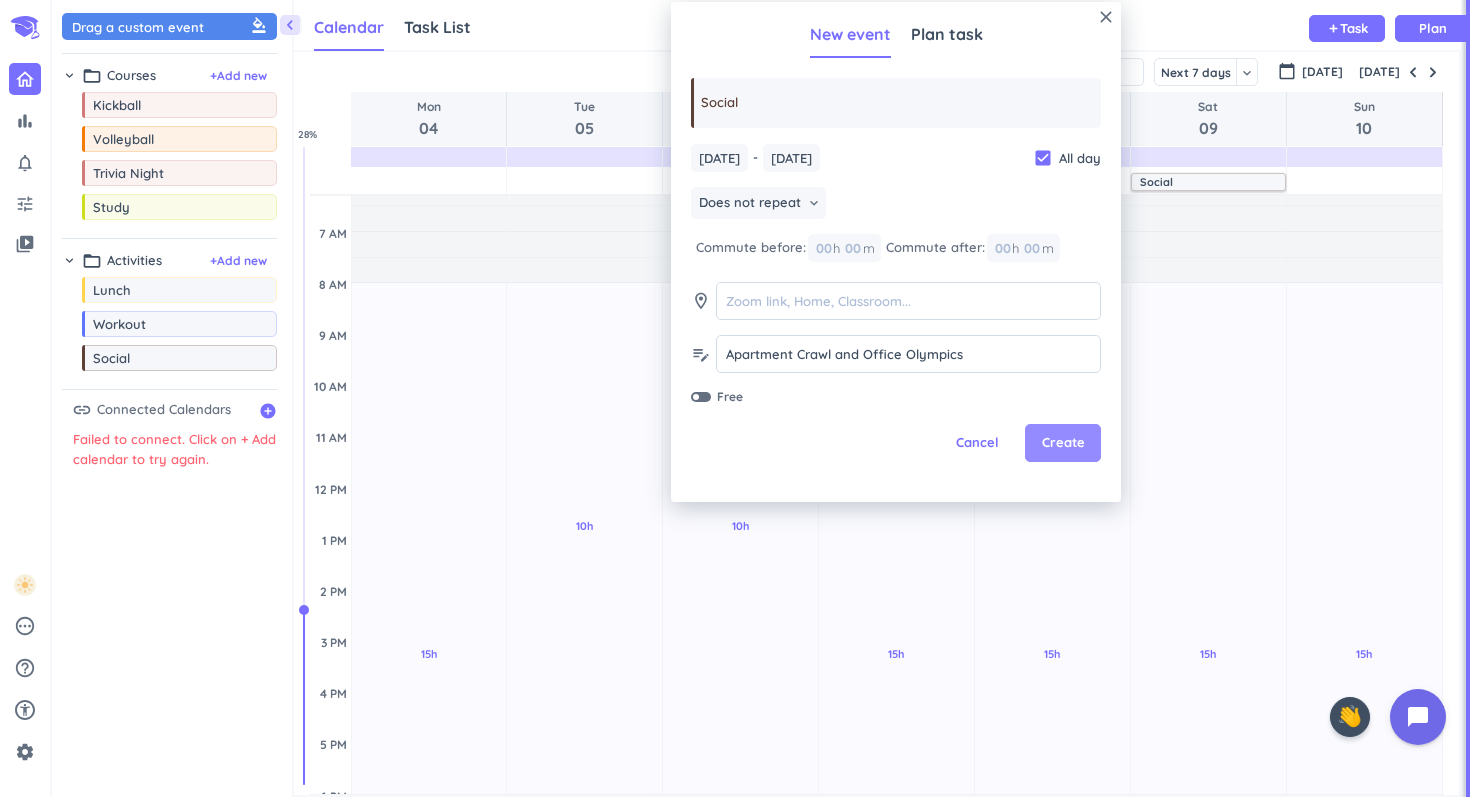 click on "Create" at bounding box center [1063, 443] 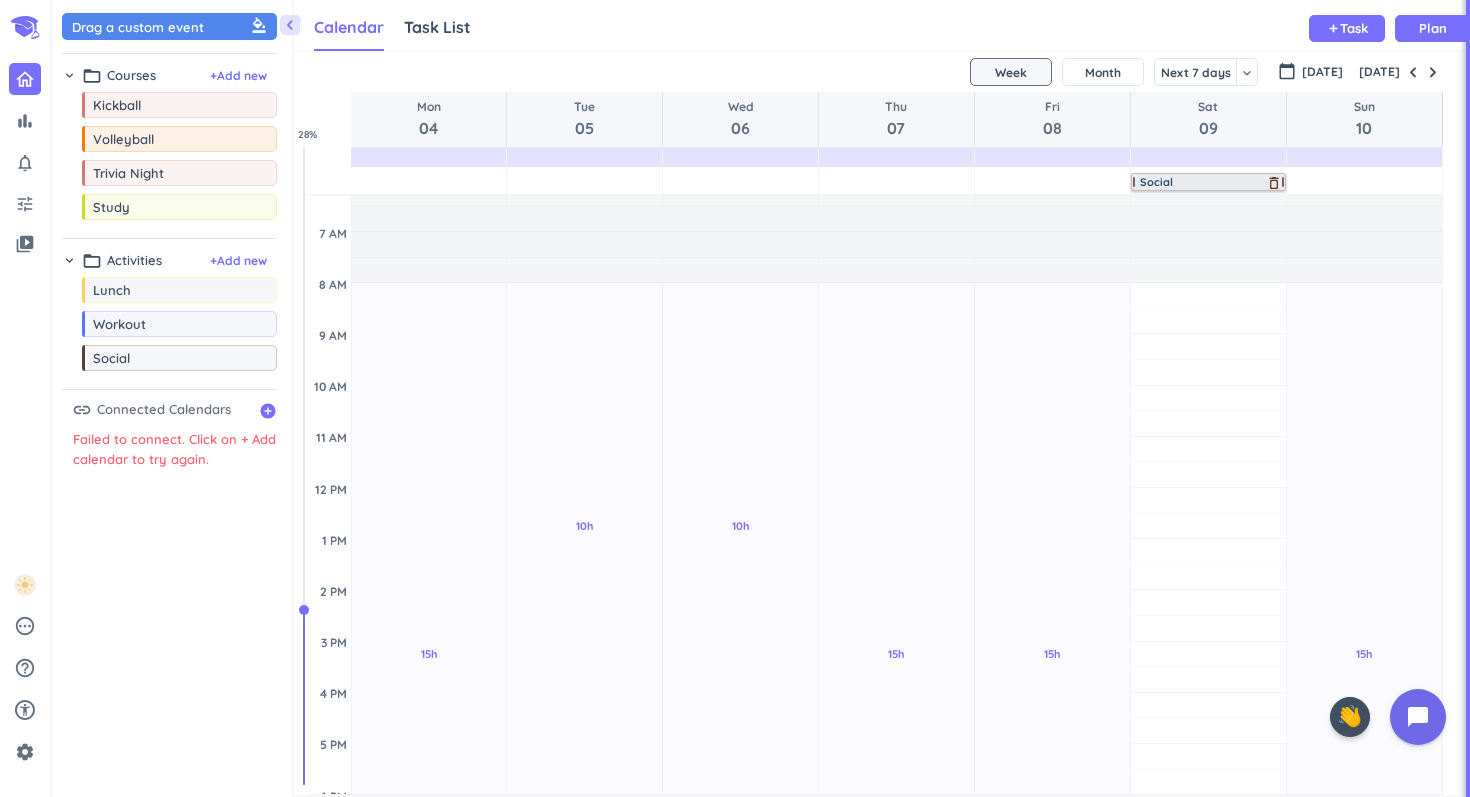 click on "Social" at bounding box center [1211, 182] 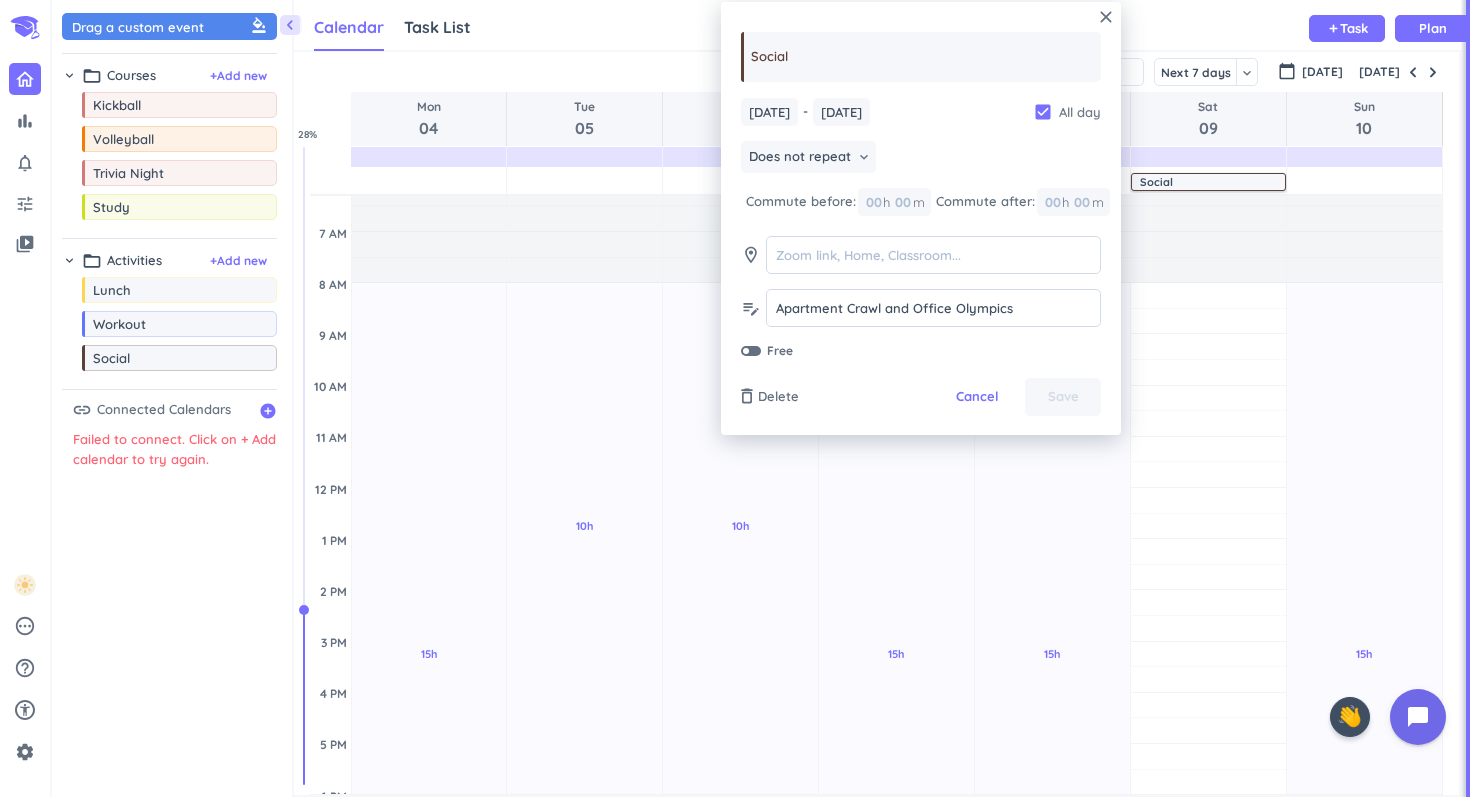click on "check_box" at bounding box center [1043, 112] 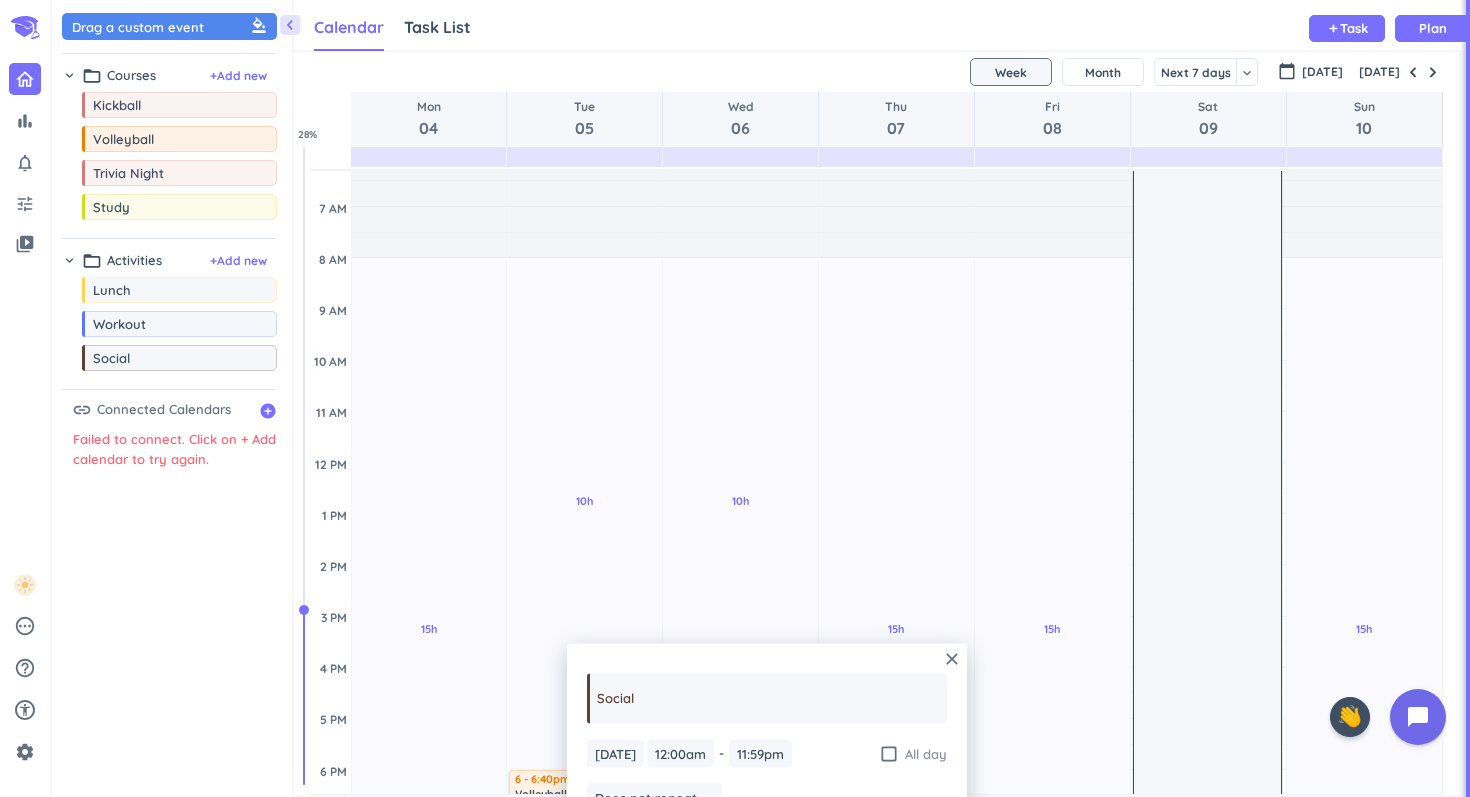 click on "check_box_outline_blank" at bounding box center (889, 753) 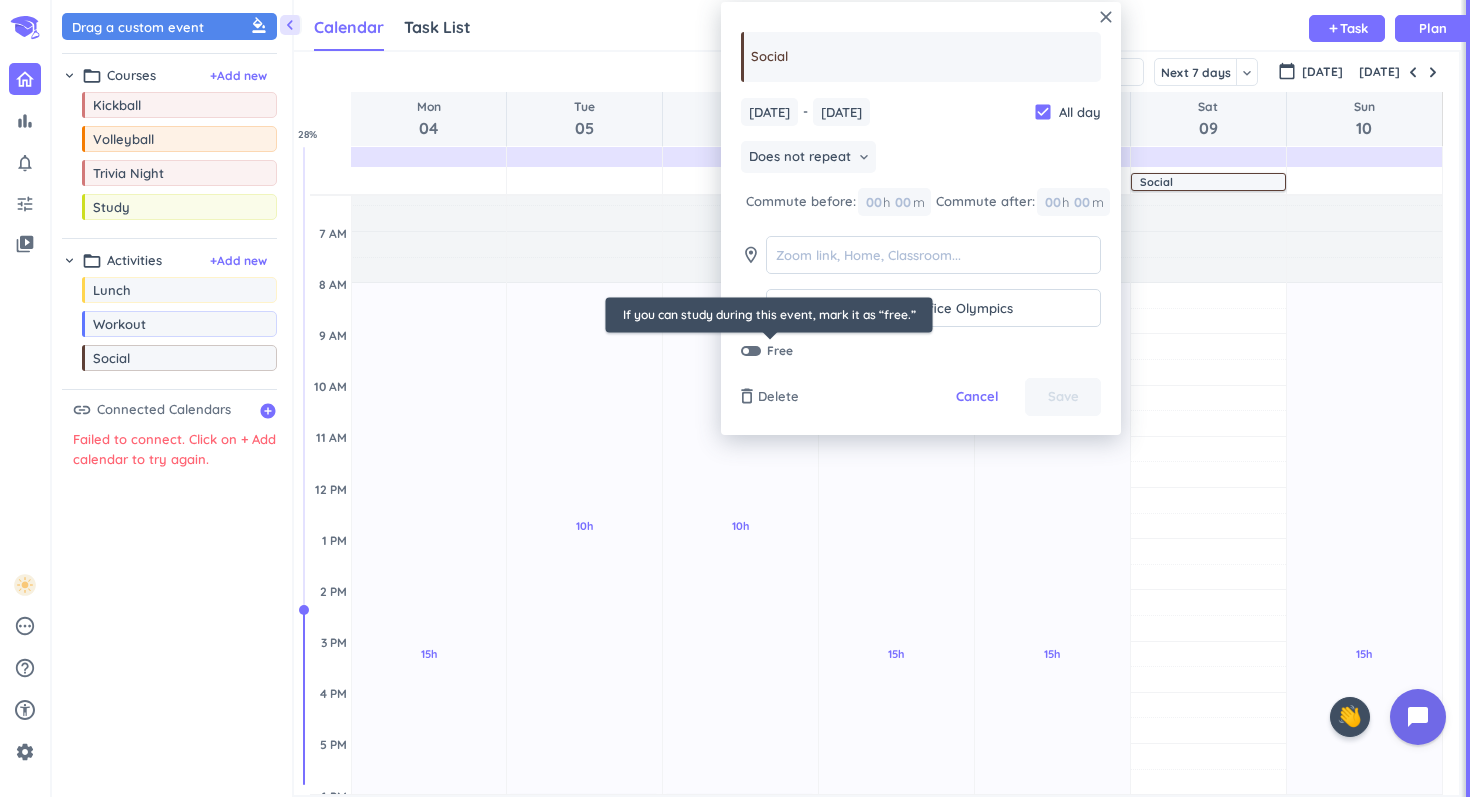 click on "Free" at bounding box center (770, 351) 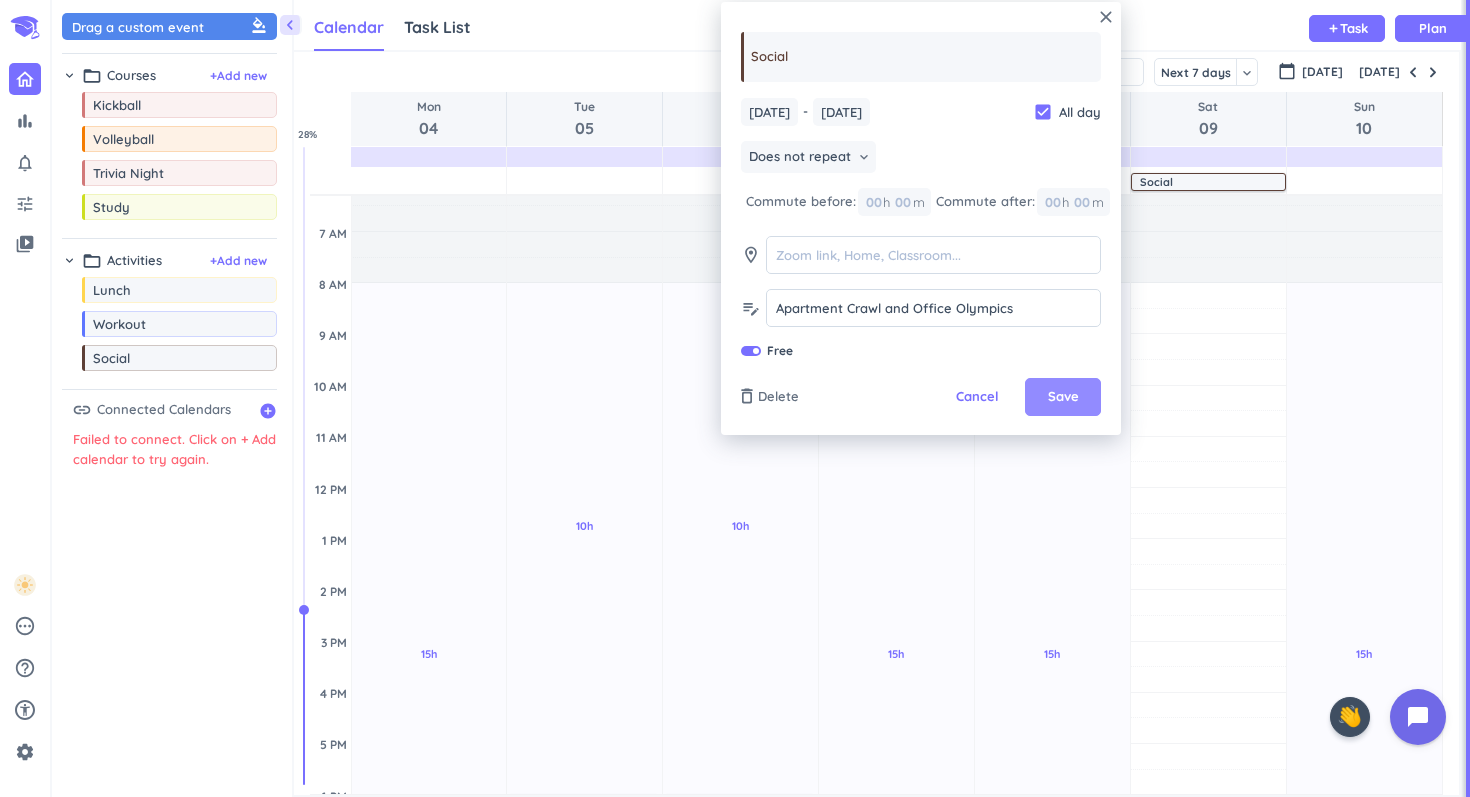click on "Save" at bounding box center [1063, 397] 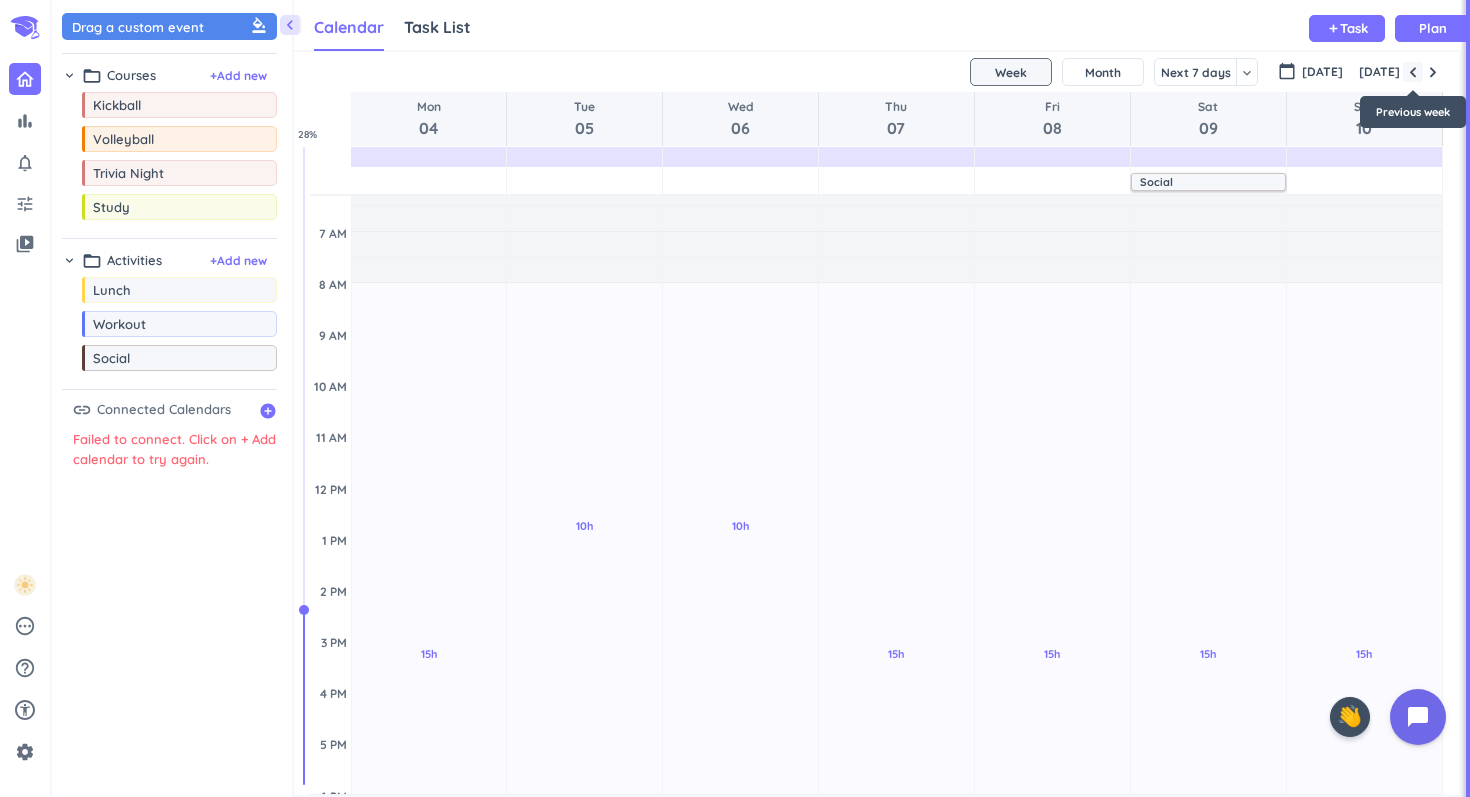 click at bounding box center (1413, 72) 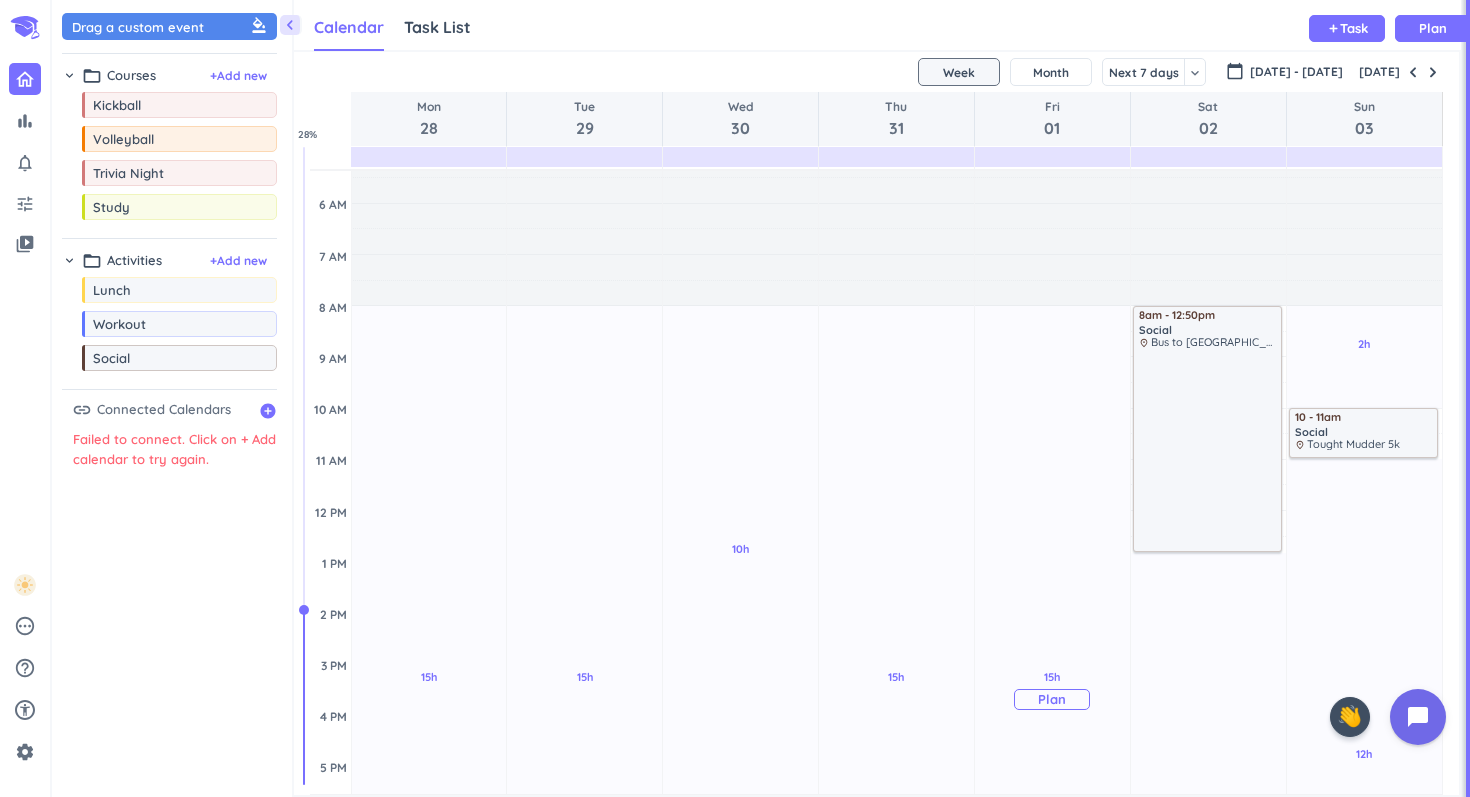 scroll, scrollTop: 106, scrollLeft: 0, axis: vertical 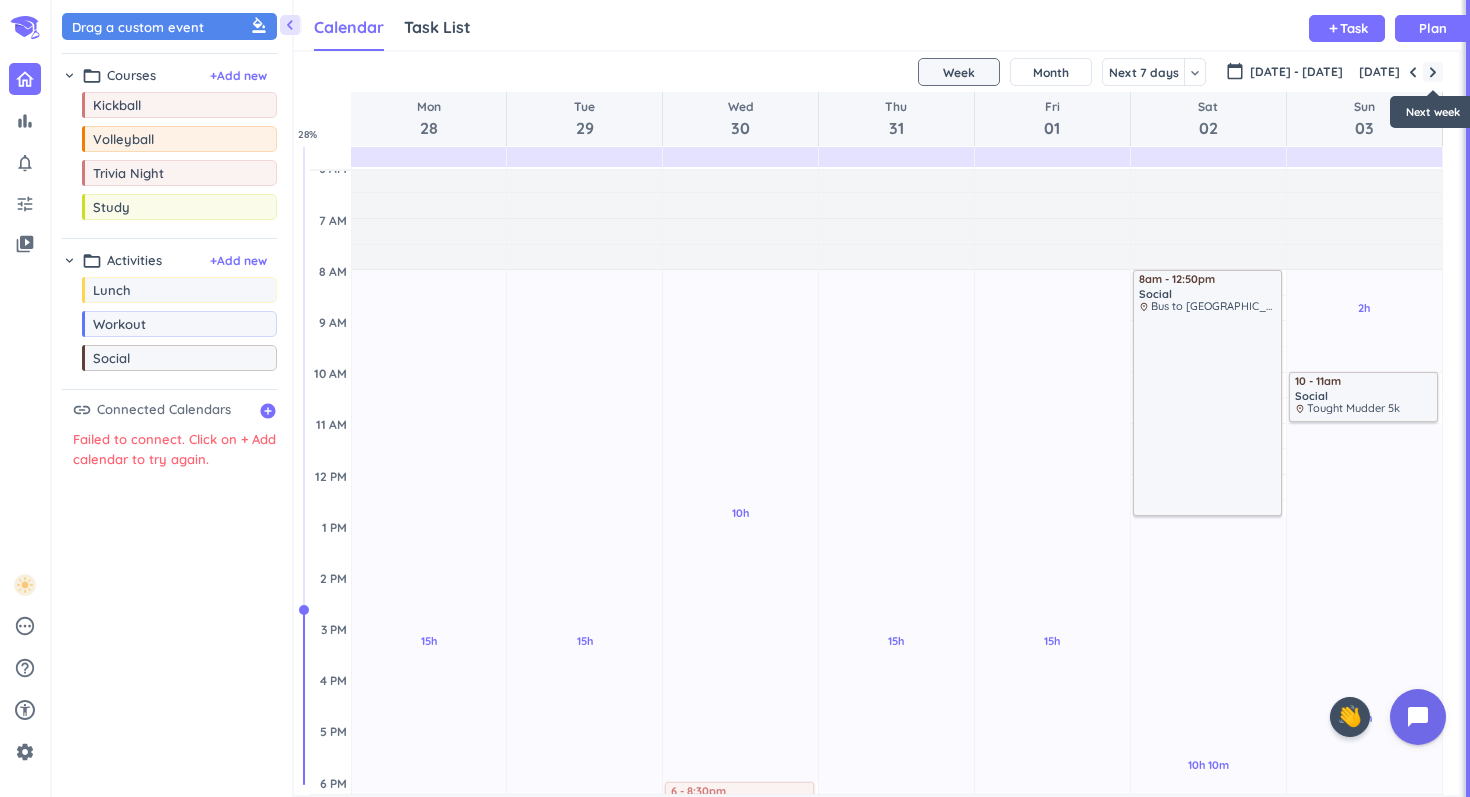 click at bounding box center (1433, 72) 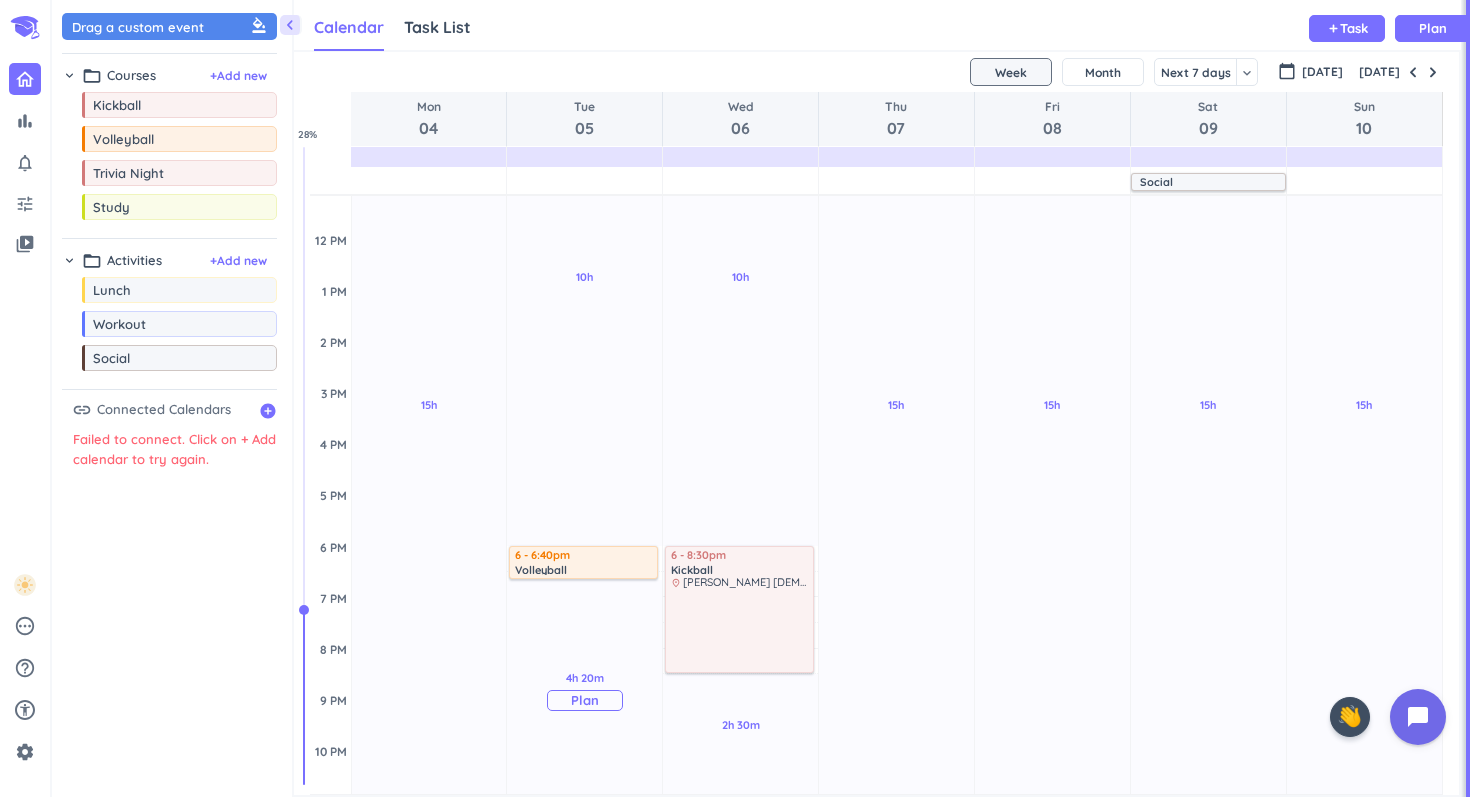 scroll, scrollTop: 366, scrollLeft: 0, axis: vertical 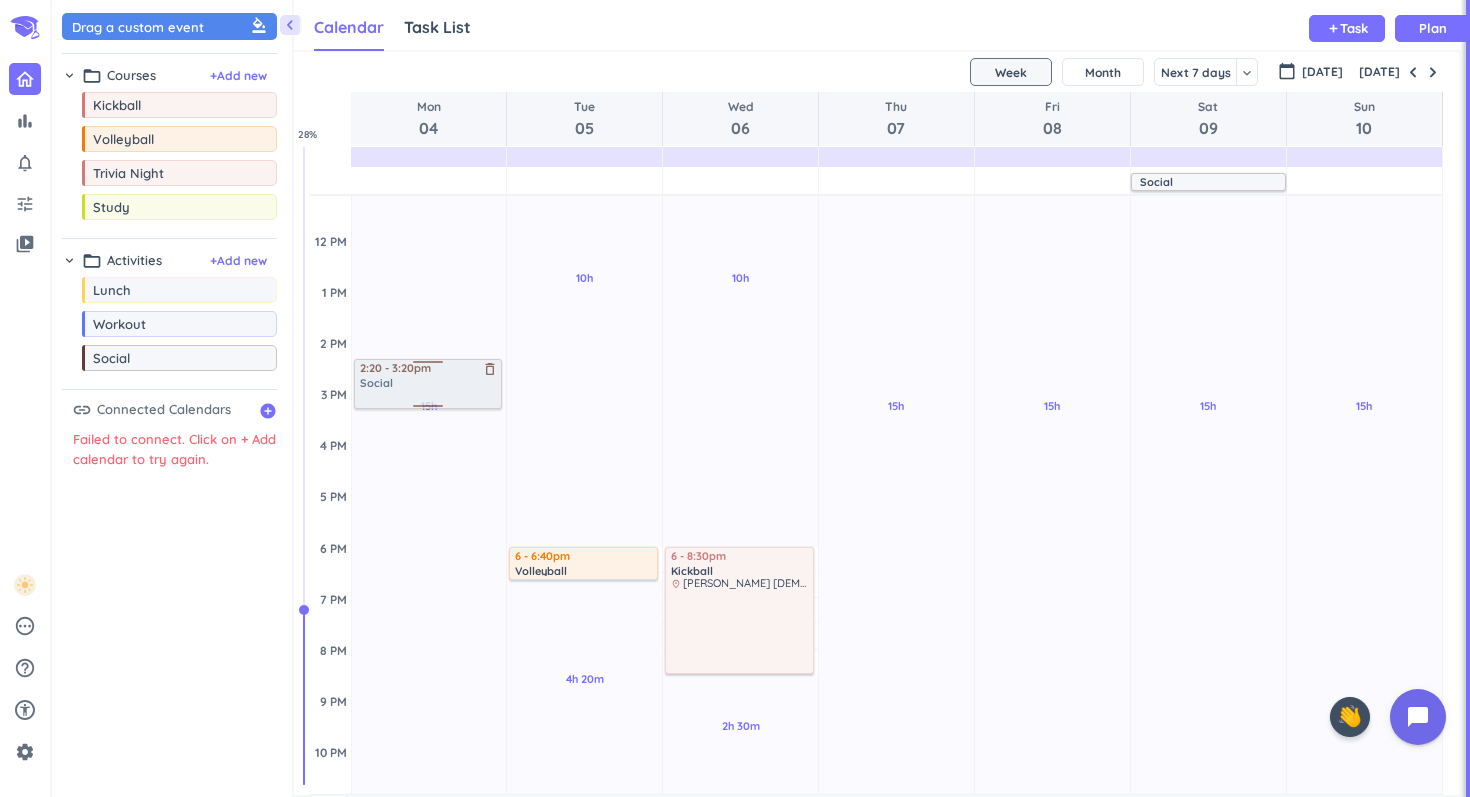 drag, startPoint x: 198, startPoint y: 364, endPoint x: 403, endPoint y: 359, distance: 205.06097 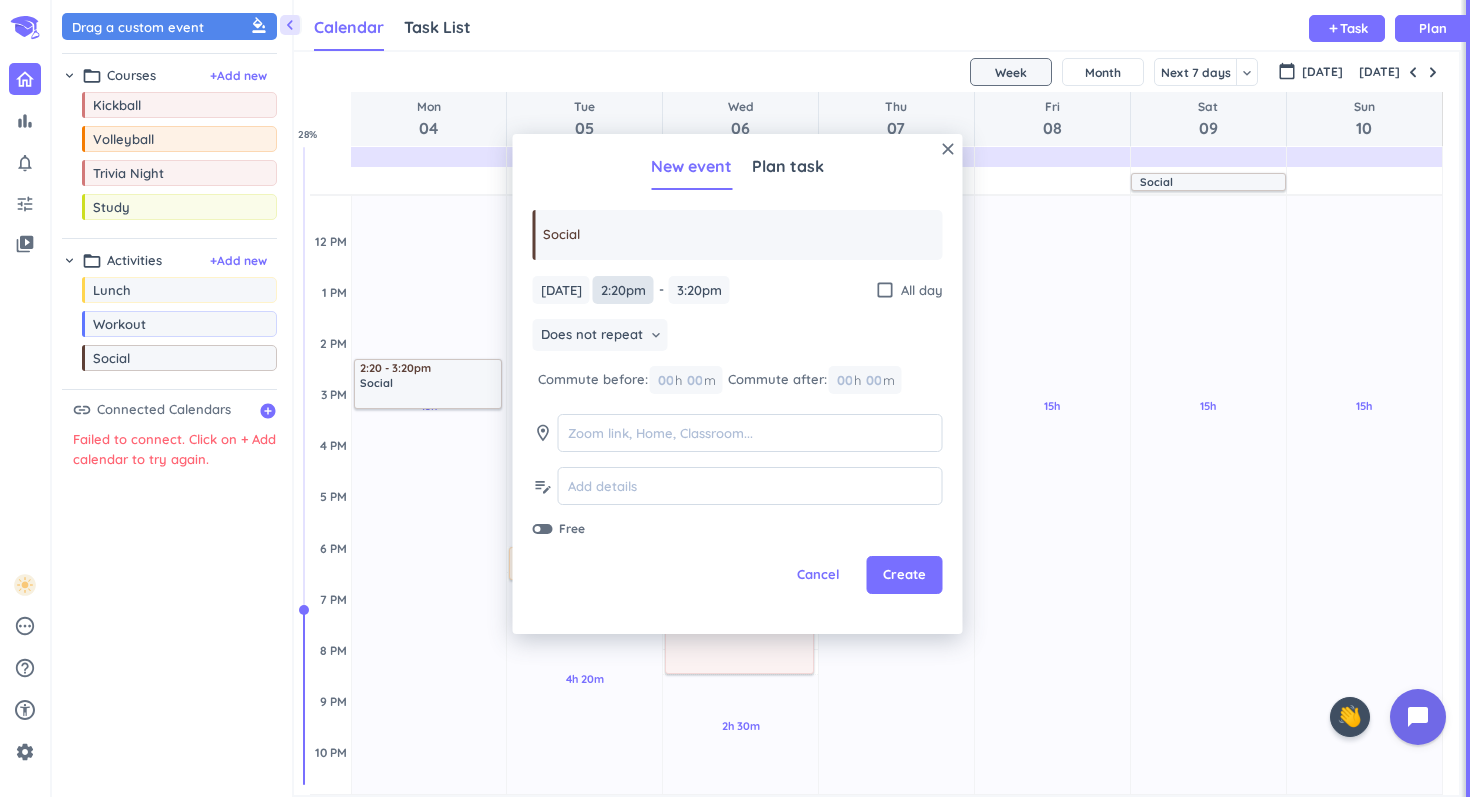 click on "2:20pm" at bounding box center [623, 290] 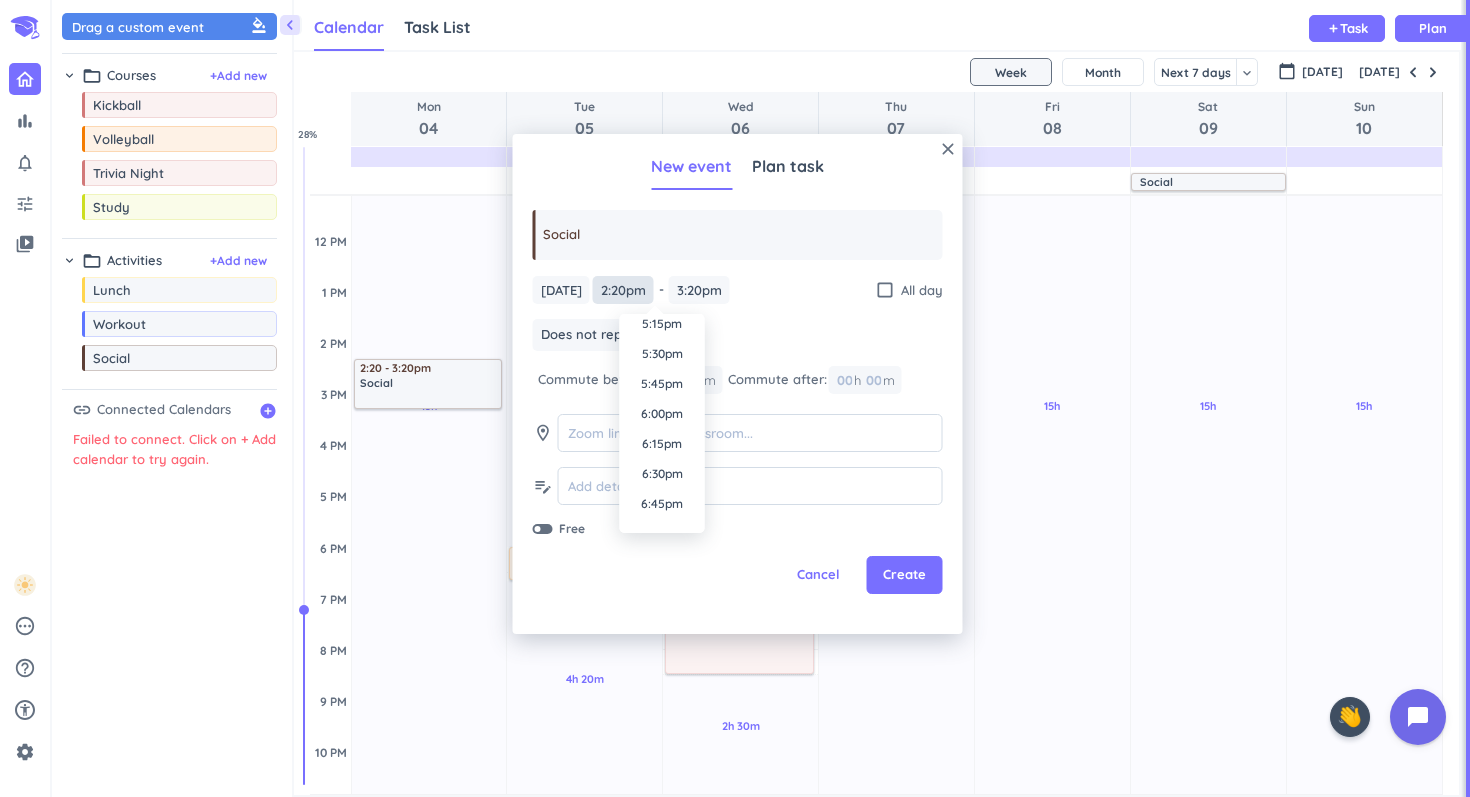 scroll, scrollTop: 2163, scrollLeft: 0, axis: vertical 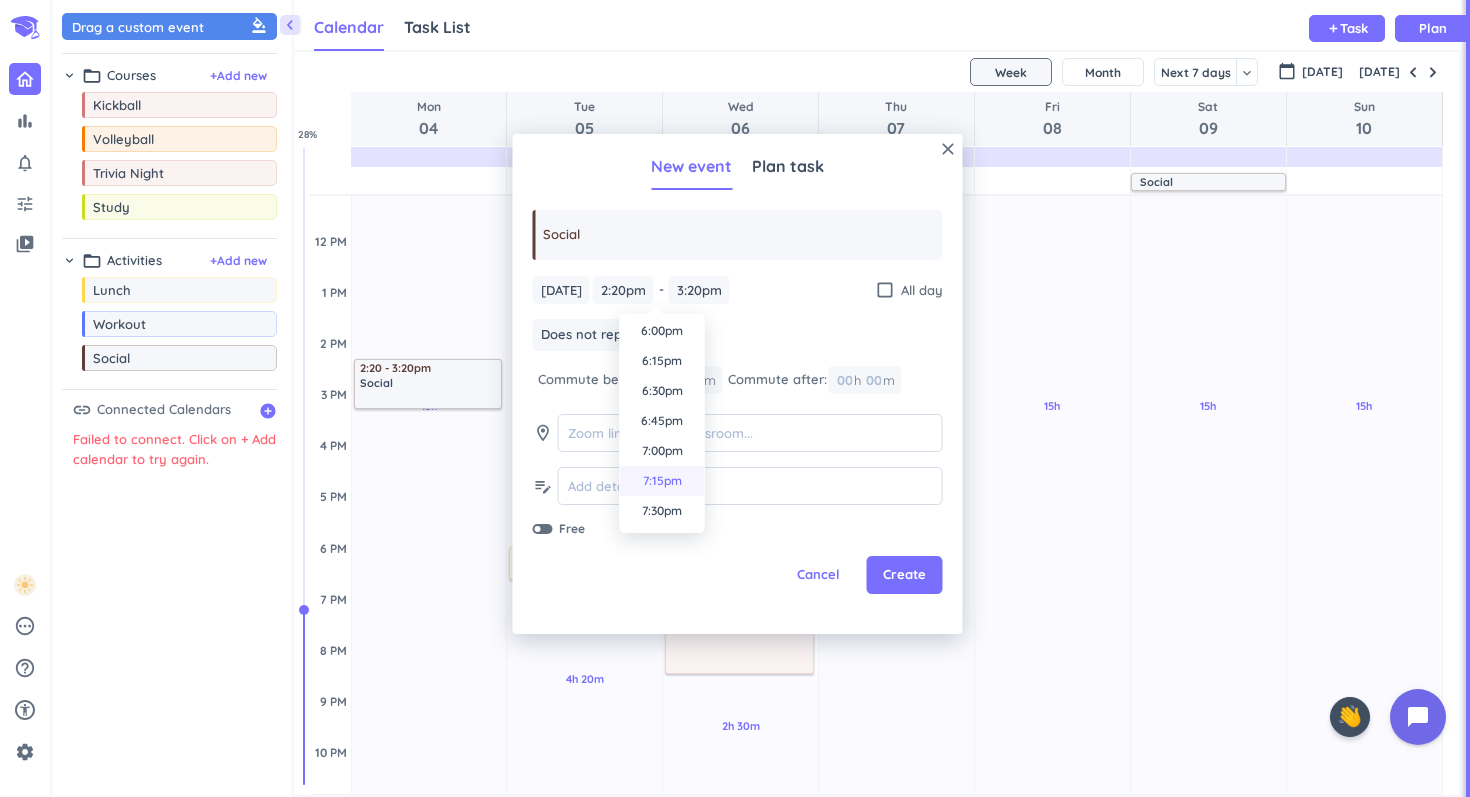 click on "7:15pm" at bounding box center [662, 481] 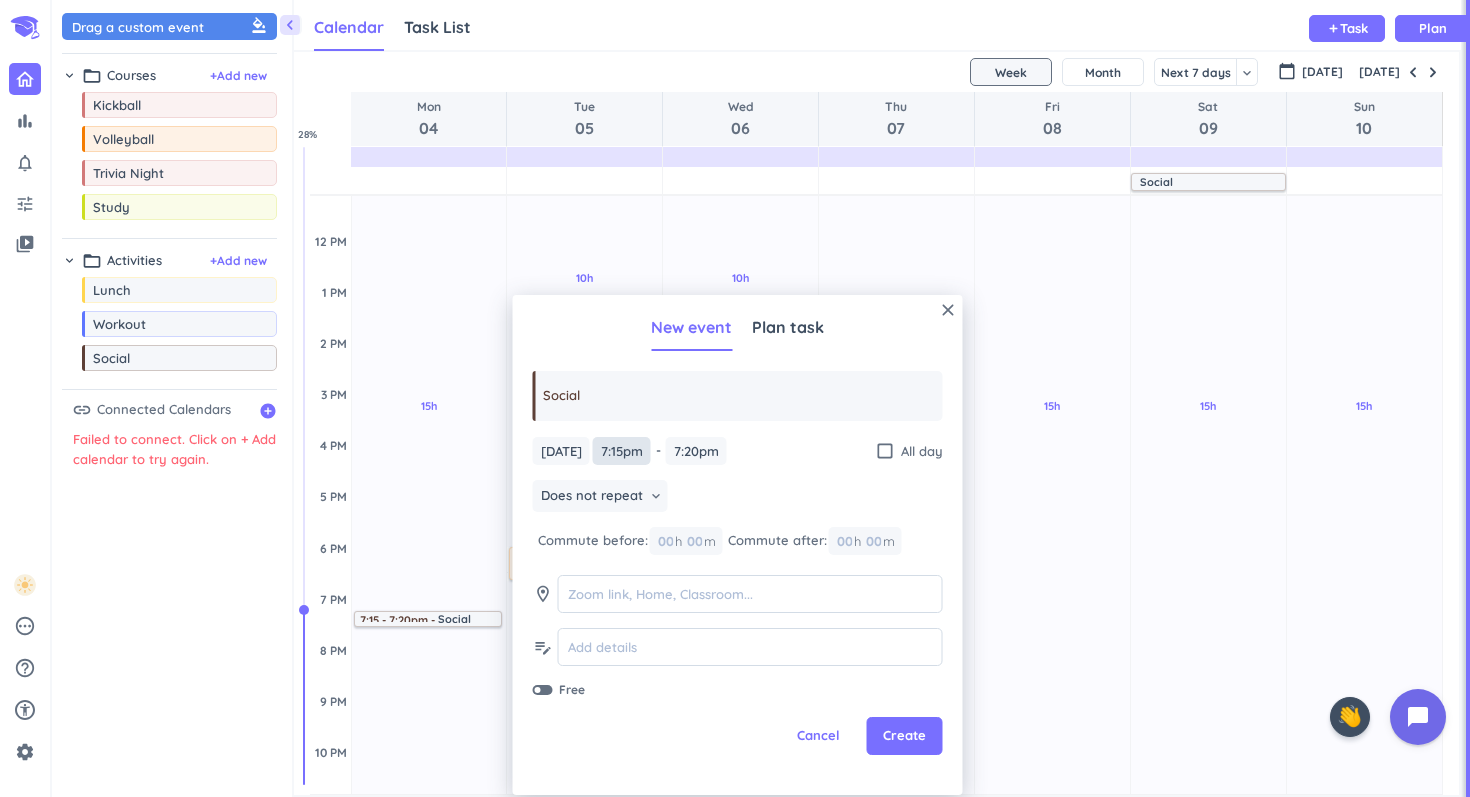 click on "7:15pm" at bounding box center [622, 451] 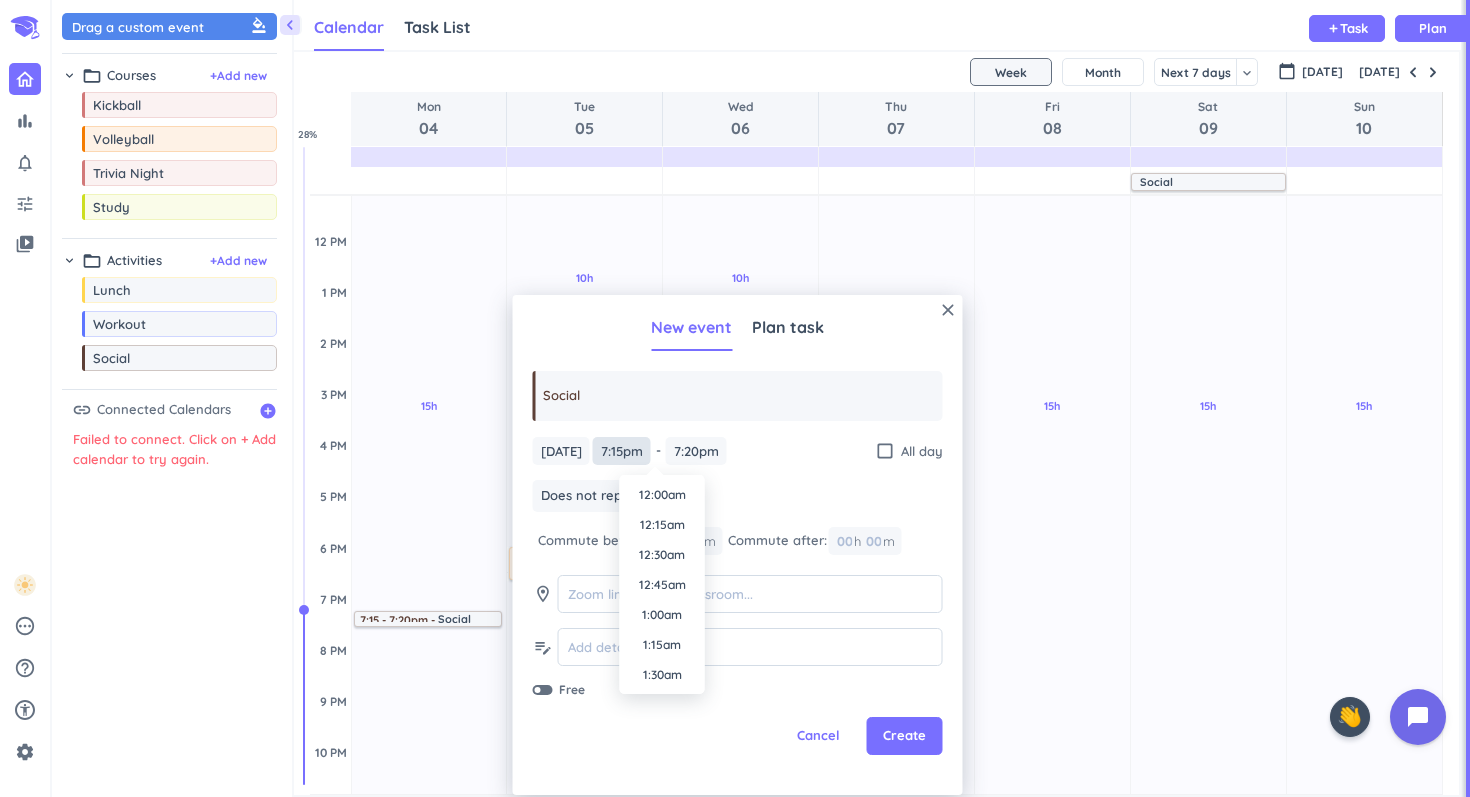 scroll, scrollTop: 2220, scrollLeft: 0, axis: vertical 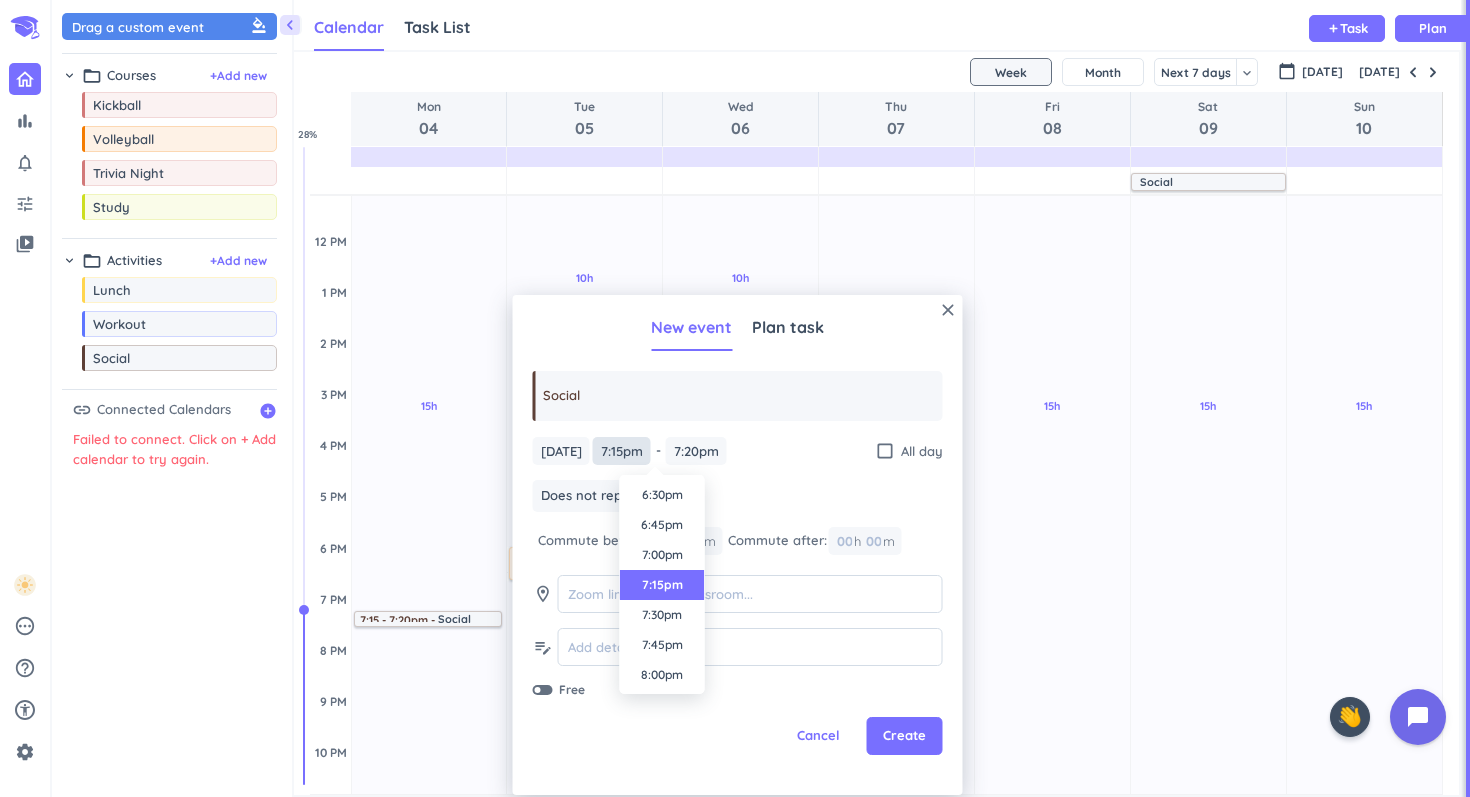 click on "7:15pm" at bounding box center [622, 451] 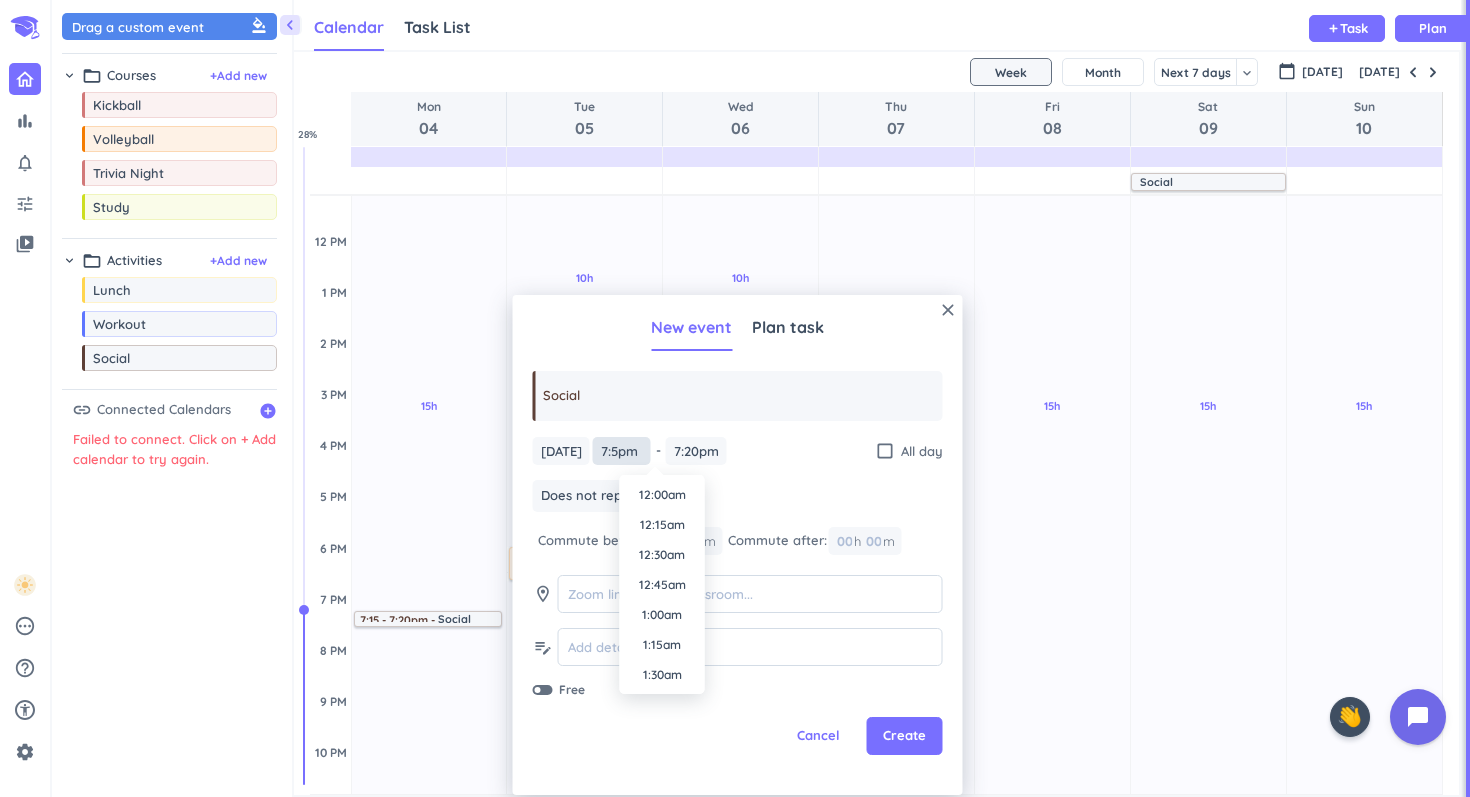 scroll, scrollTop: 2190, scrollLeft: 0, axis: vertical 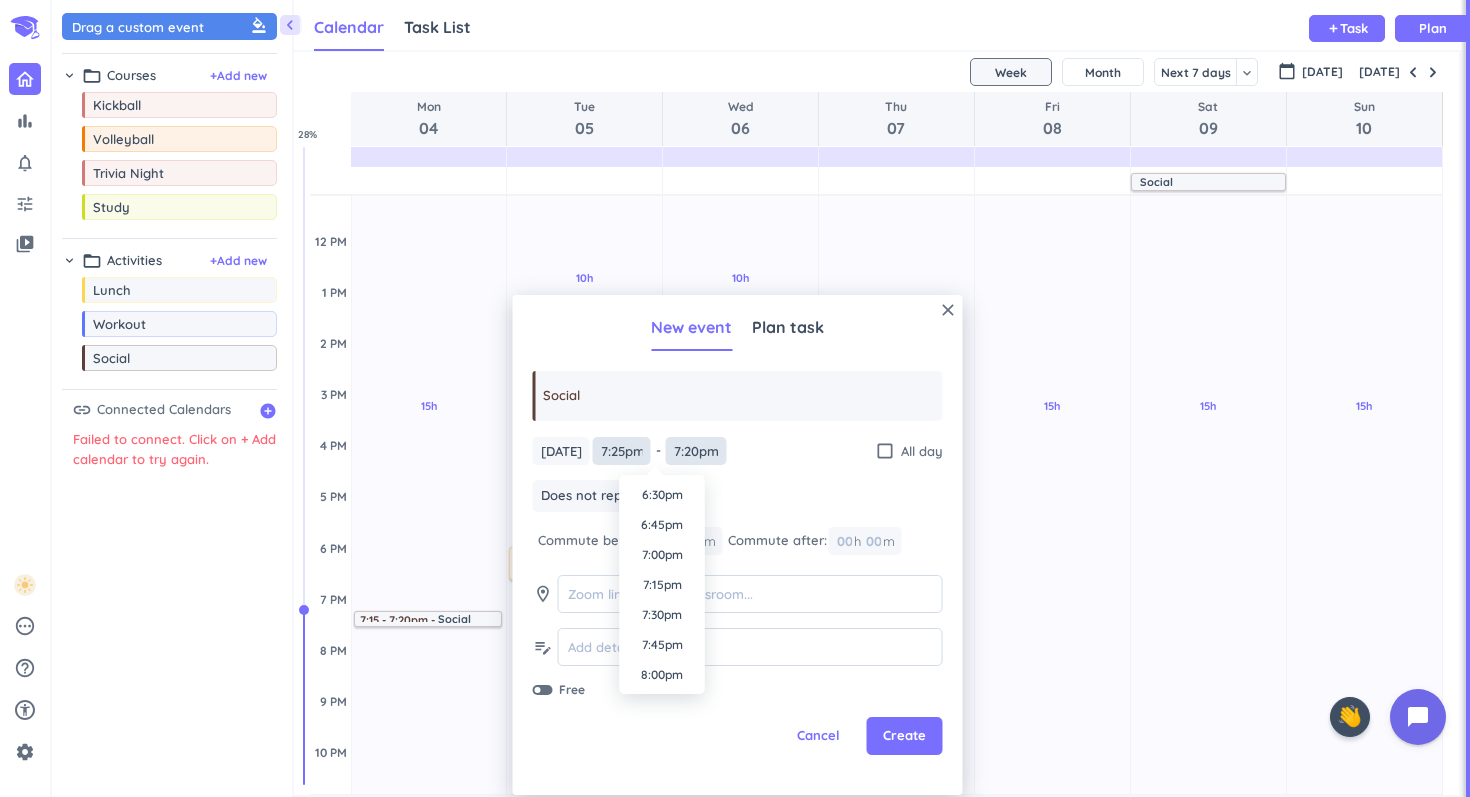 type on "7:25pm" 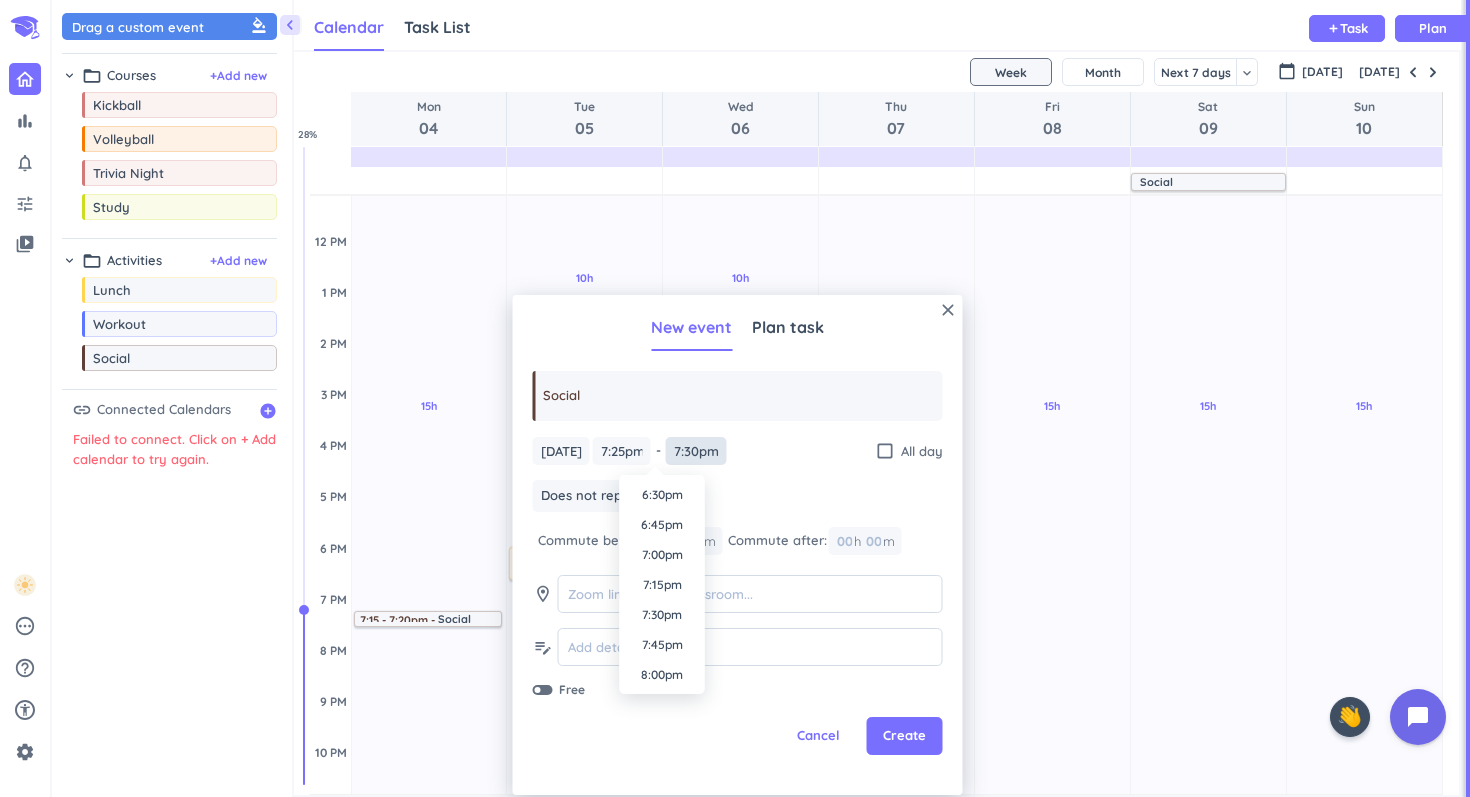 click on "7:30pm" at bounding box center [696, 451] 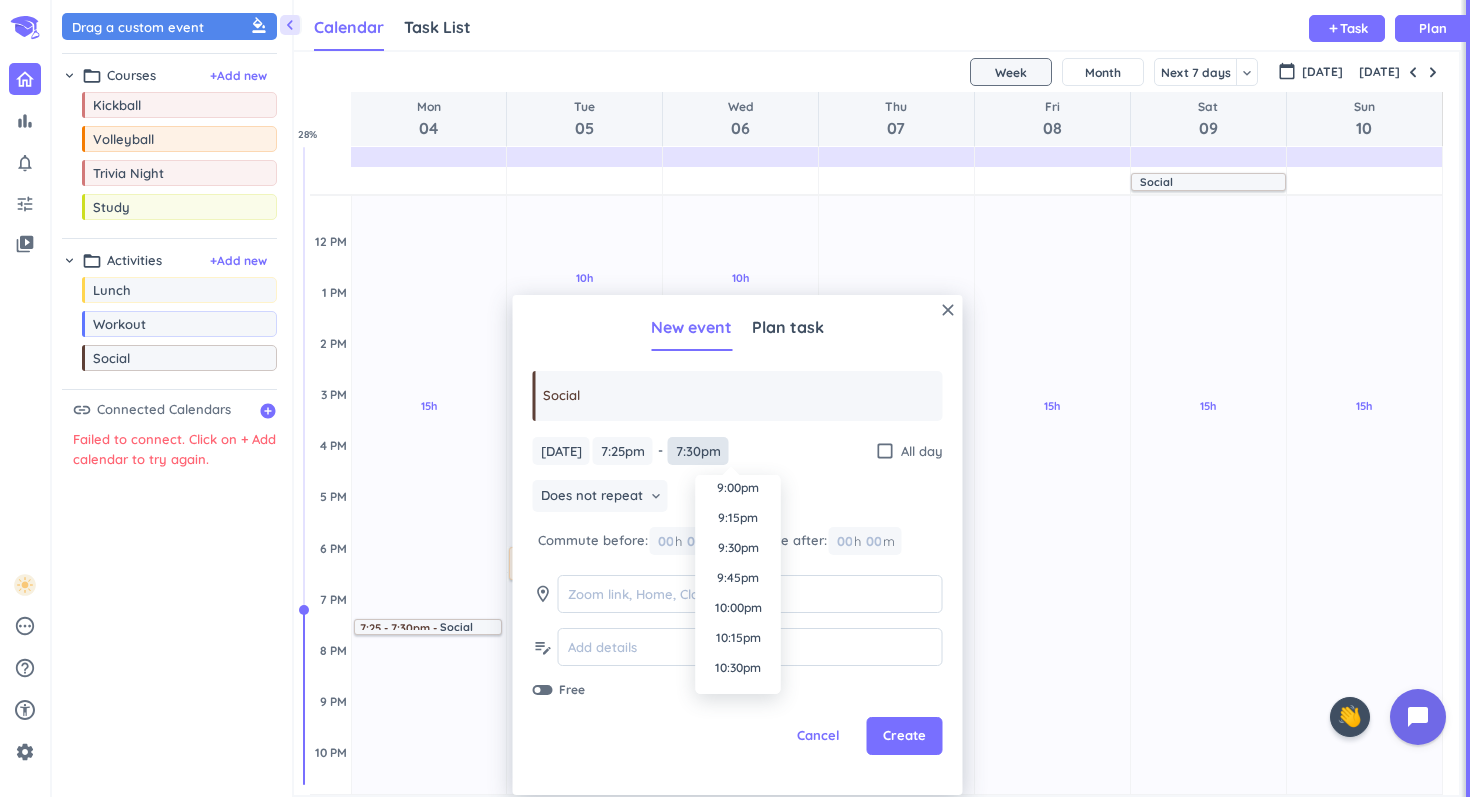 scroll, scrollTop: 2536, scrollLeft: 0, axis: vertical 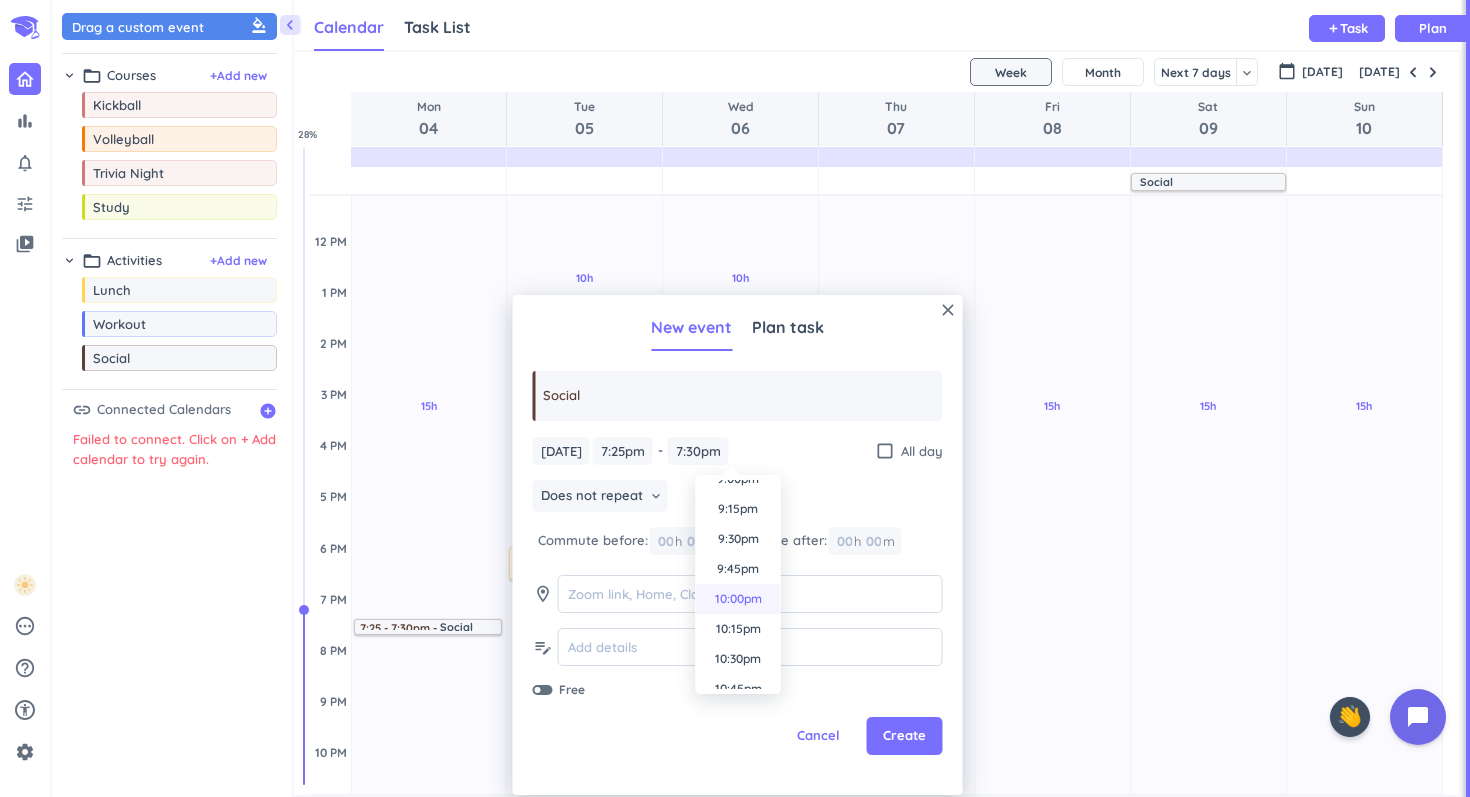 click on "10:00pm" at bounding box center (738, 599) 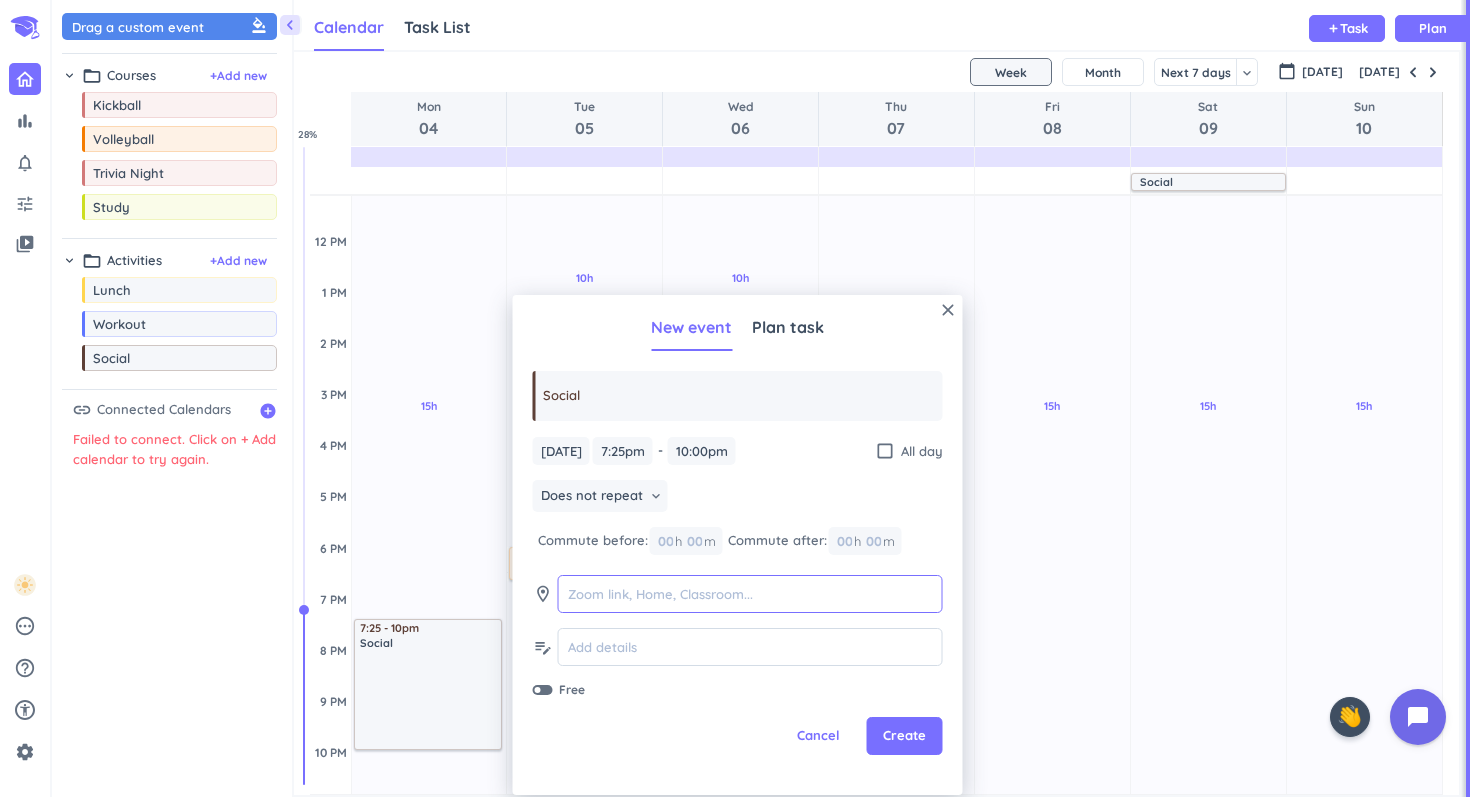 click at bounding box center (750, 594) 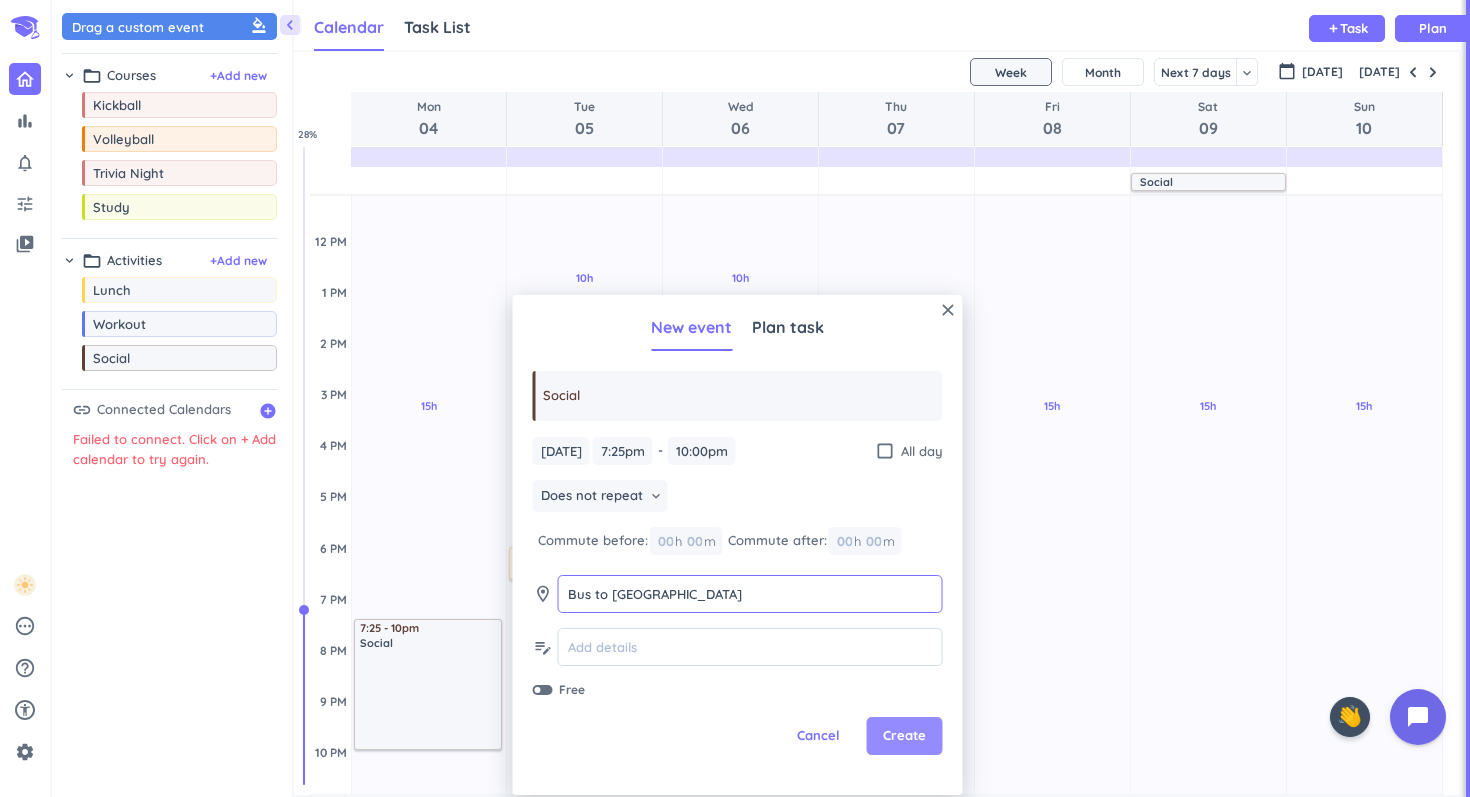 type on "Bus to [GEOGRAPHIC_DATA]" 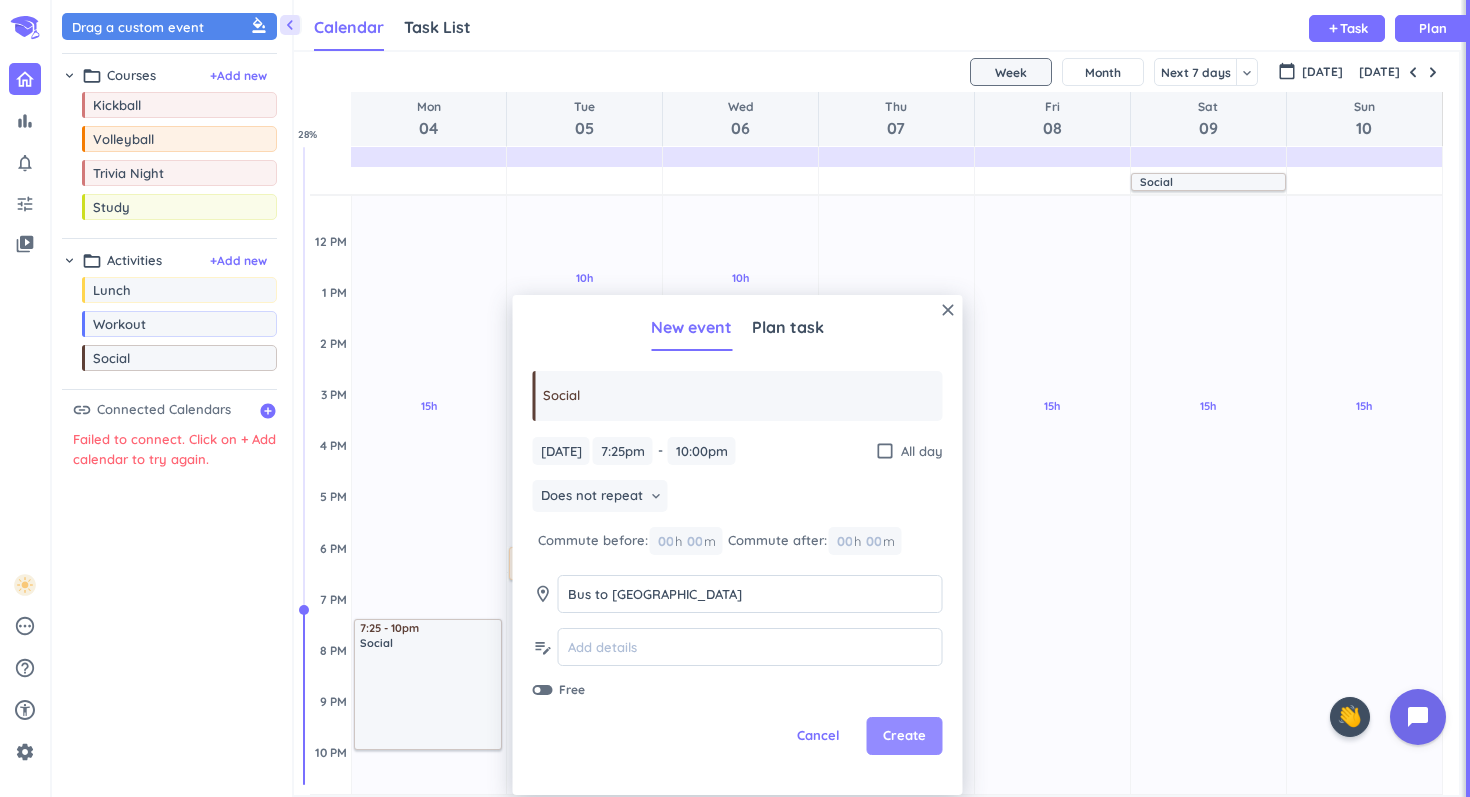 click on "Create" at bounding box center (904, 736) 